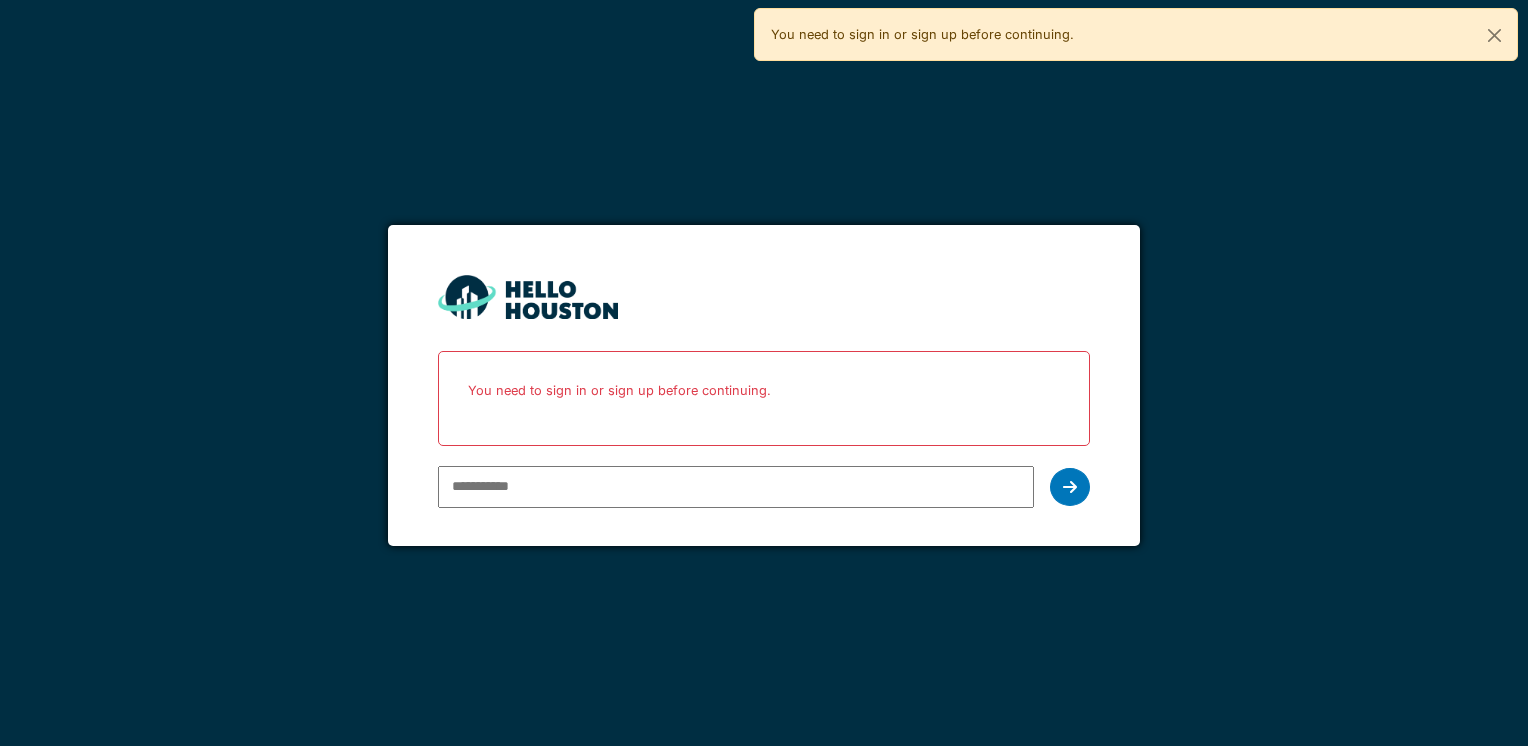 scroll, scrollTop: 0, scrollLeft: 0, axis: both 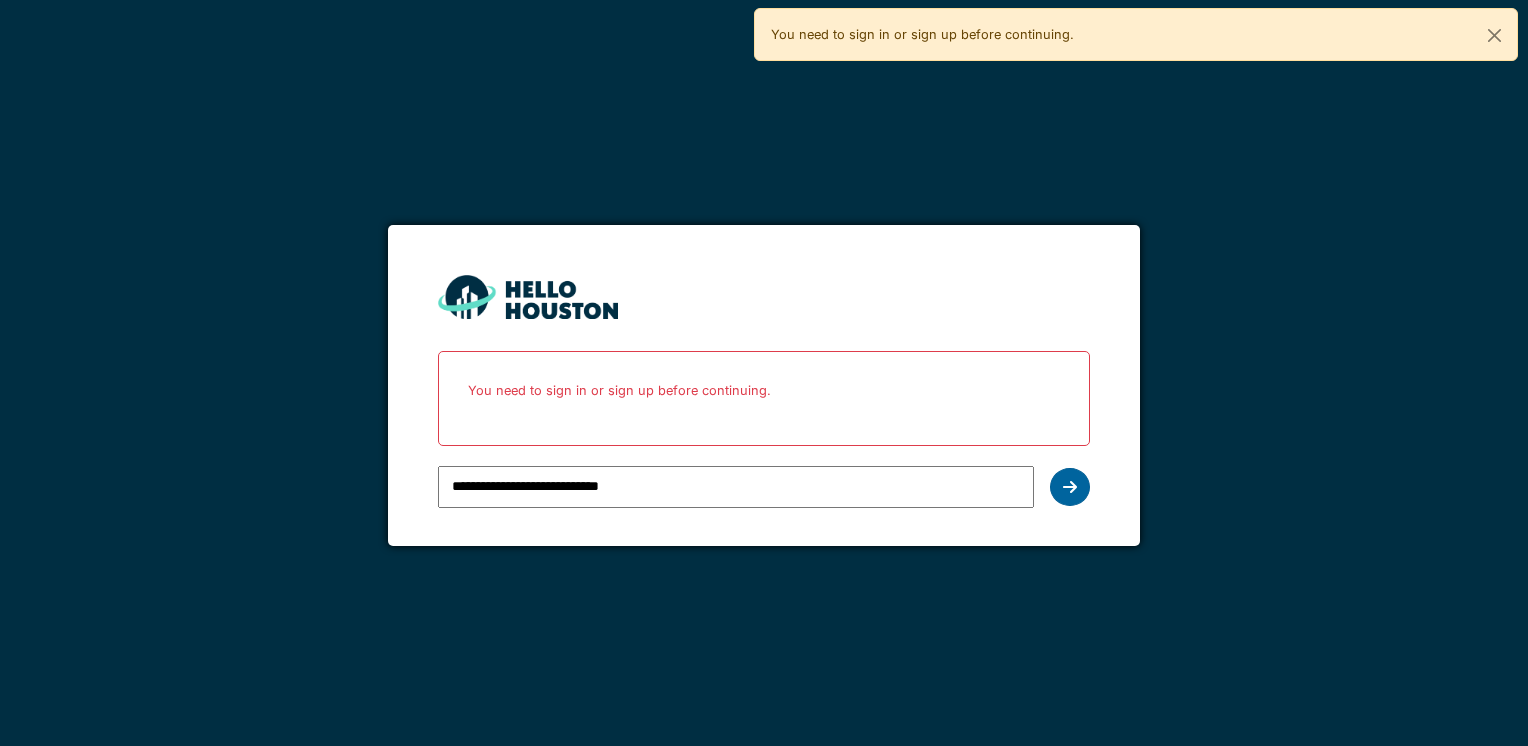 click at bounding box center [1070, 487] 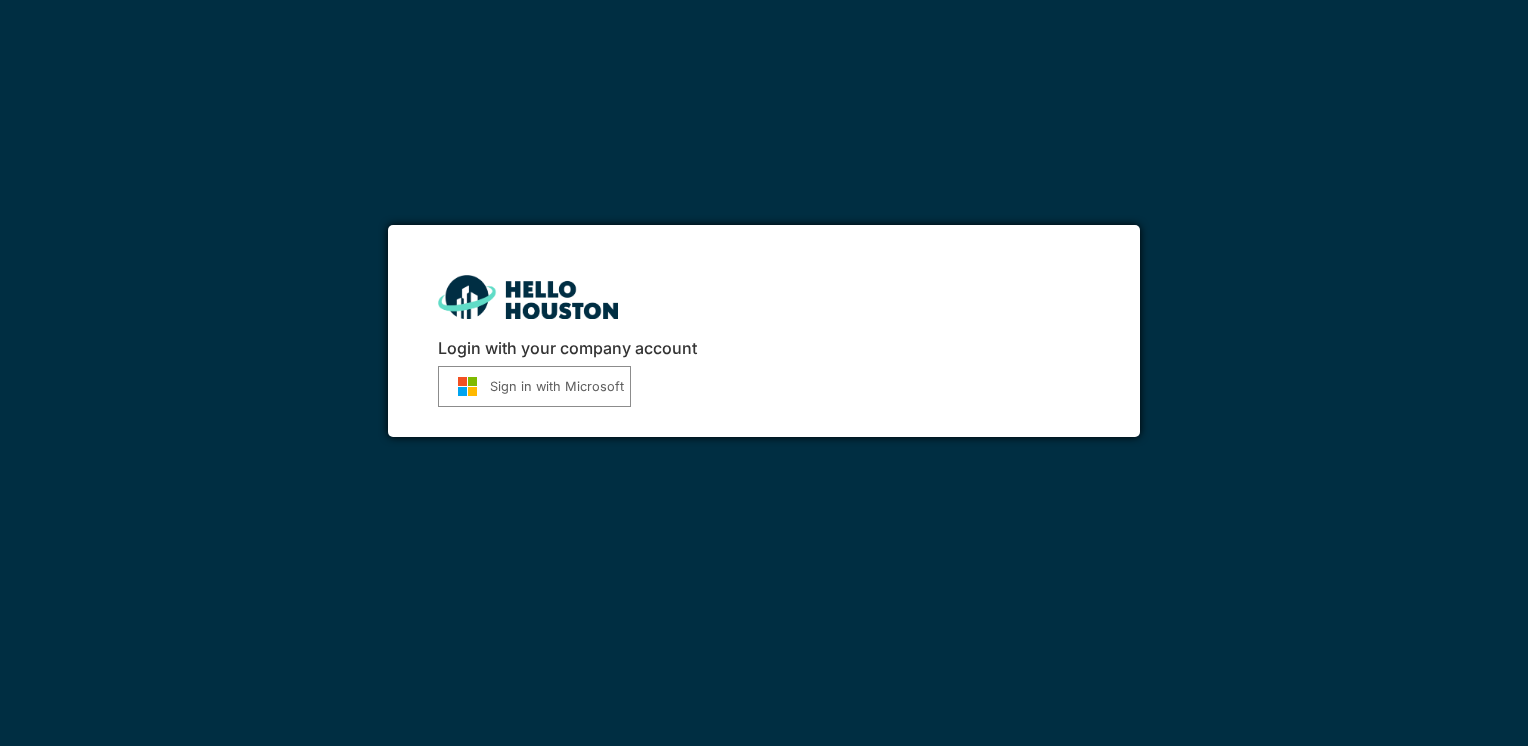 click on "Sign in with Microsoft" at bounding box center (534, 386) 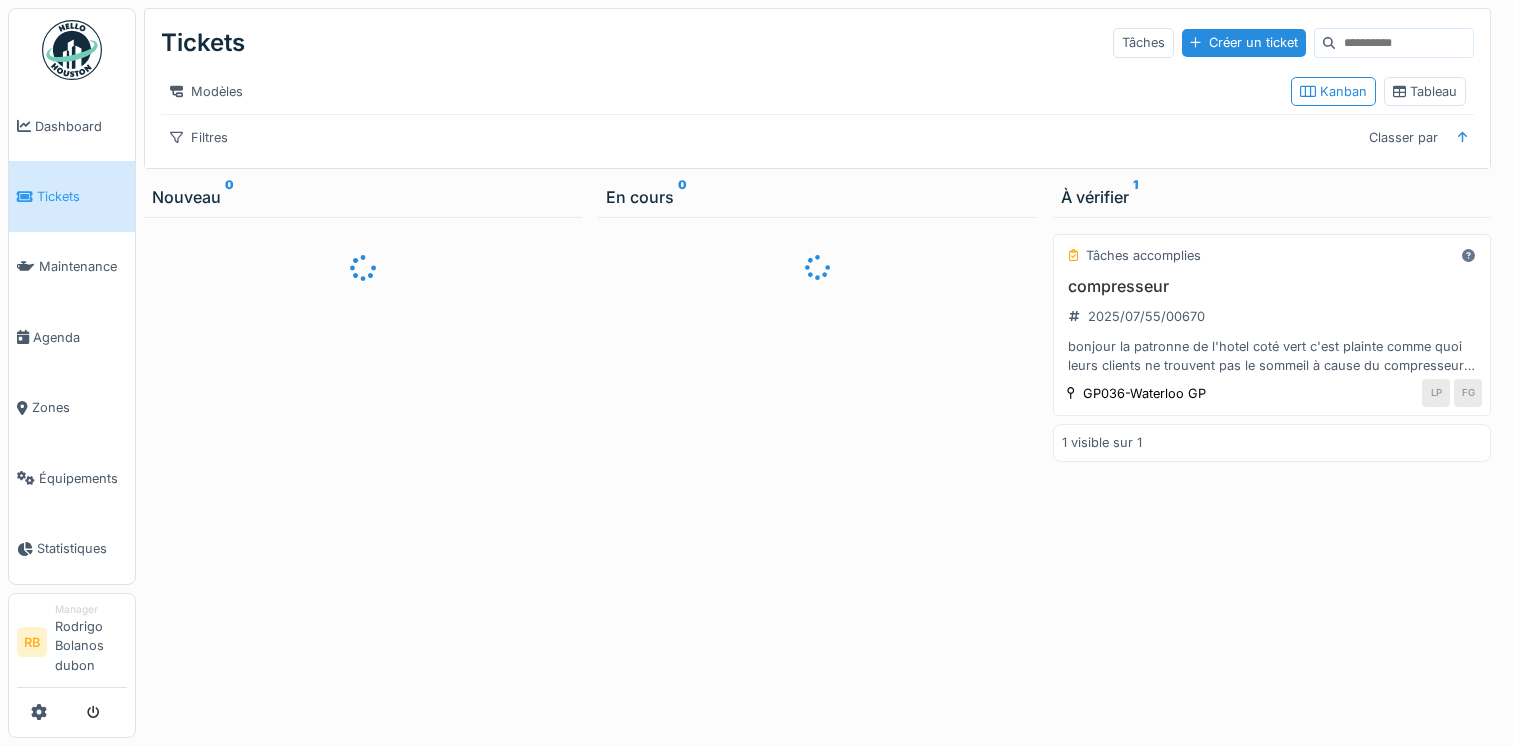 scroll, scrollTop: 0, scrollLeft: 0, axis: both 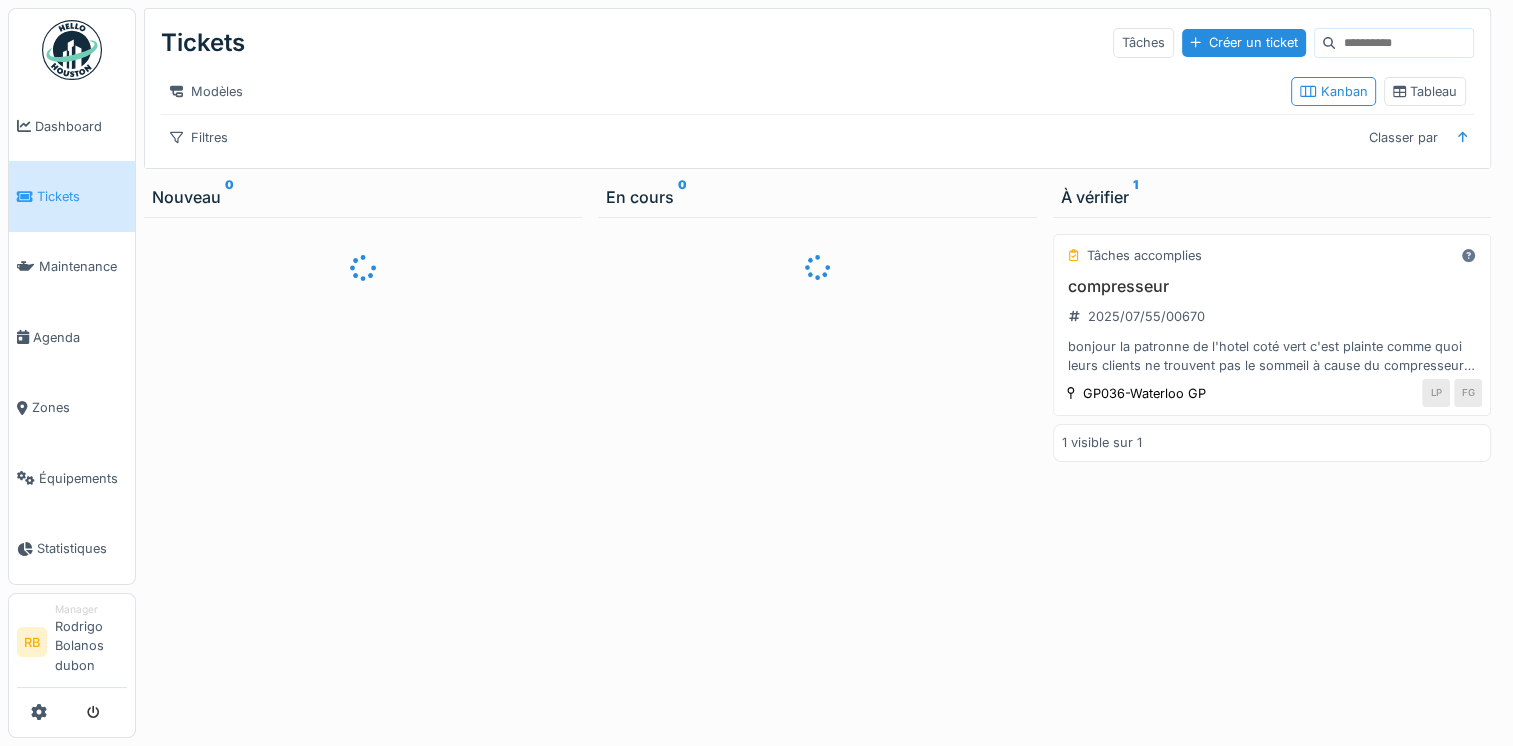 click on "Dashboard
Tickets
Maintenance
Agenda
Zones
Équipements
Statistiques
RB
Manager
Rodrigo Bolanos dubon" at bounding box center [756, 373] 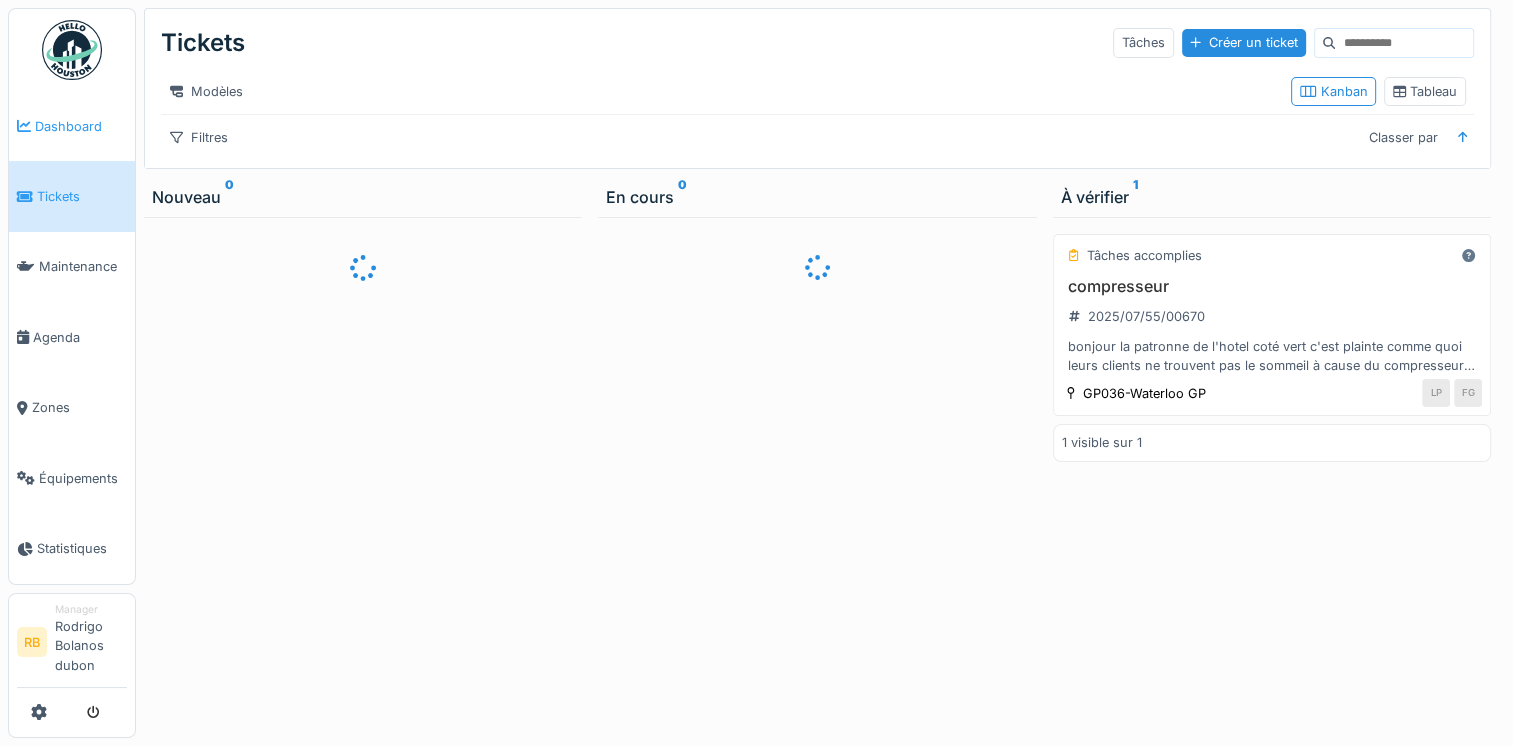 click on "Dashboard" at bounding box center (81, 126) 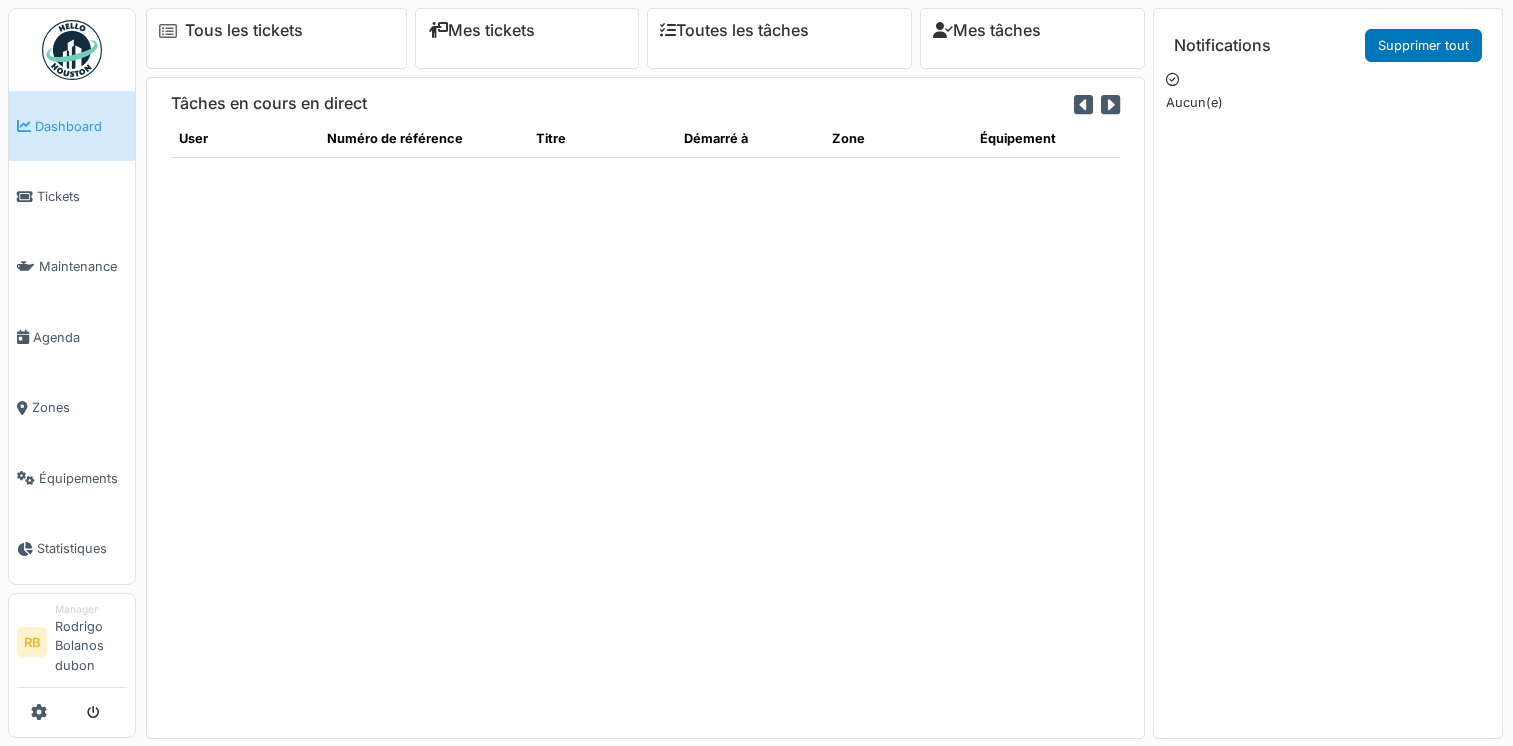 scroll, scrollTop: 0, scrollLeft: 0, axis: both 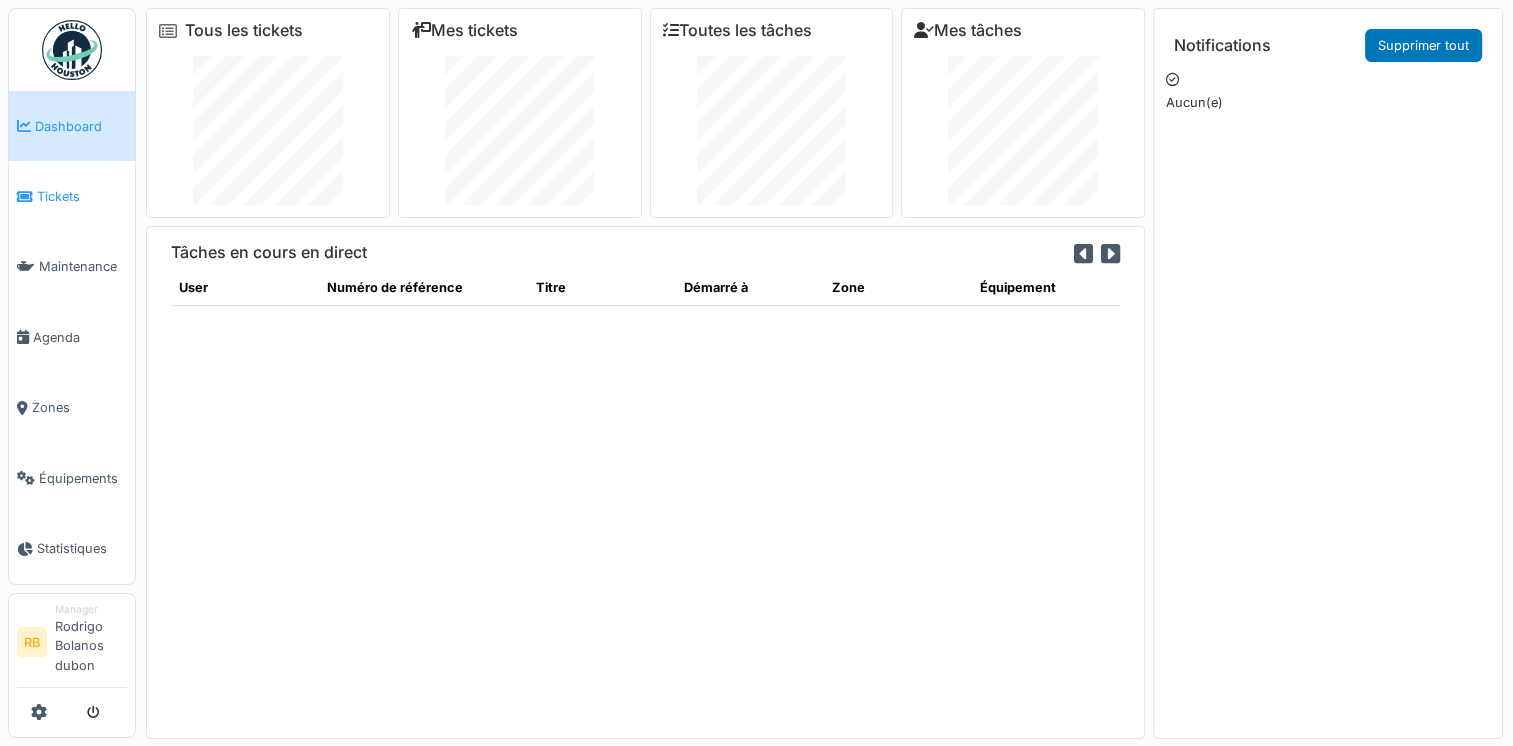 click on "Tickets" at bounding box center (72, 196) 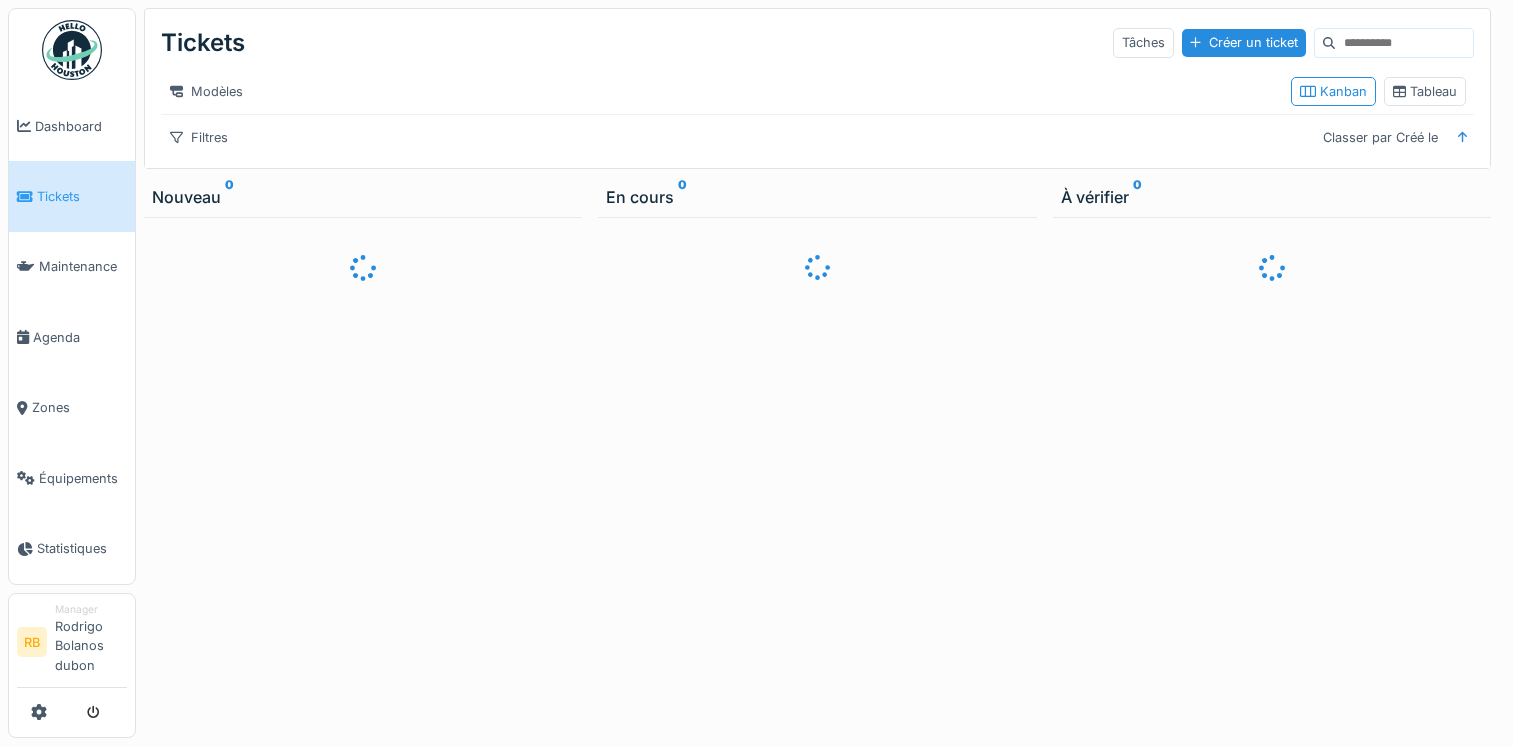 scroll, scrollTop: 0, scrollLeft: 0, axis: both 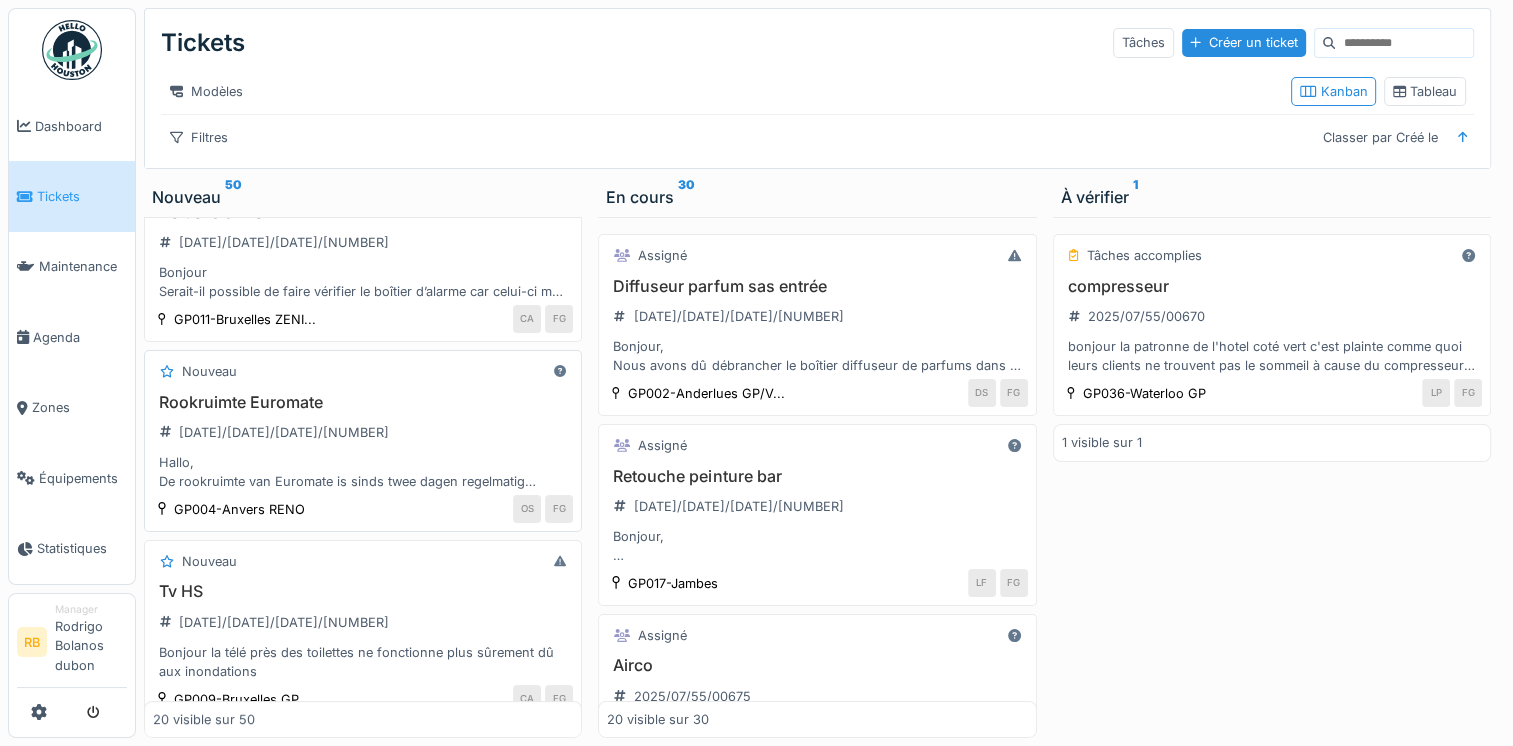 click on "Rookruimte Euromate" at bounding box center [363, 402] 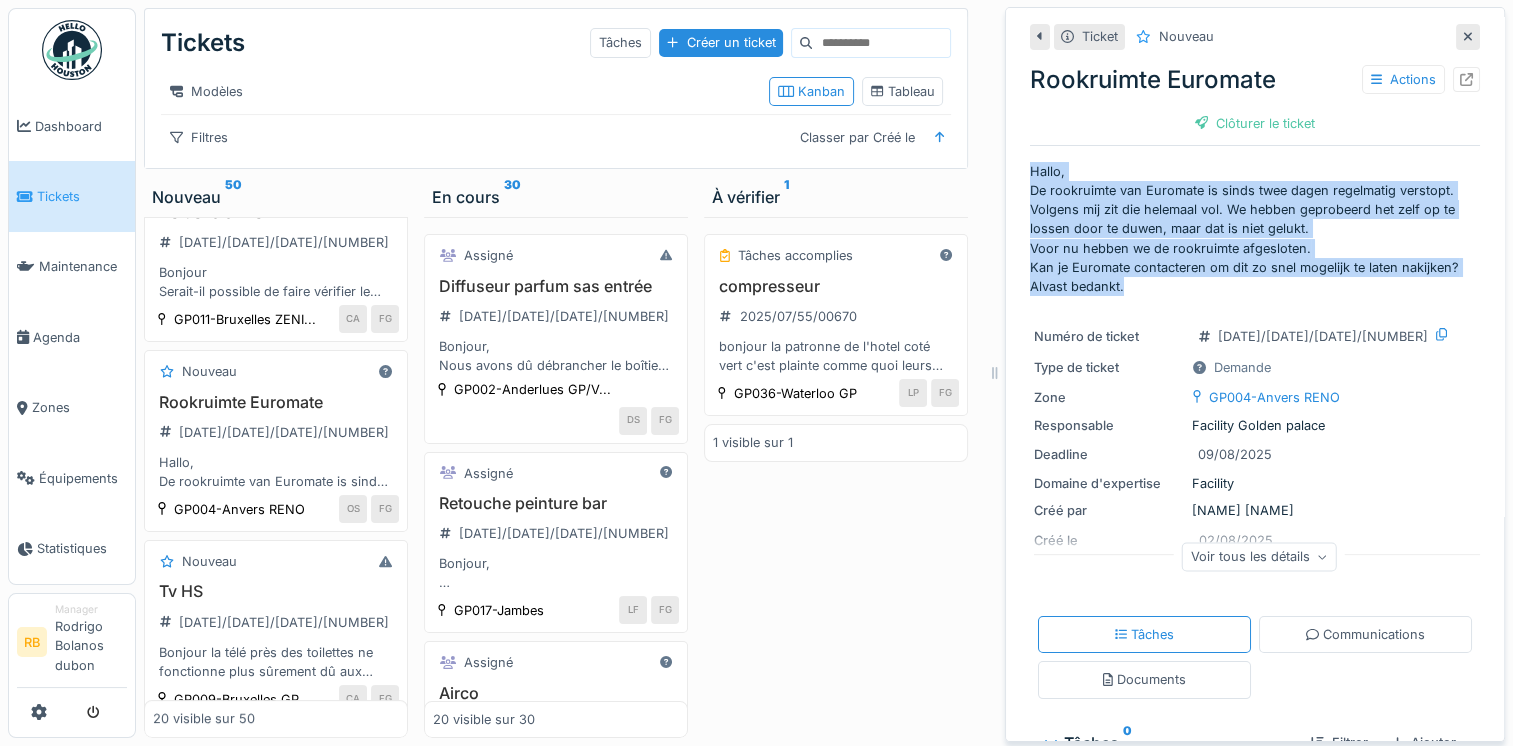 drag, startPoint x: 1115, startPoint y: 284, endPoint x: 1007, endPoint y: 170, distance: 157.03503 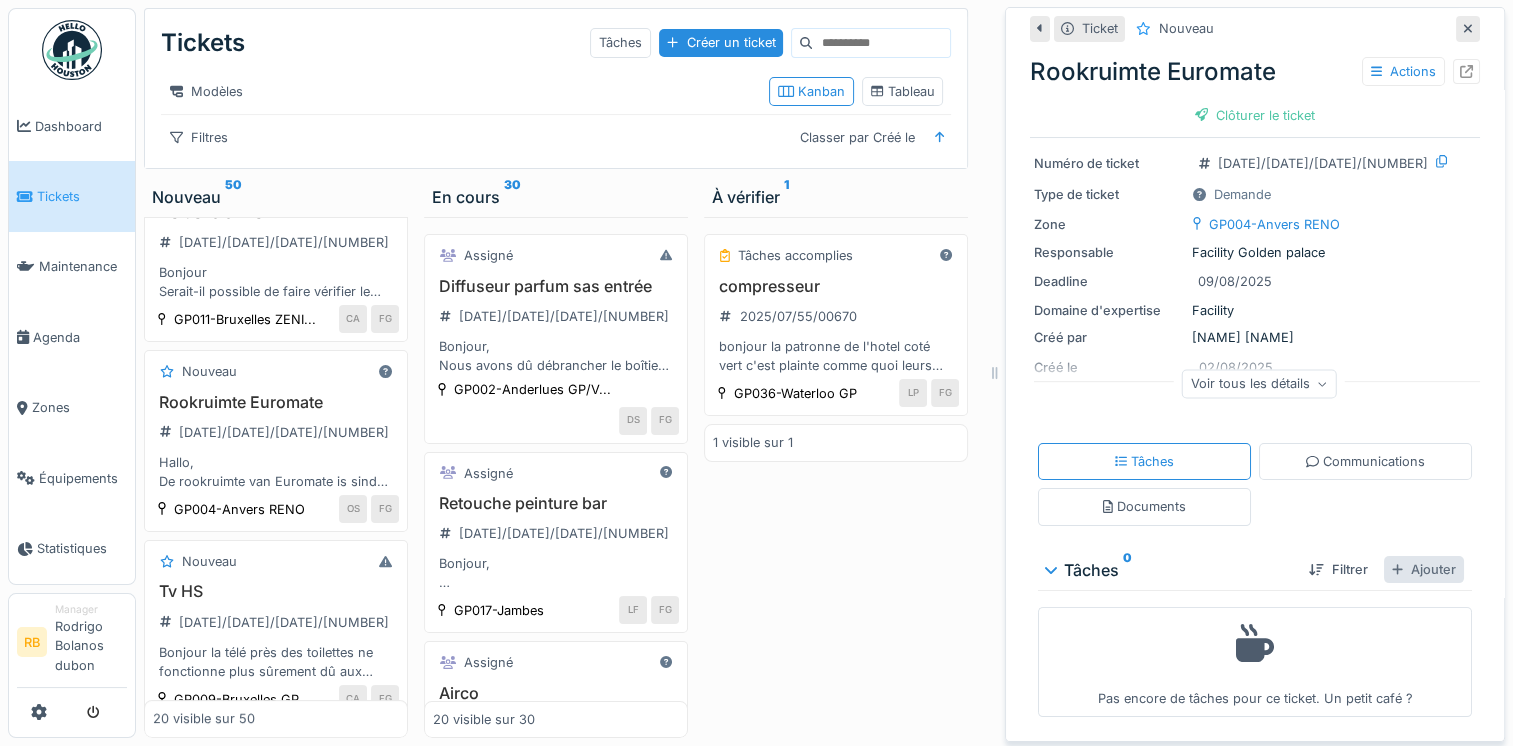 click on "Ajouter" at bounding box center [1424, 569] 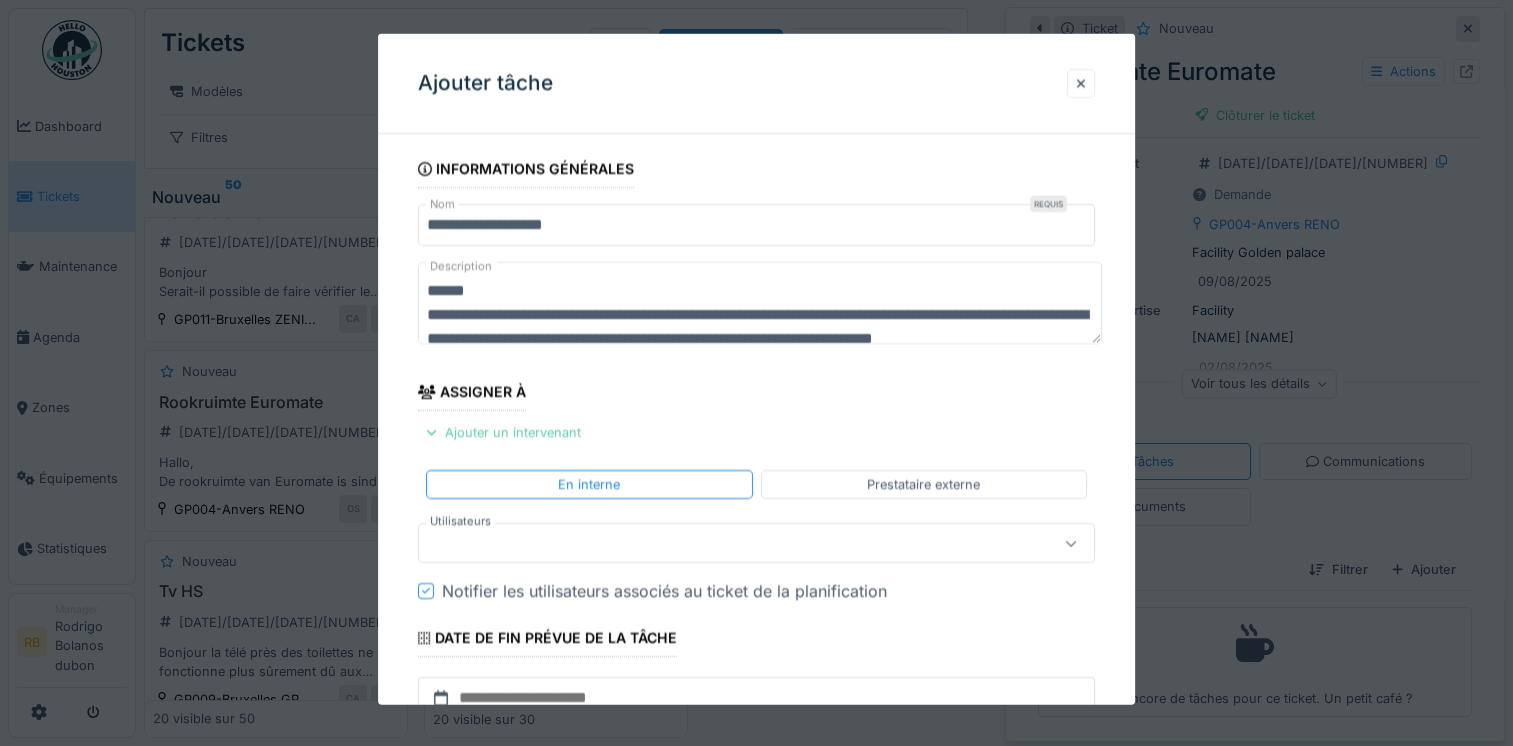 click on "Ajouter un intervenant" at bounding box center (503, 432) 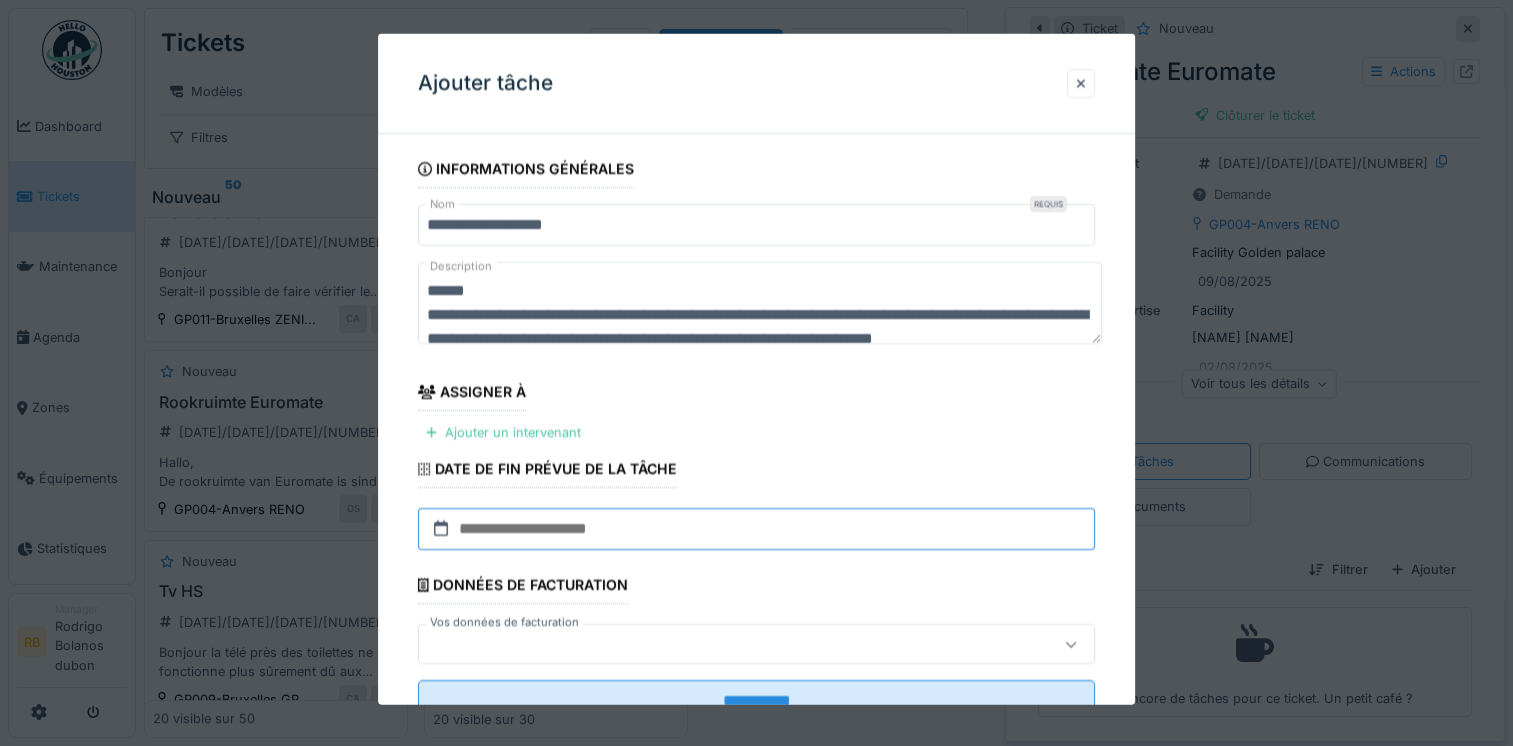 click at bounding box center [756, 529] 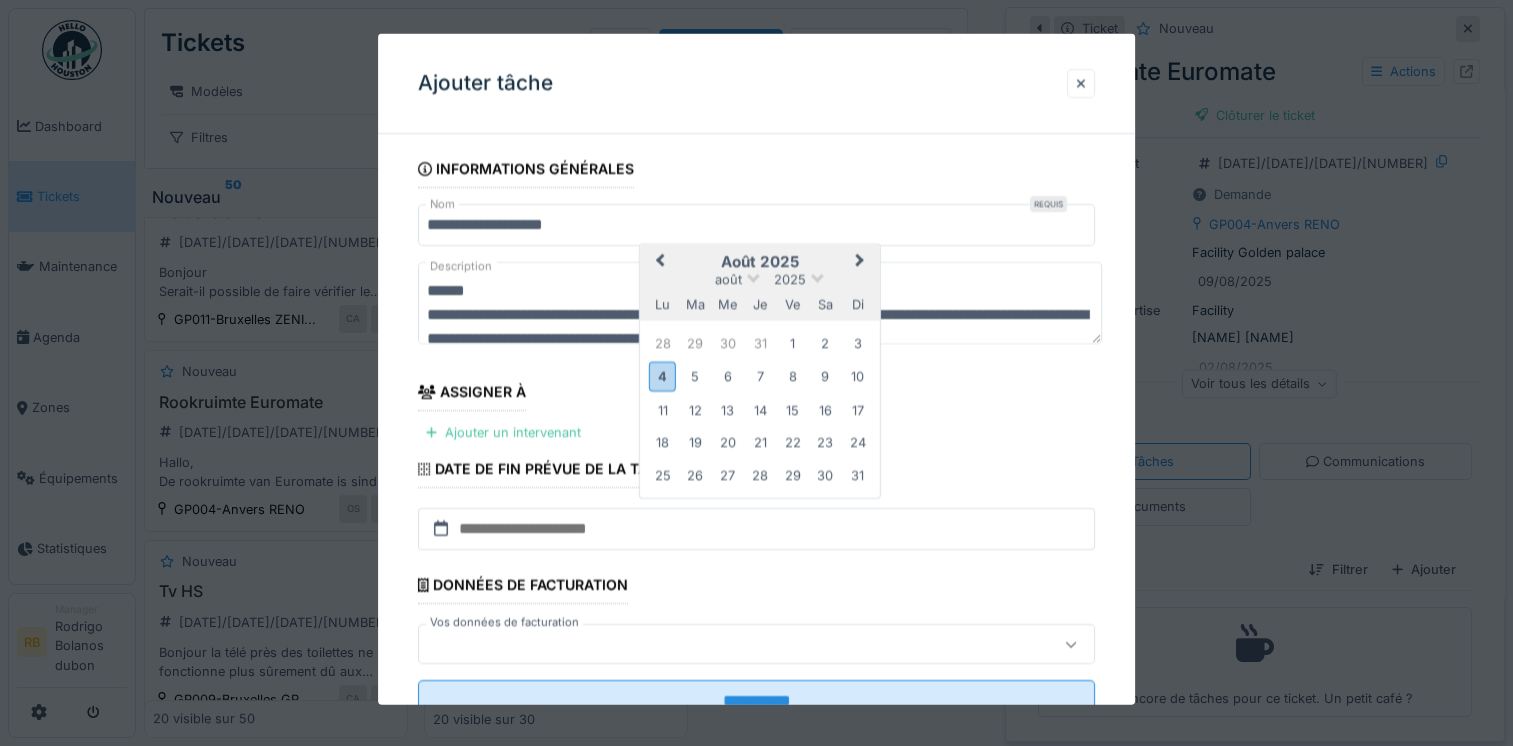 click on "août 2025" at bounding box center [760, 261] 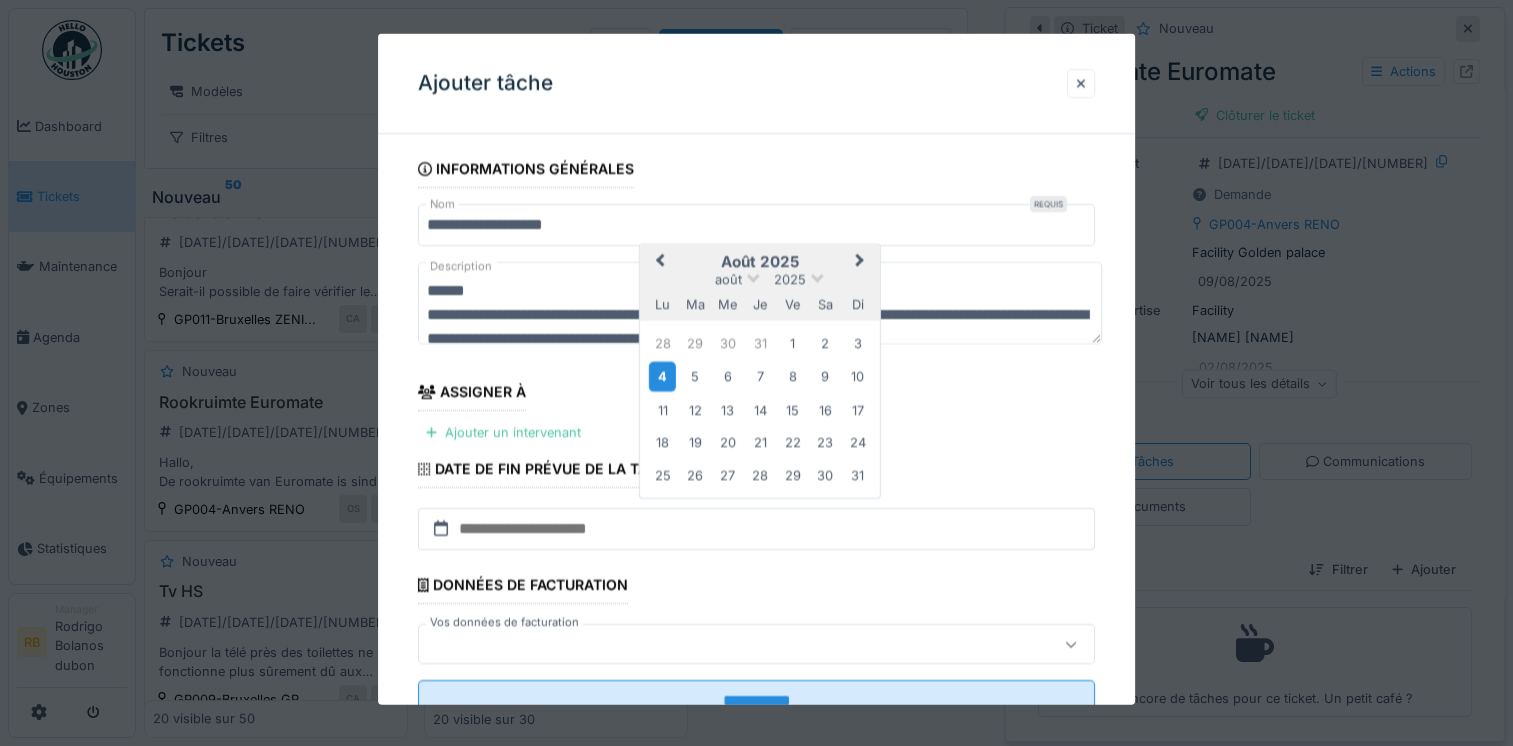 click on "4" at bounding box center (662, 376) 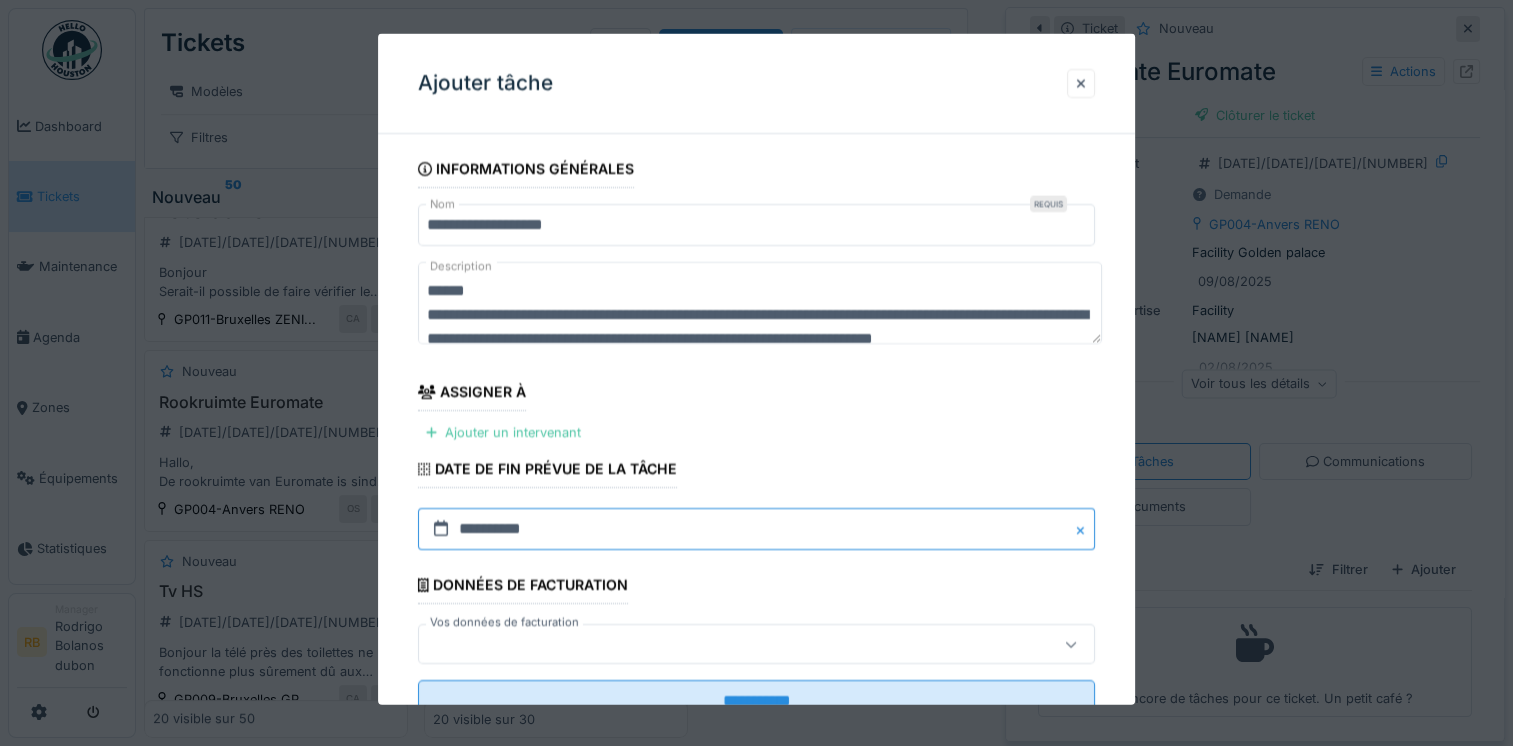click on "**********" at bounding box center [756, 529] 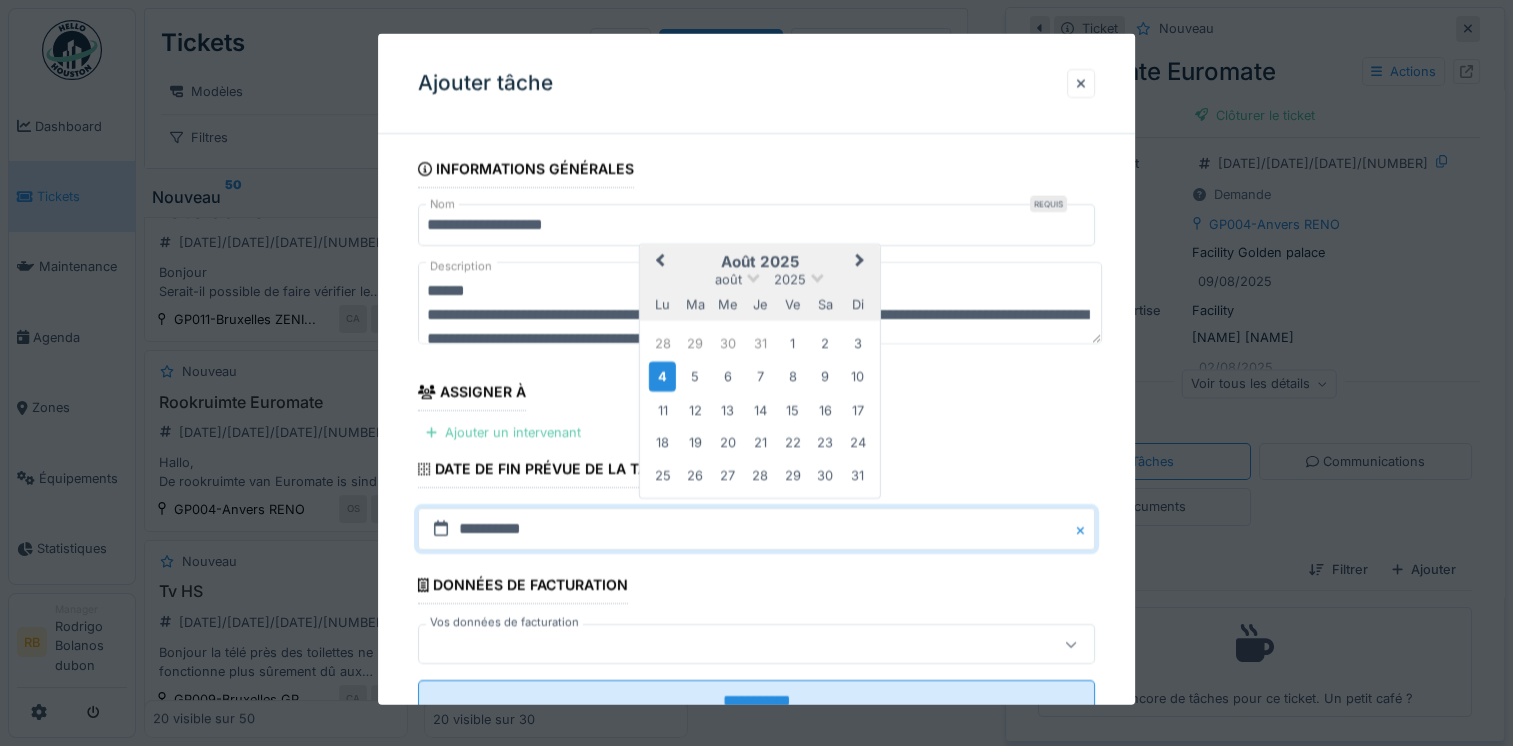click on "Ajouter un intervenant" at bounding box center [503, 432] 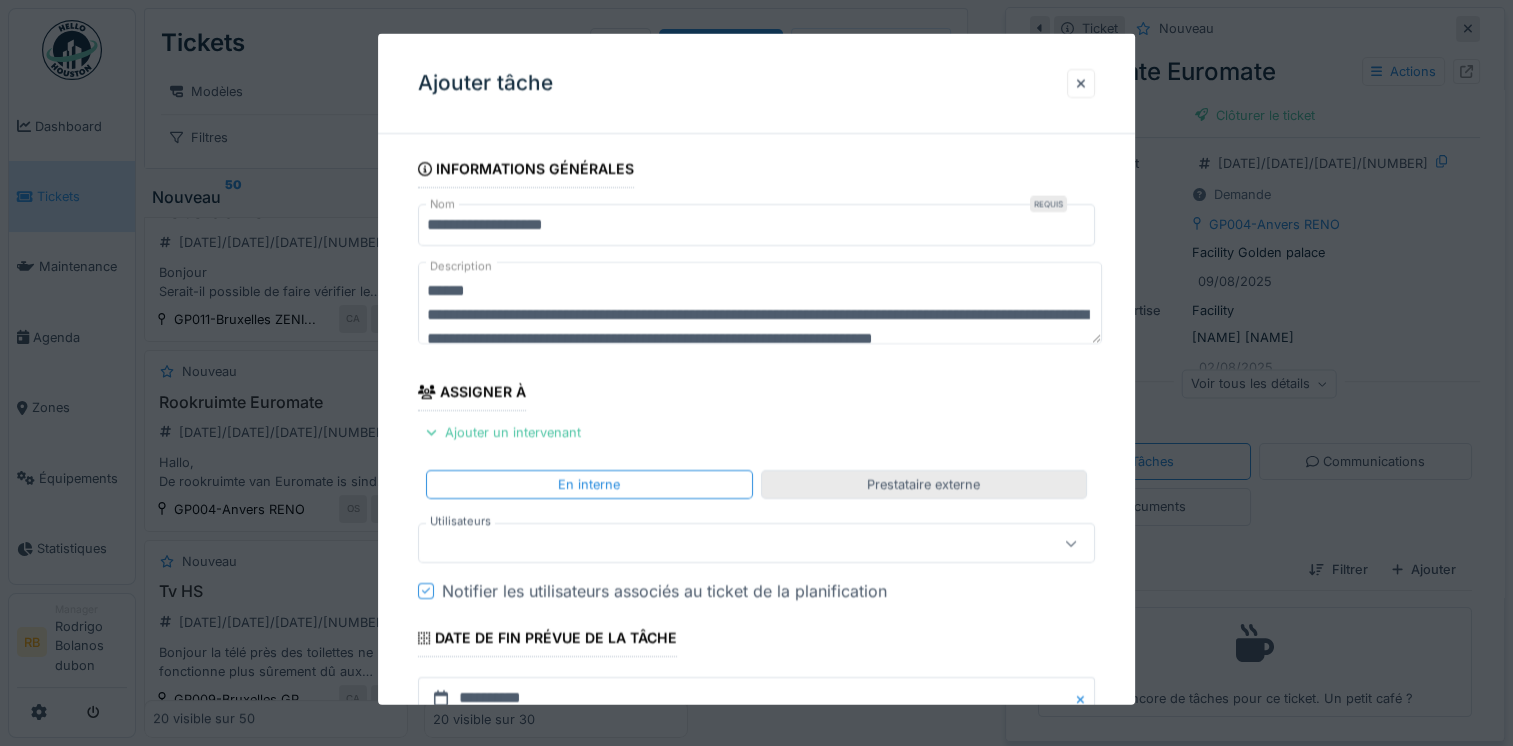click on "Prestataire externe" at bounding box center [924, 484] 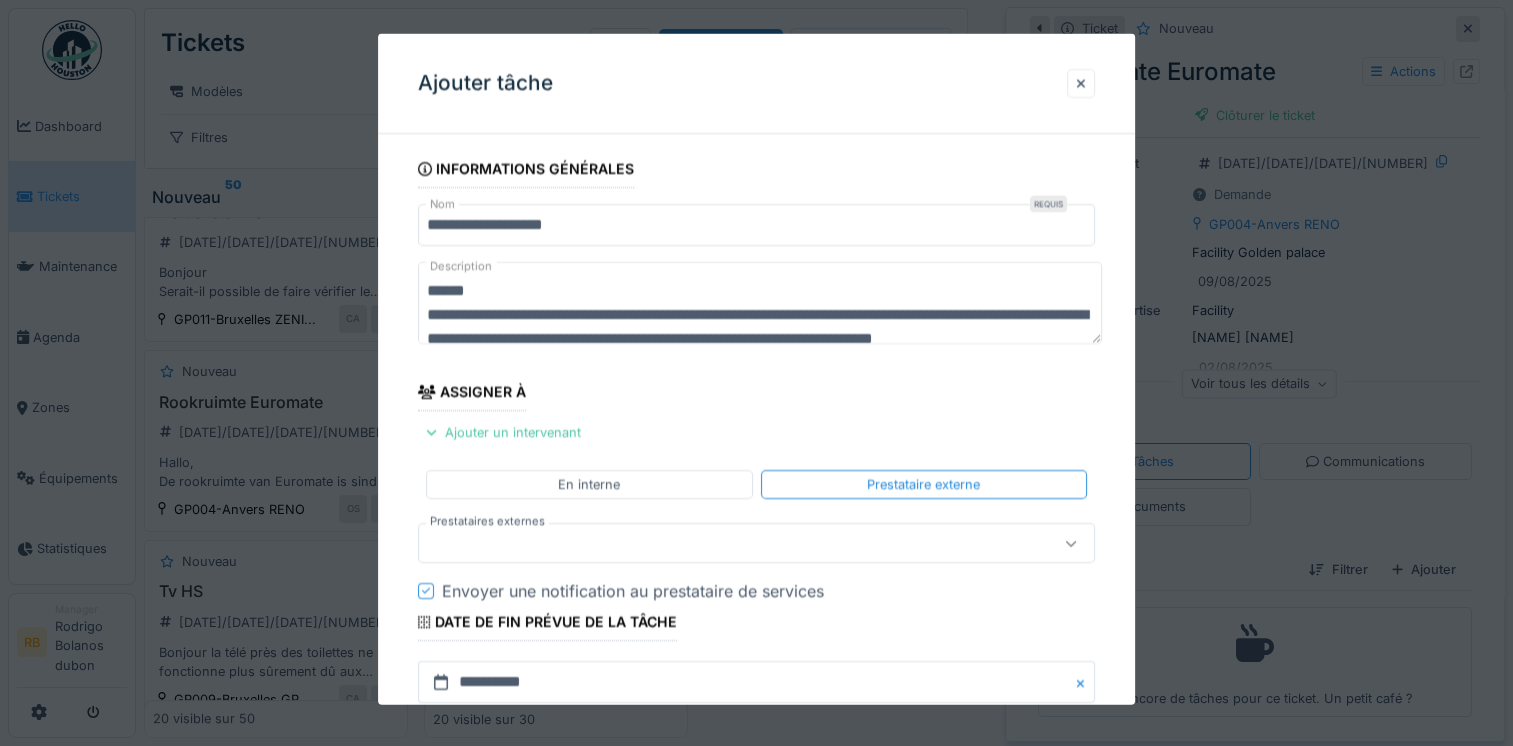 click at bounding box center (722, 543) 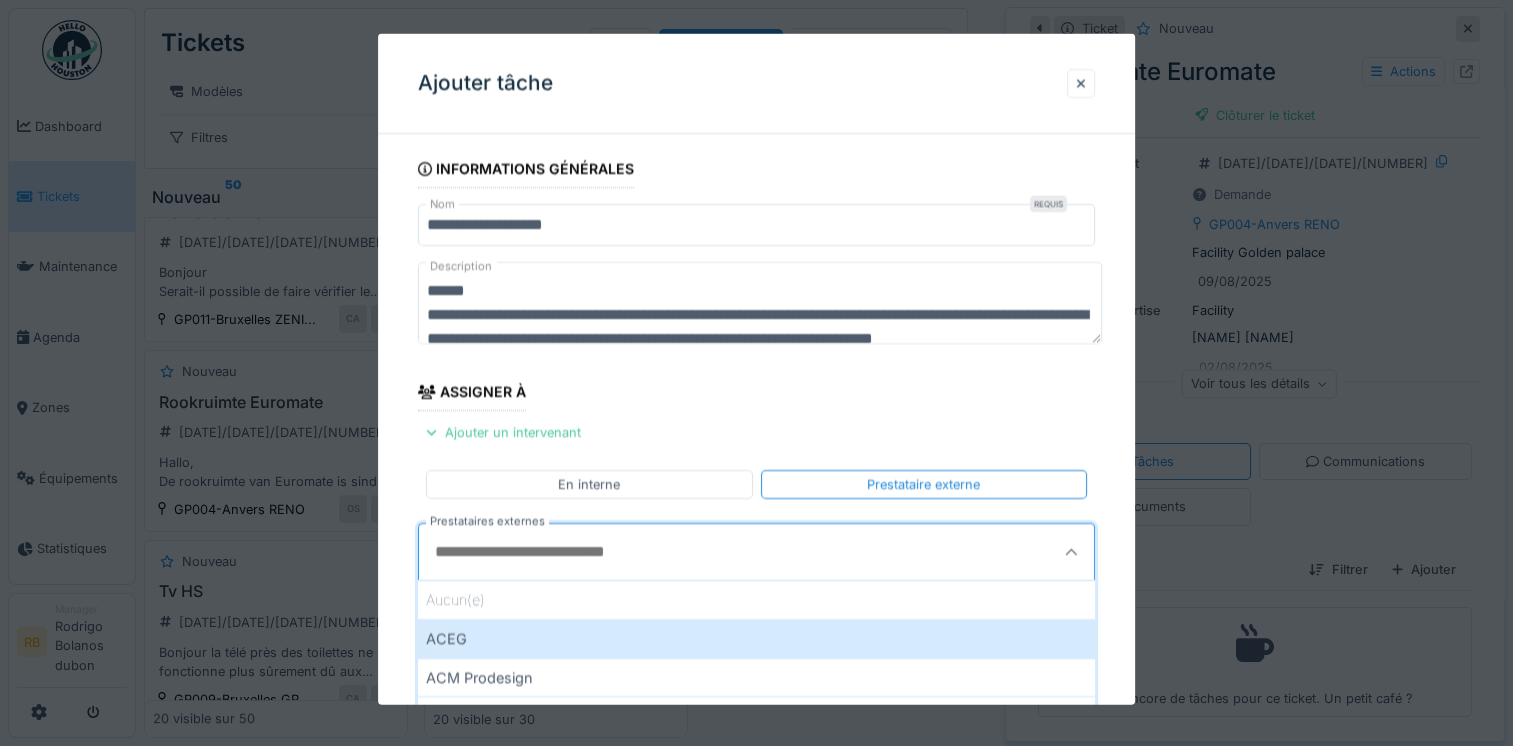 click on "Prestataires externes" at bounding box center (710, 552) 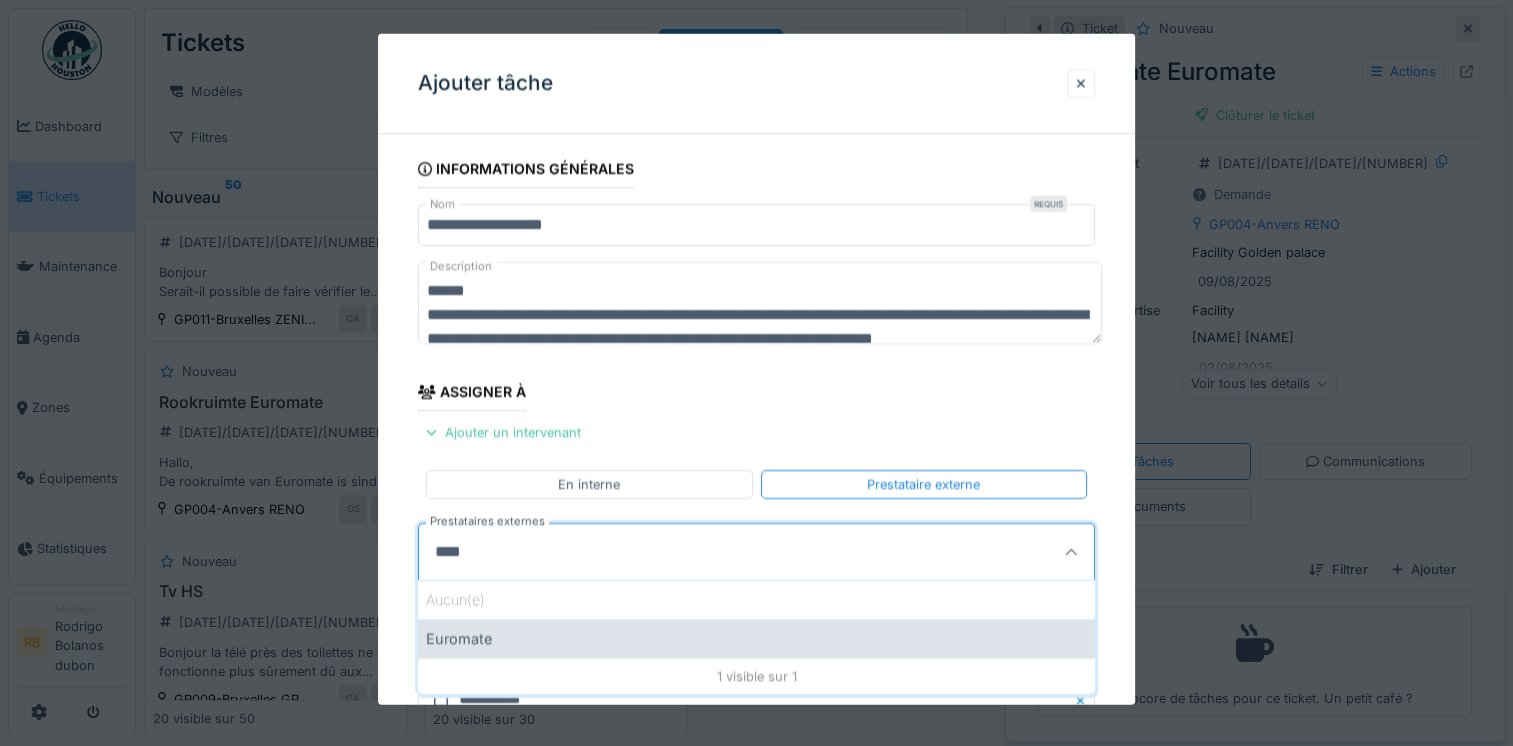 type on "****" 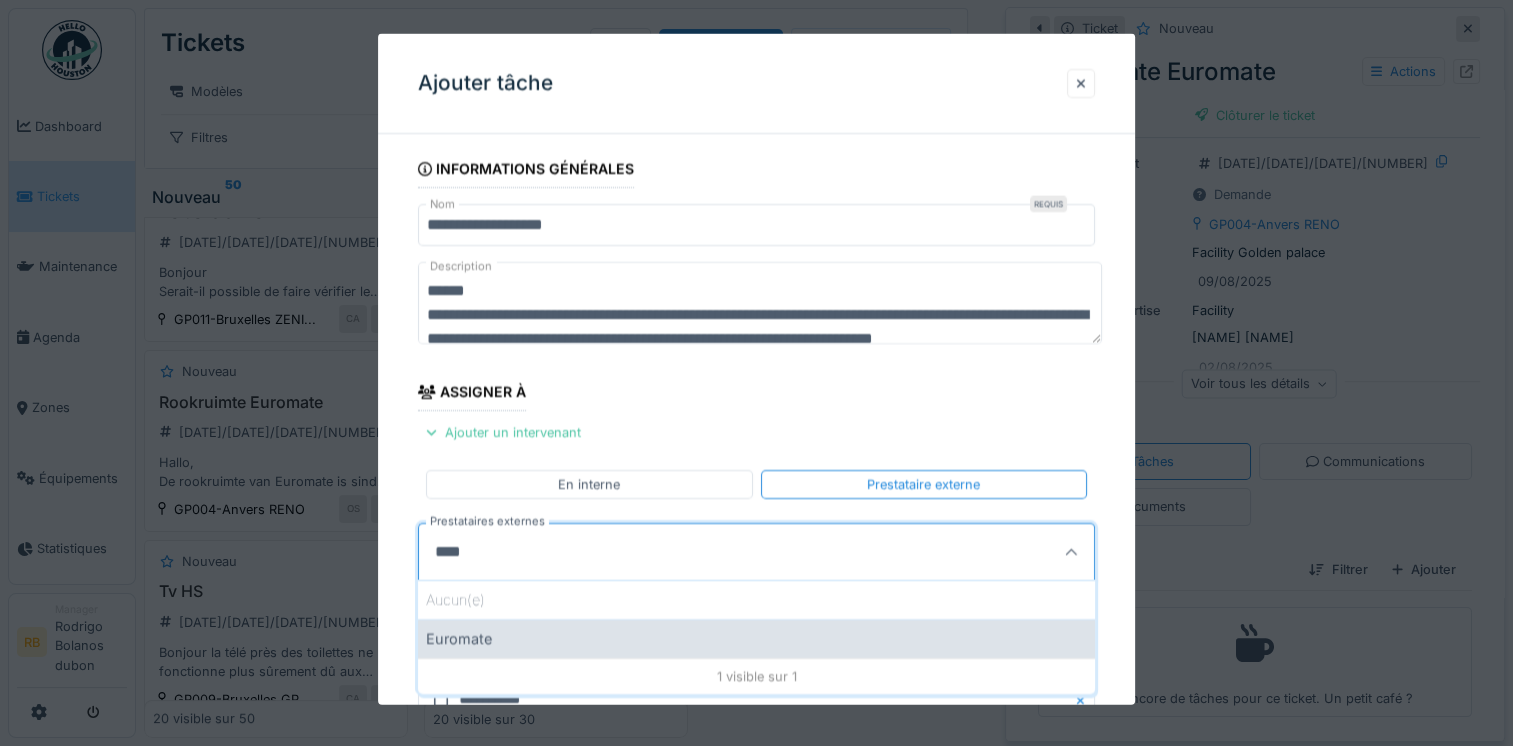 click on "Euromate" at bounding box center (756, 638) 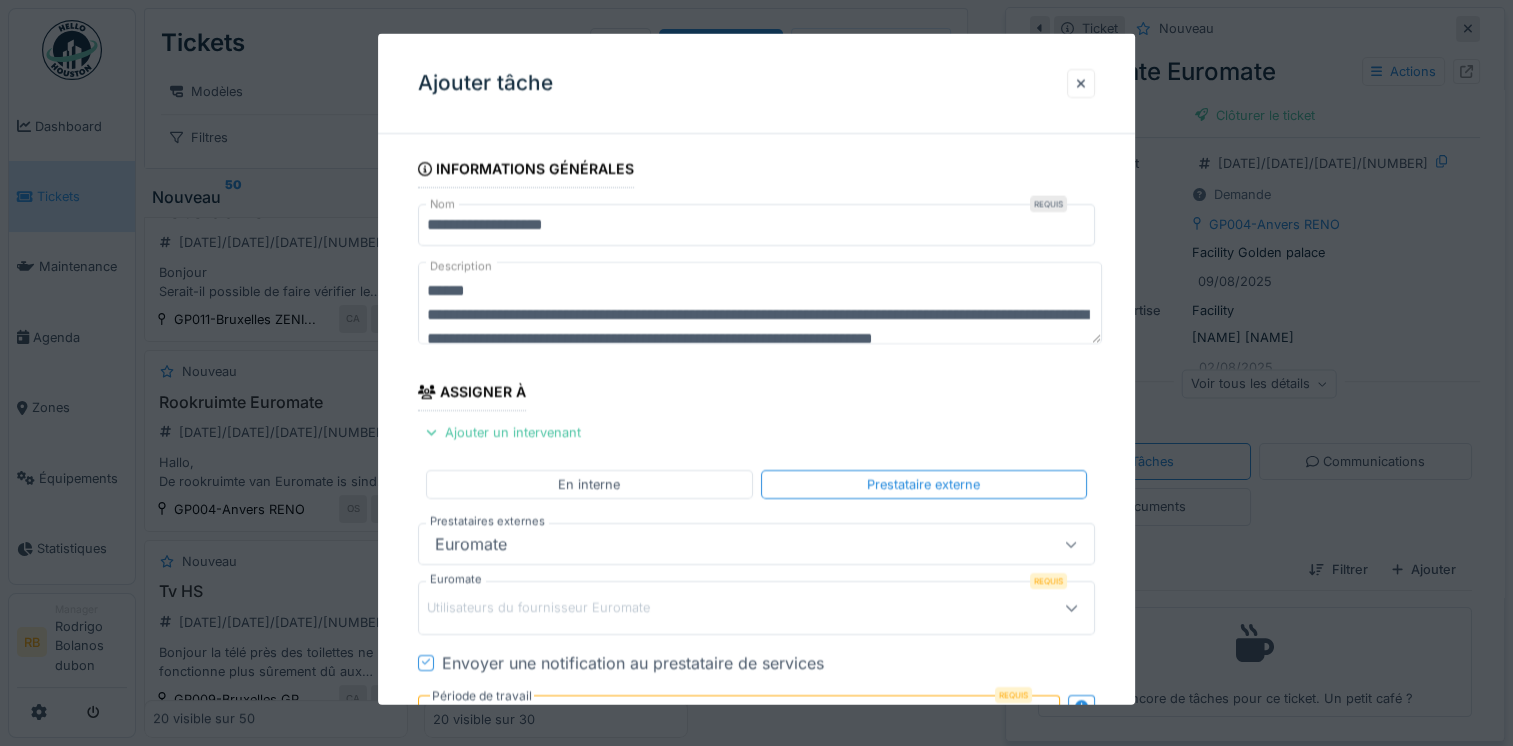 click on "Utilisateurs du fournisseur Euromate" at bounding box center [538, 607] 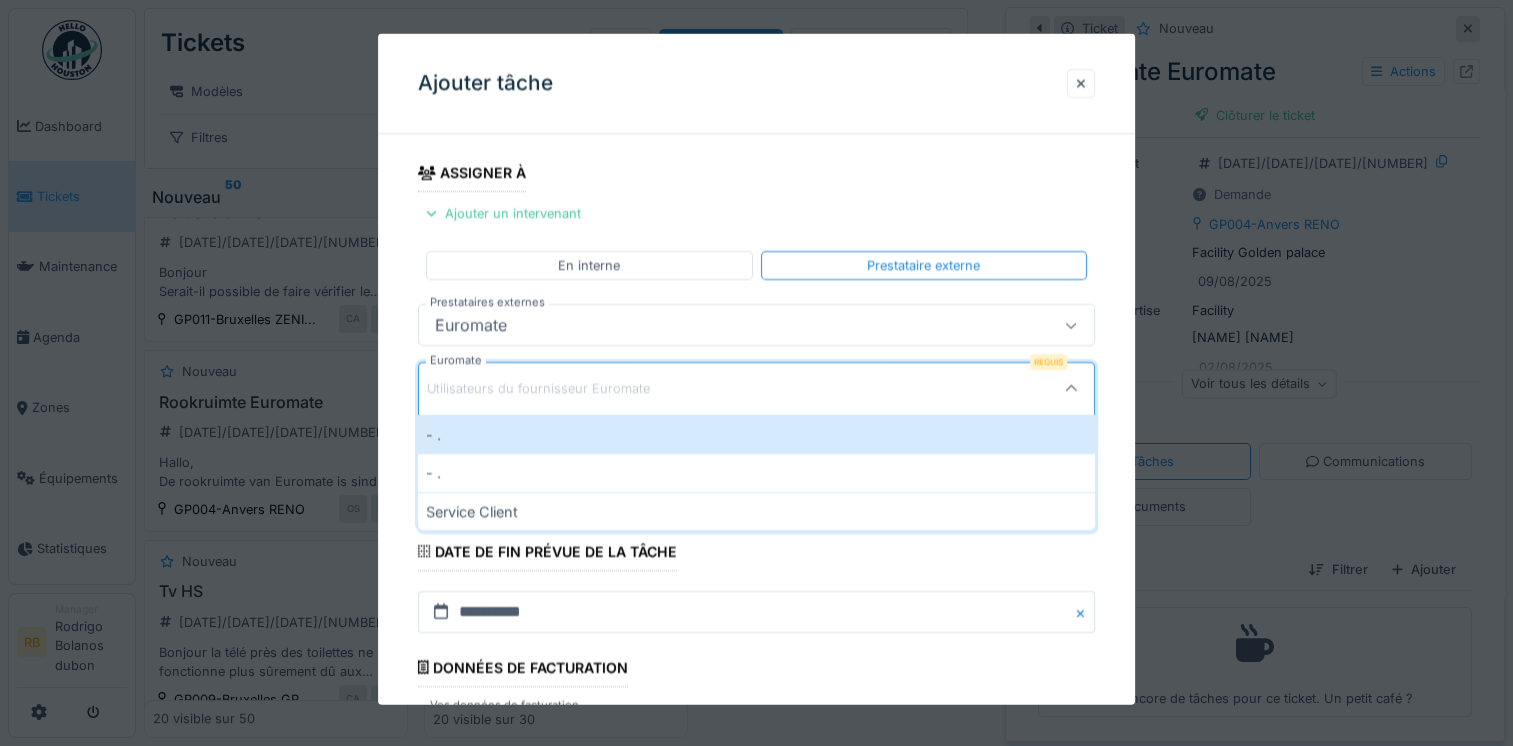 scroll, scrollTop: 235, scrollLeft: 0, axis: vertical 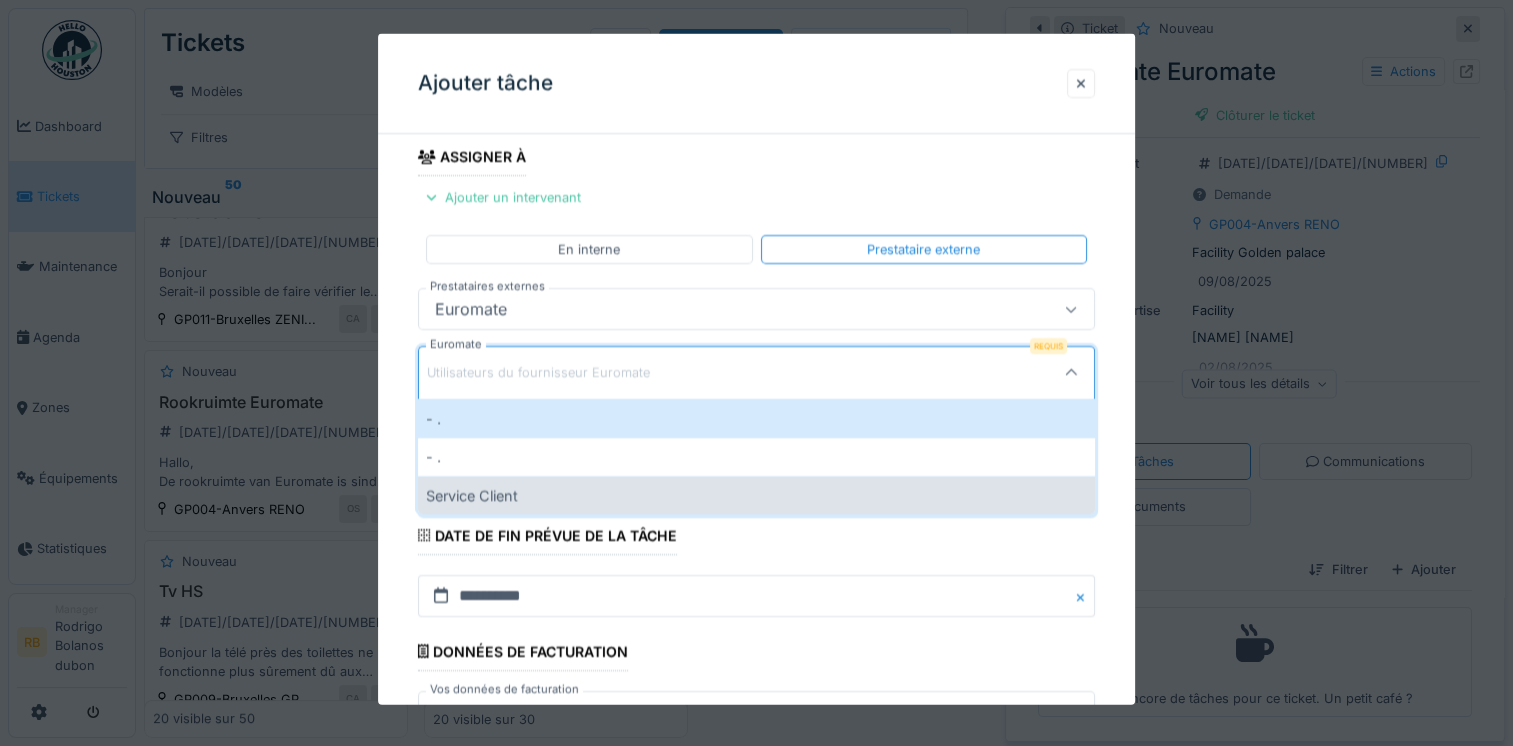 click on "Service Client" at bounding box center [756, 494] 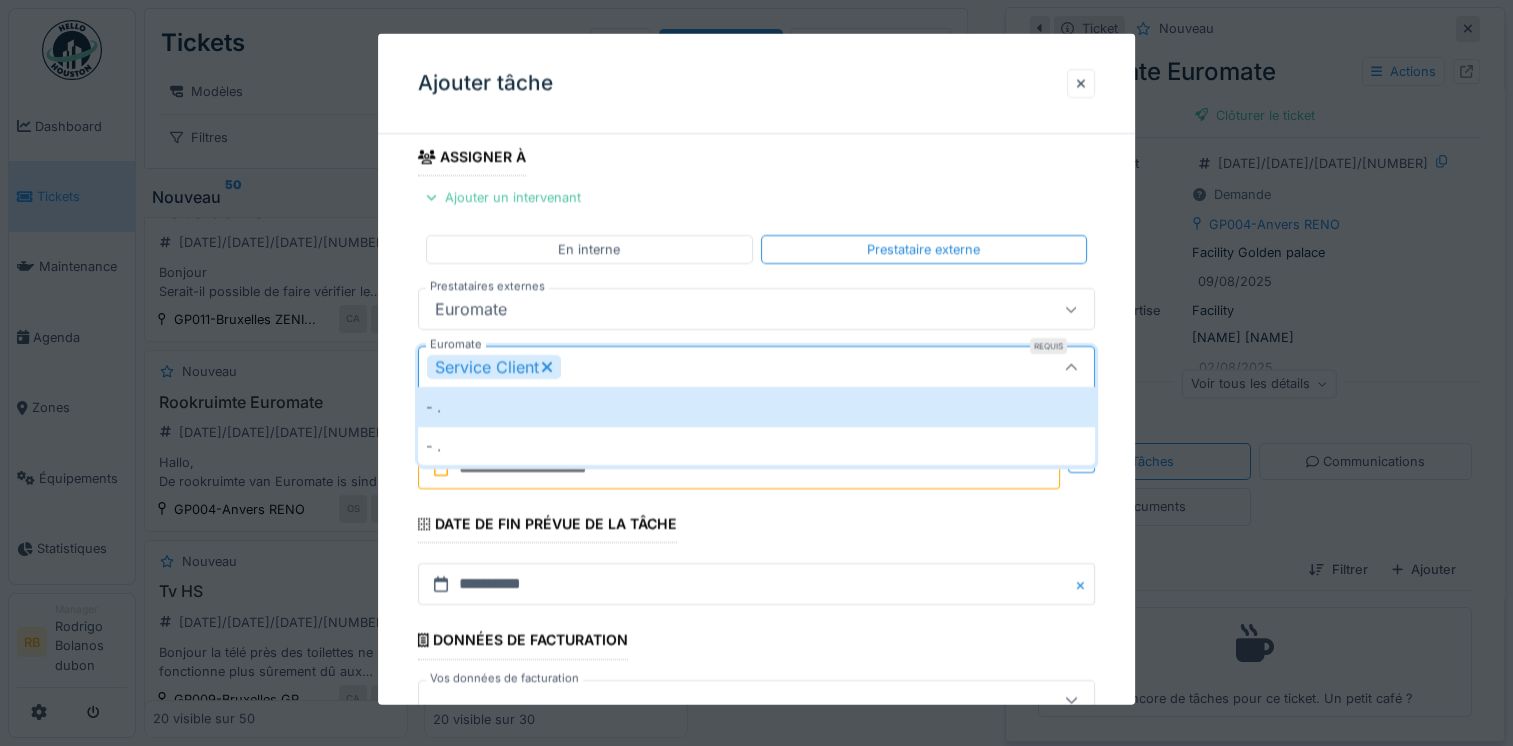 click on "Euromate" at bounding box center [756, 309] 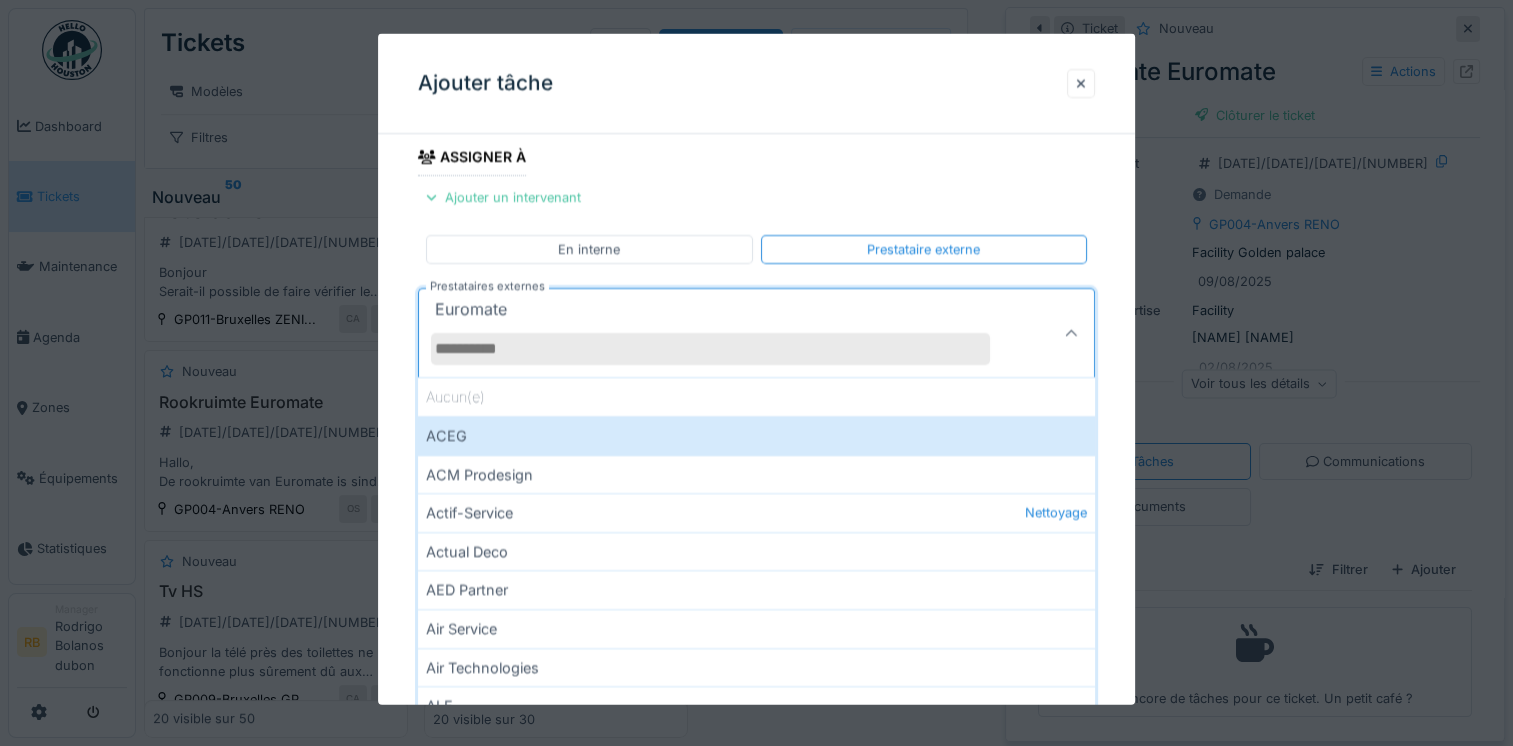 click on "**********" at bounding box center (756, 378) 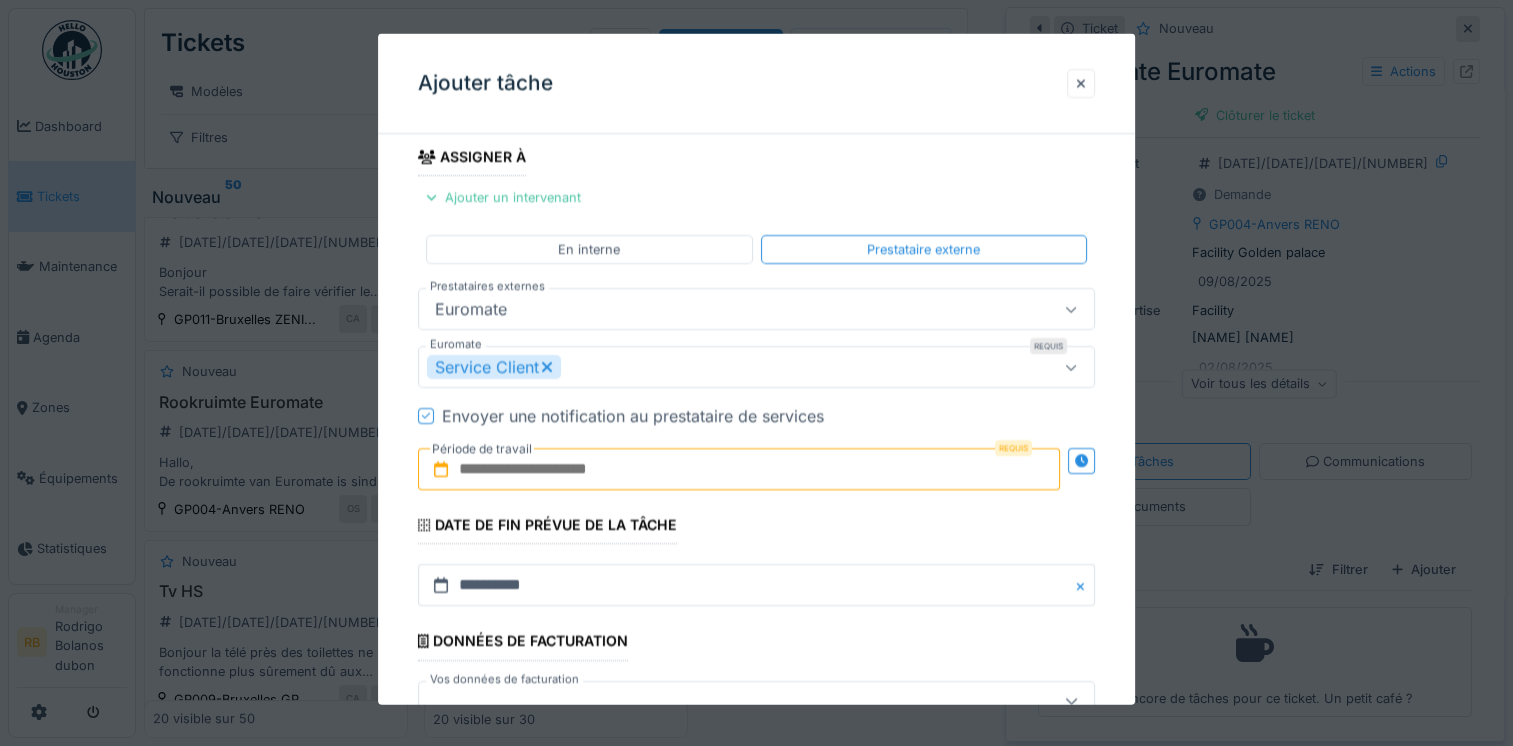 click at bounding box center (739, 469) 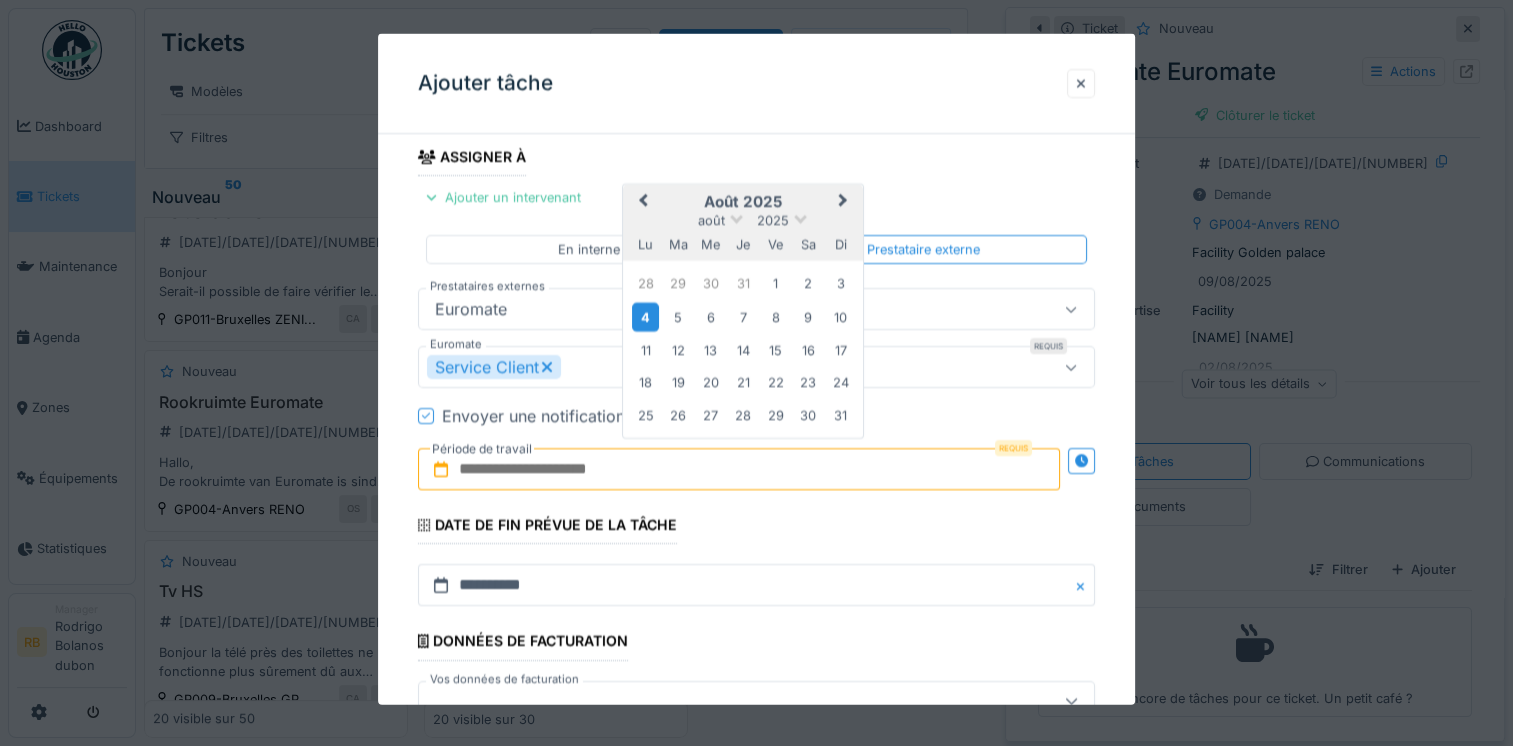 click on "4" at bounding box center (645, 316) 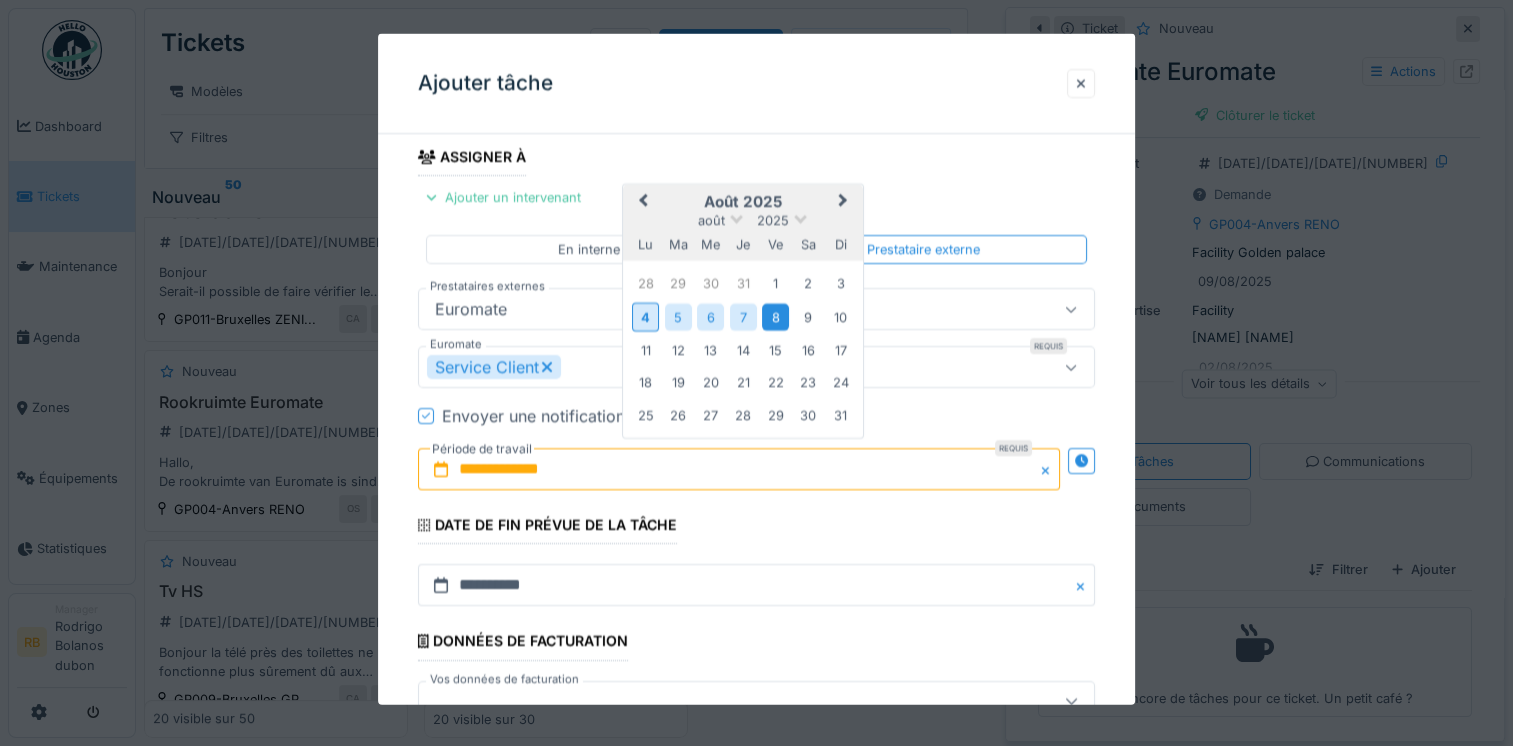 click on "8" at bounding box center (775, 316) 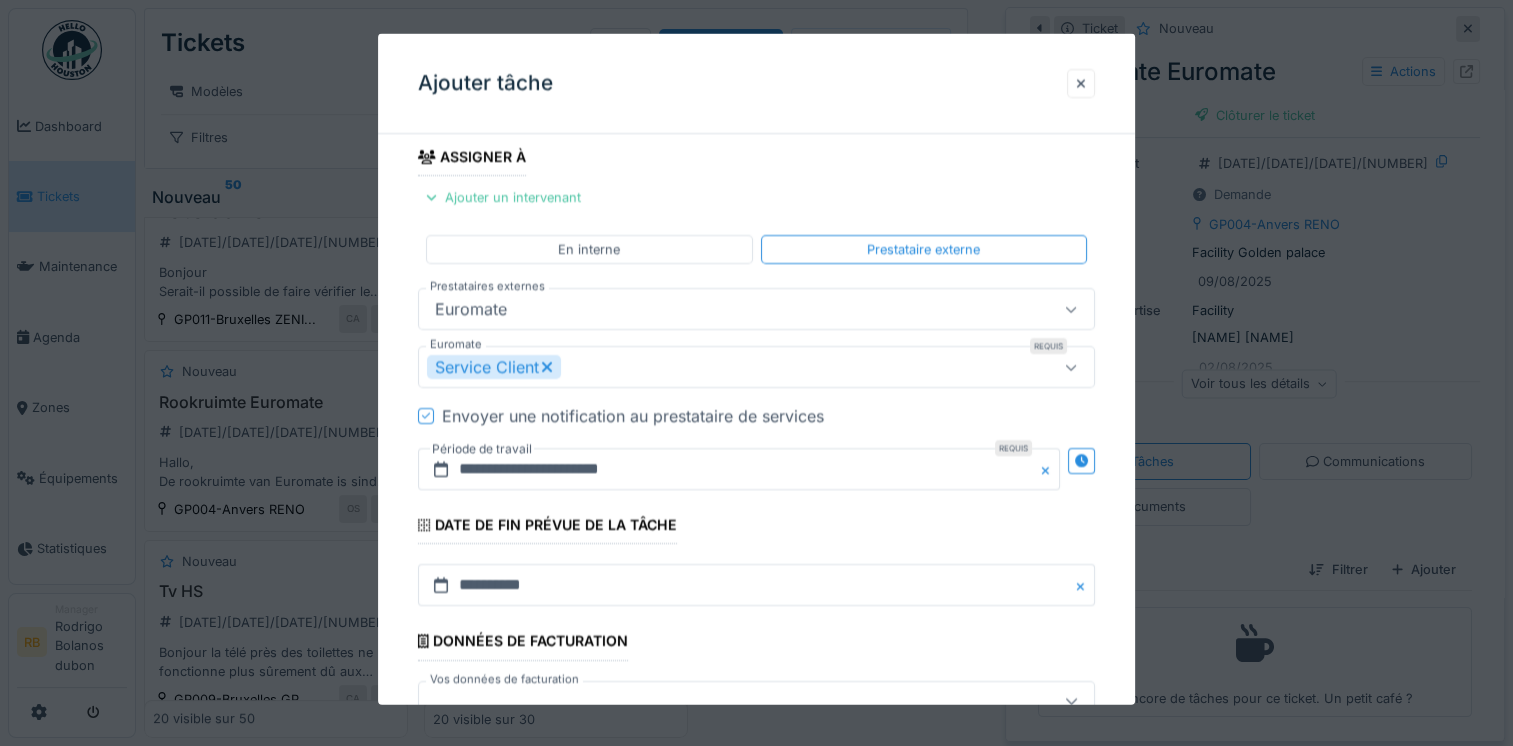 scroll, scrollTop: 360, scrollLeft: 0, axis: vertical 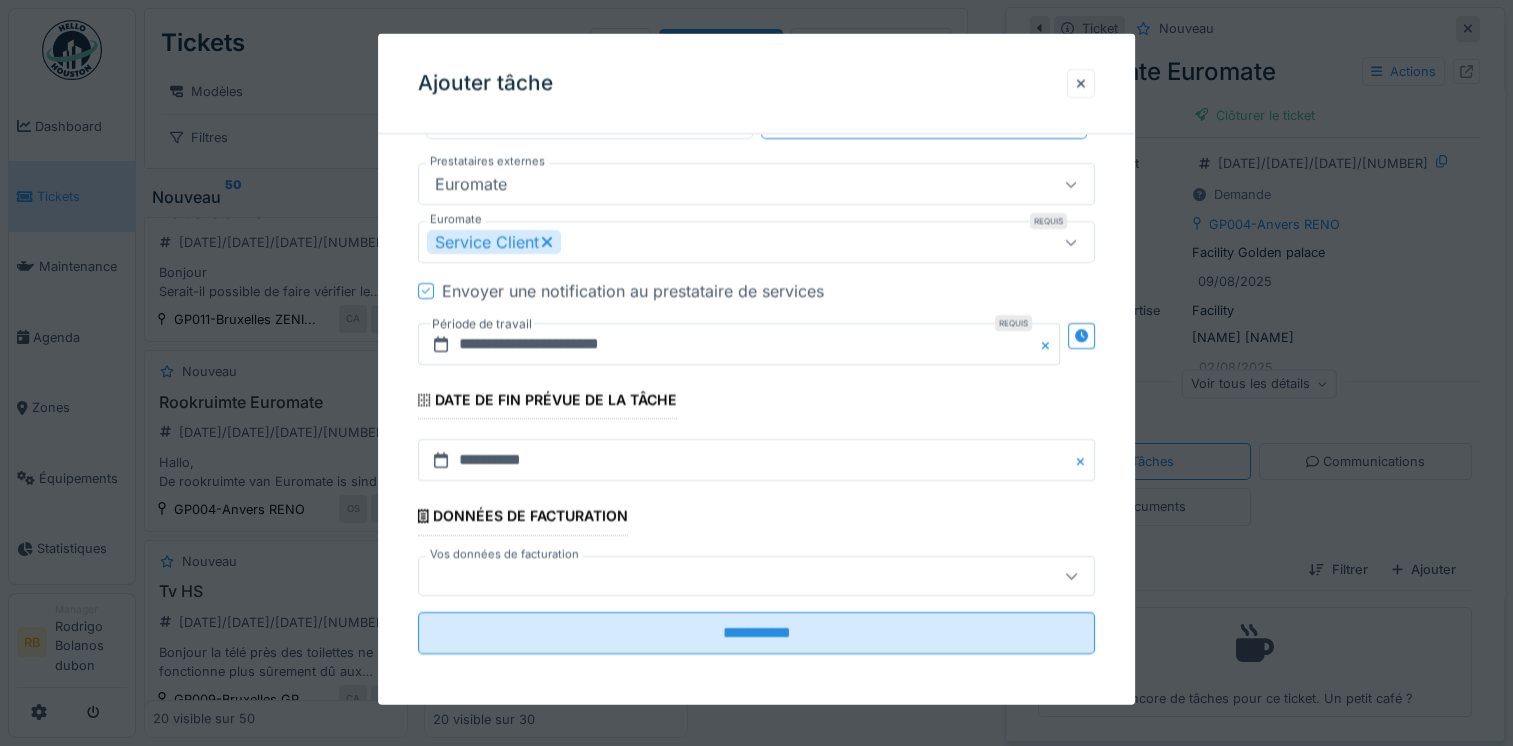 click at bounding box center [722, 575] 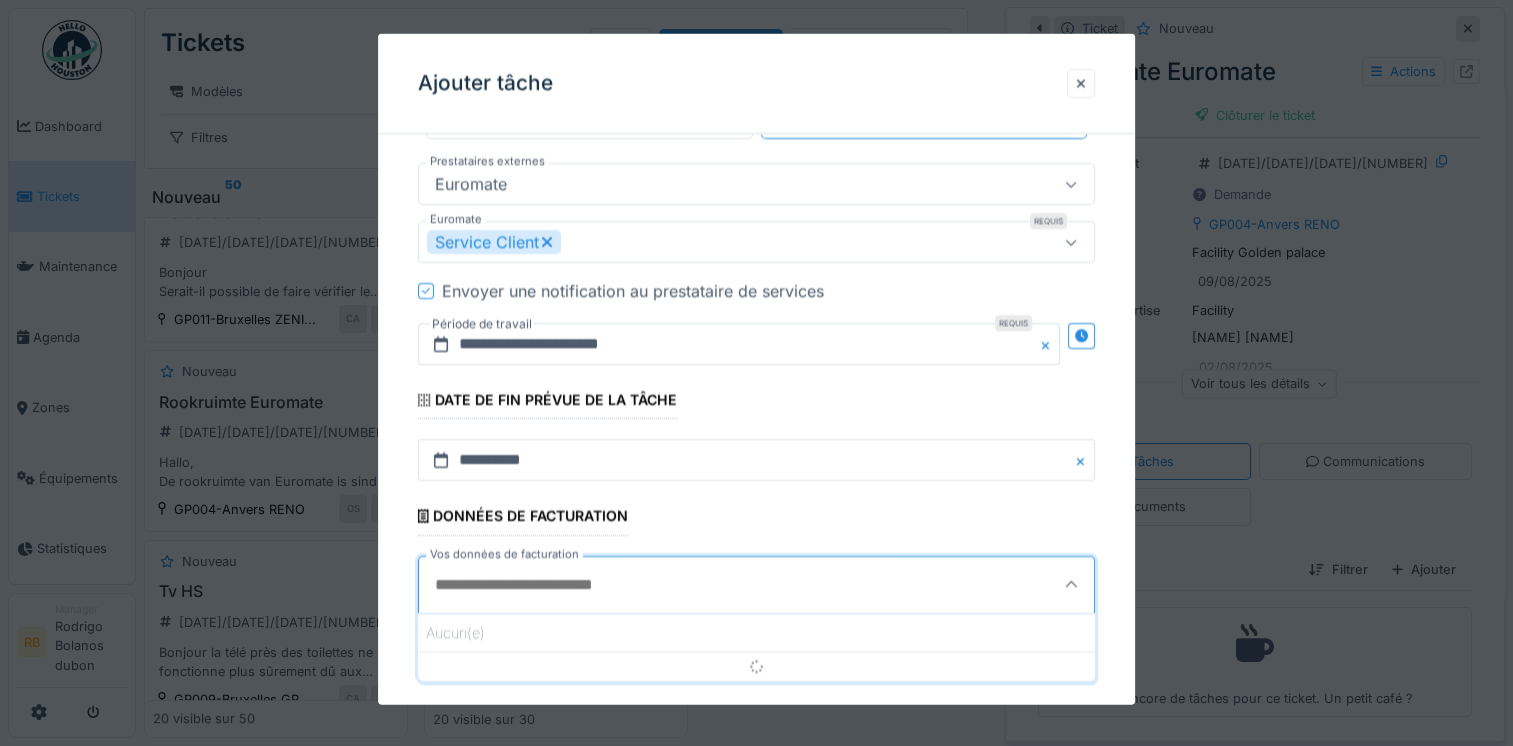 click on "Vos données de facturation" at bounding box center [710, 584] 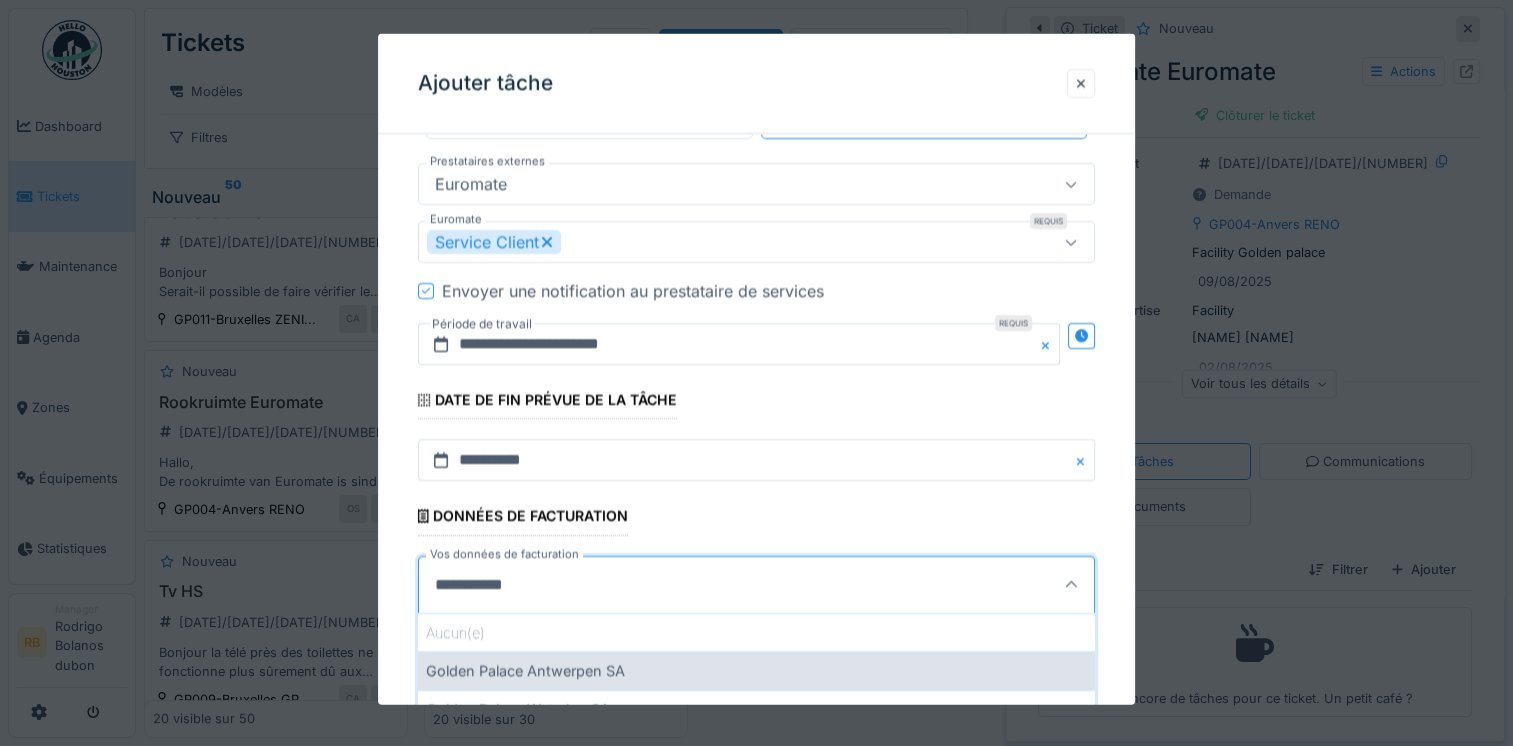 type on "**********" 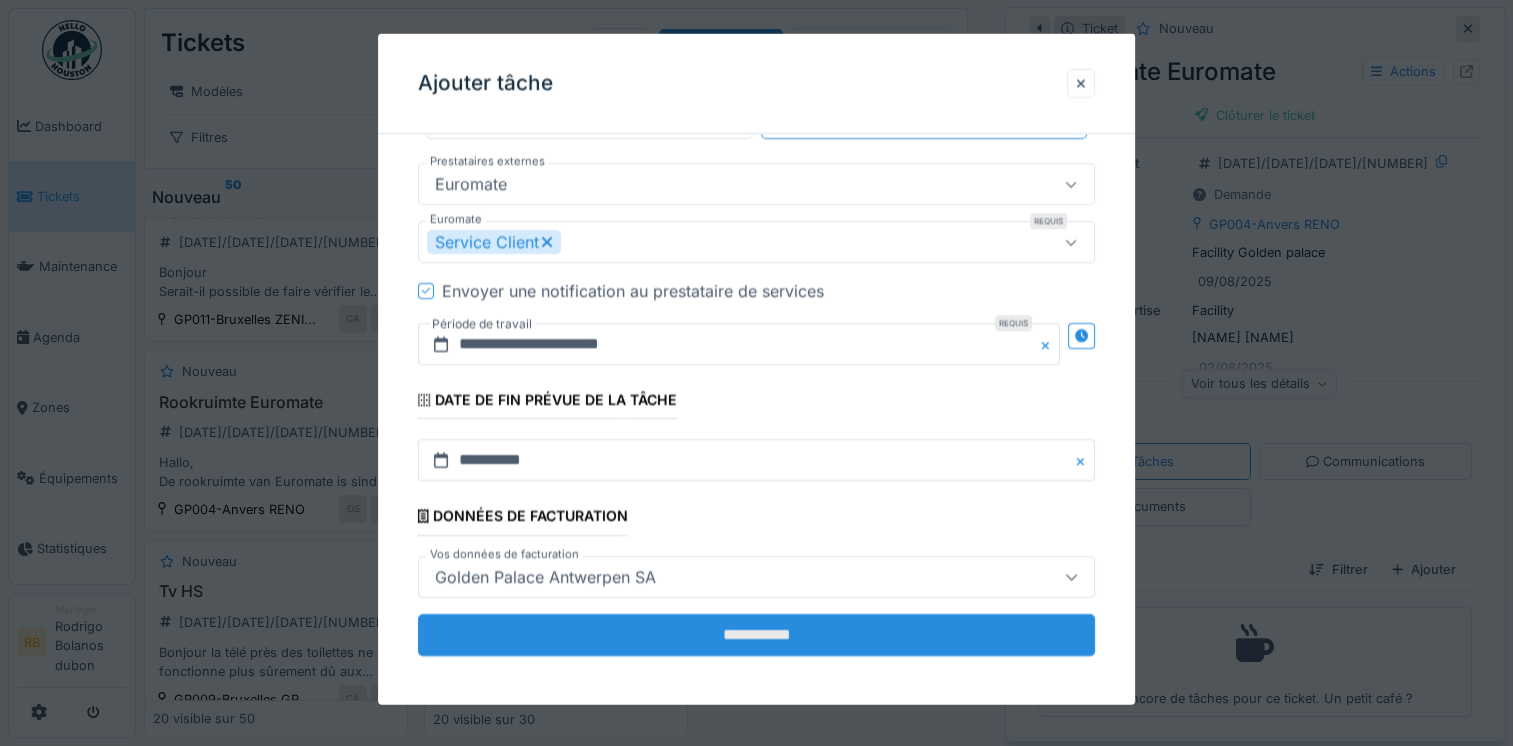 click on "**********" at bounding box center (756, 634) 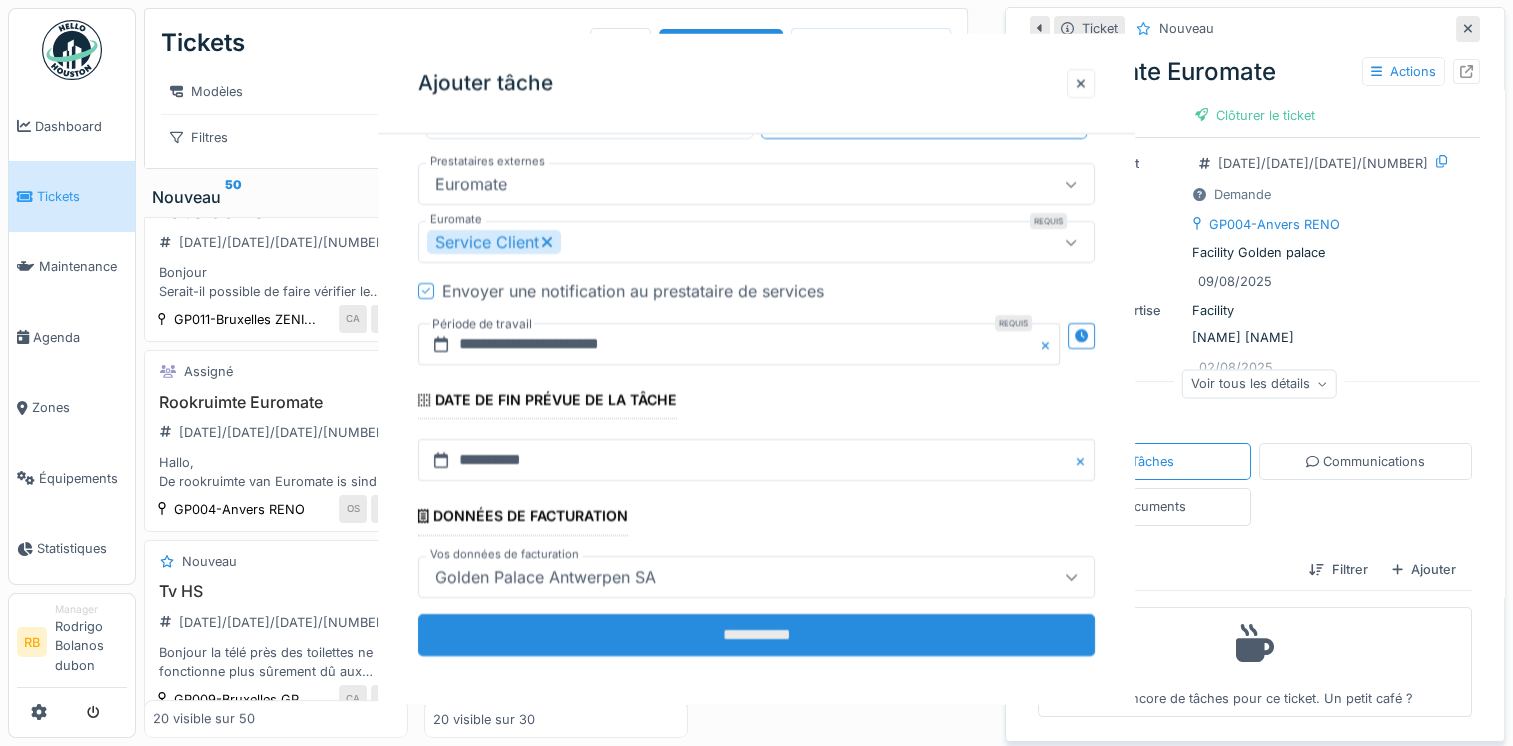 scroll, scrollTop: 0, scrollLeft: 0, axis: both 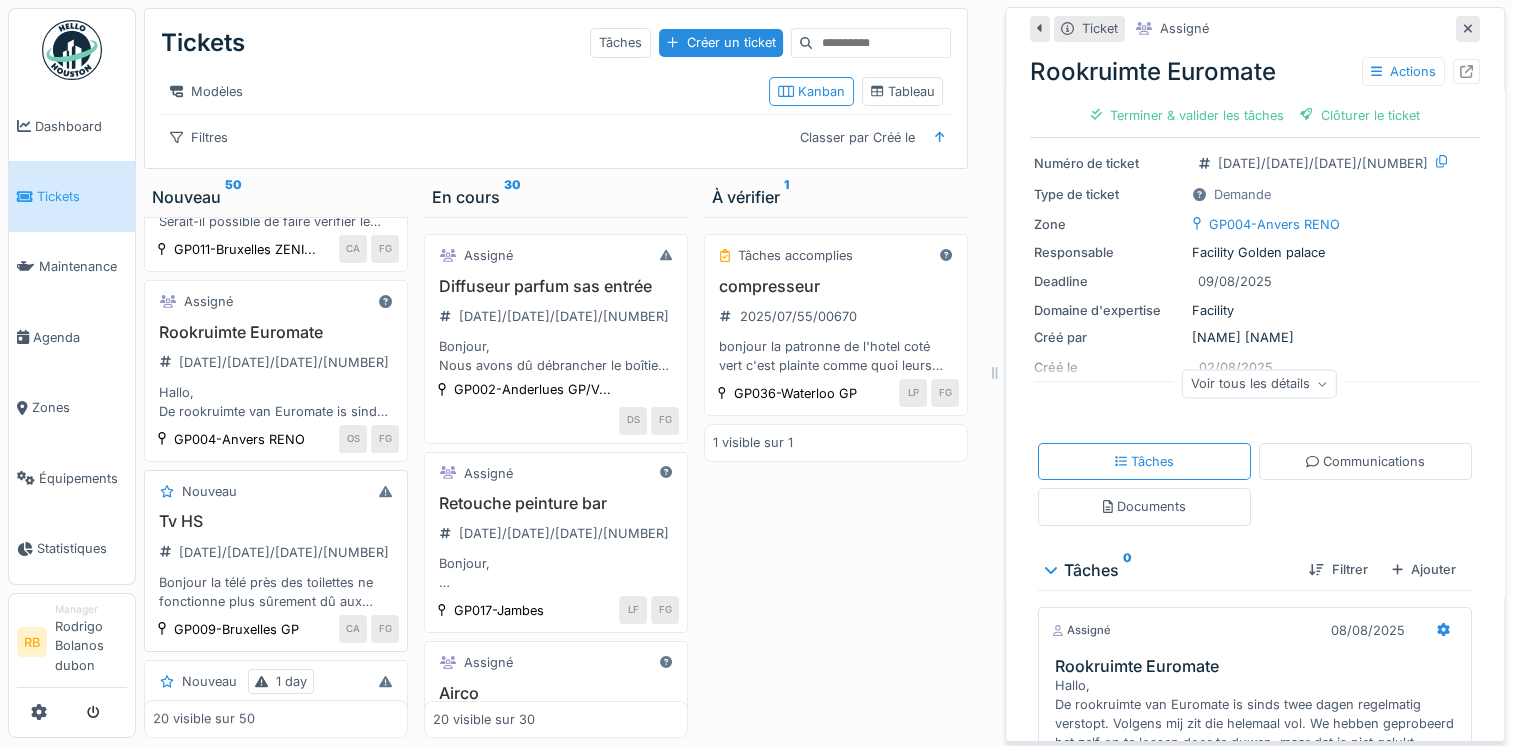 click on "Tv HS" at bounding box center (276, 521) 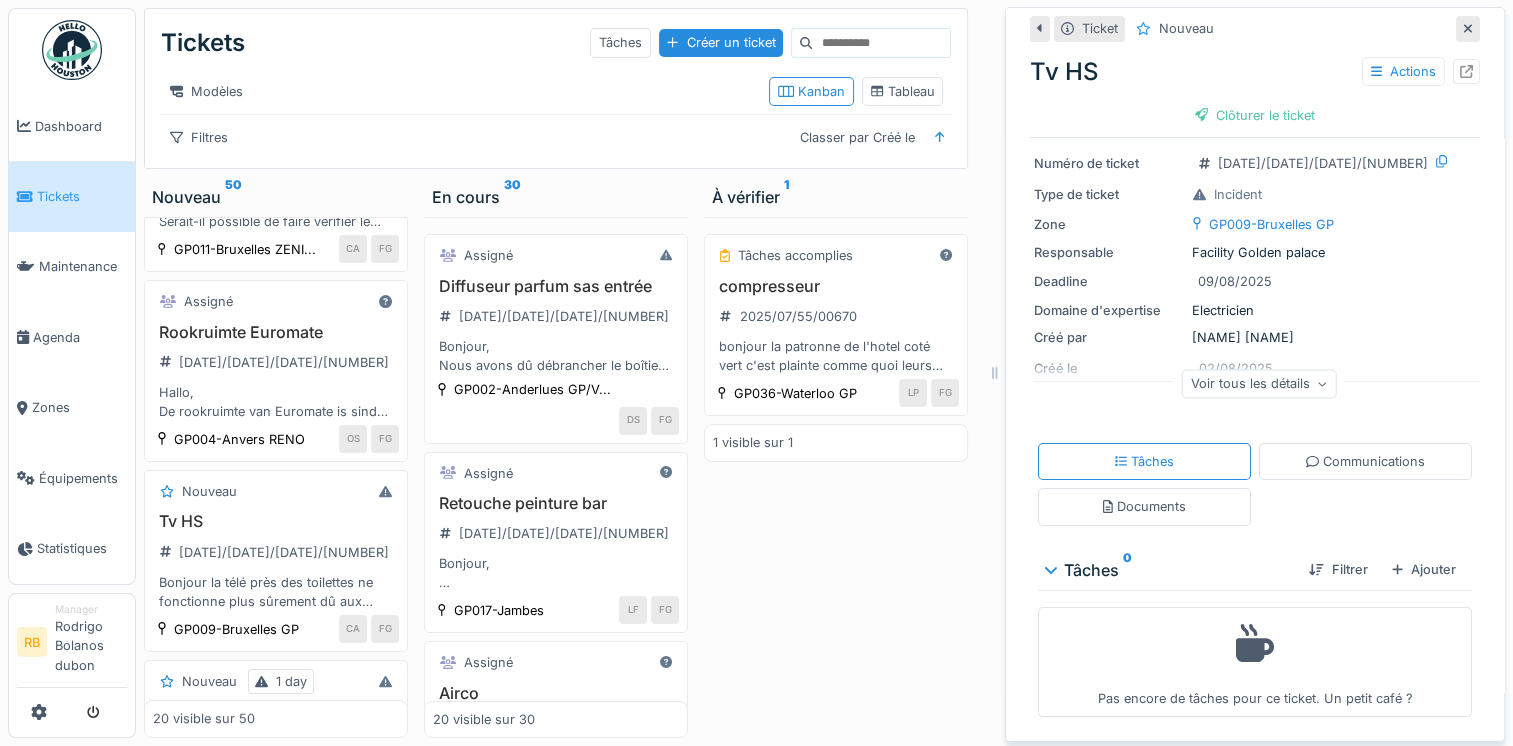 scroll, scrollTop: 76, scrollLeft: 0, axis: vertical 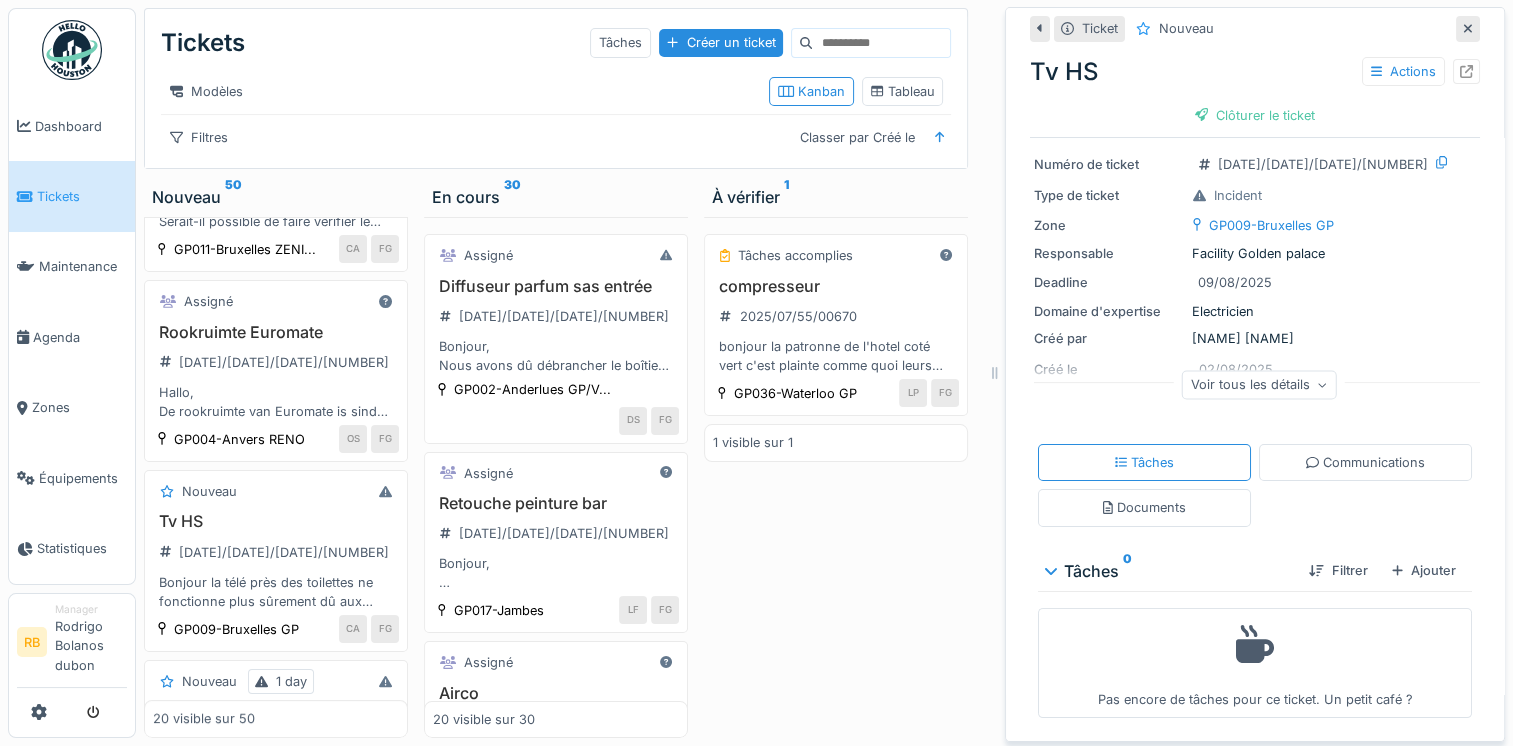 click on "Voir tous les détails" at bounding box center [1259, 384] 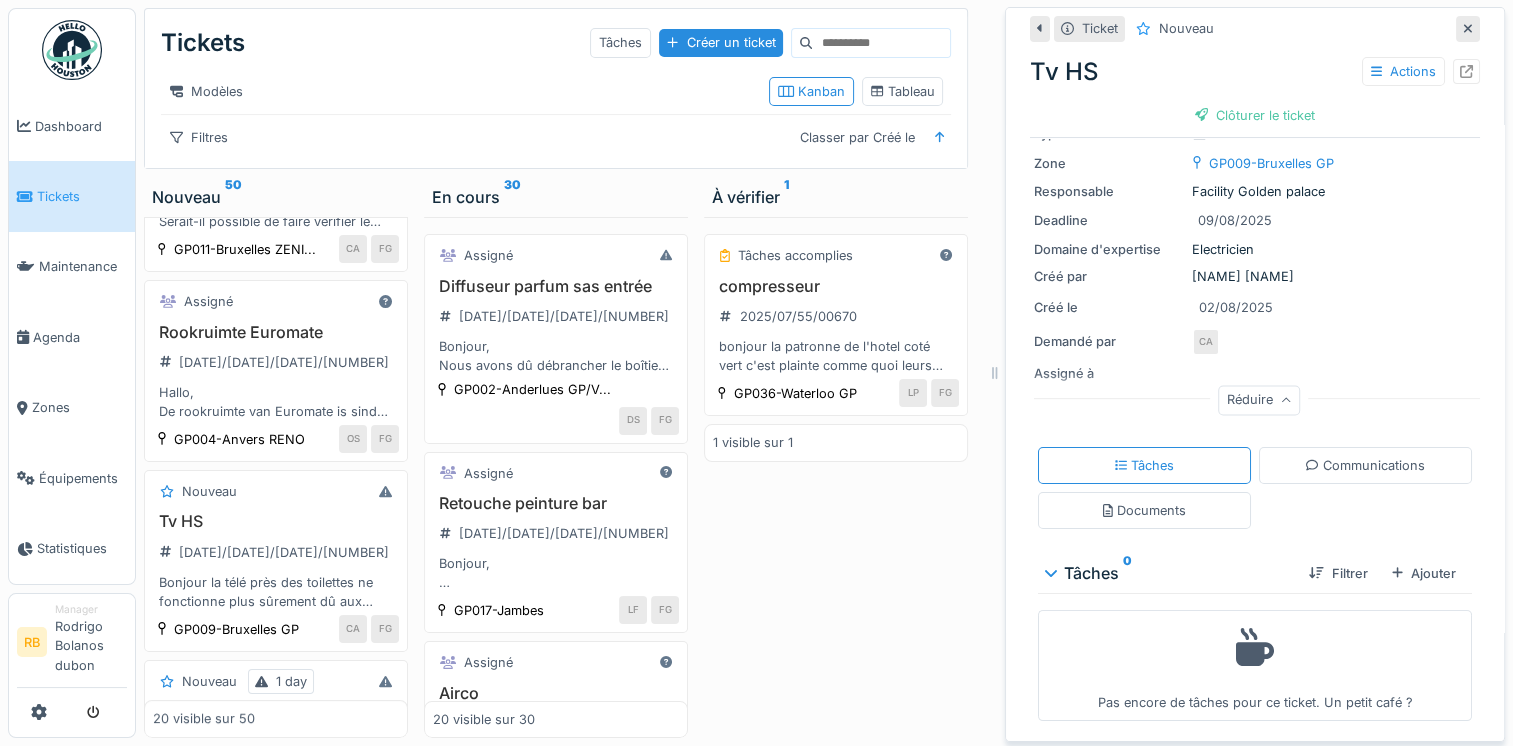 scroll, scrollTop: 0, scrollLeft: 0, axis: both 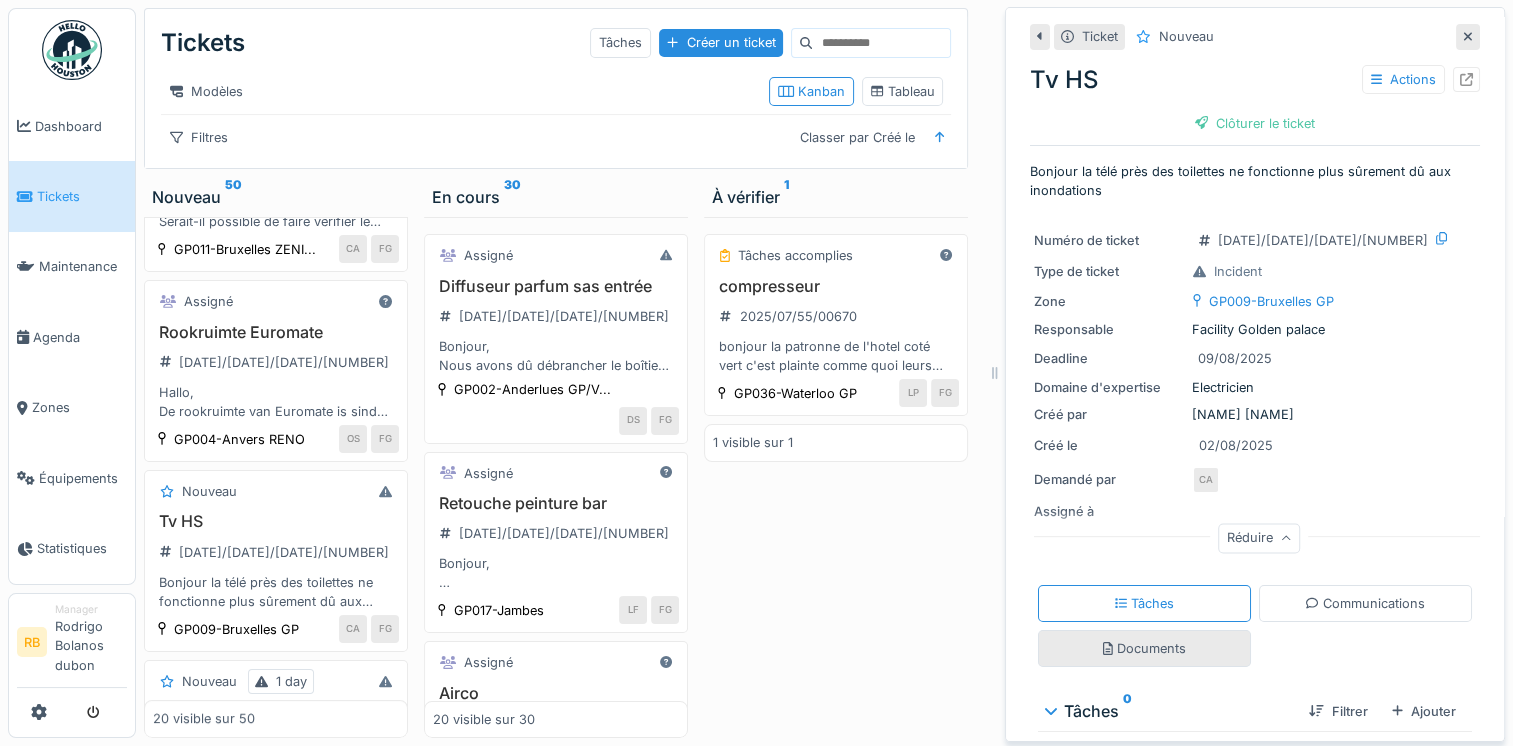 click on "Documents" at bounding box center [1144, 648] 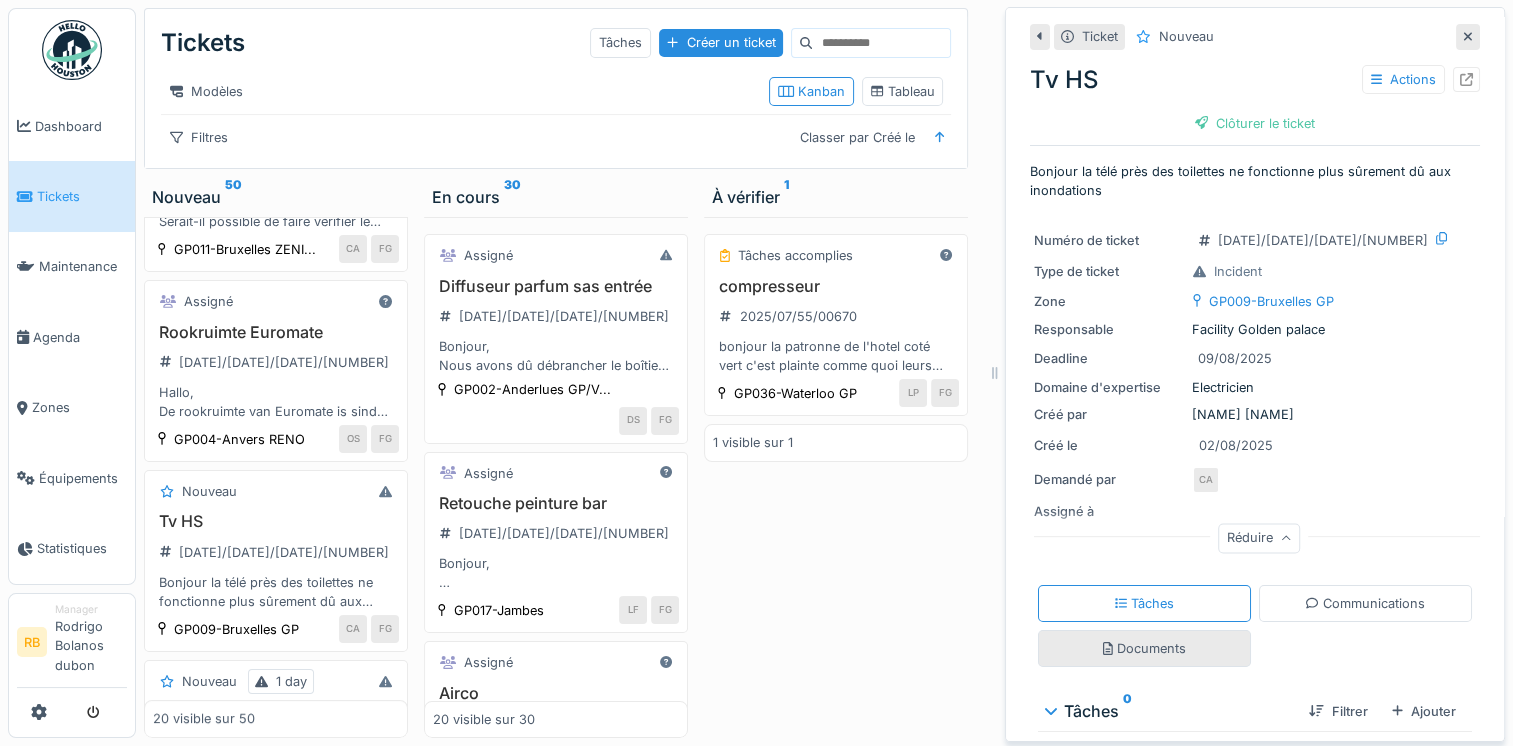 scroll, scrollTop: 15, scrollLeft: 0, axis: vertical 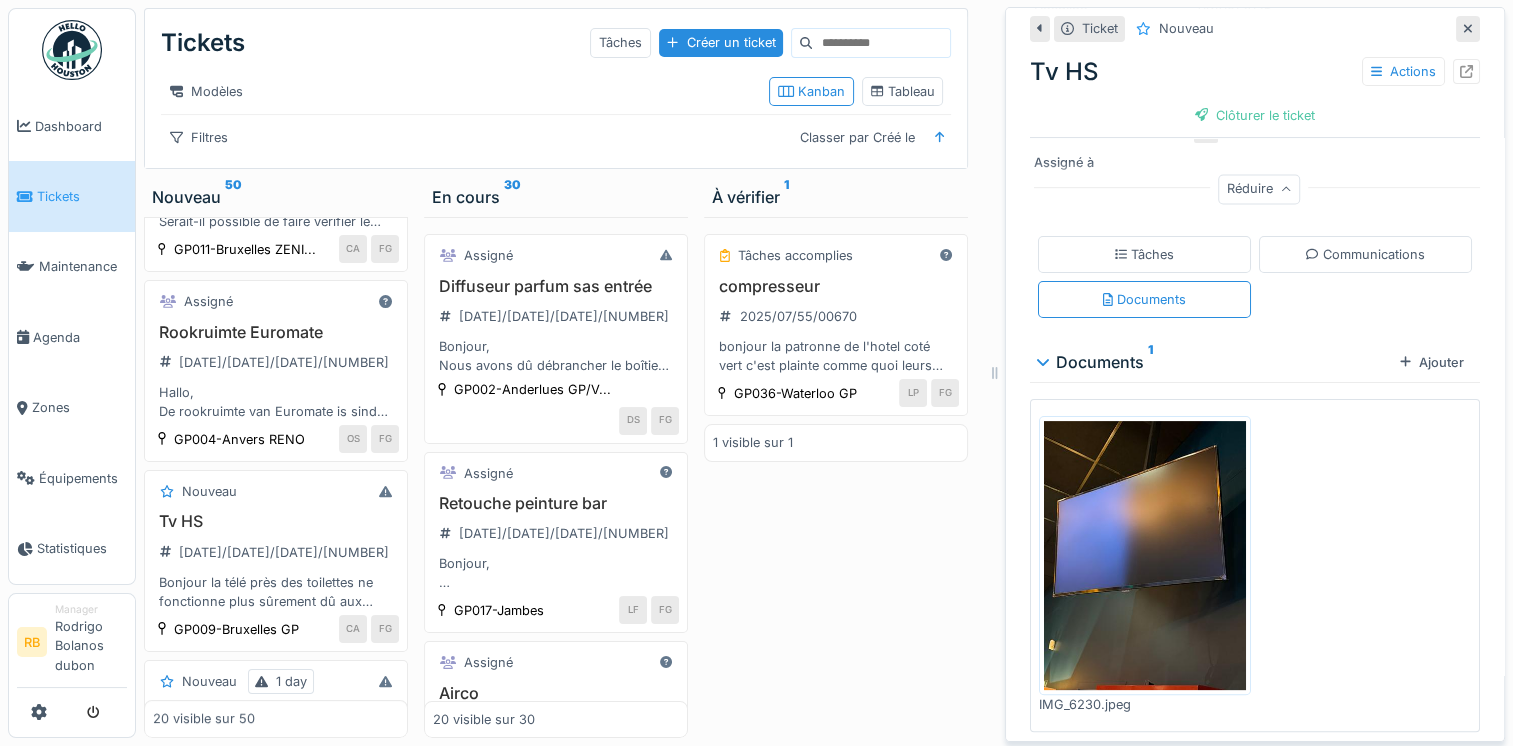 click at bounding box center (1145, 555) 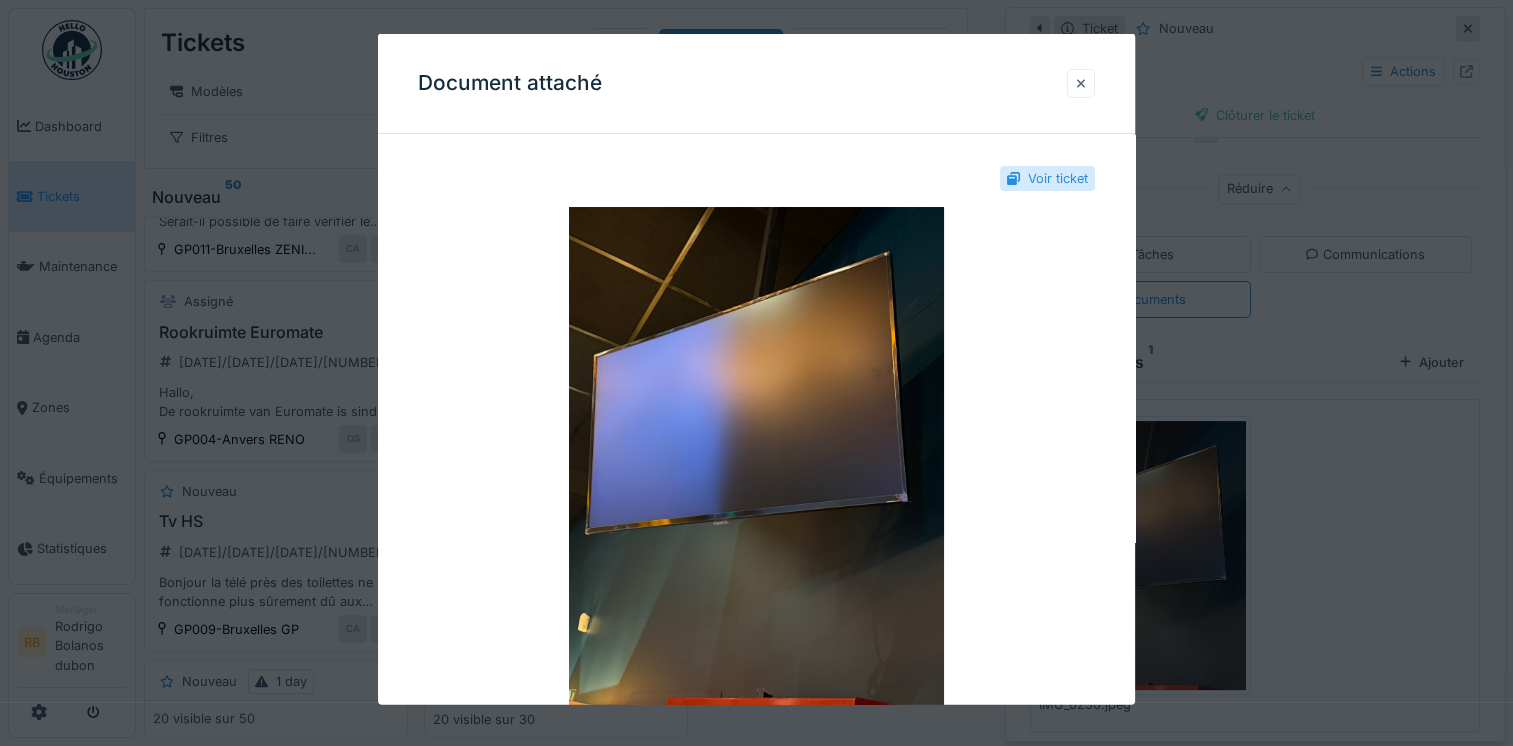 click at bounding box center [1081, 82] 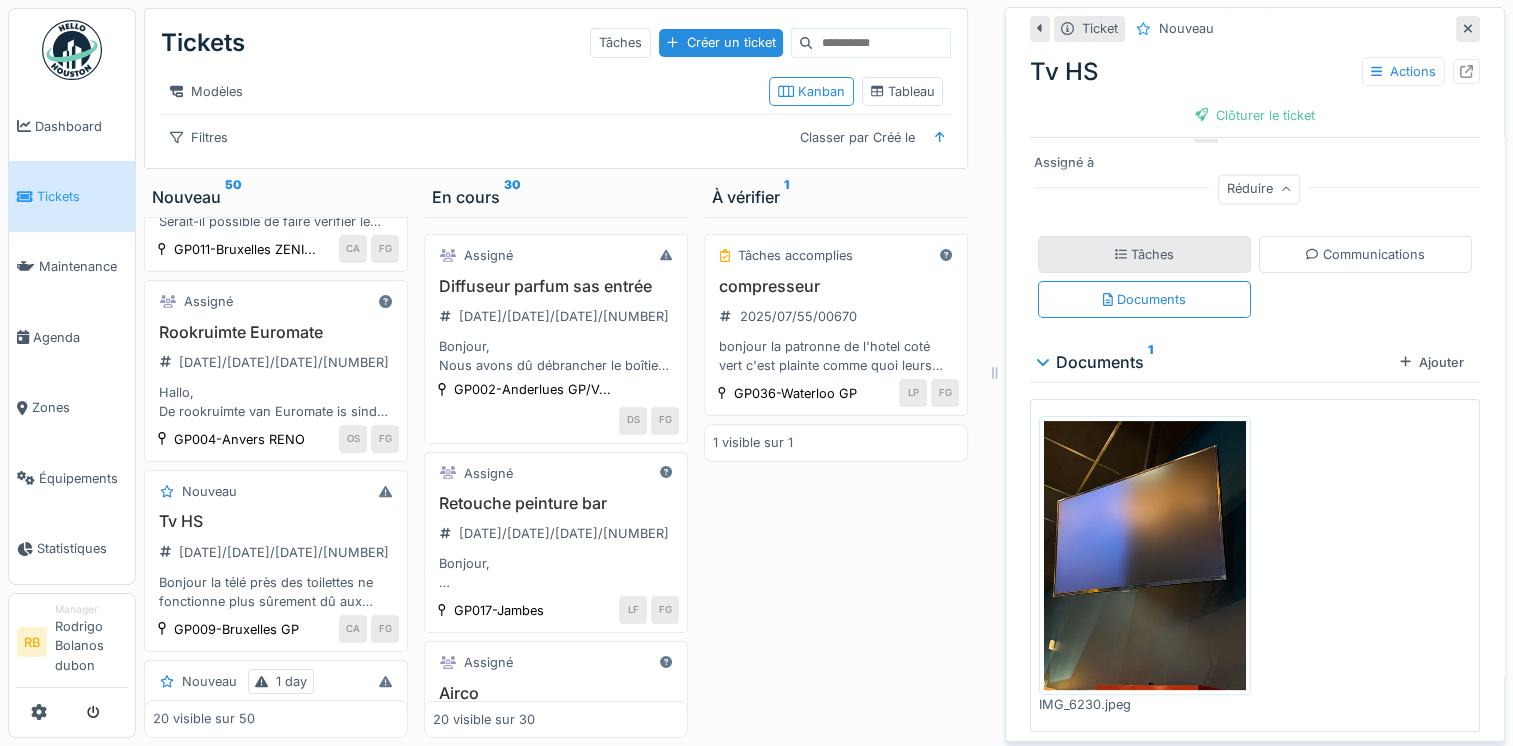 click on "Tâches" at bounding box center (1144, 254) 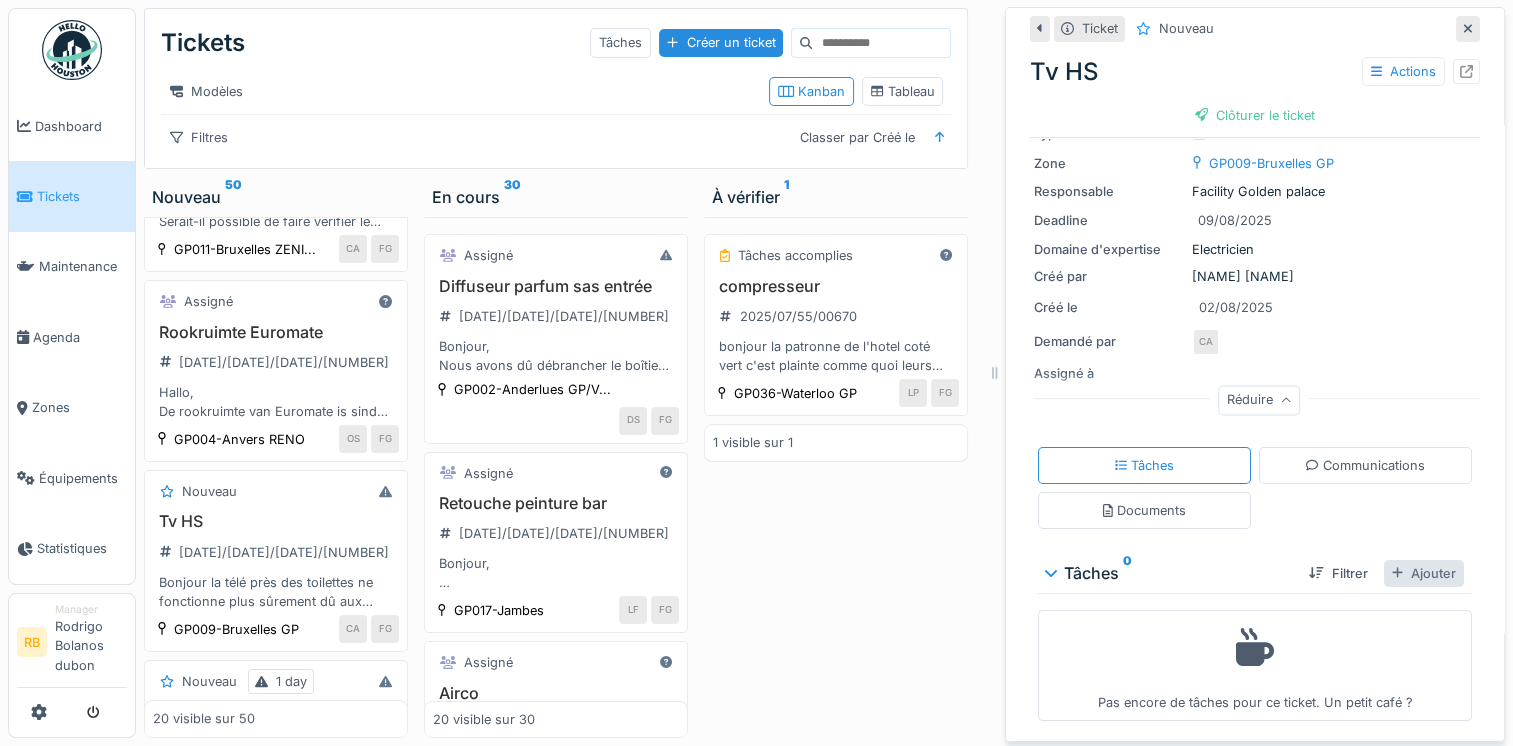 click on "Ajouter" at bounding box center [1424, 573] 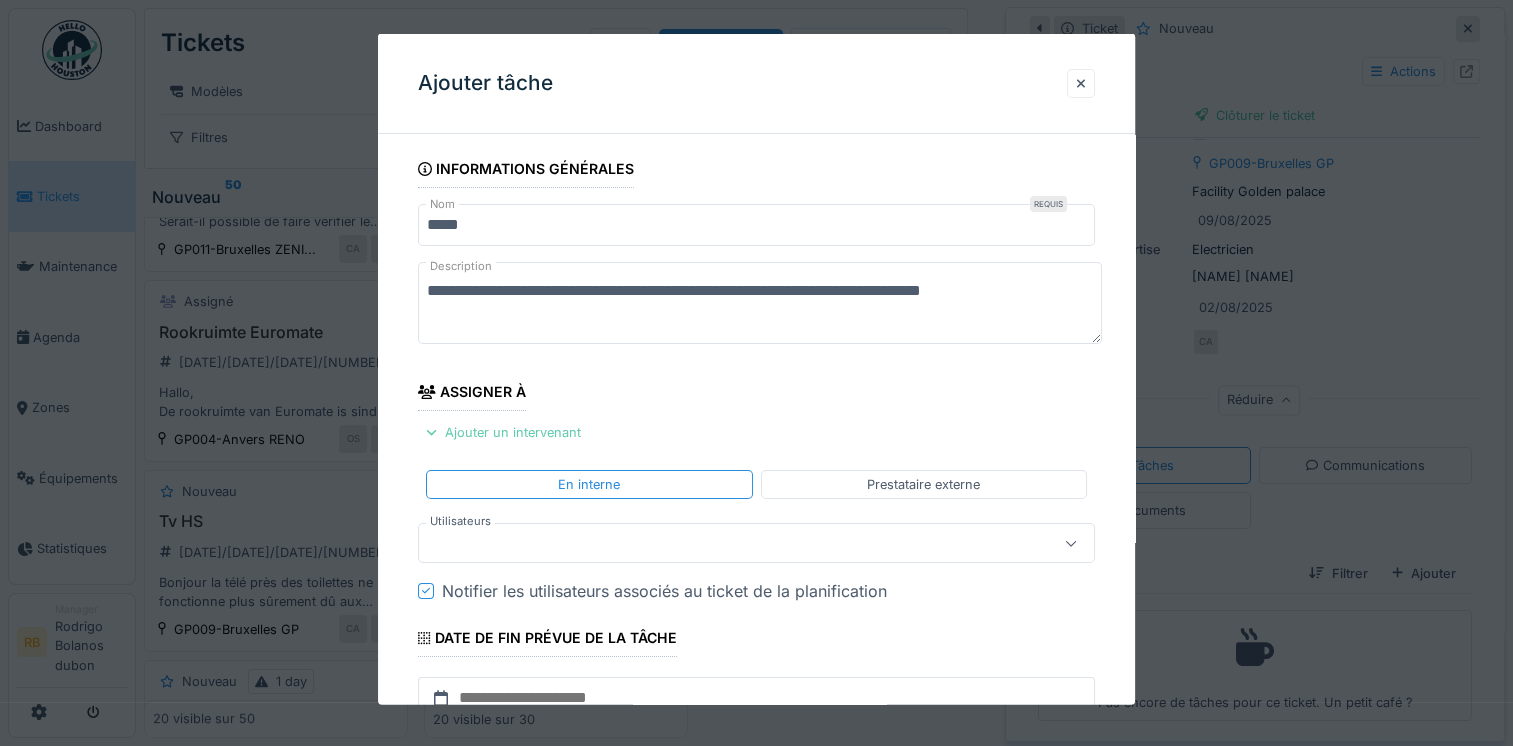 click on "Ajouter un intervenant" at bounding box center (503, 432) 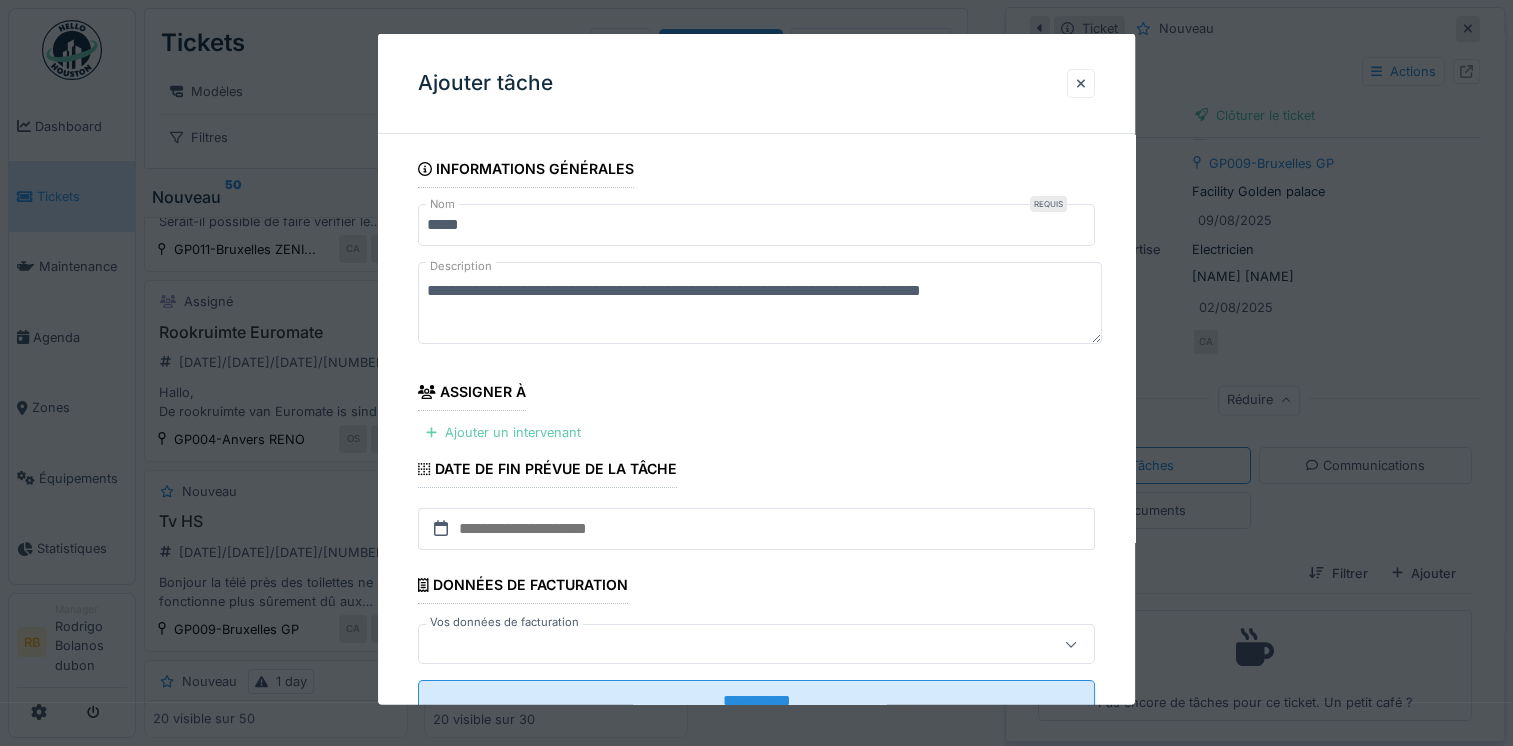 click on "Ajouter un intervenant" at bounding box center (503, 432) 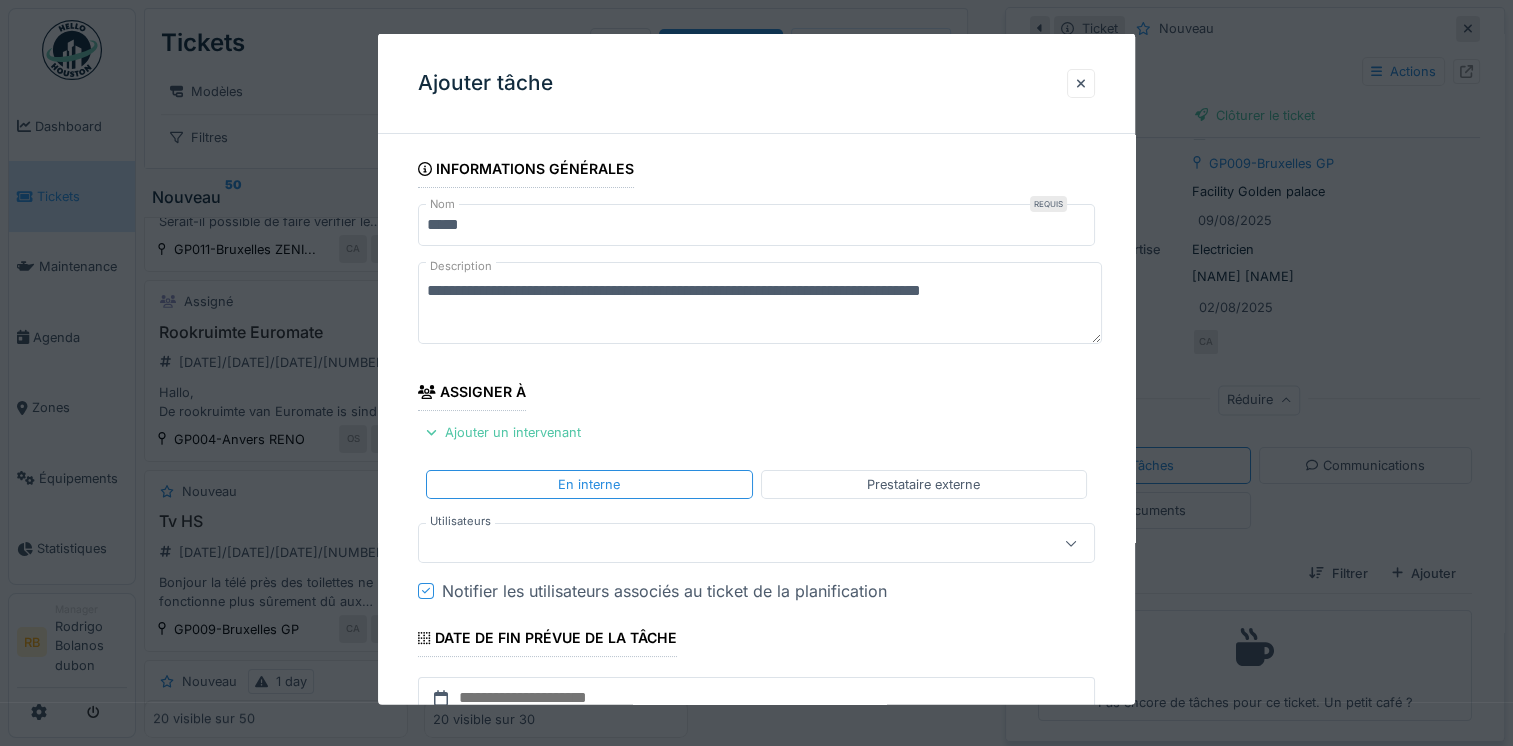click at bounding box center (756, 543) 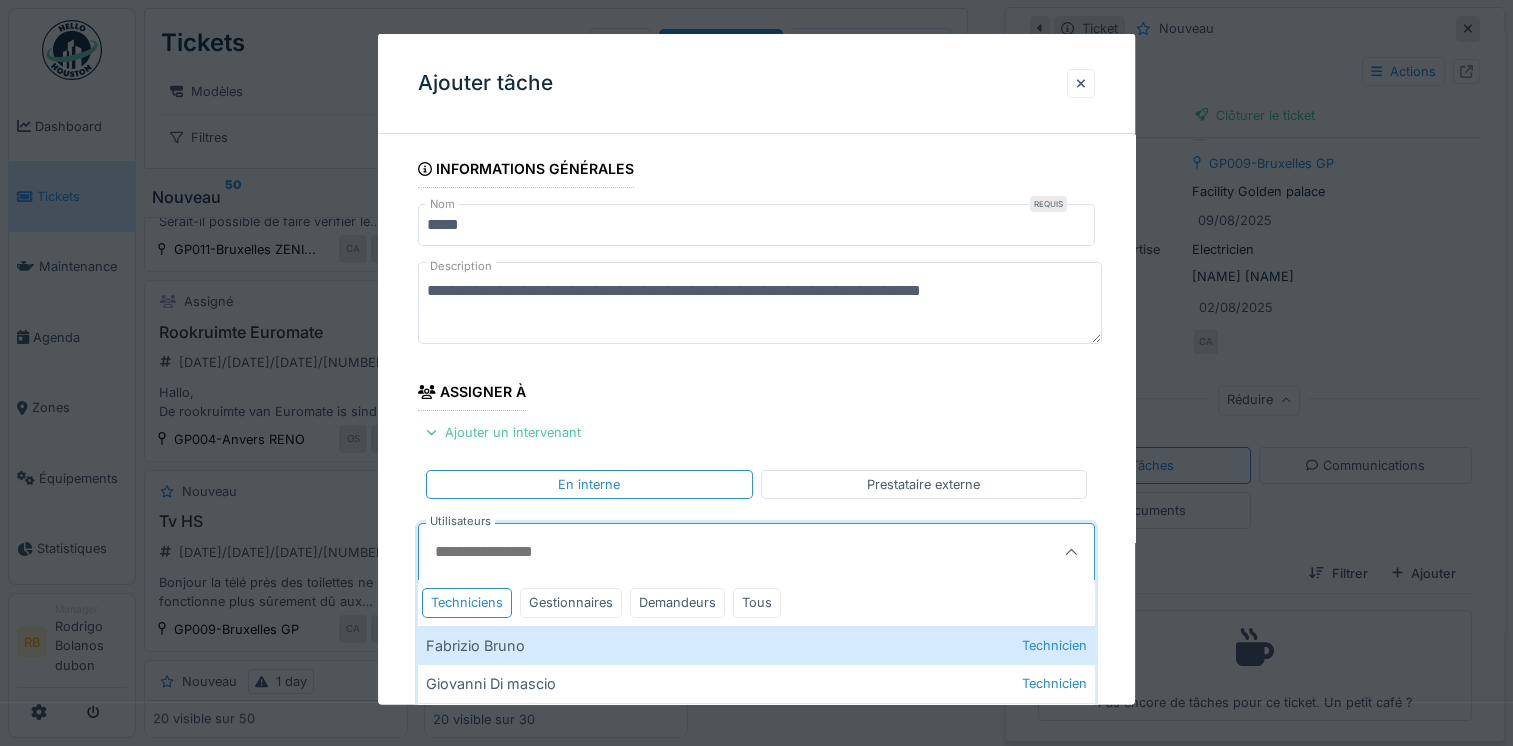 click on "Utilisateurs" at bounding box center [710, 552] 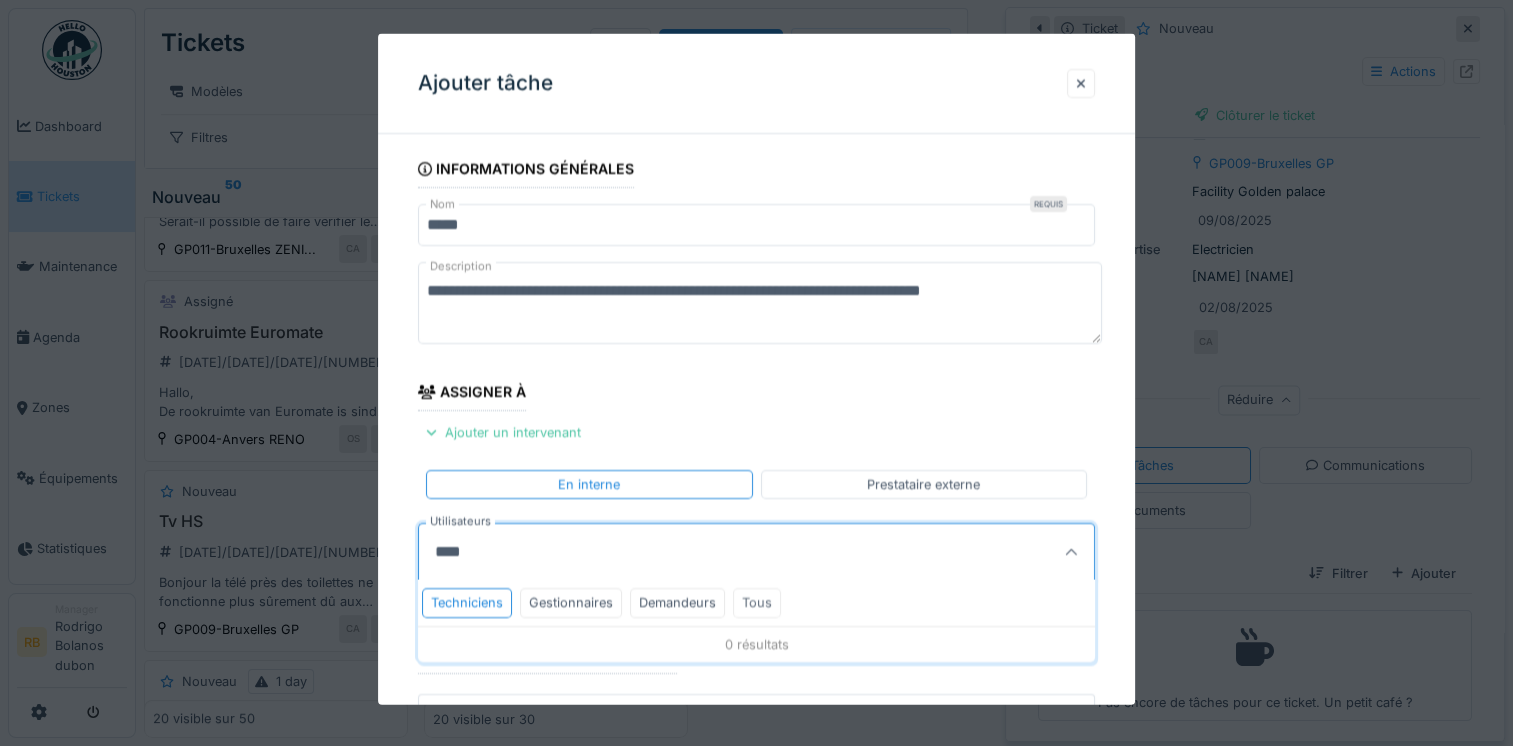 click on "Tous" at bounding box center [757, 602] 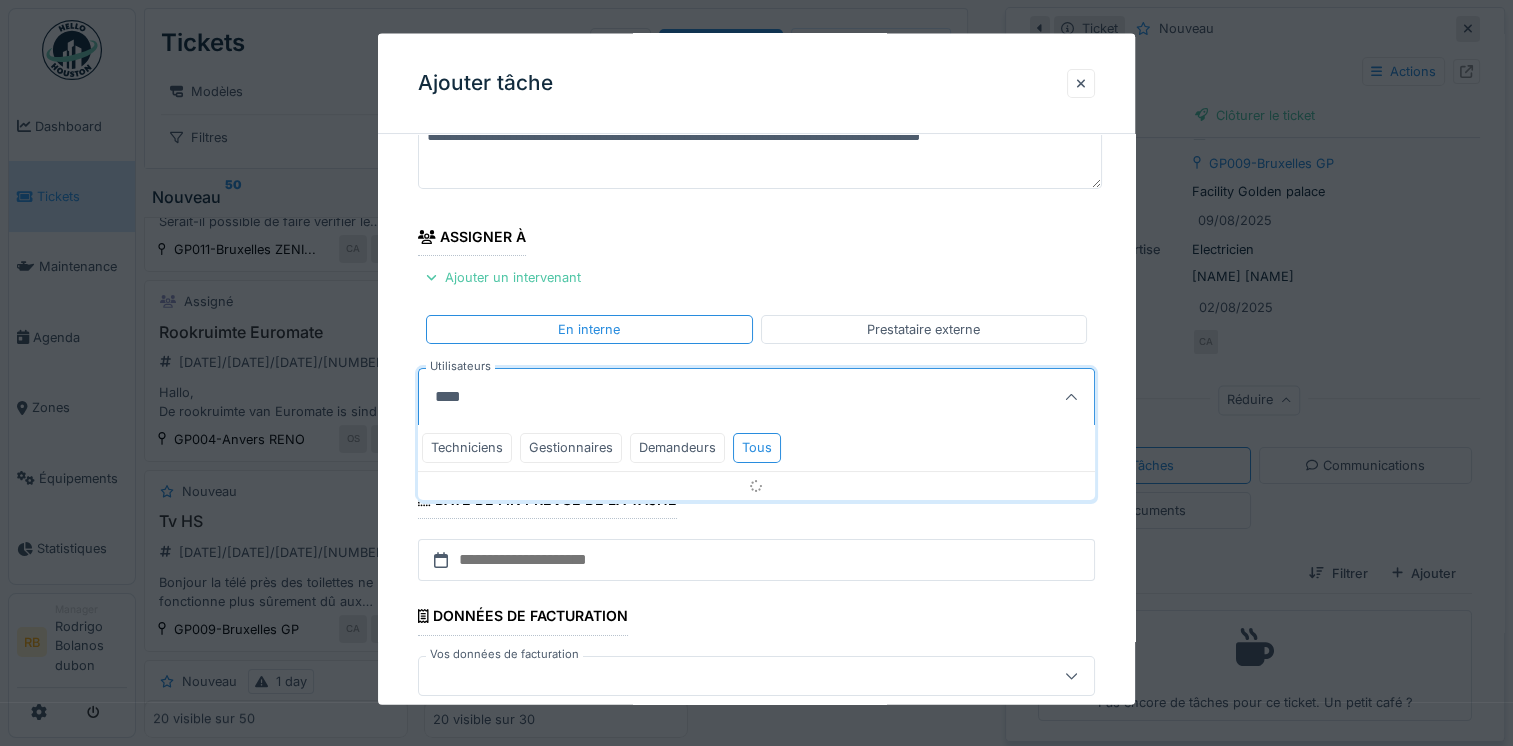 scroll, scrollTop: 154, scrollLeft: 0, axis: vertical 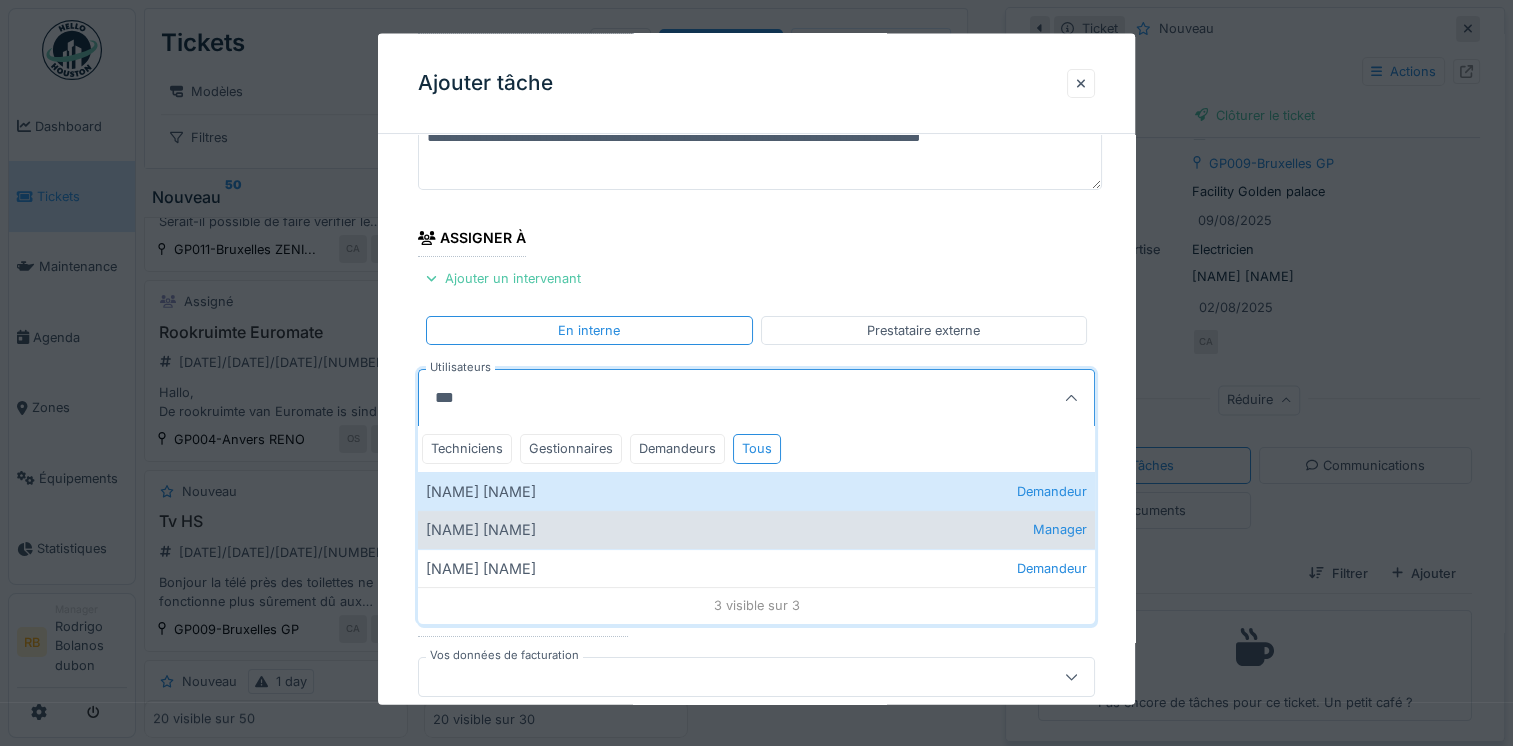 type on "***" 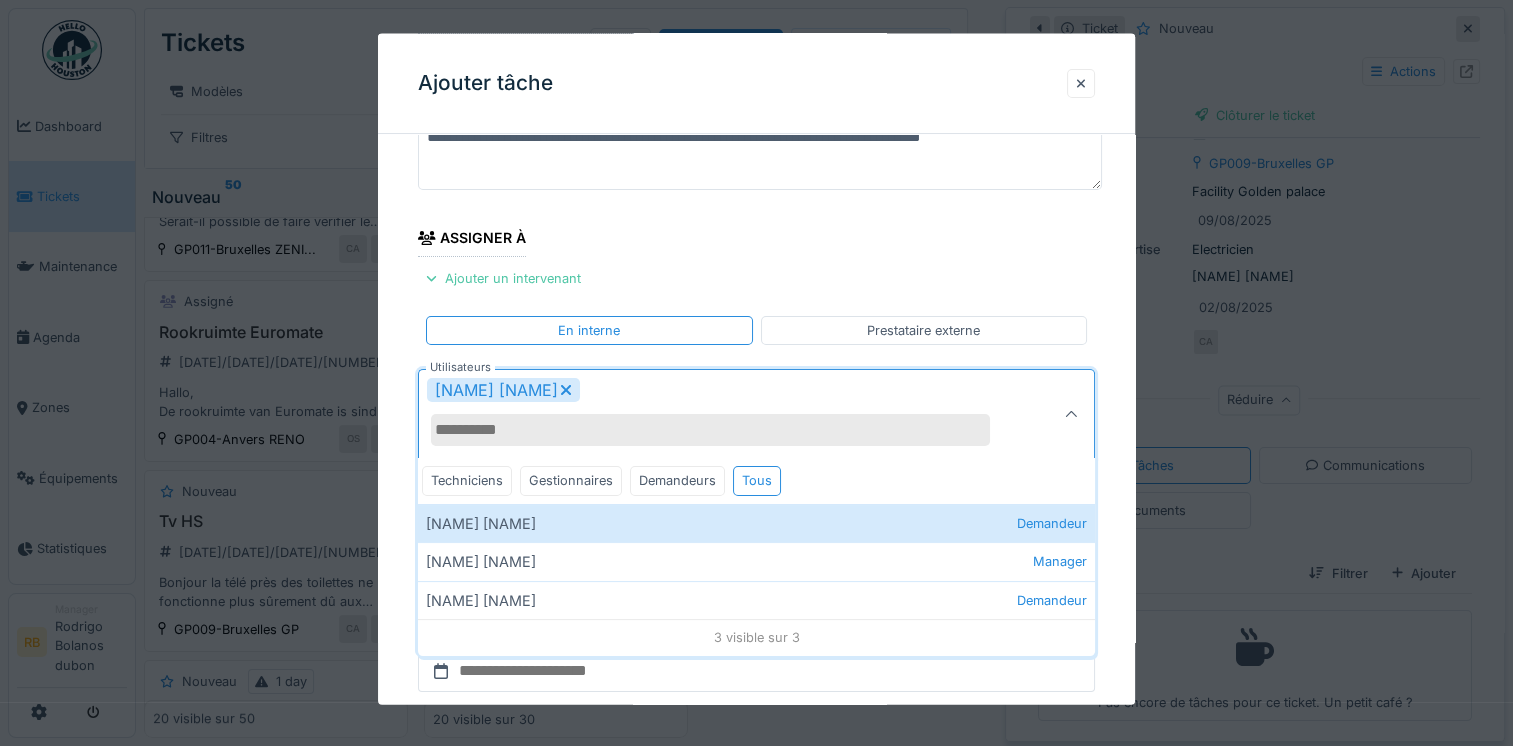 click on "**********" at bounding box center (756, 438) 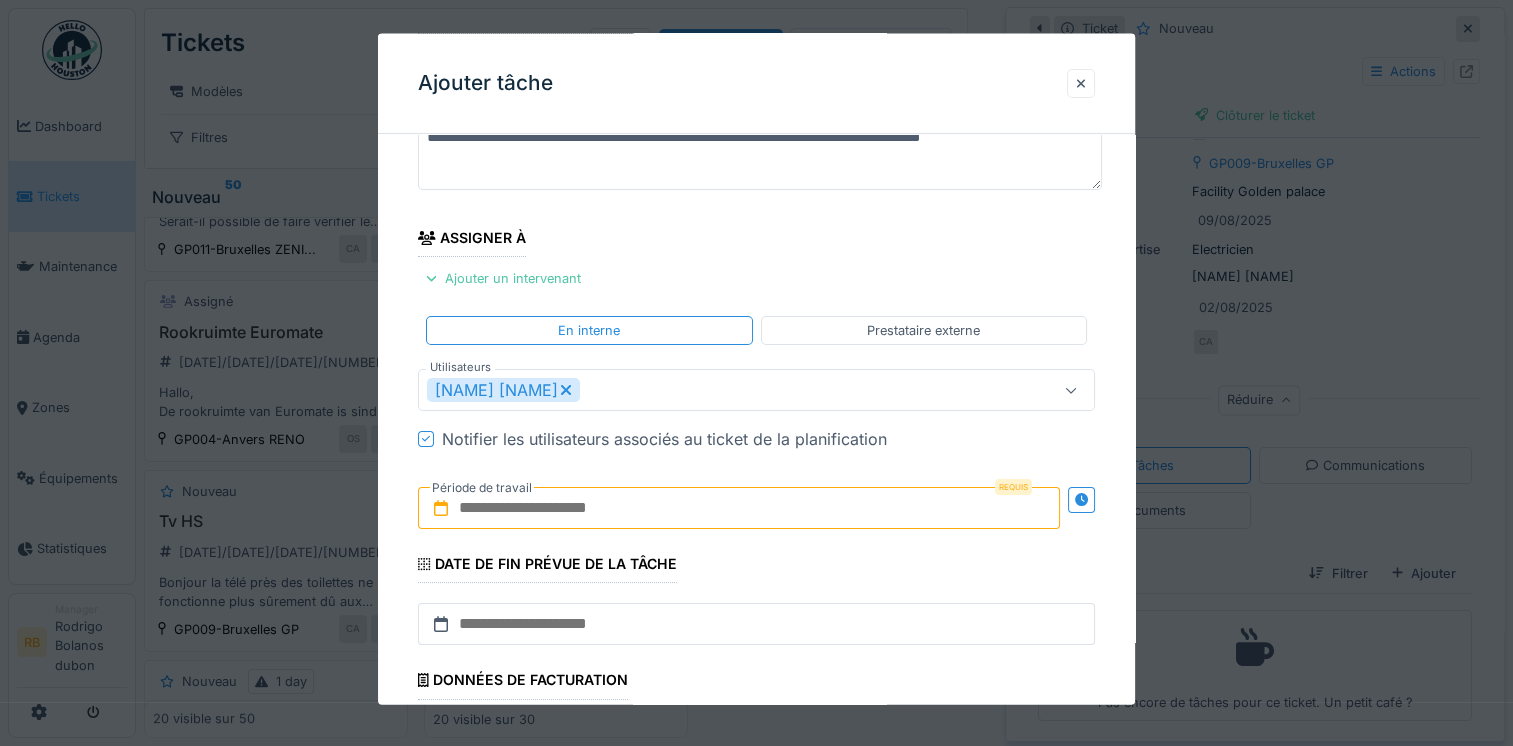 click at bounding box center (739, 508) 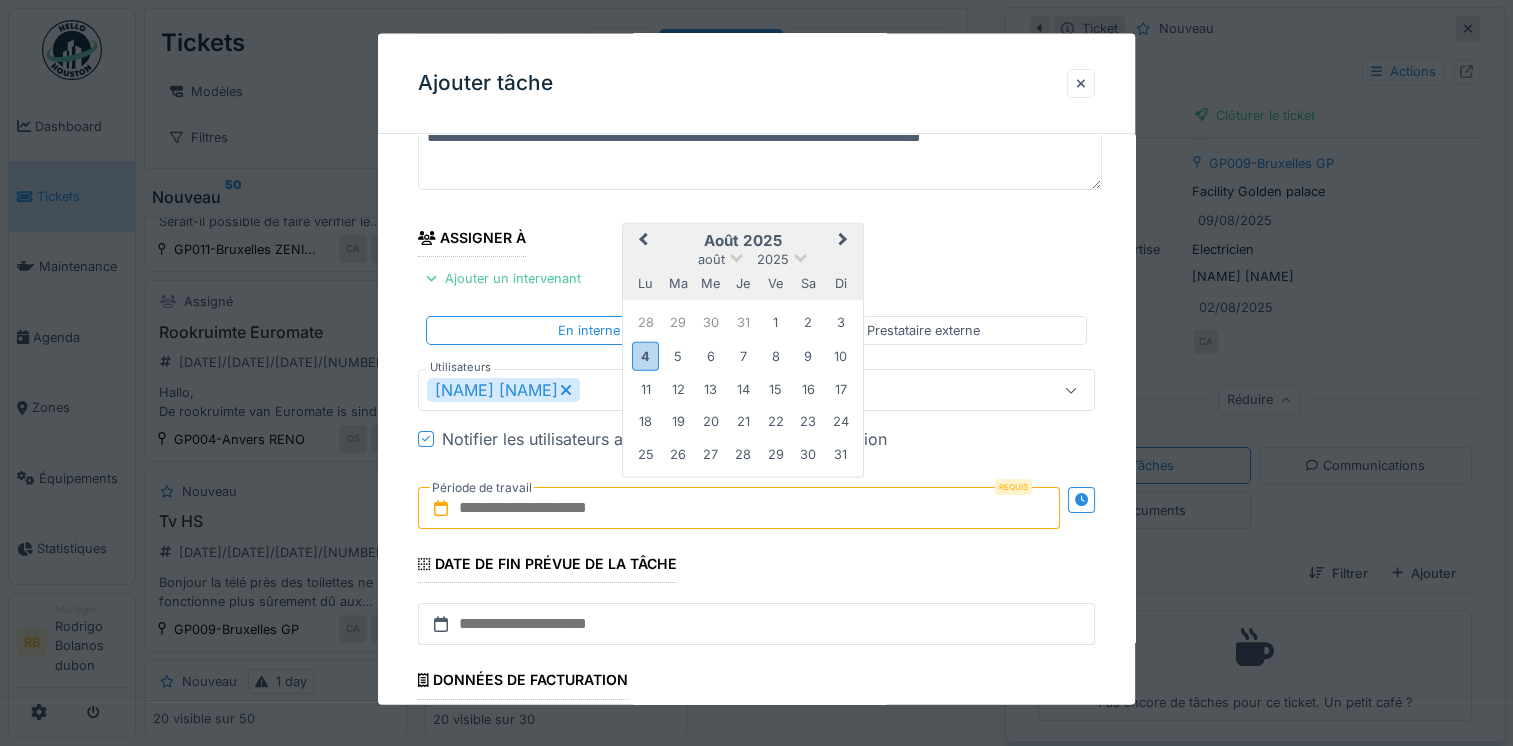click on "août 2025" at bounding box center [743, 241] 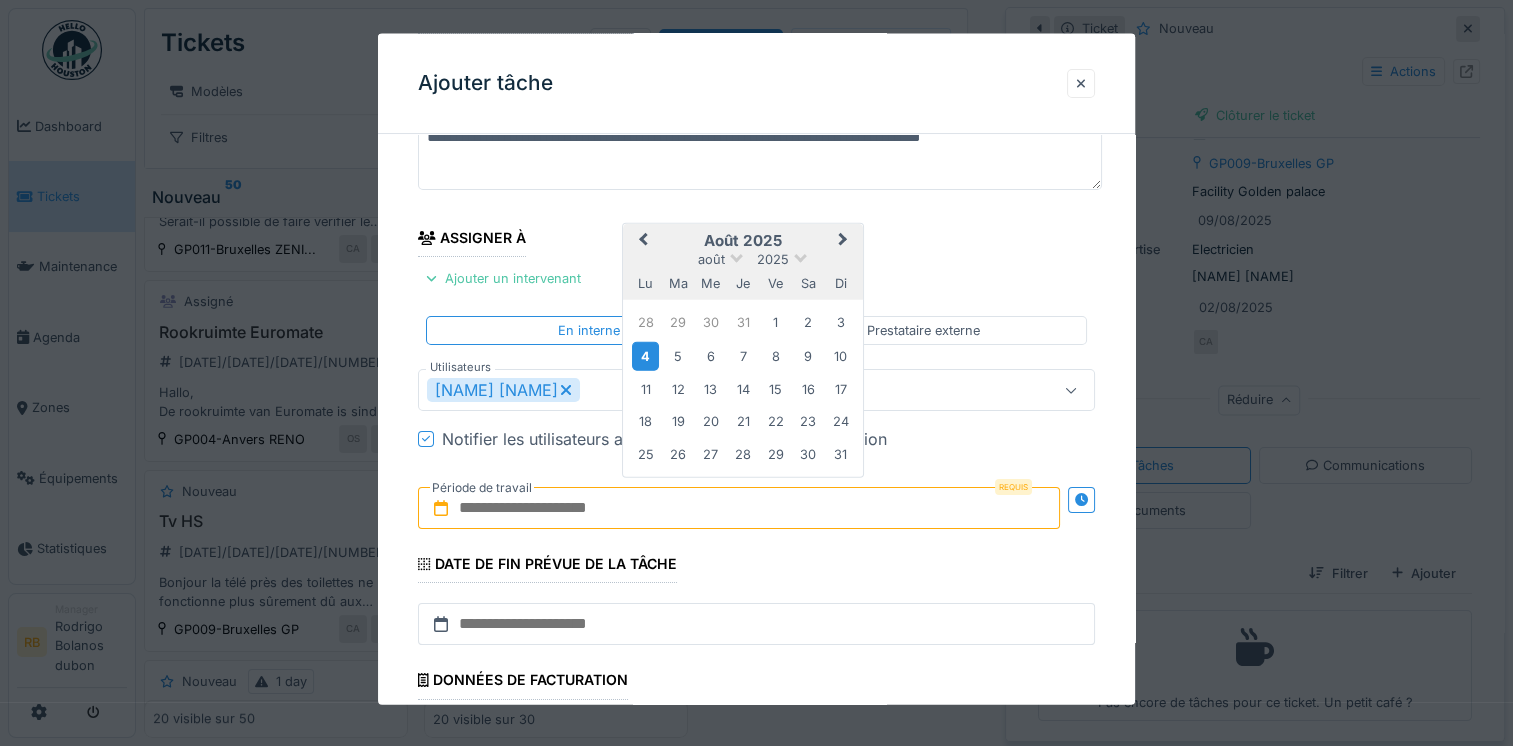 click on "4" at bounding box center [645, 355] 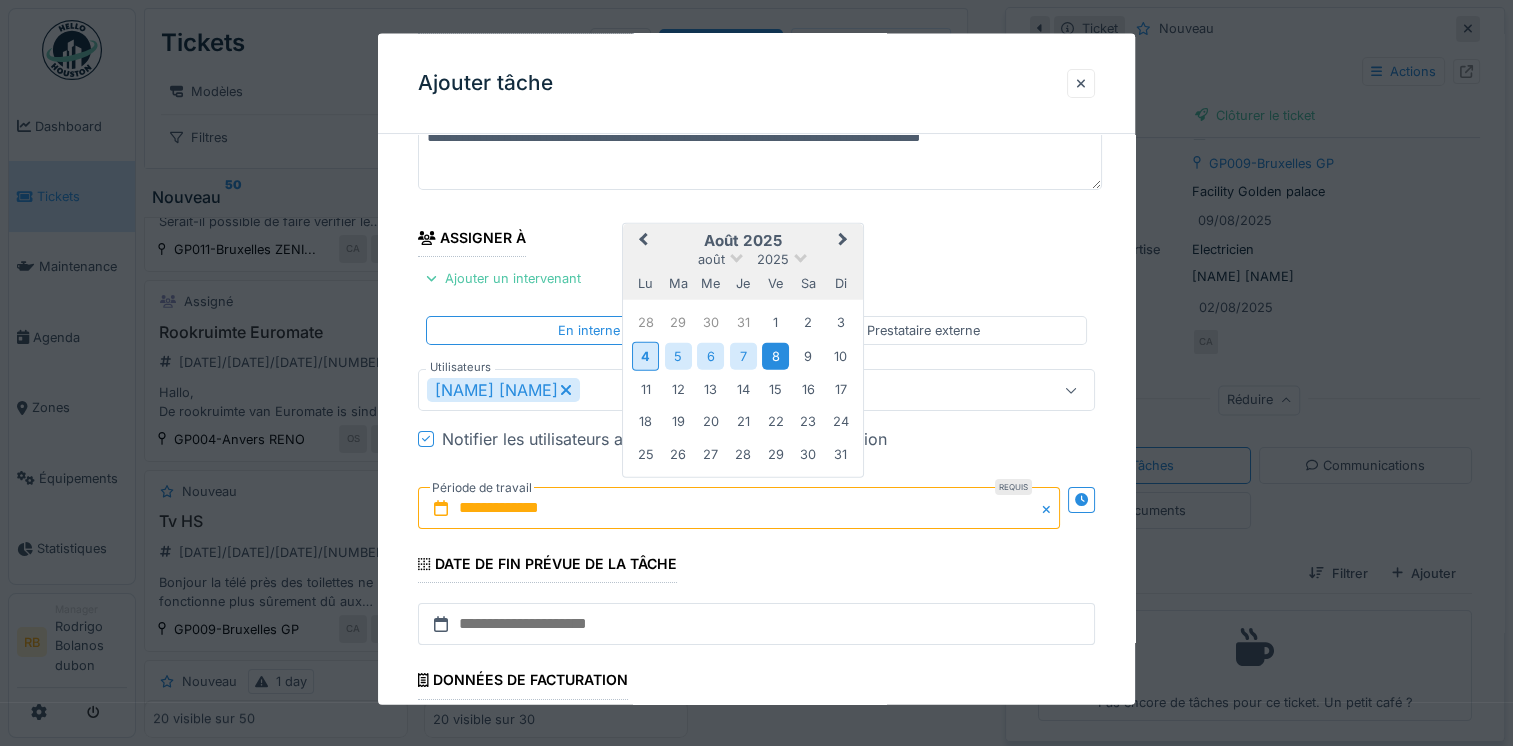 click on "8" at bounding box center (775, 355) 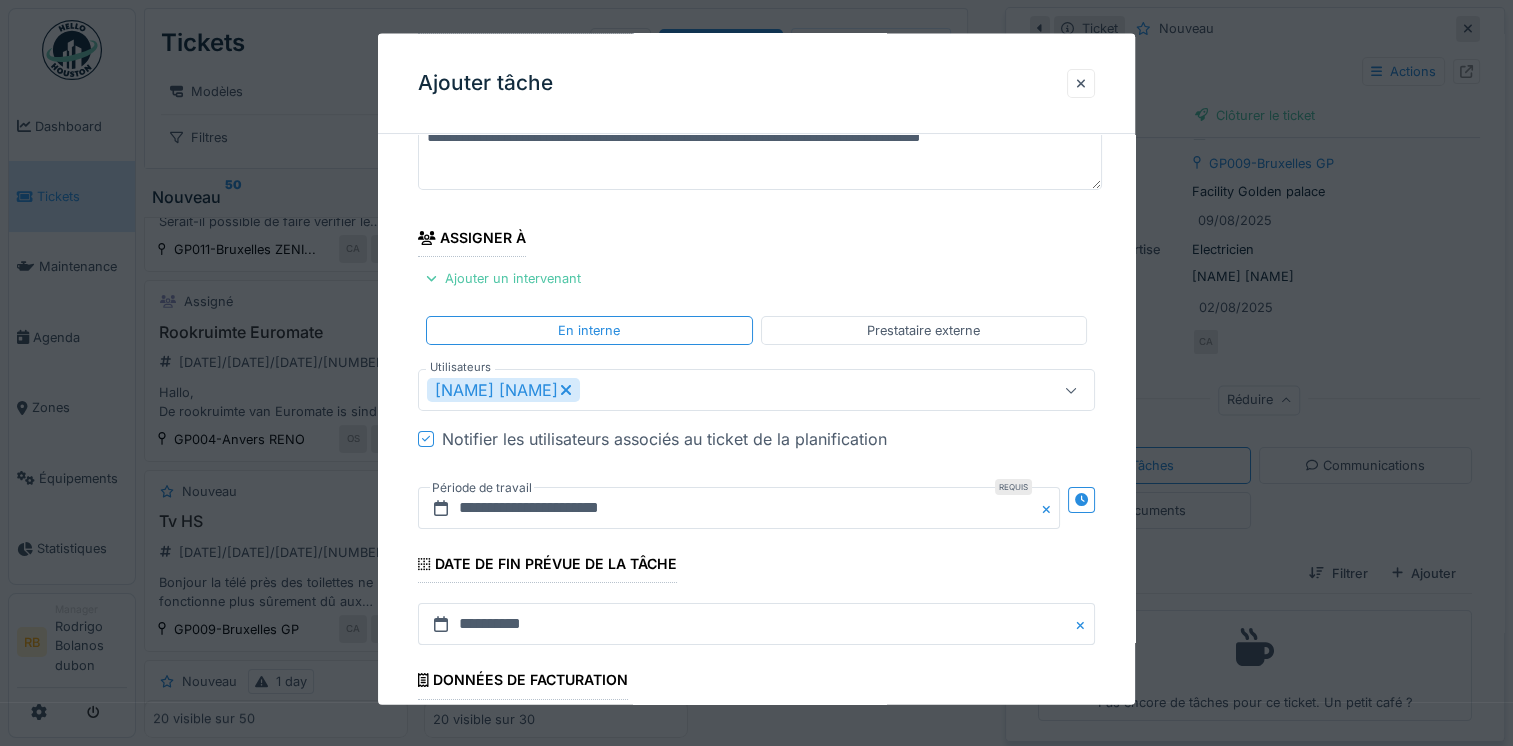 scroll, scrollTop: 318, scrollLeft: 0, axis: vertical 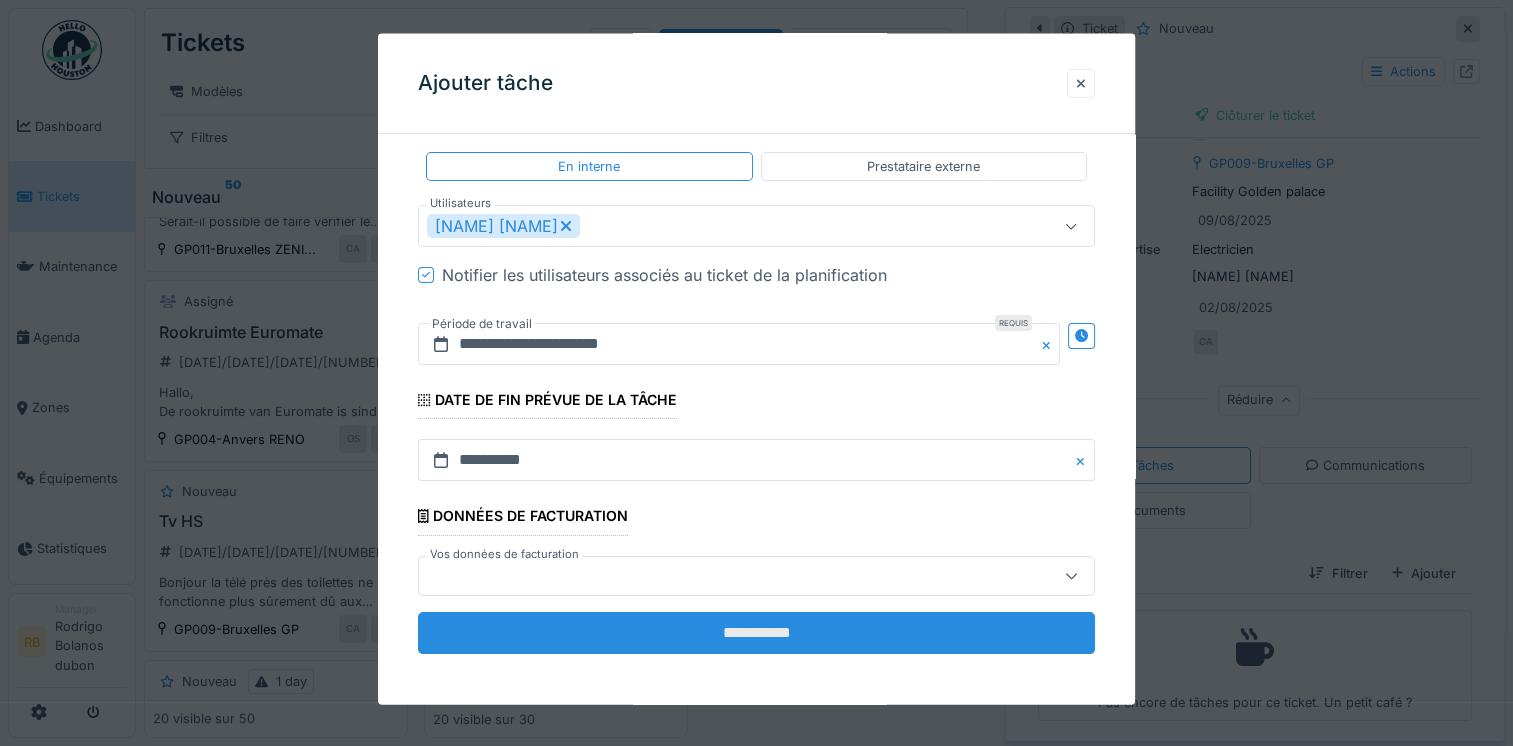 click on "**********" at bounding box center [756, 632] 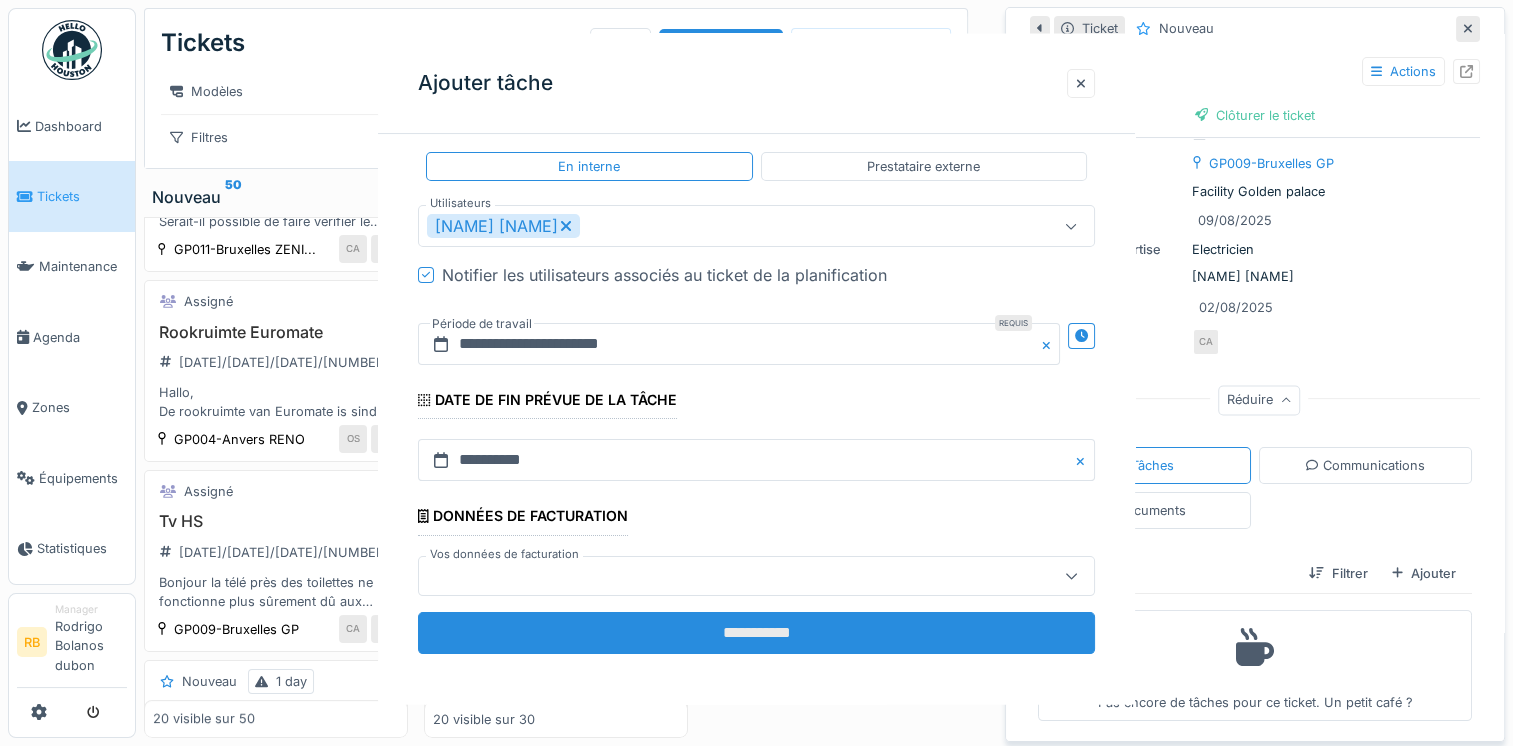 scroll, scrollTop: 0, scrollLeft: 0, axis: both 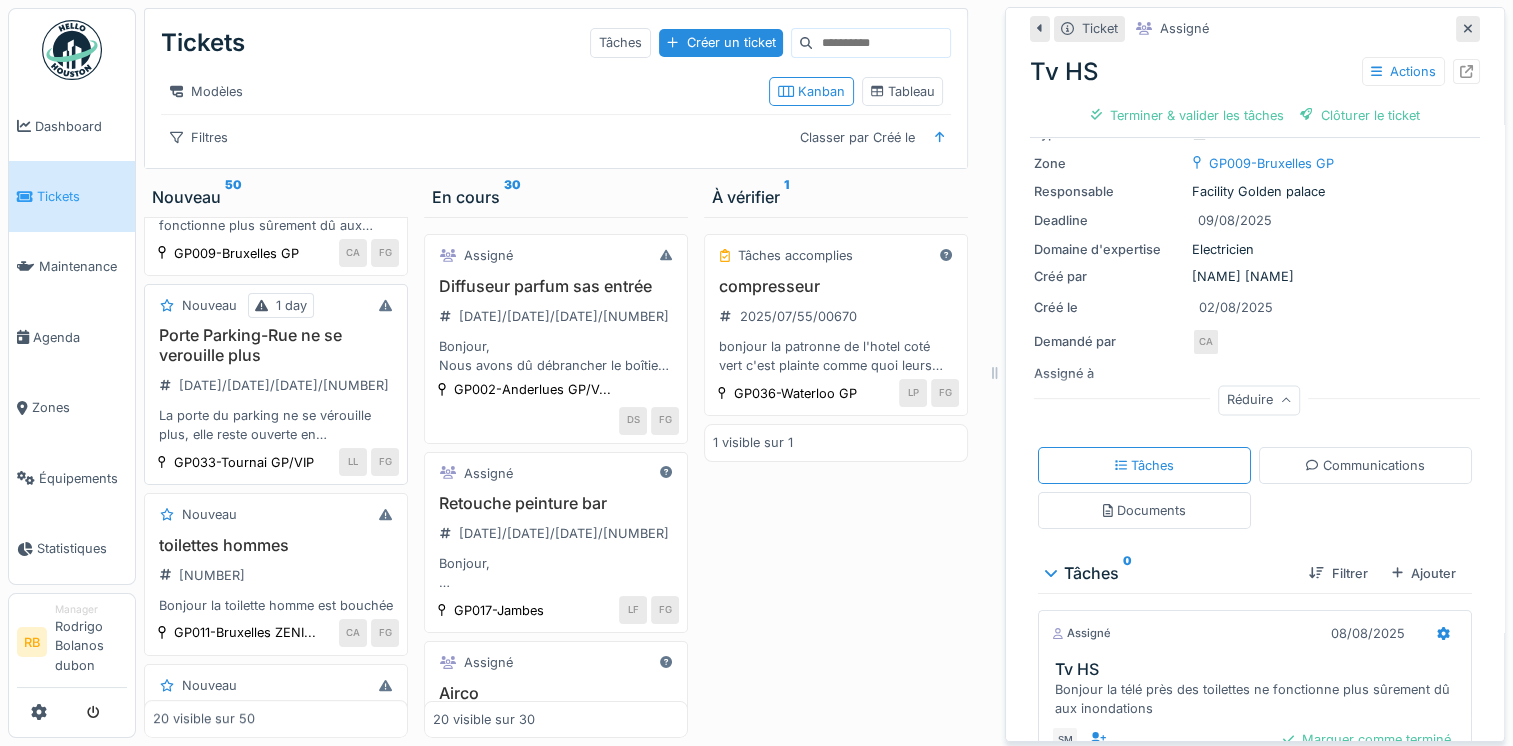 click on "Porte Parking-Rue ne se verouille plus 2025/08/55/00693 La porte du parking ne se vérouille plus, elle reste ouverte en permanence" at bounding box center (276, 385) 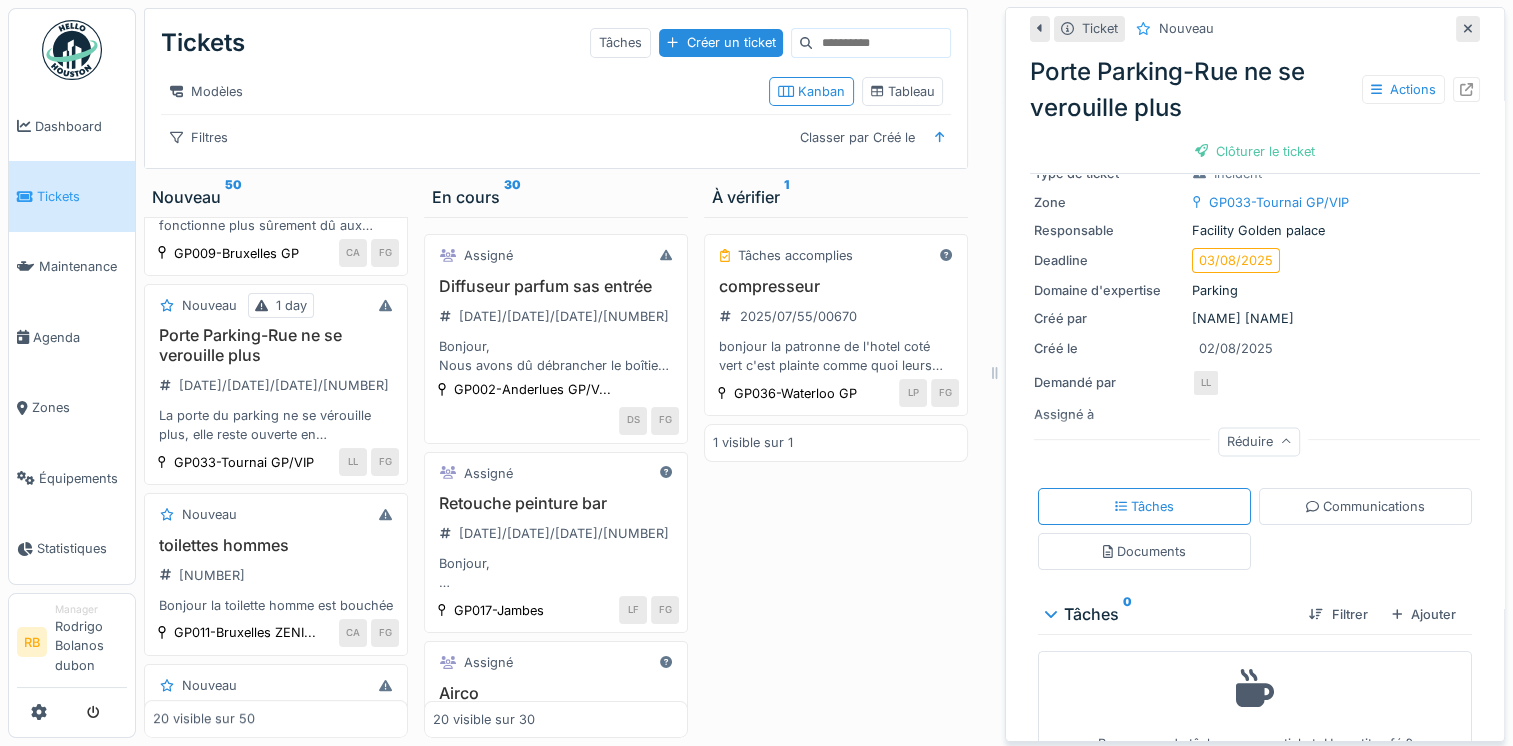 scroll, scrollTop: 203, scrollLeft: 0, axis: vertical 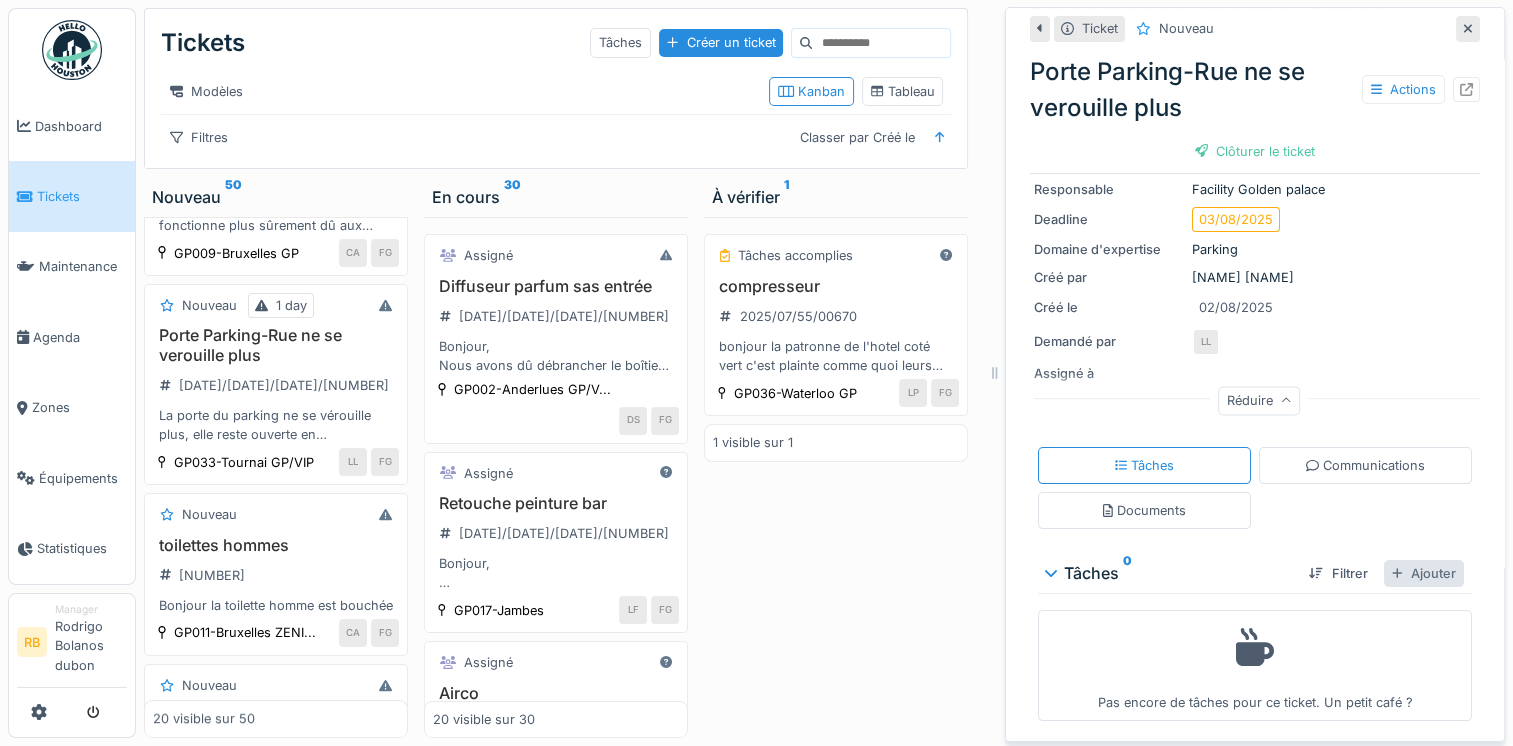 click on "Ajouter" at bounding box center (1424, 573) 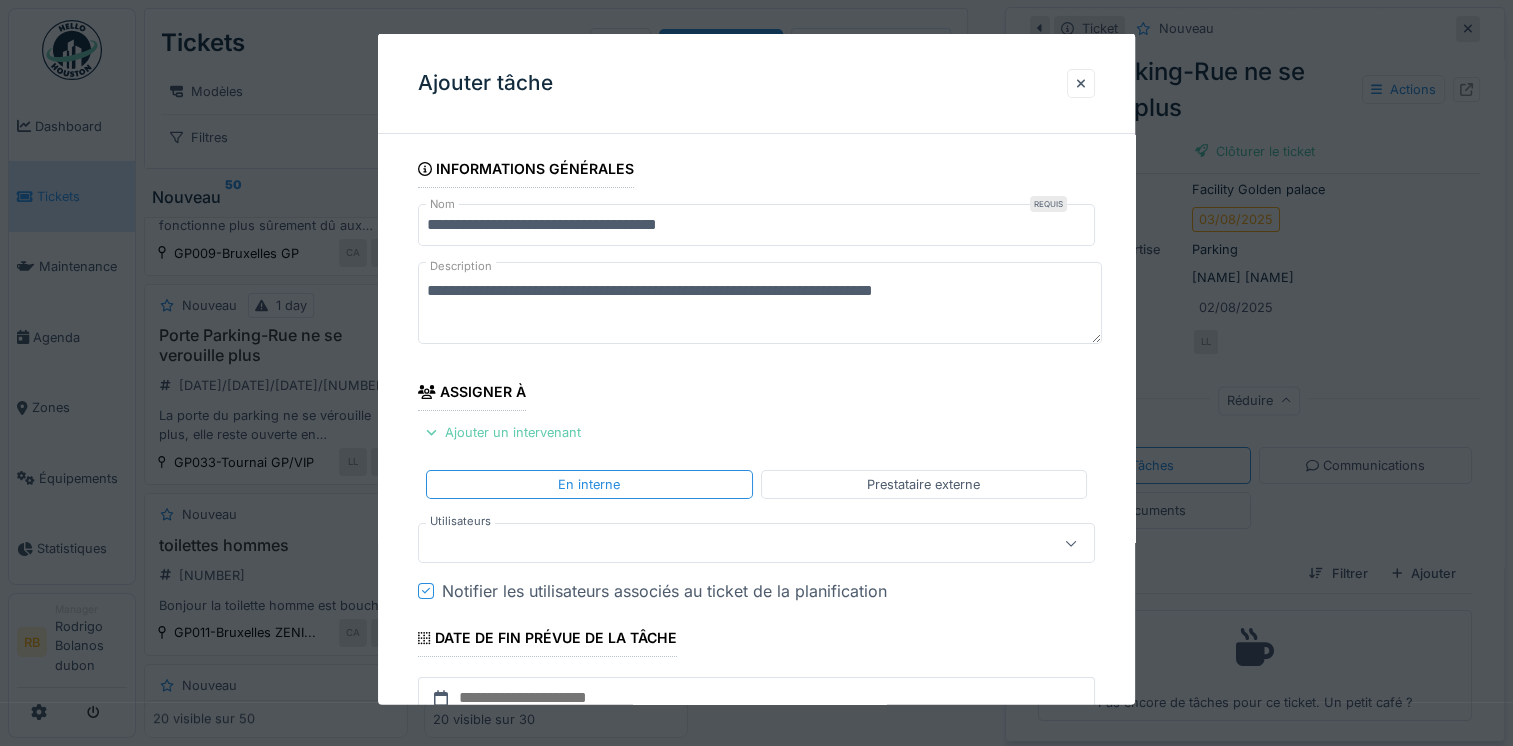 click on "Ajouter un intervenant" at bounding box center [503, 432] 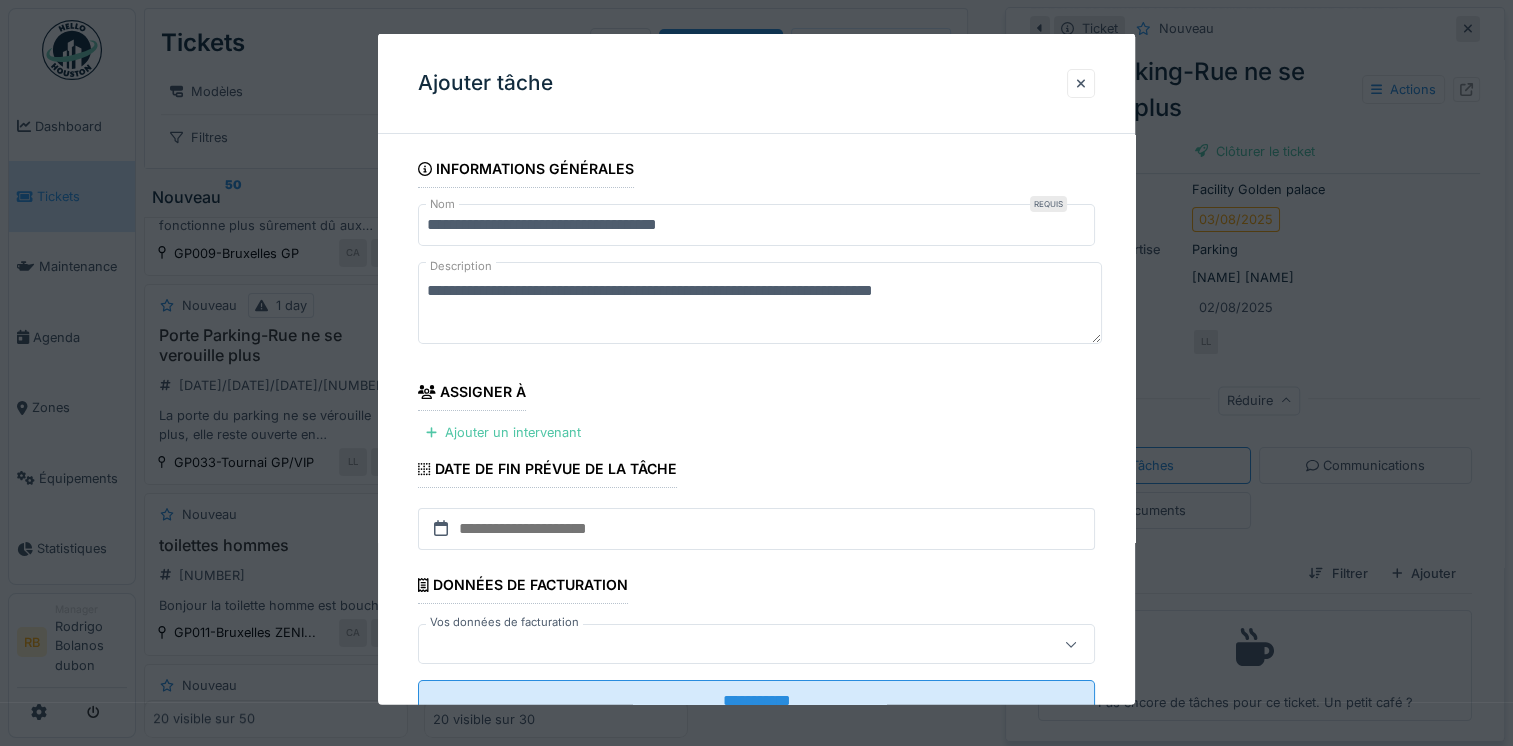 click on "**********" at bounding box center (756, 444) 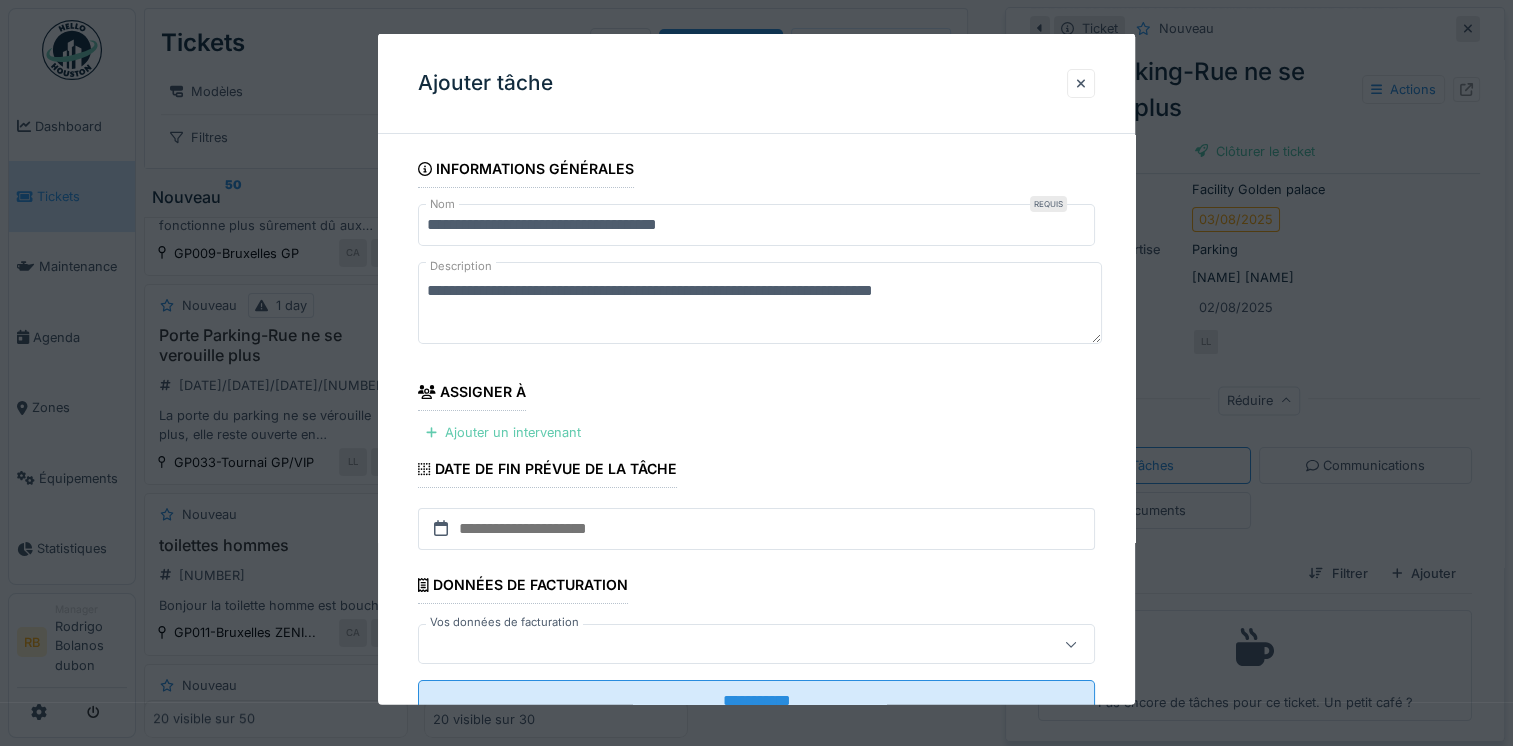 click on "Ajouter un intervenant" at bounding box center [503, 432] 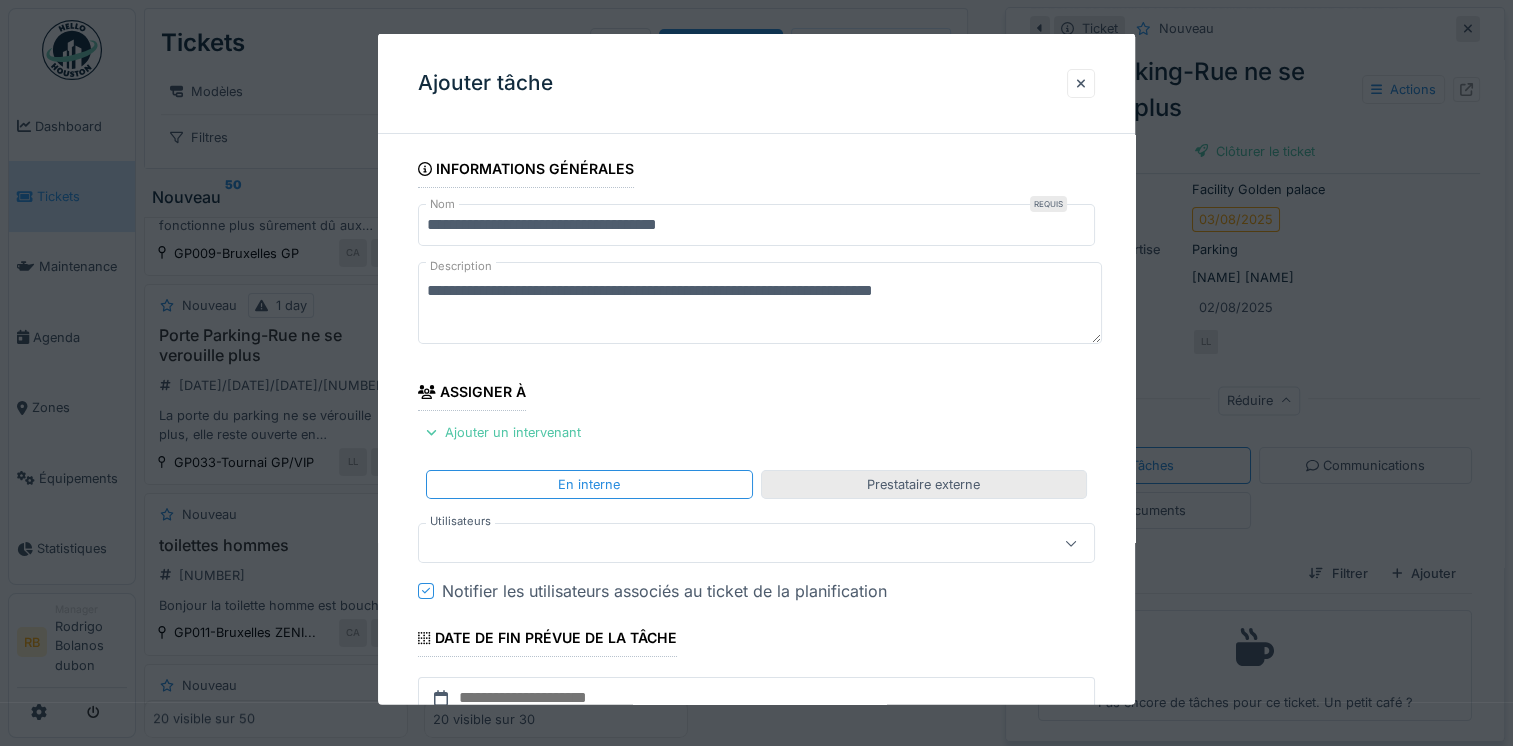click on "Prestataire externe" at bounding box center (924, 484) 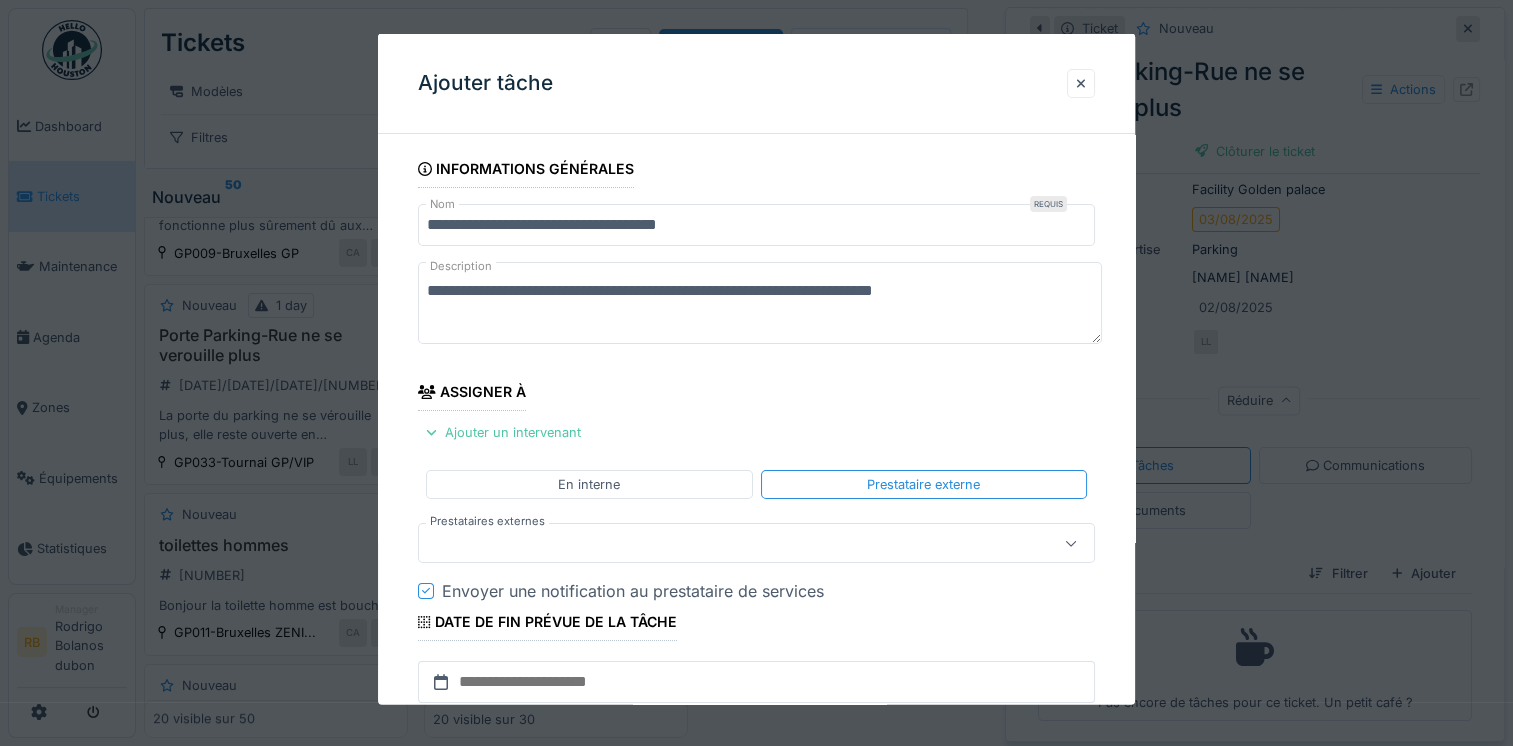 click at bounding box center (756, 543) 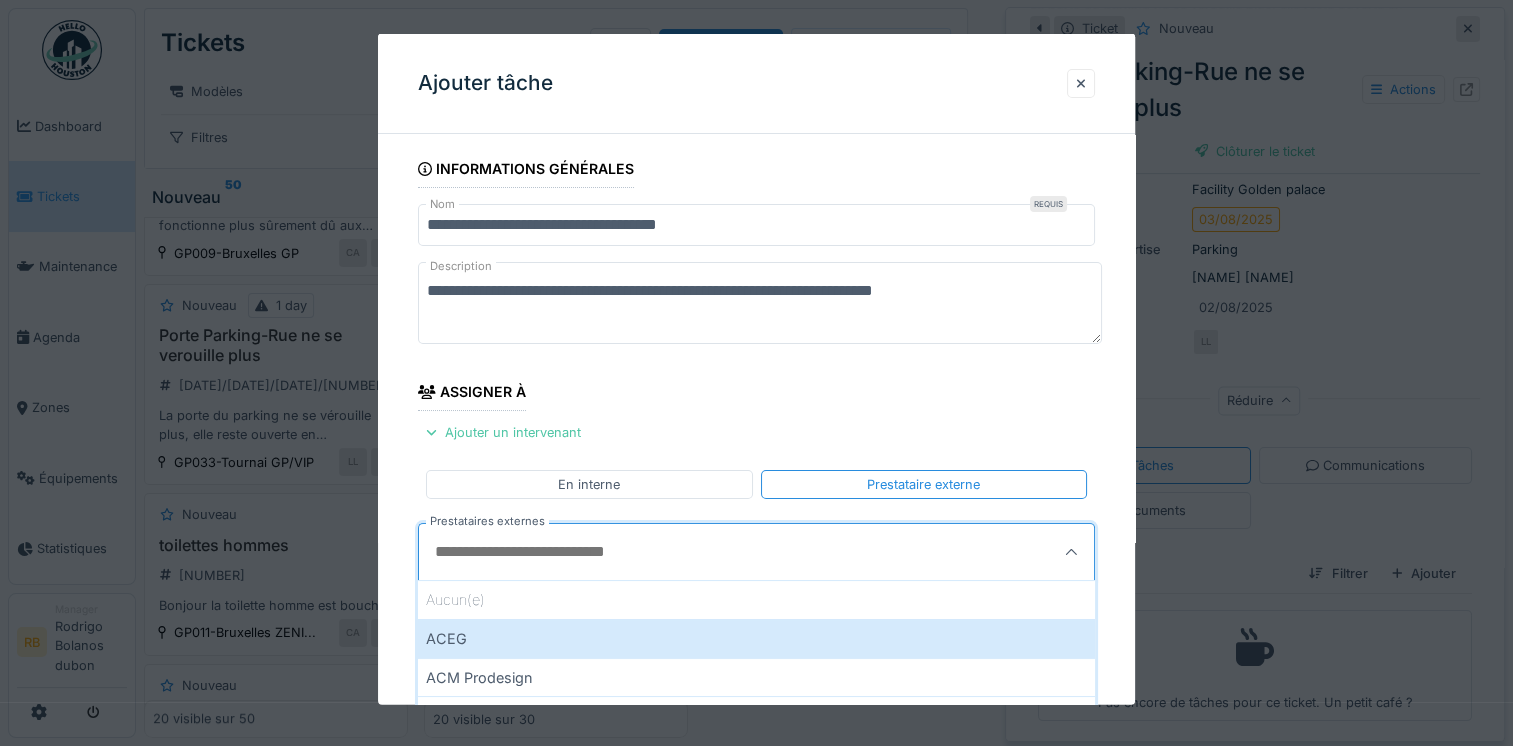 click on "Prestataires externes" at bounding box center [710, 552] 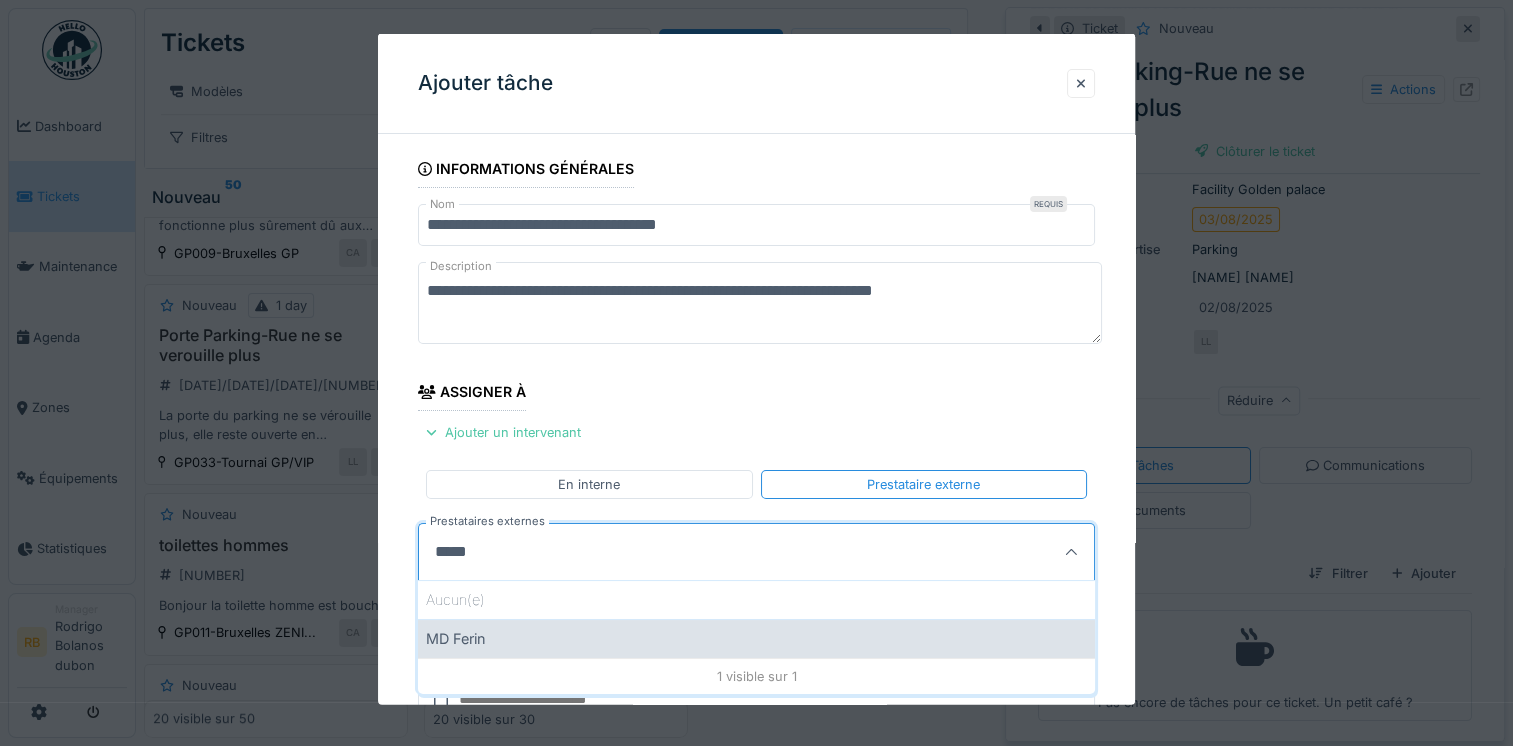 type on "*****" 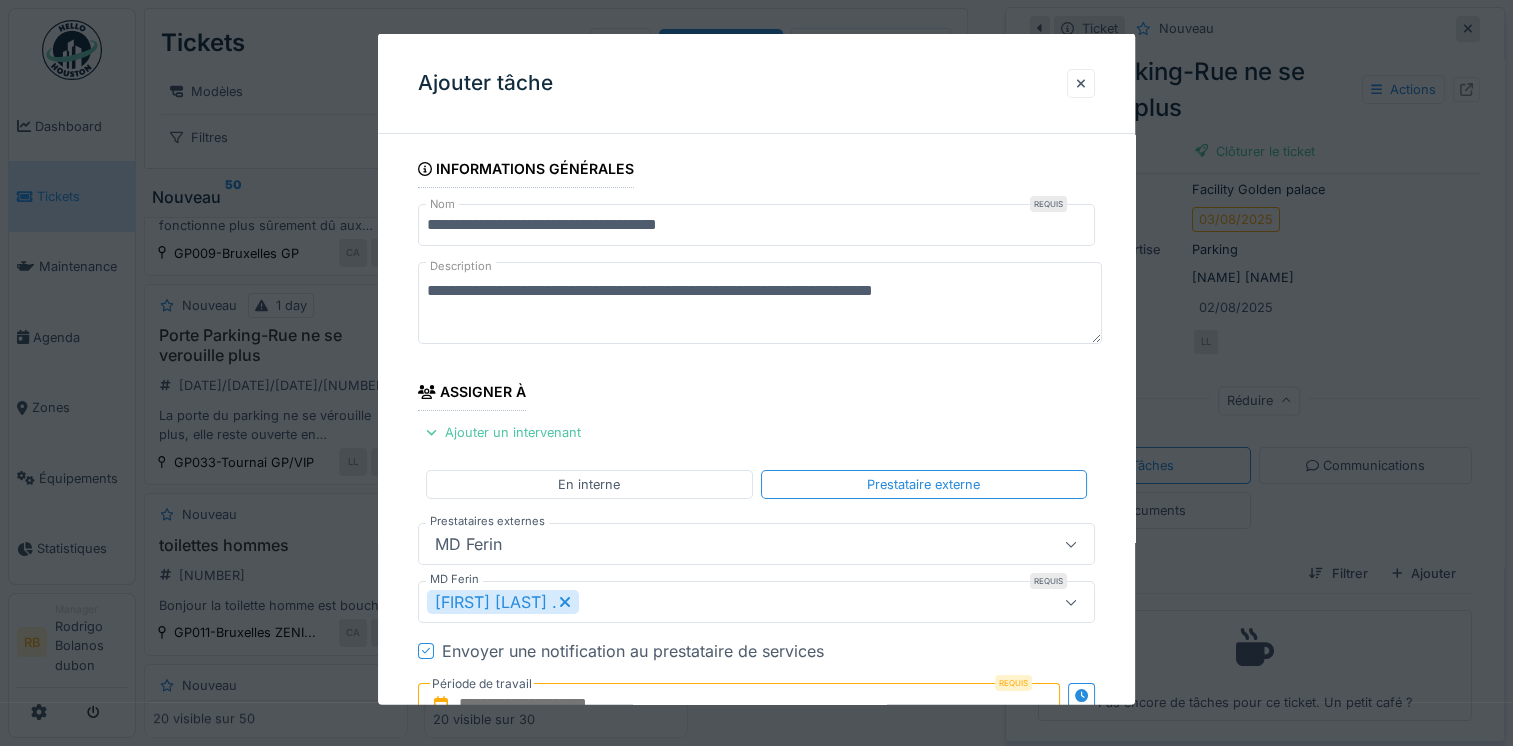 scroll, scrollTop: 360, scrollLeft: 0, axis: vertical 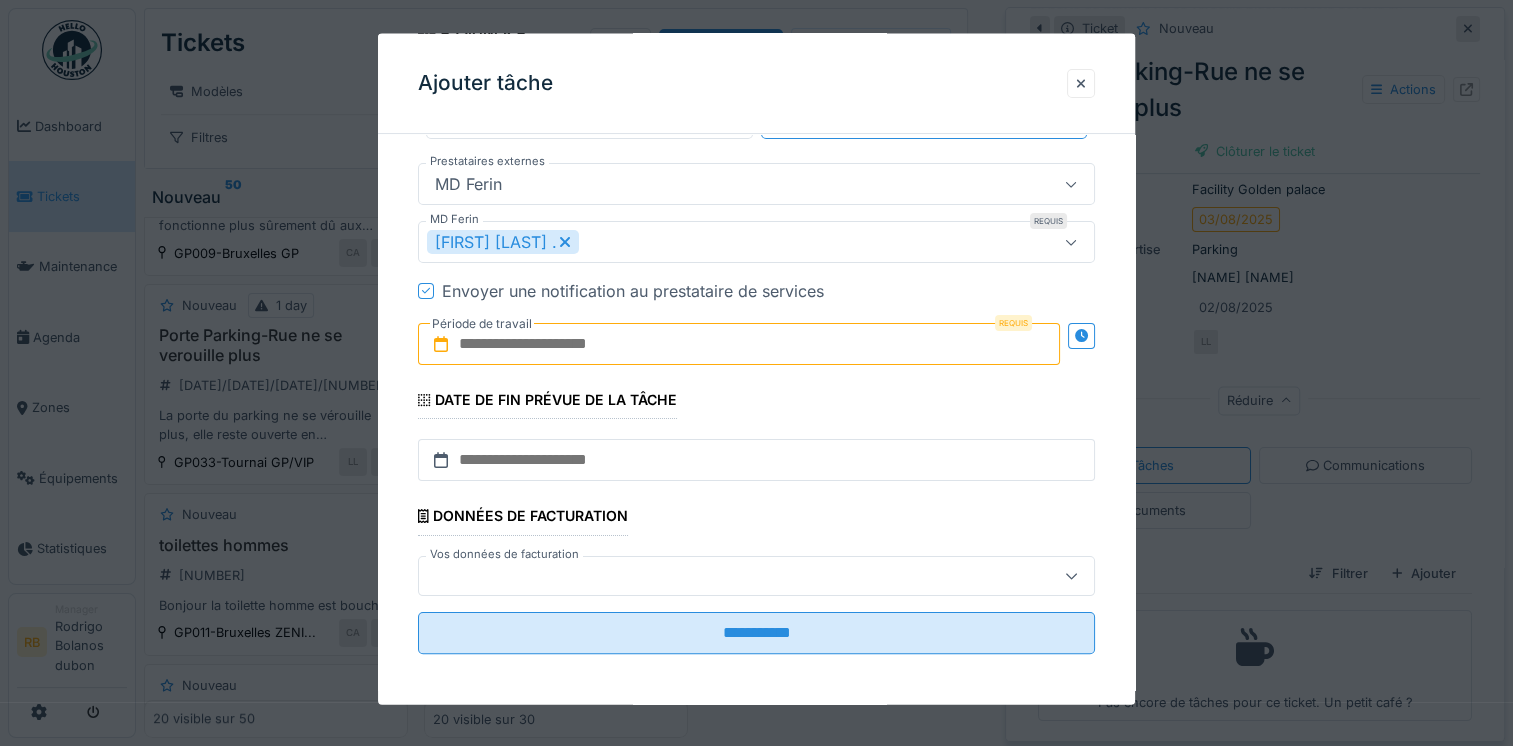 click on "Requis Période de travail" at bounding box center [756, 344] 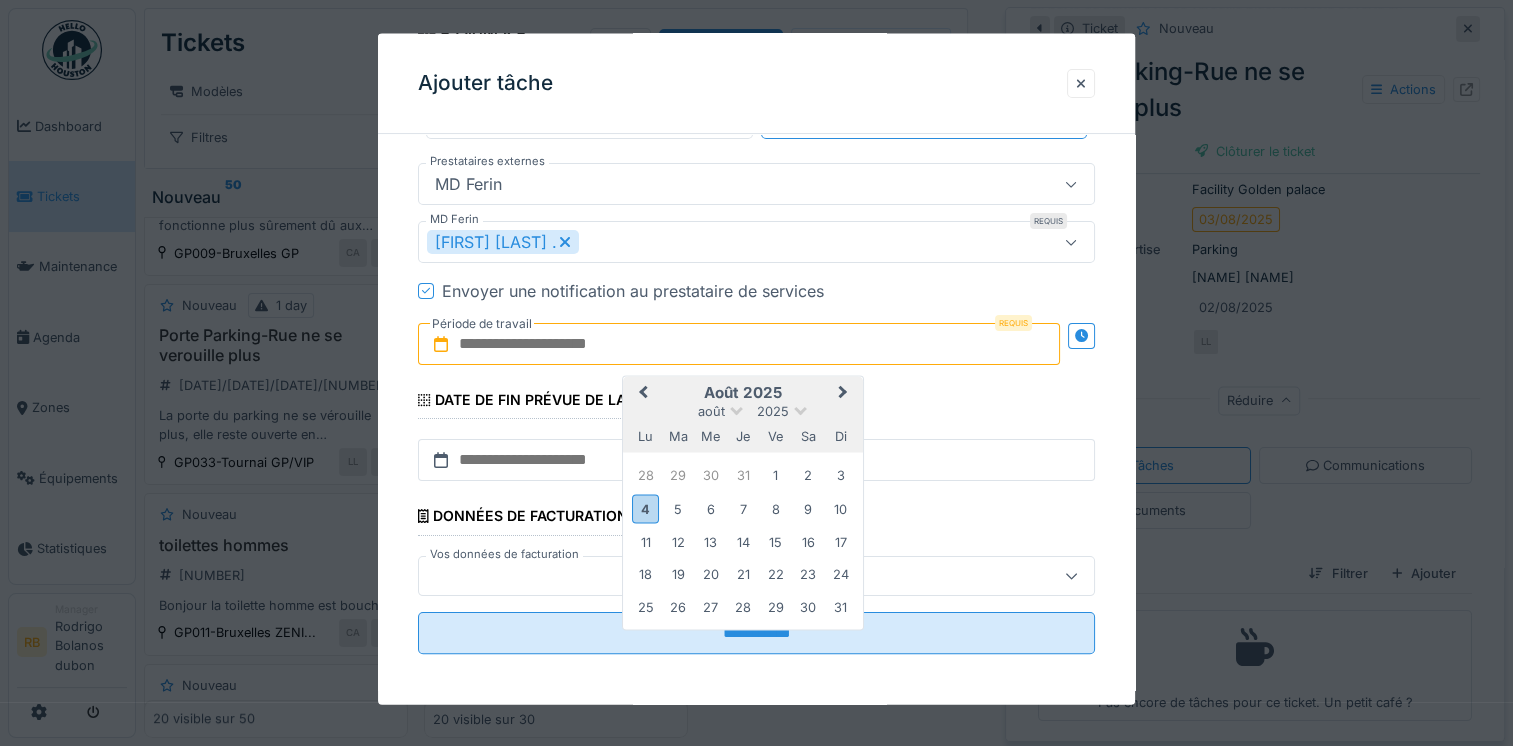click on "août 2025" at bounding box center (743, 393) 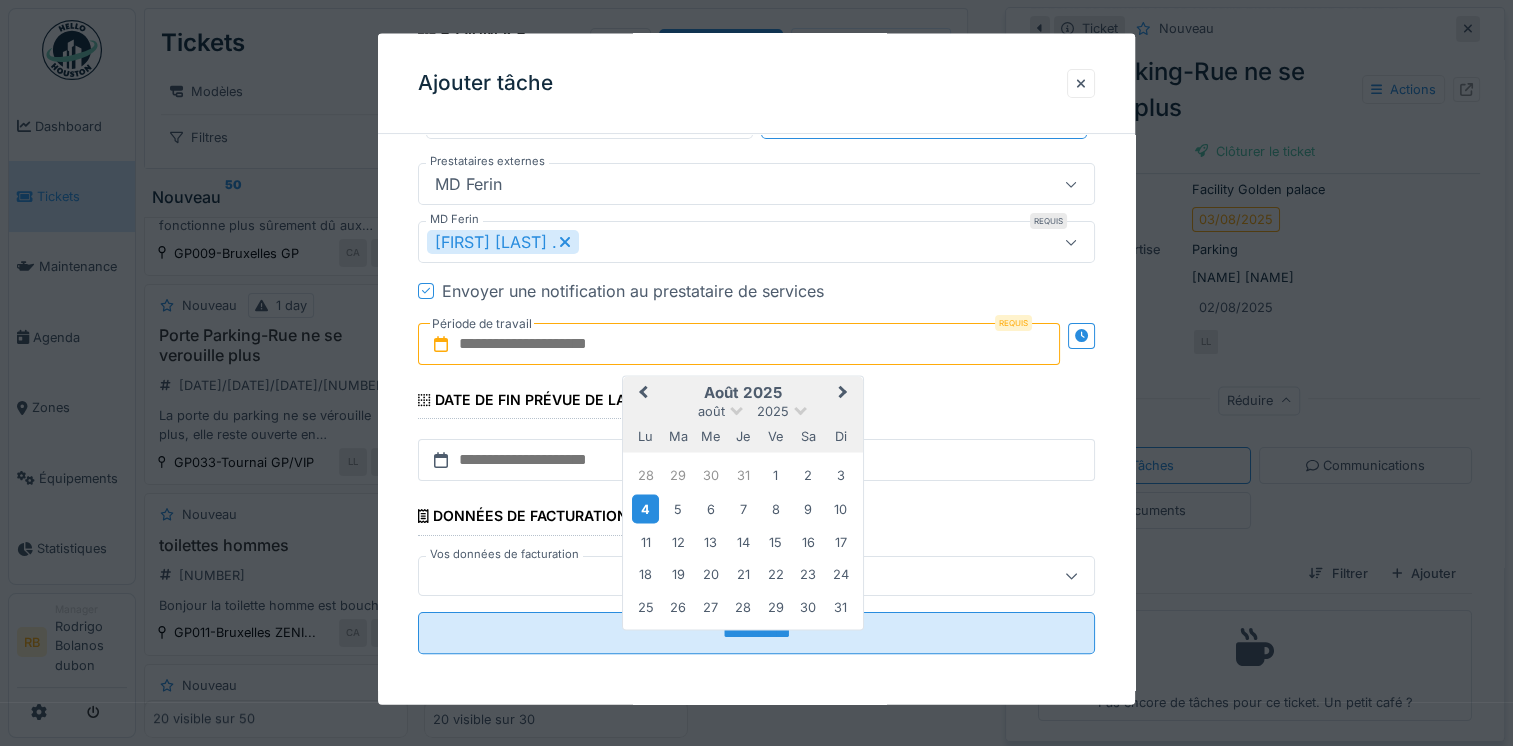 click on "4" at bounding box center [645, 507] 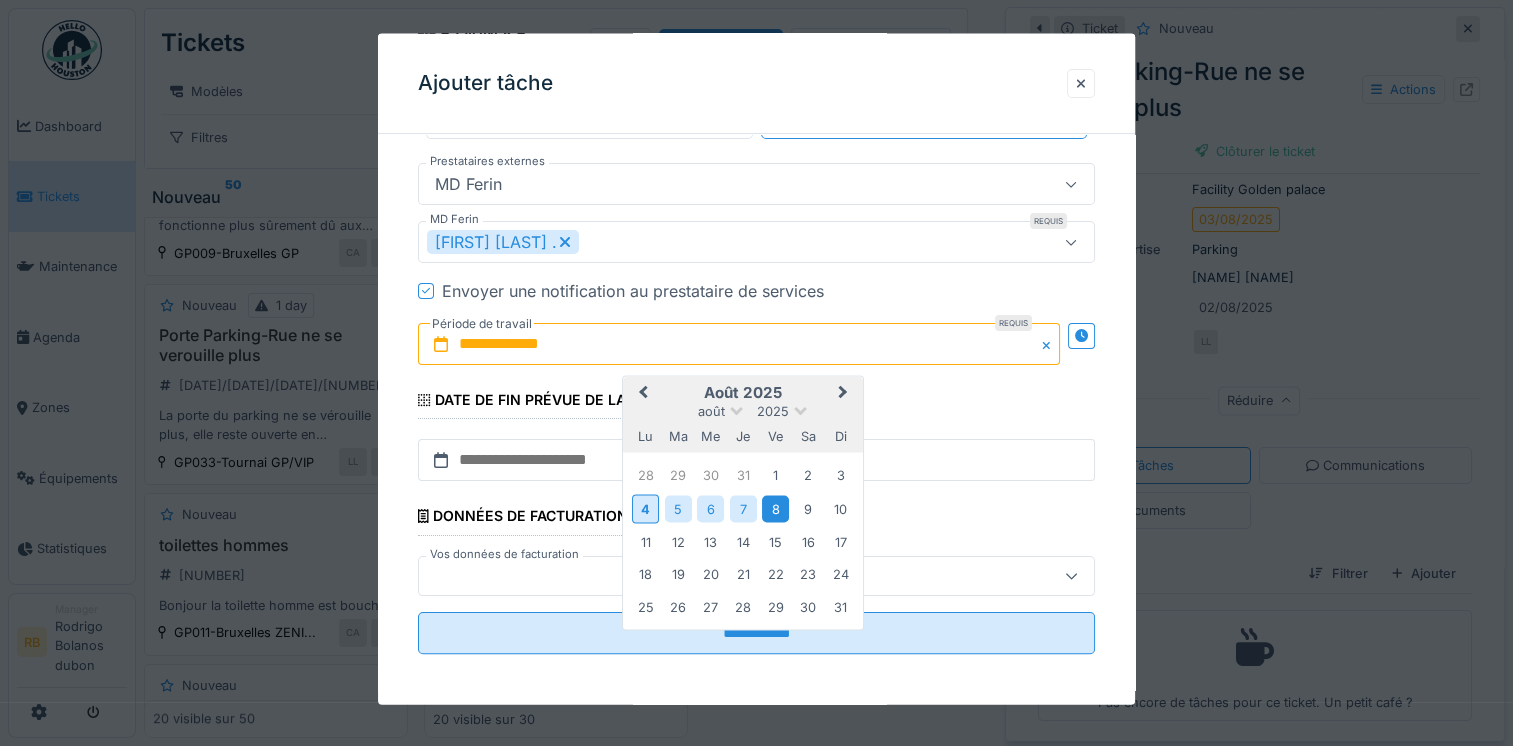 click on "8" at bounding box center (775, 507) 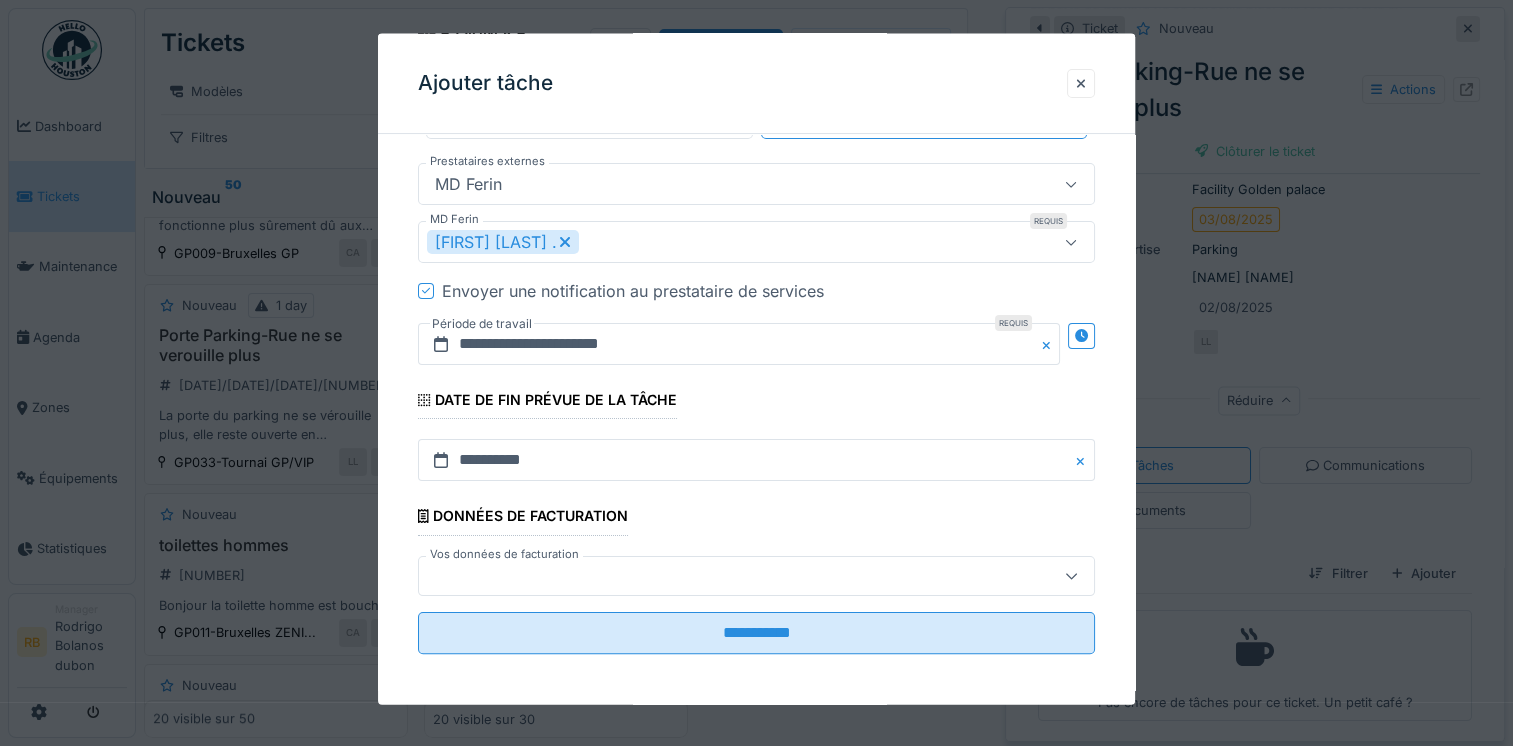 click at bounding box center (722, 575) 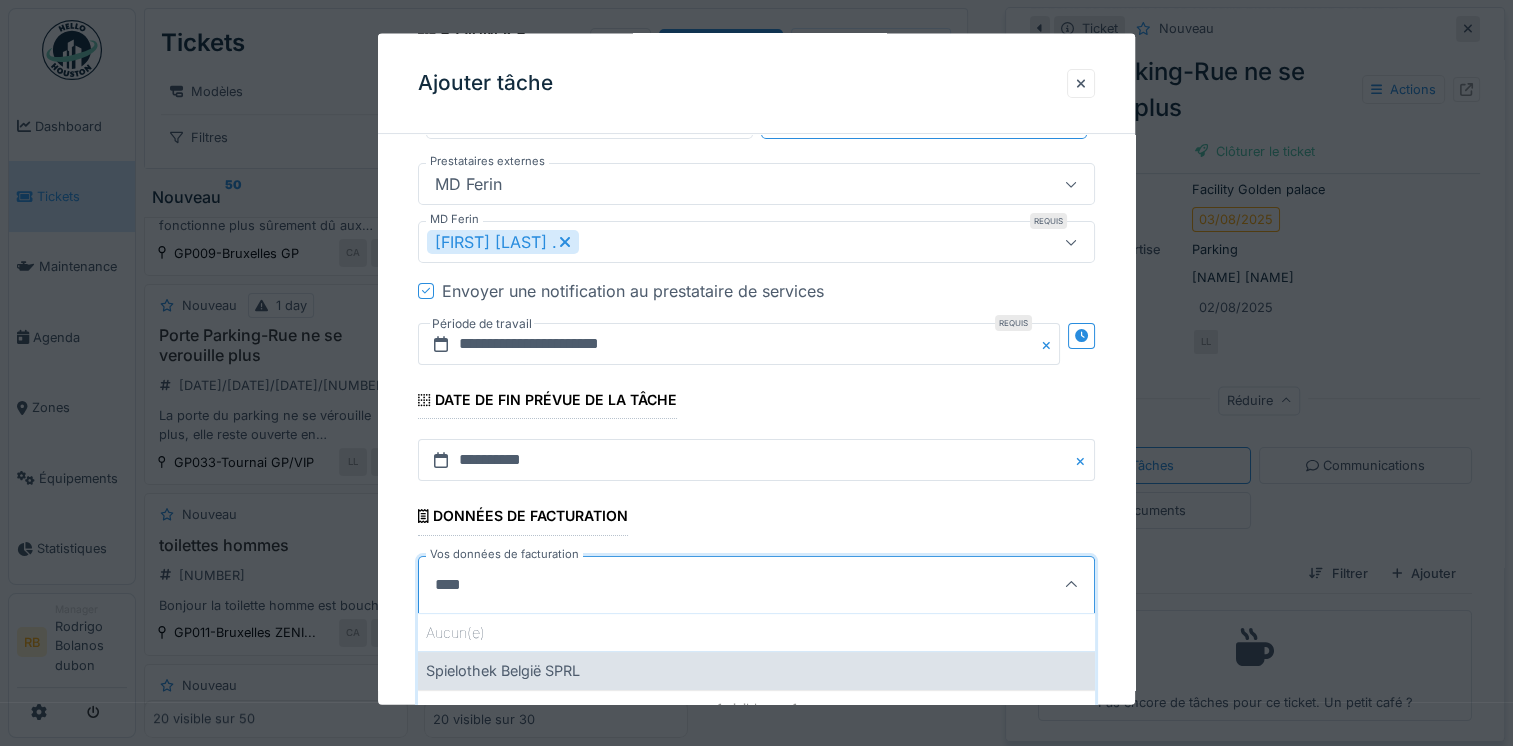 type on "****" 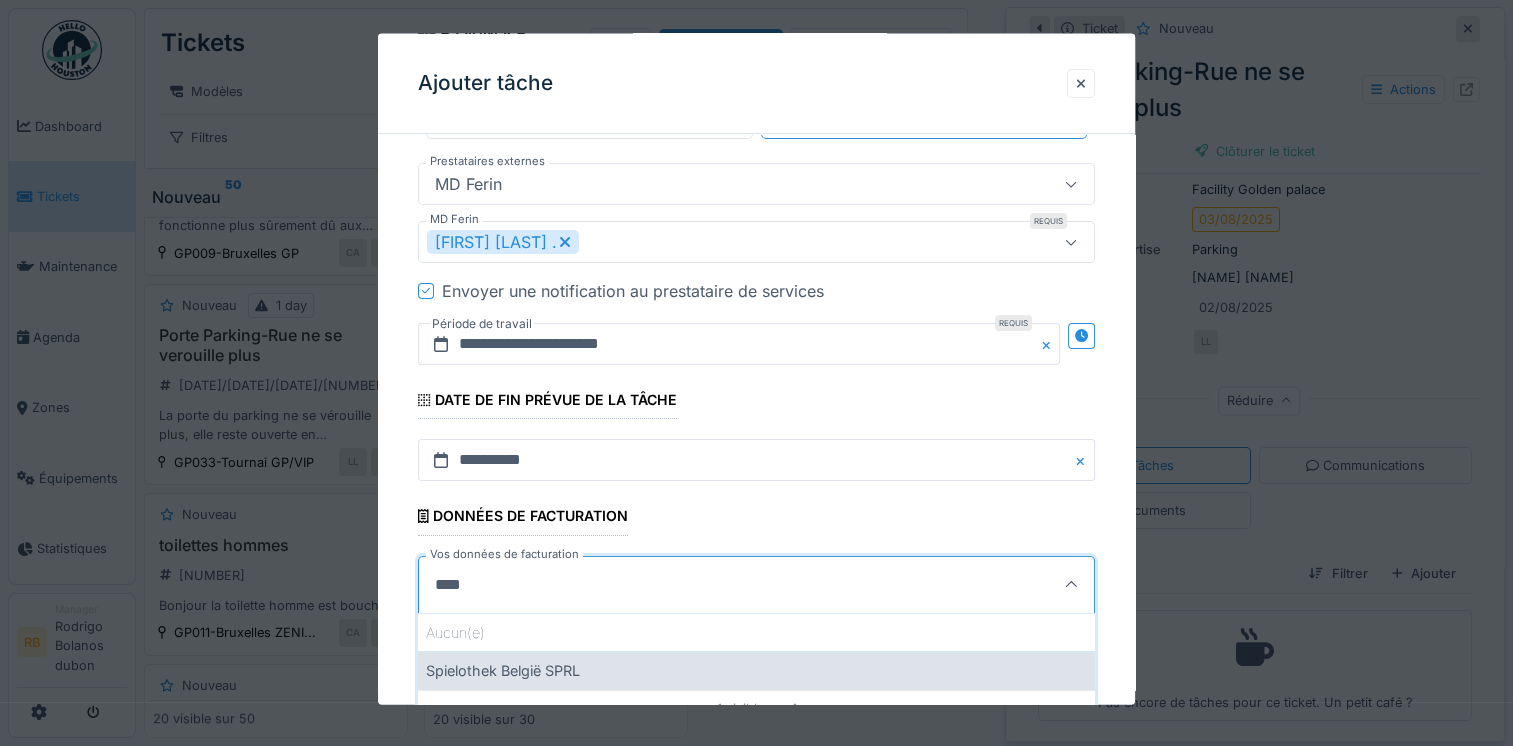 click on "Spielothek België SPRL" at bounding box center (756, 670) 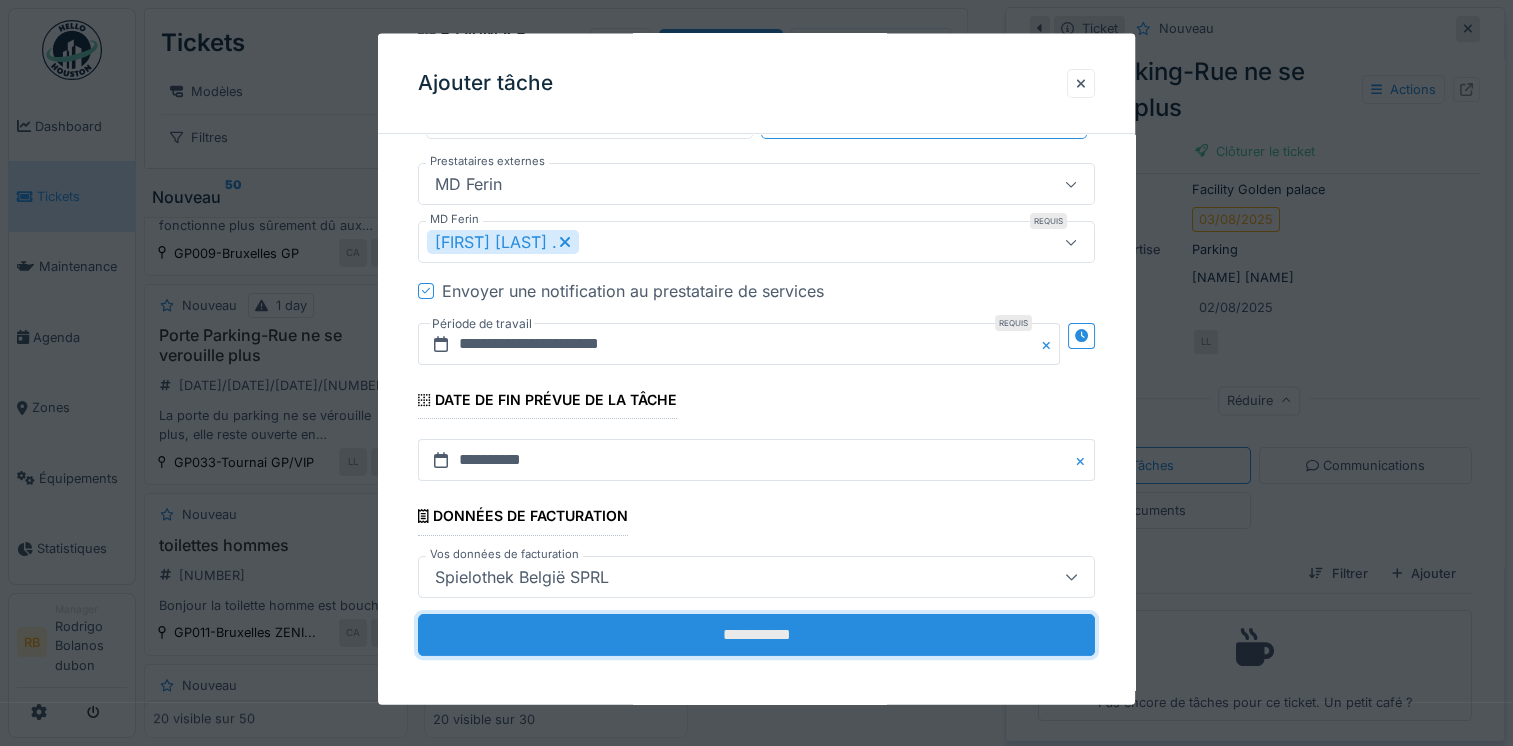 click on "**********" at bounding box center [756, 634] 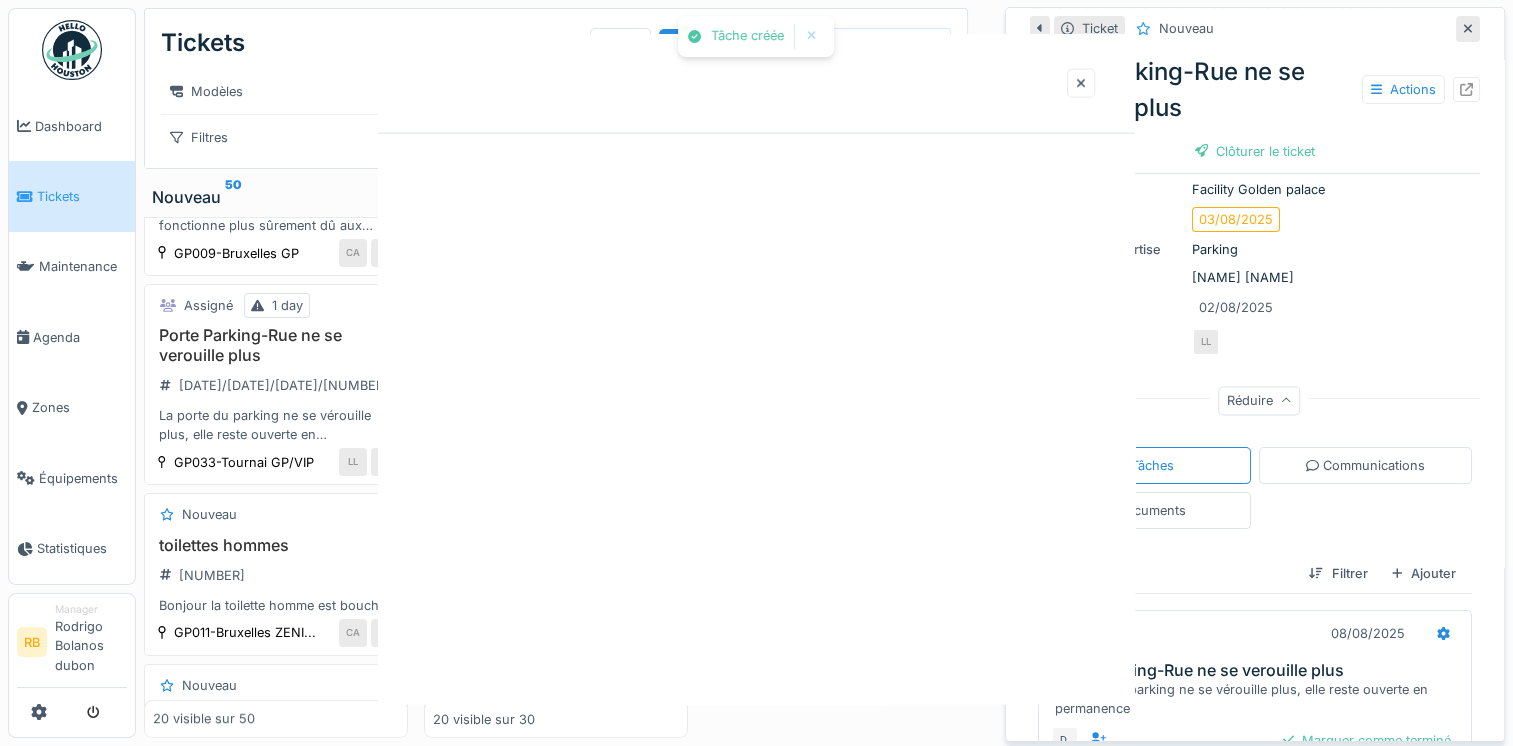 scroll, scrollTop: 0, scrollLeft: 0, axis: both 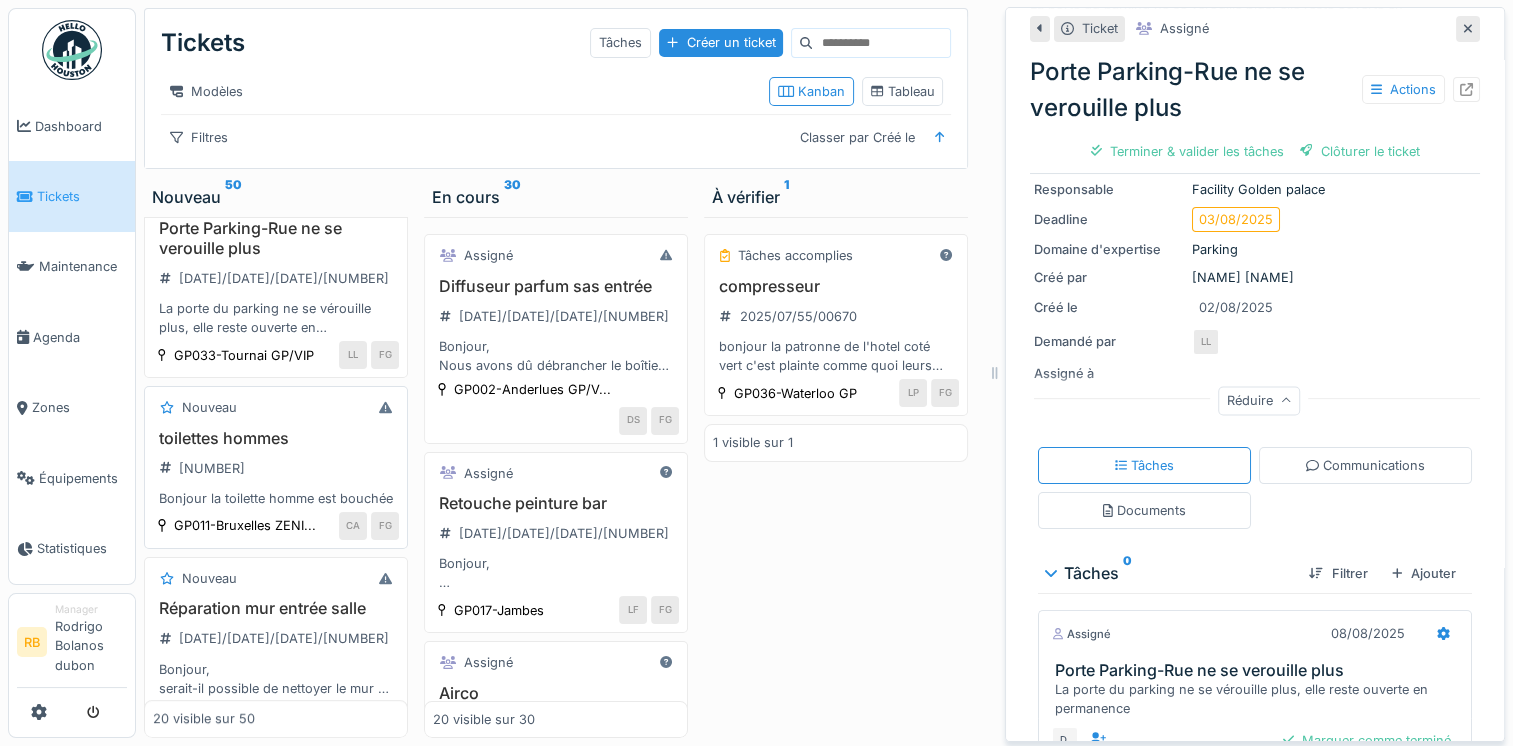 click on "toilettes hommes 2025/08/55/00694 Bonjour la toilette homme est bouchée" at bounding box center [276, 469] 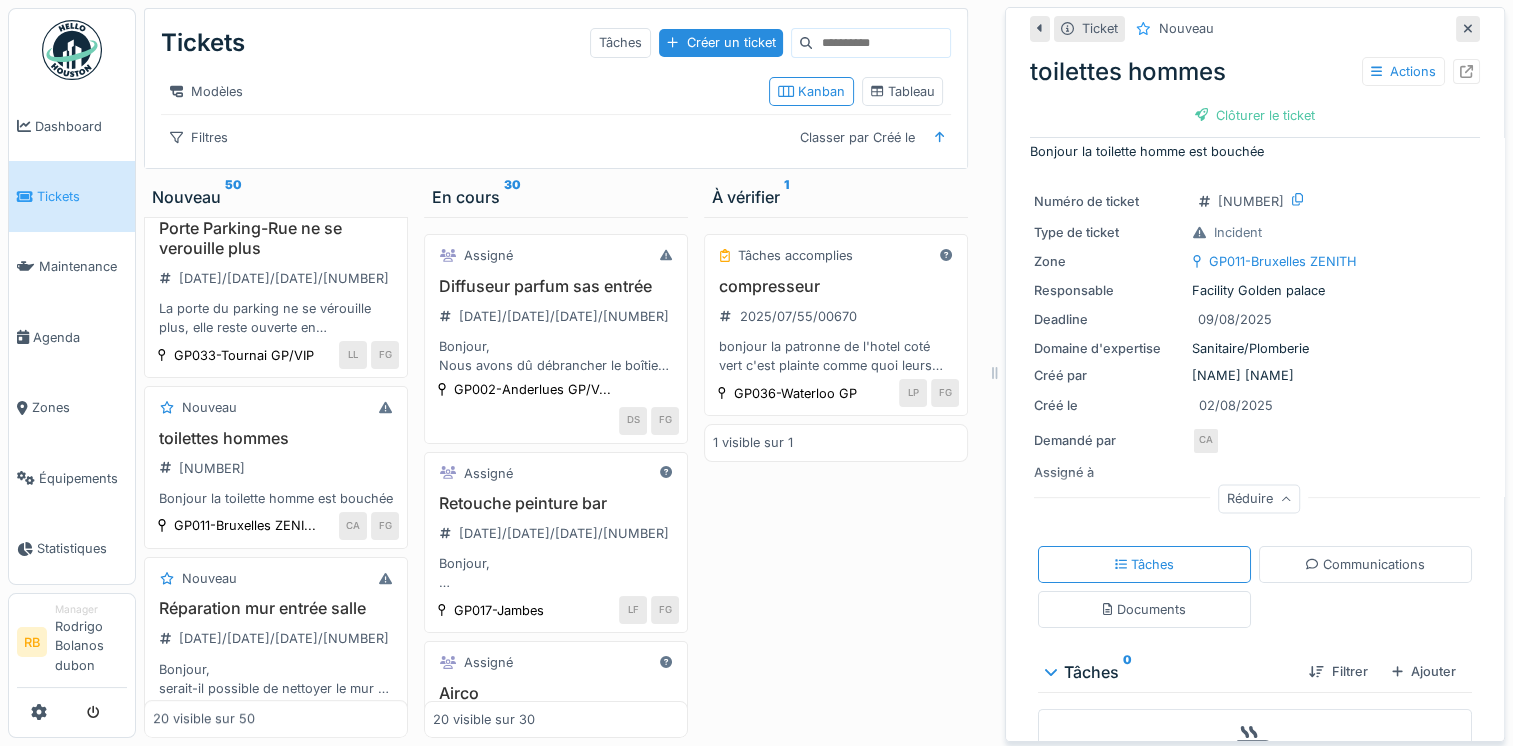 scroll, scrollTop: 119, scrollLeft: 0, axis: vertical 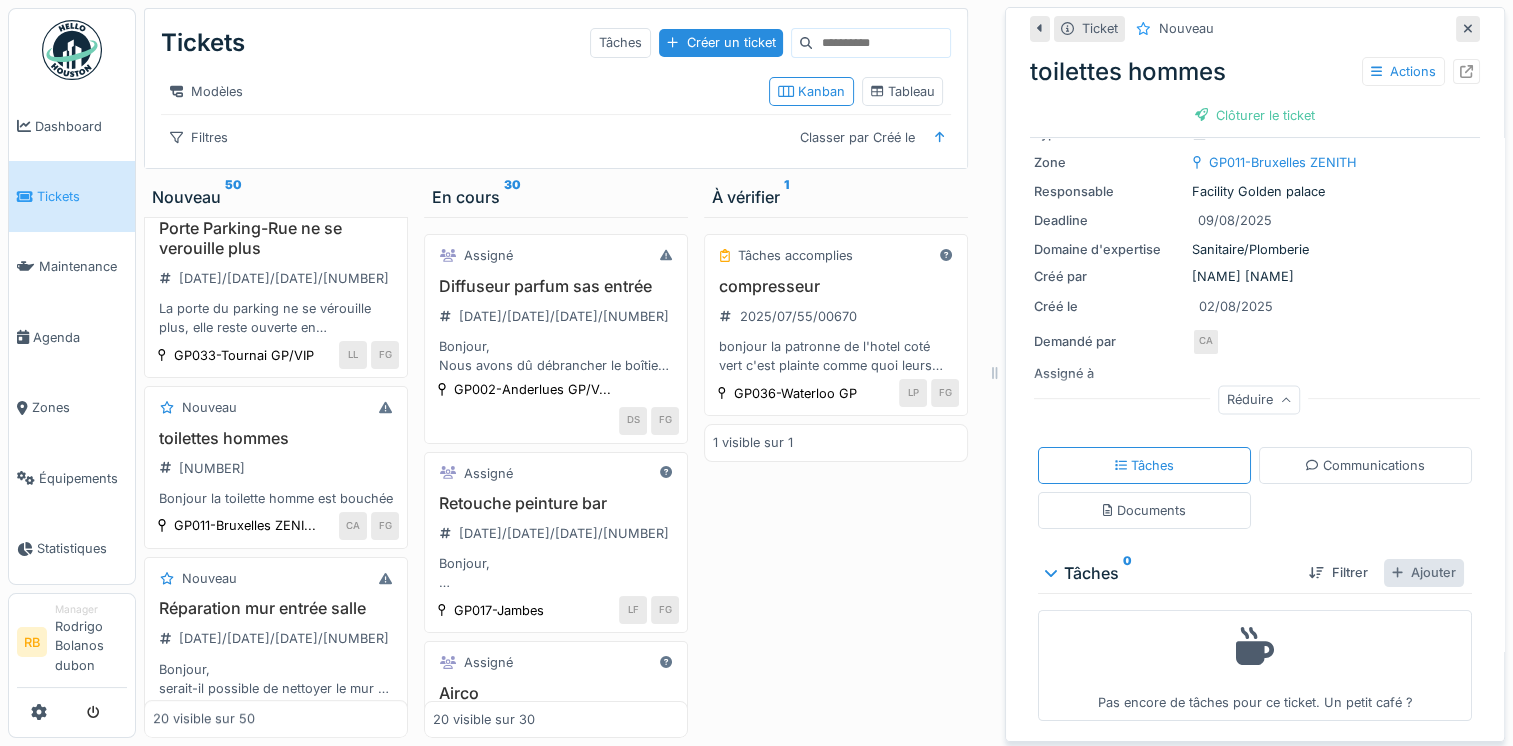 click on "Ajouter" at bounding box center (1424, 572) 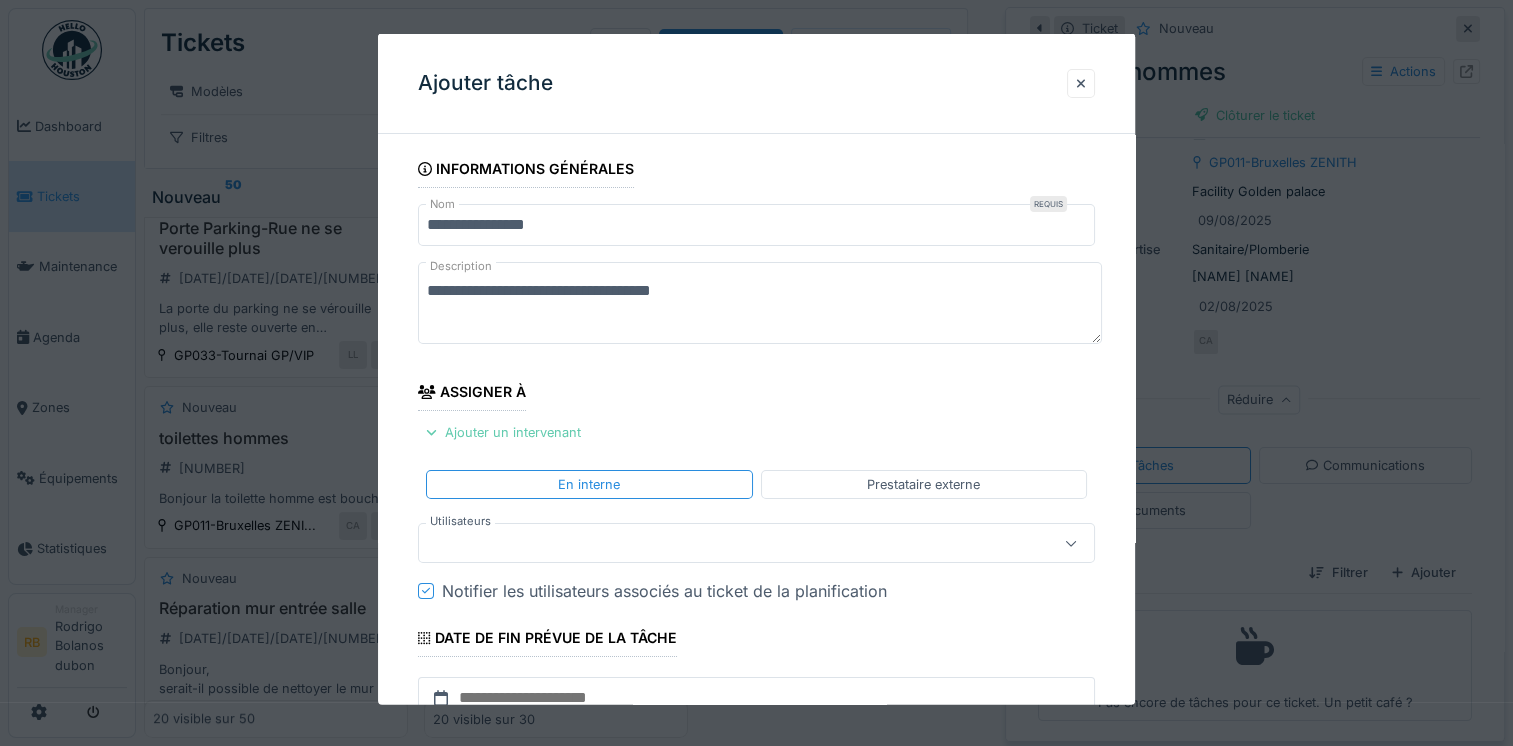 click on "Ajouter un intervenant" at bounding box center [503, 432] 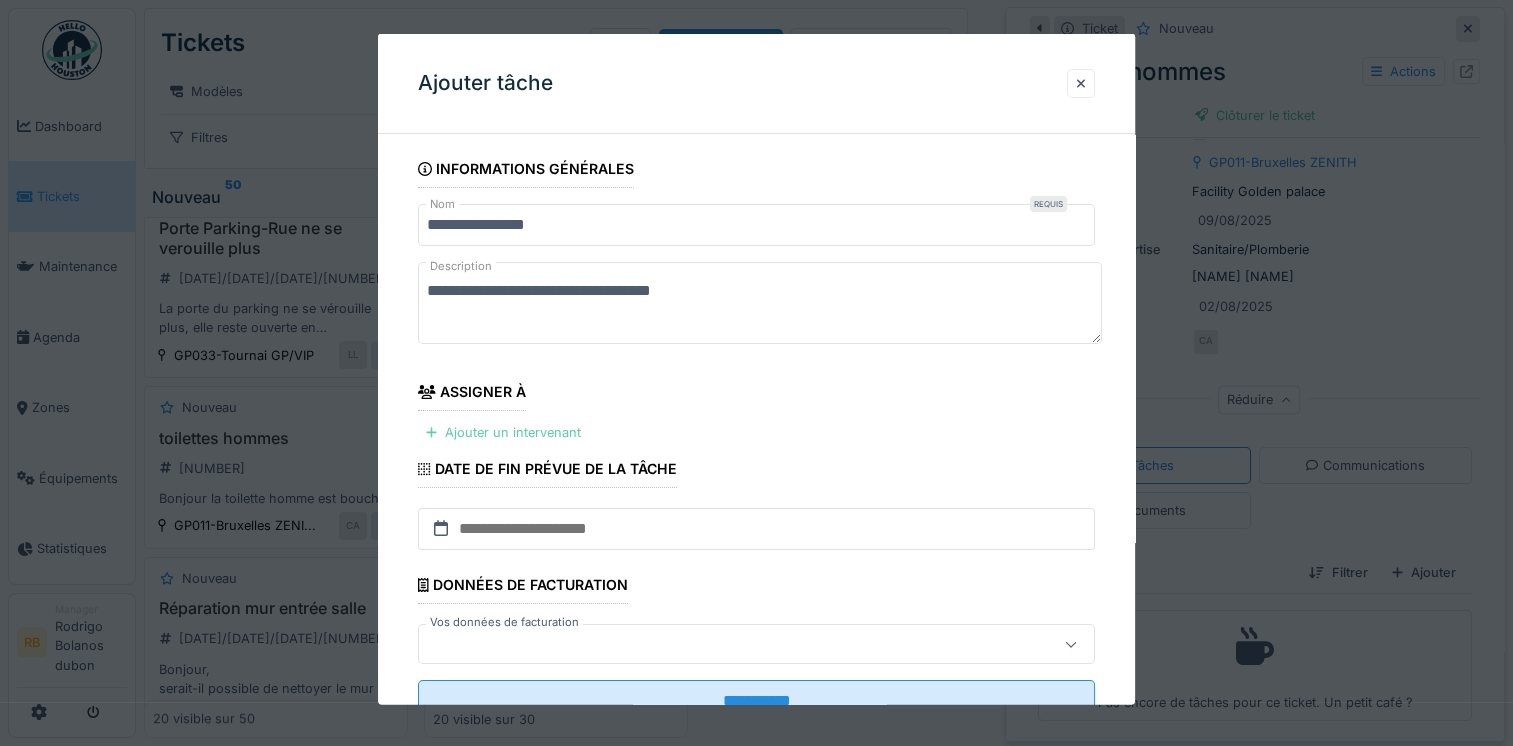 click on "Ajouter un intervenant" at bounding box center (503, 432) 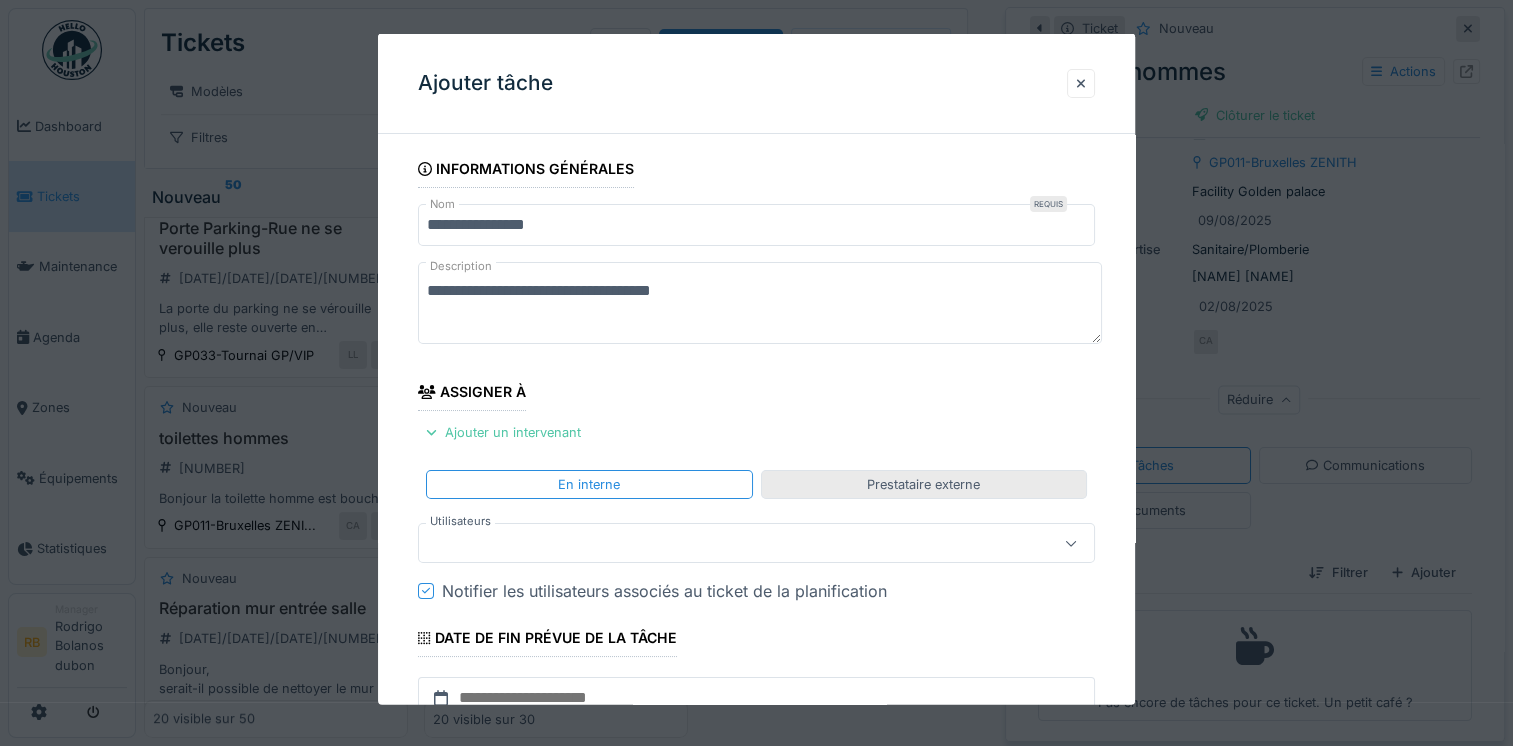 click on "Prestataire externe" at bounding box center [923, 484] 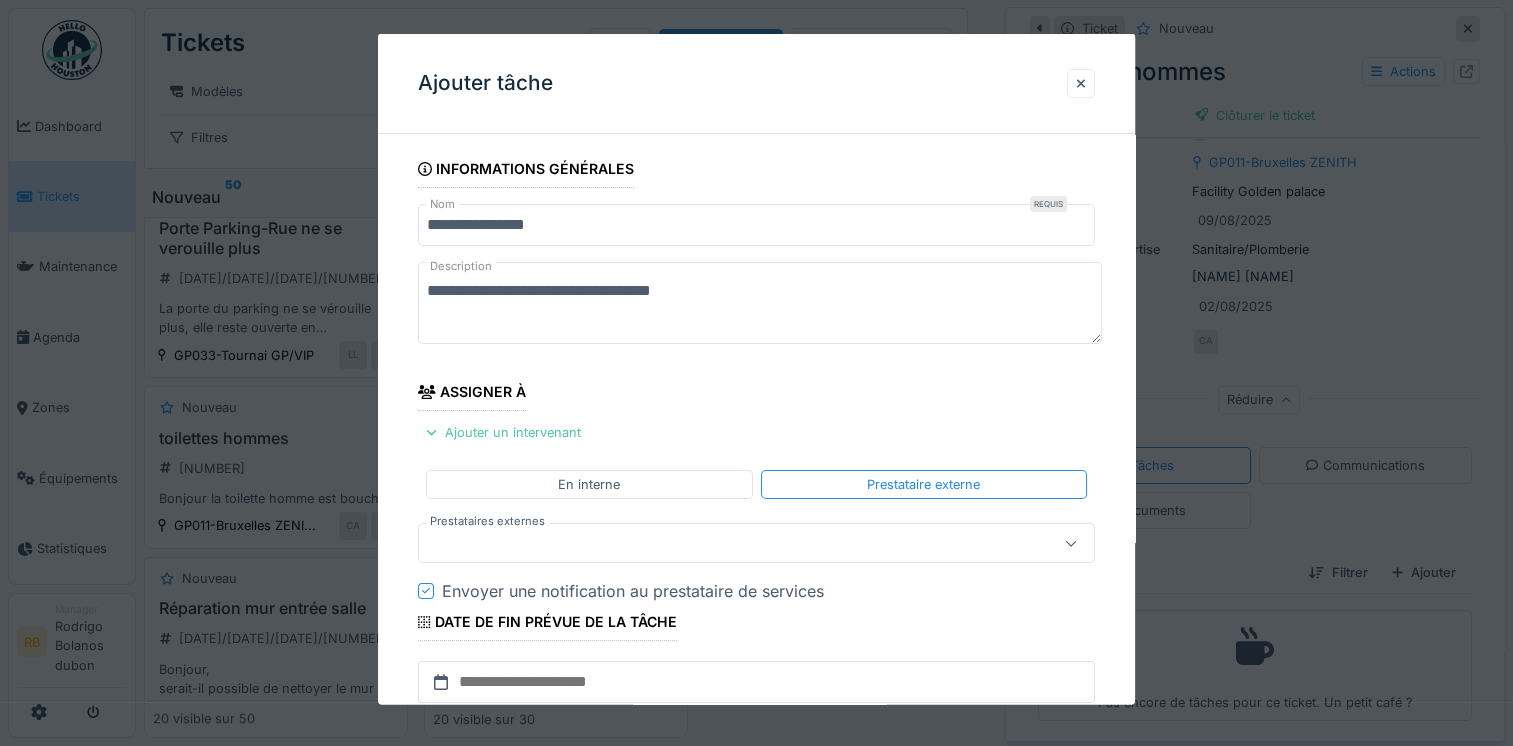 click at bounding box center [722, 543] 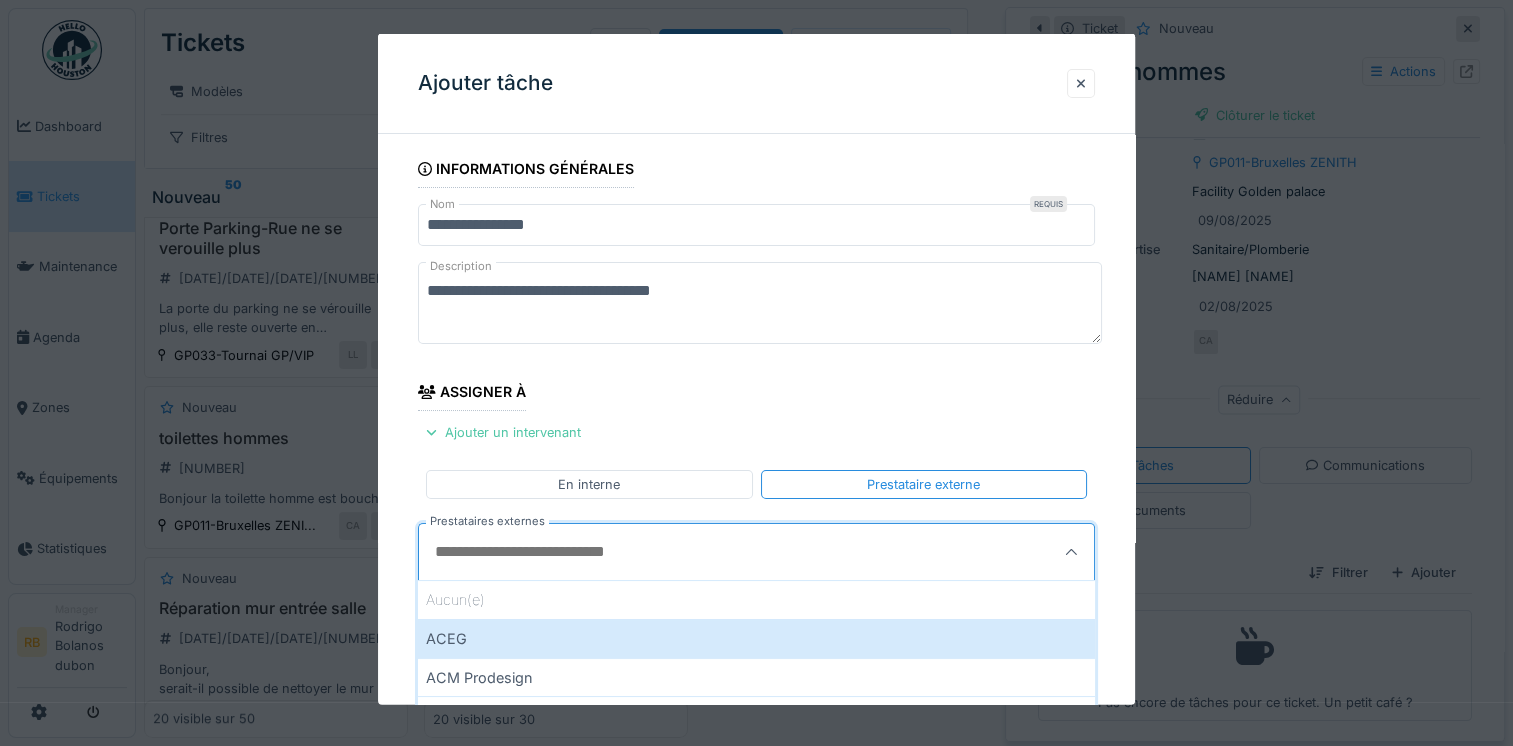 click on "Prestataires externes" at bounding box center (710, 552) 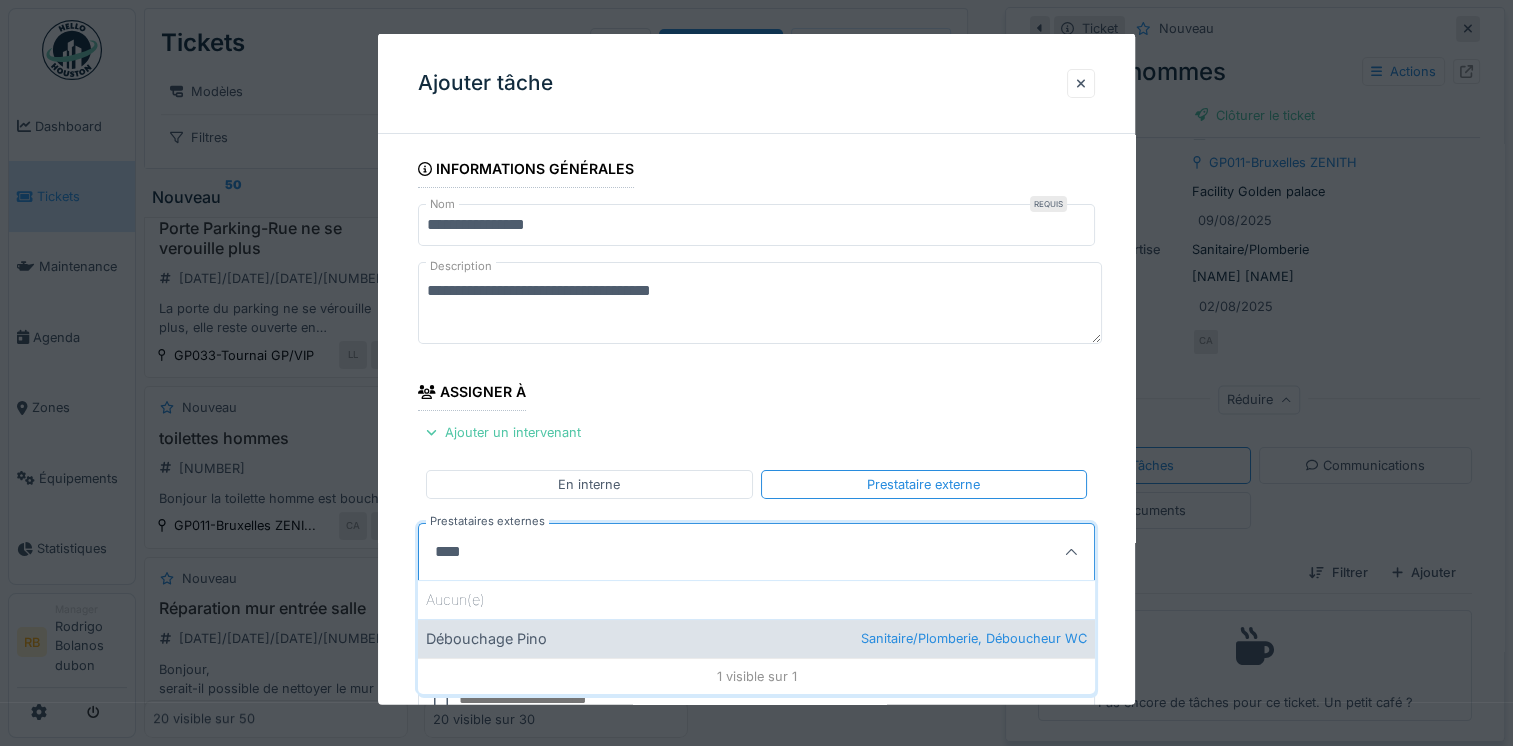 type on "****" 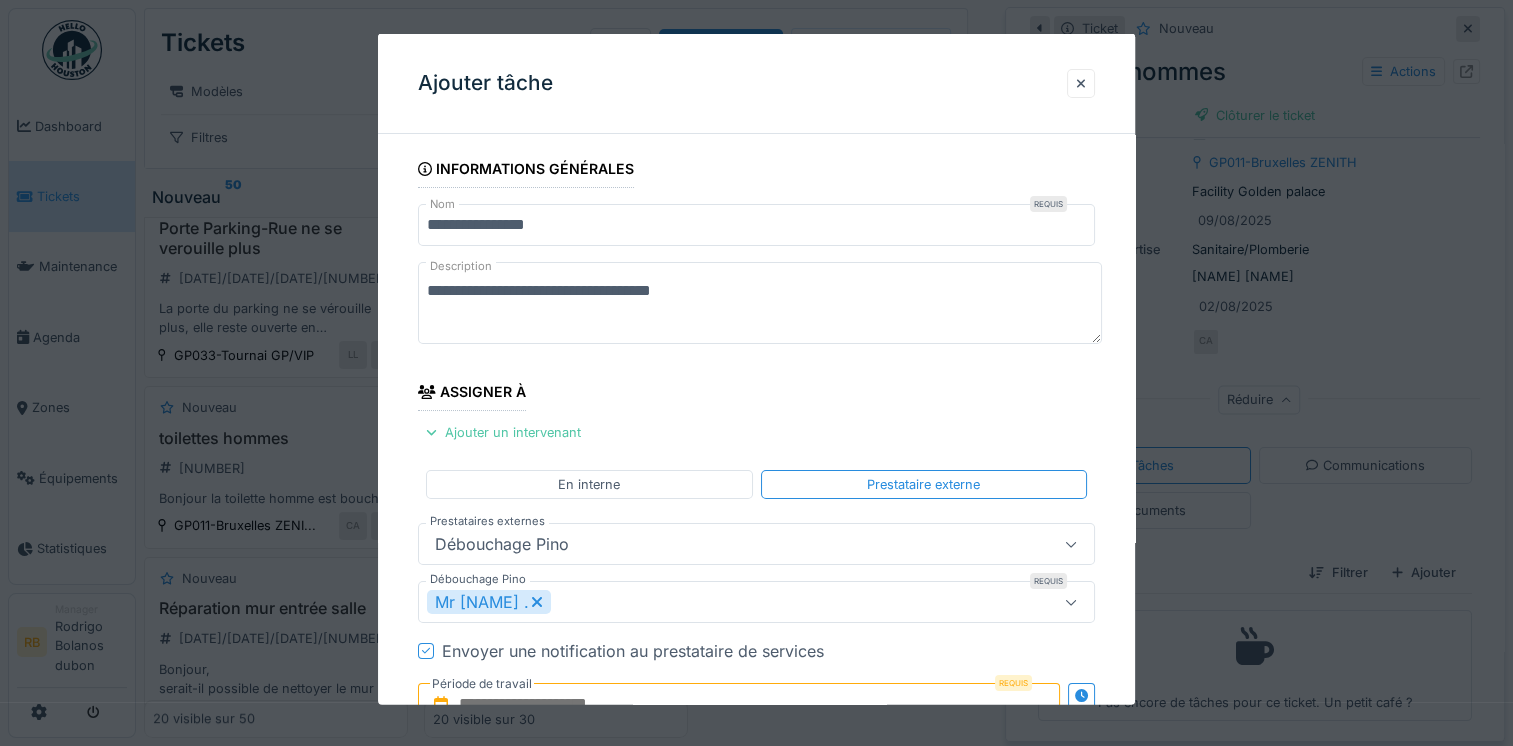 click on "**********" at bounding box center (756, 590) 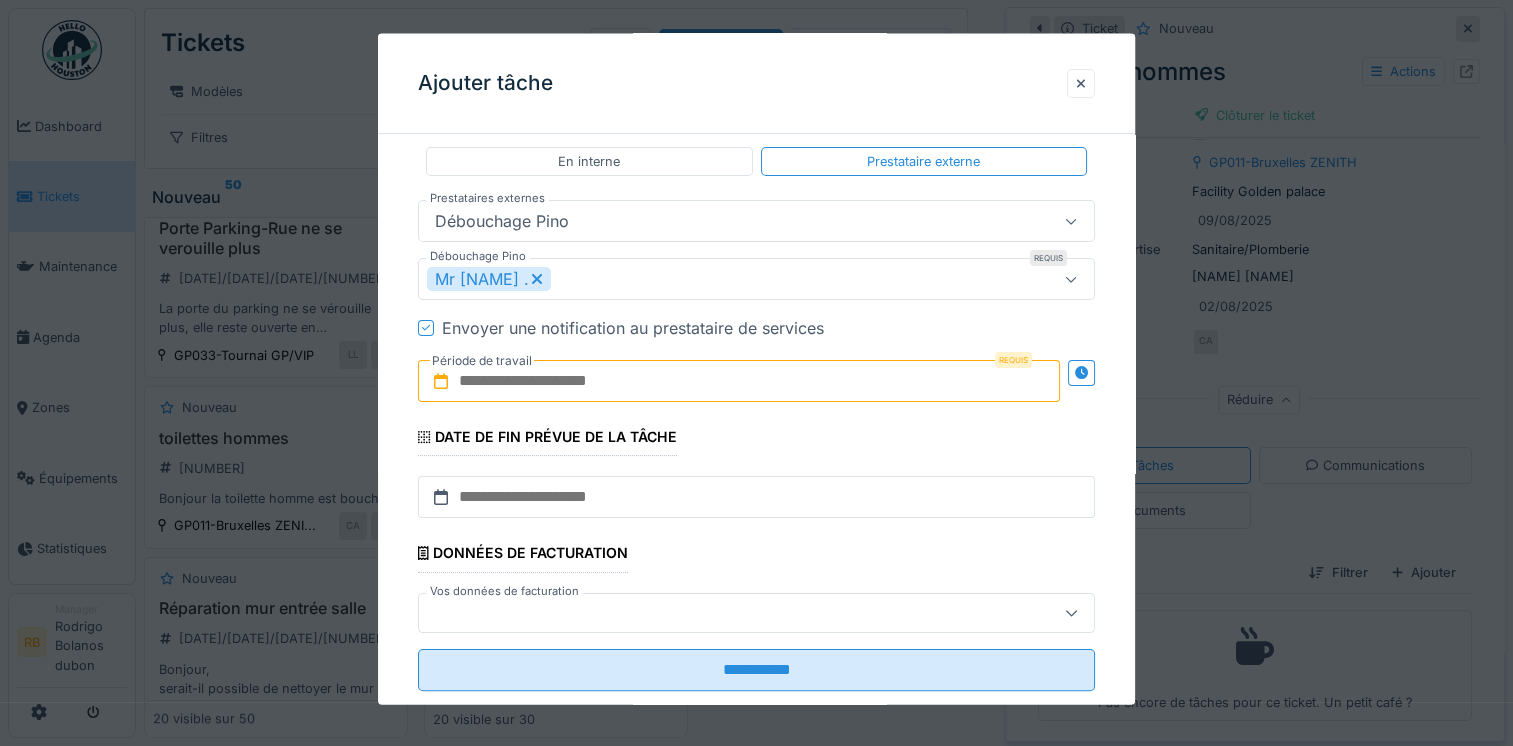 scroll, scrollTop: 324, scrollLeft: 0, axis: vertical 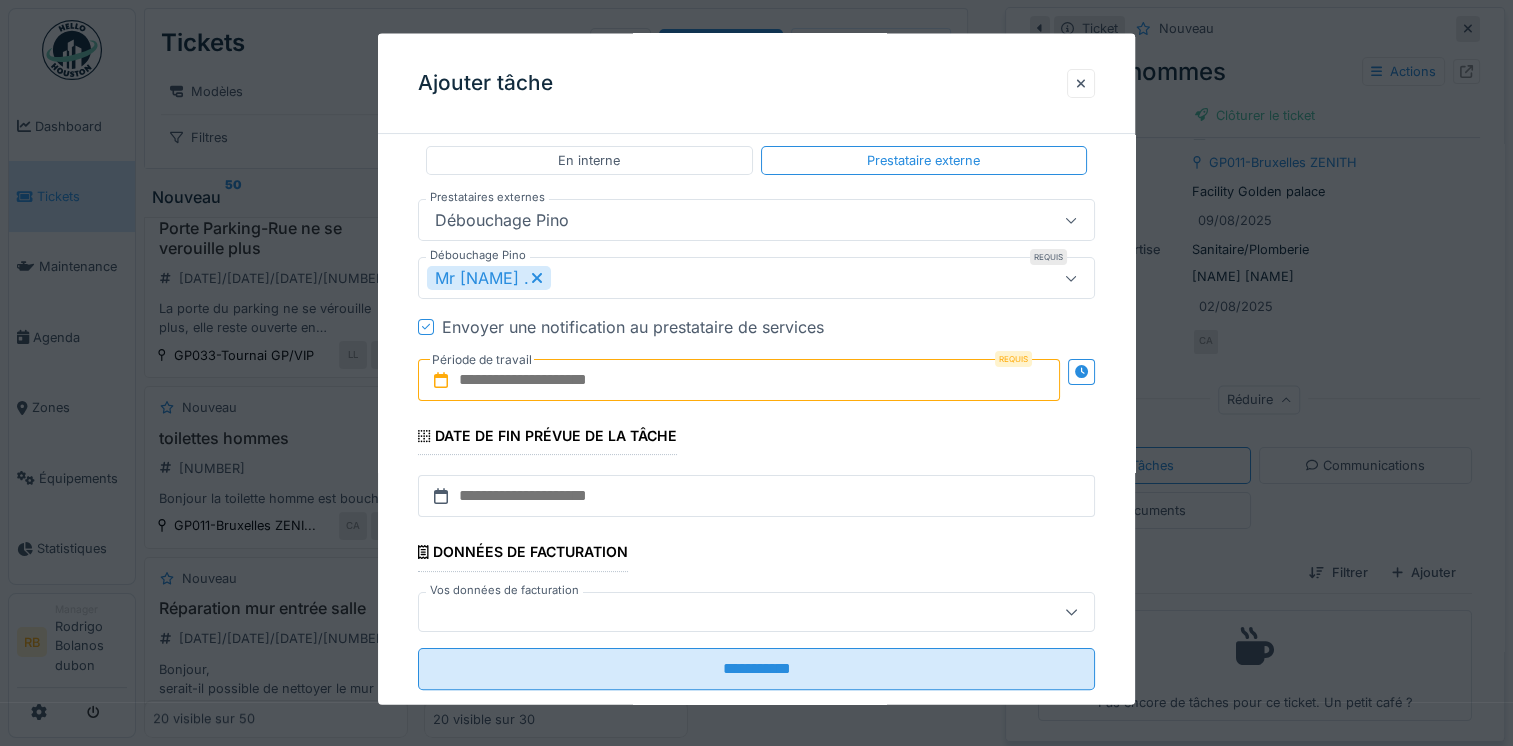 click at bounding box center [739, 380] 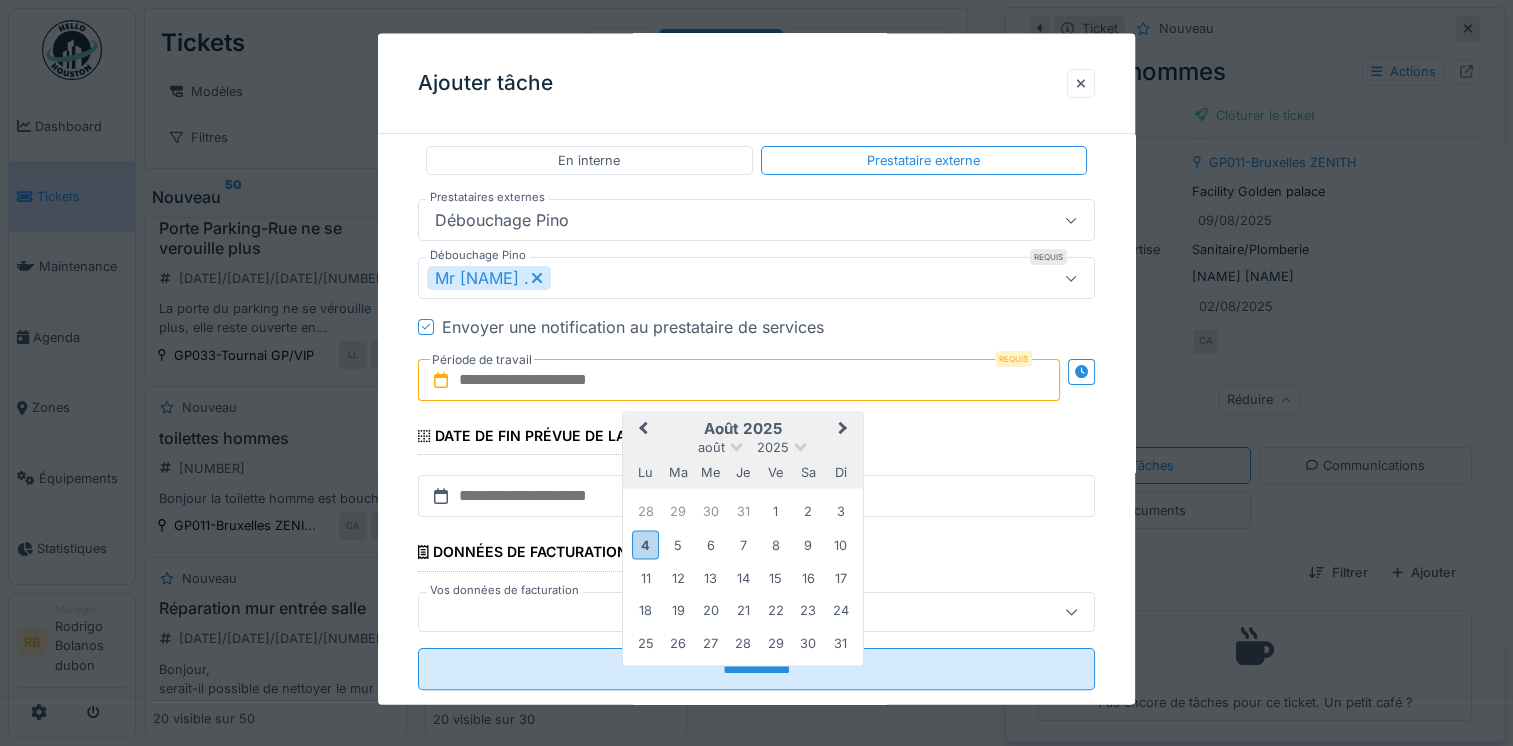 click on "août 2025" at bounding box center (743, 429) 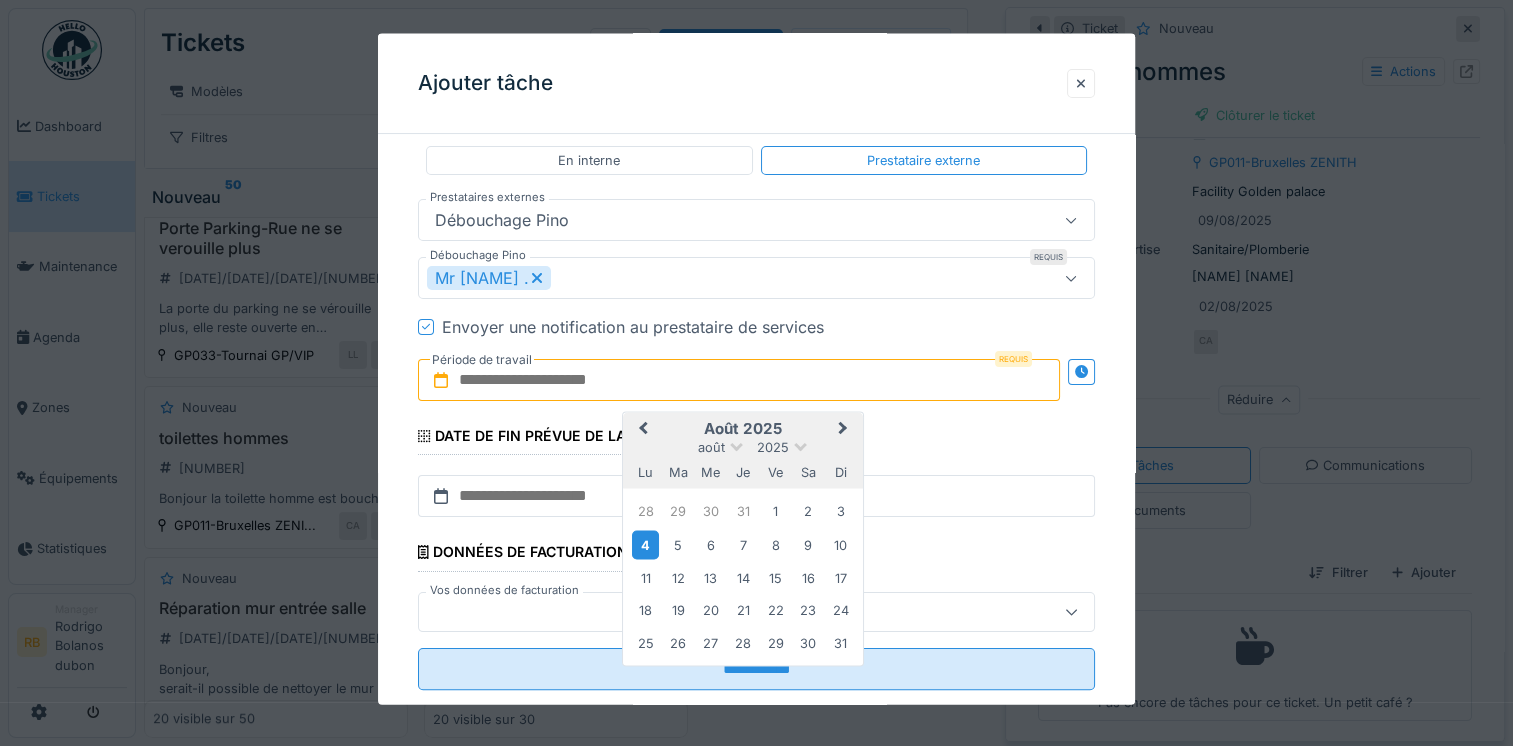 click on "4" at bounding box center [645, 543] 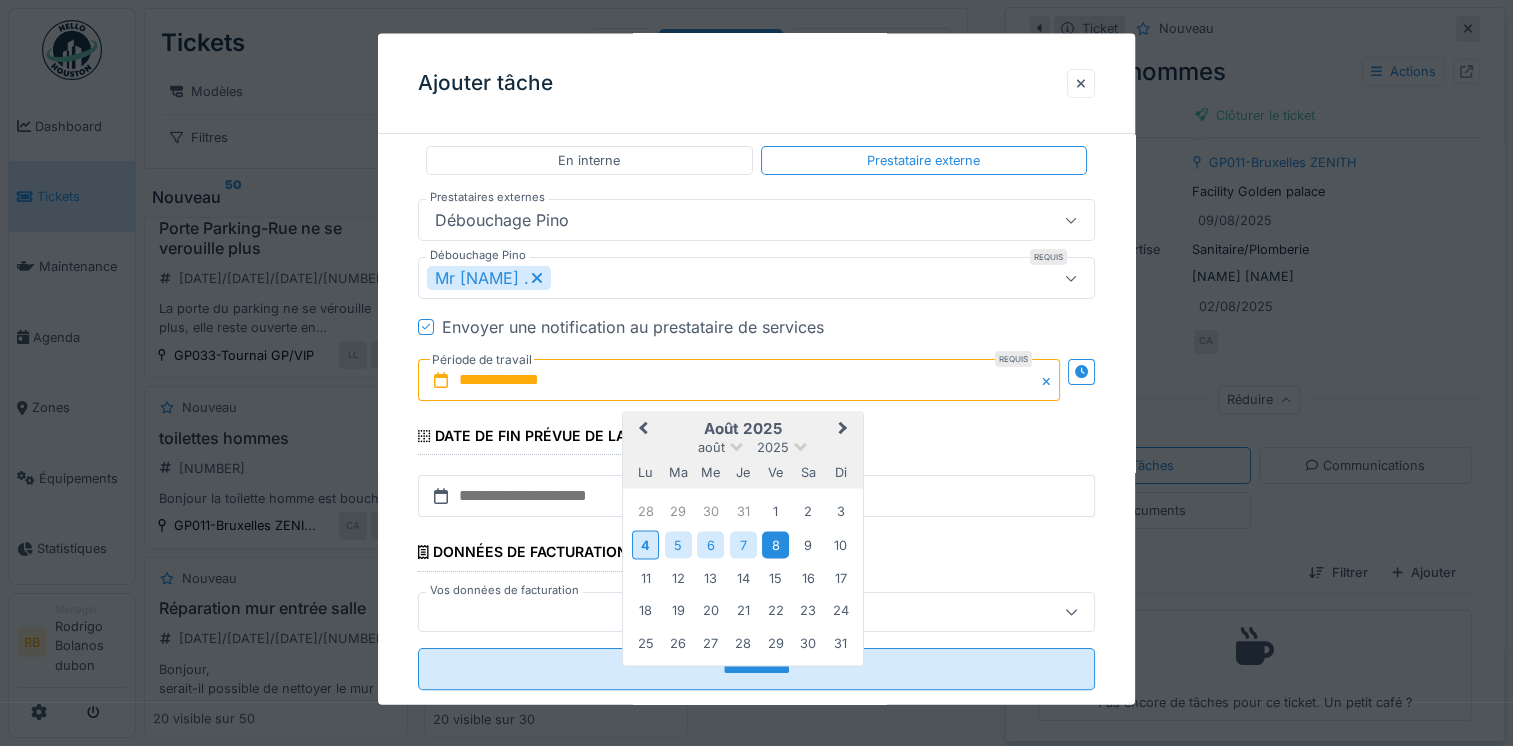click on "8" at bounding box center [775, 543] 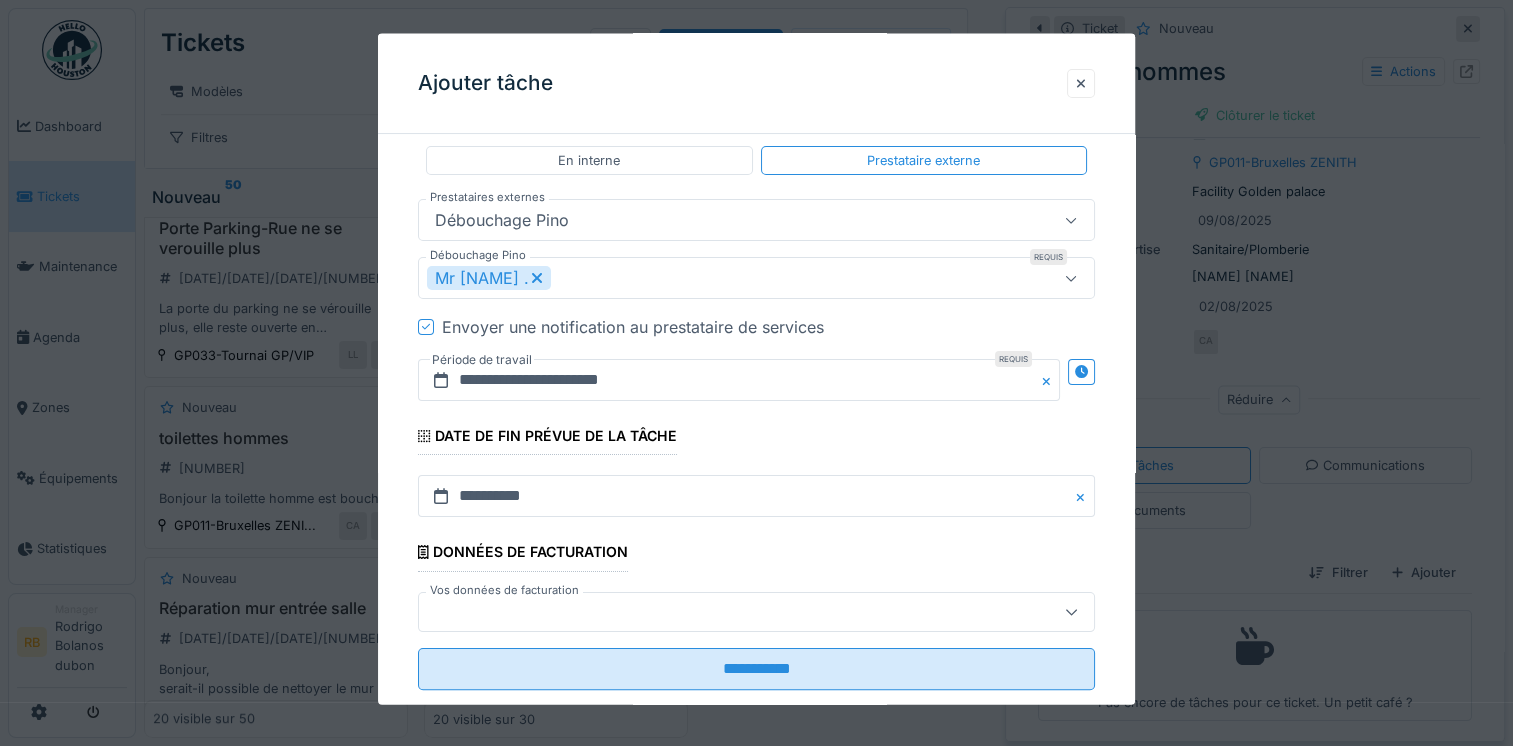 click on "Envoyer une notification au prestataire de services" at bounding box center [768, 327] 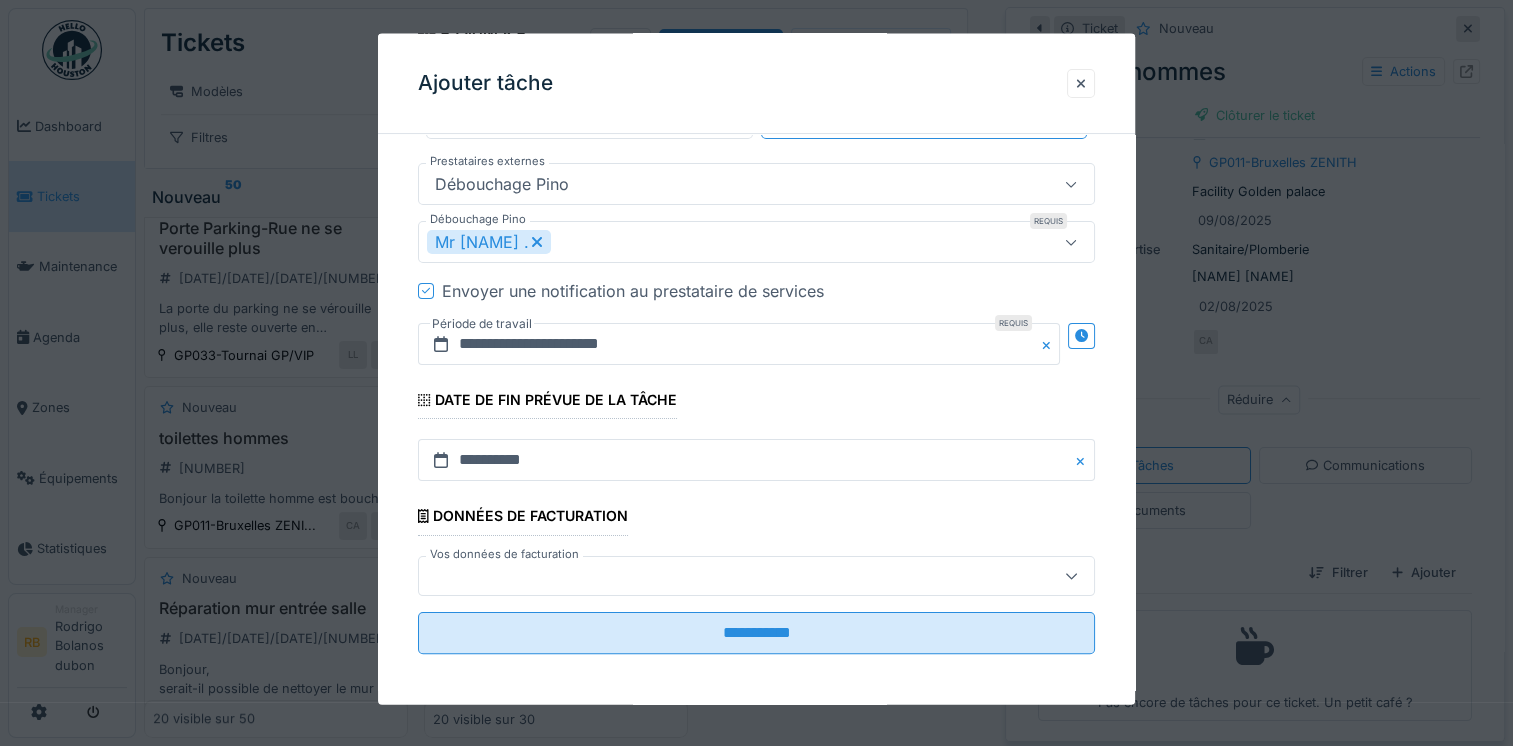 click at bounding box center (722, 575) 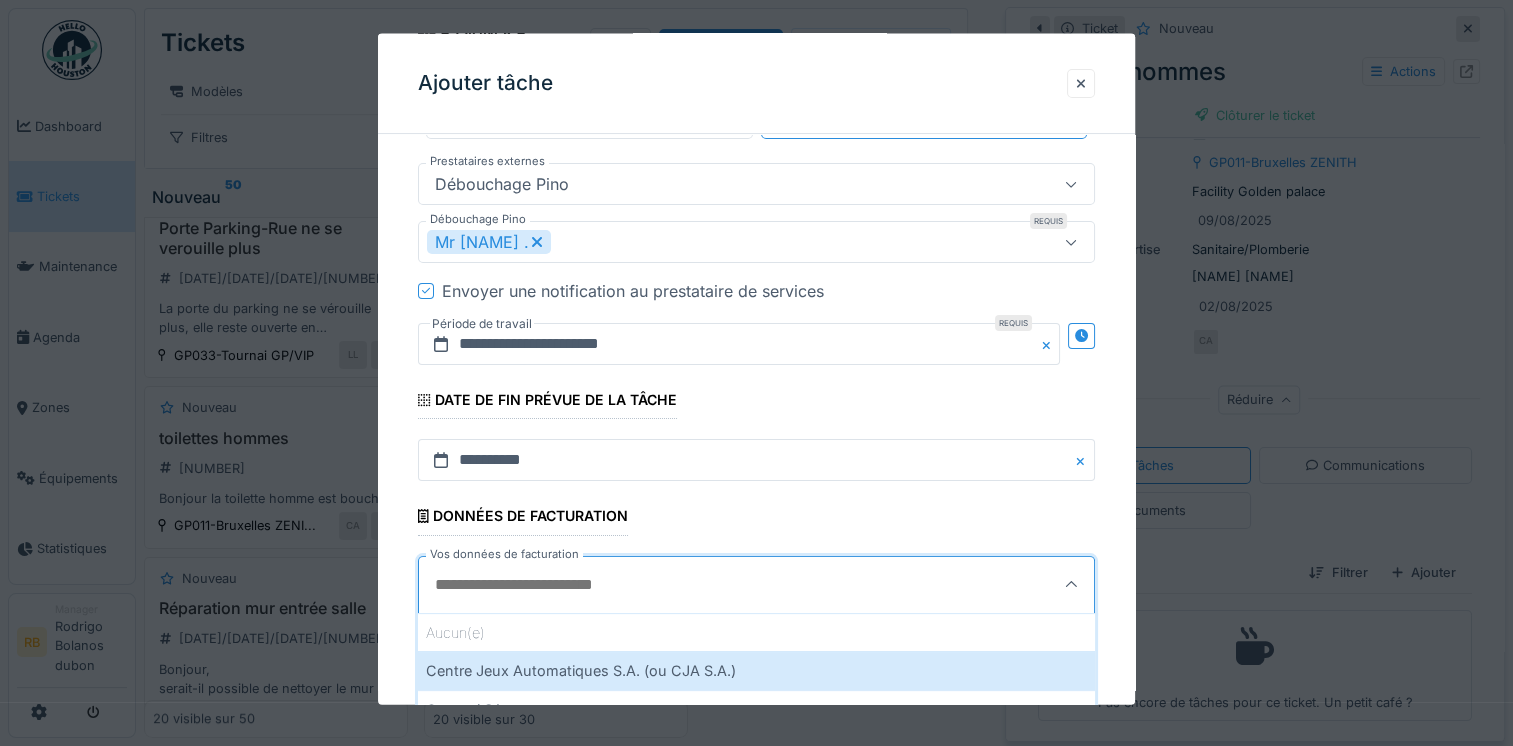 click on "Vos données de facturation" at bounding box center [710, 584] 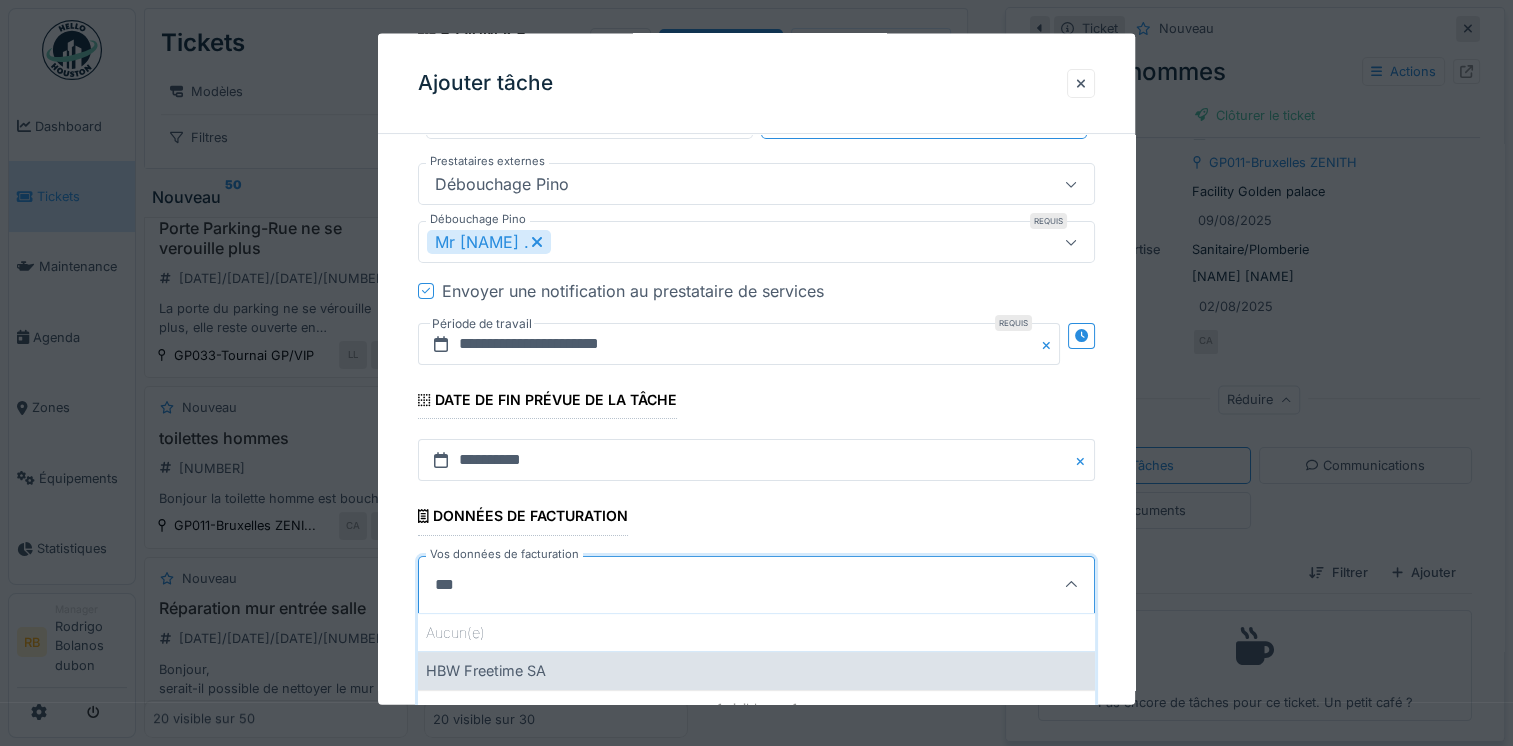 type on "***" 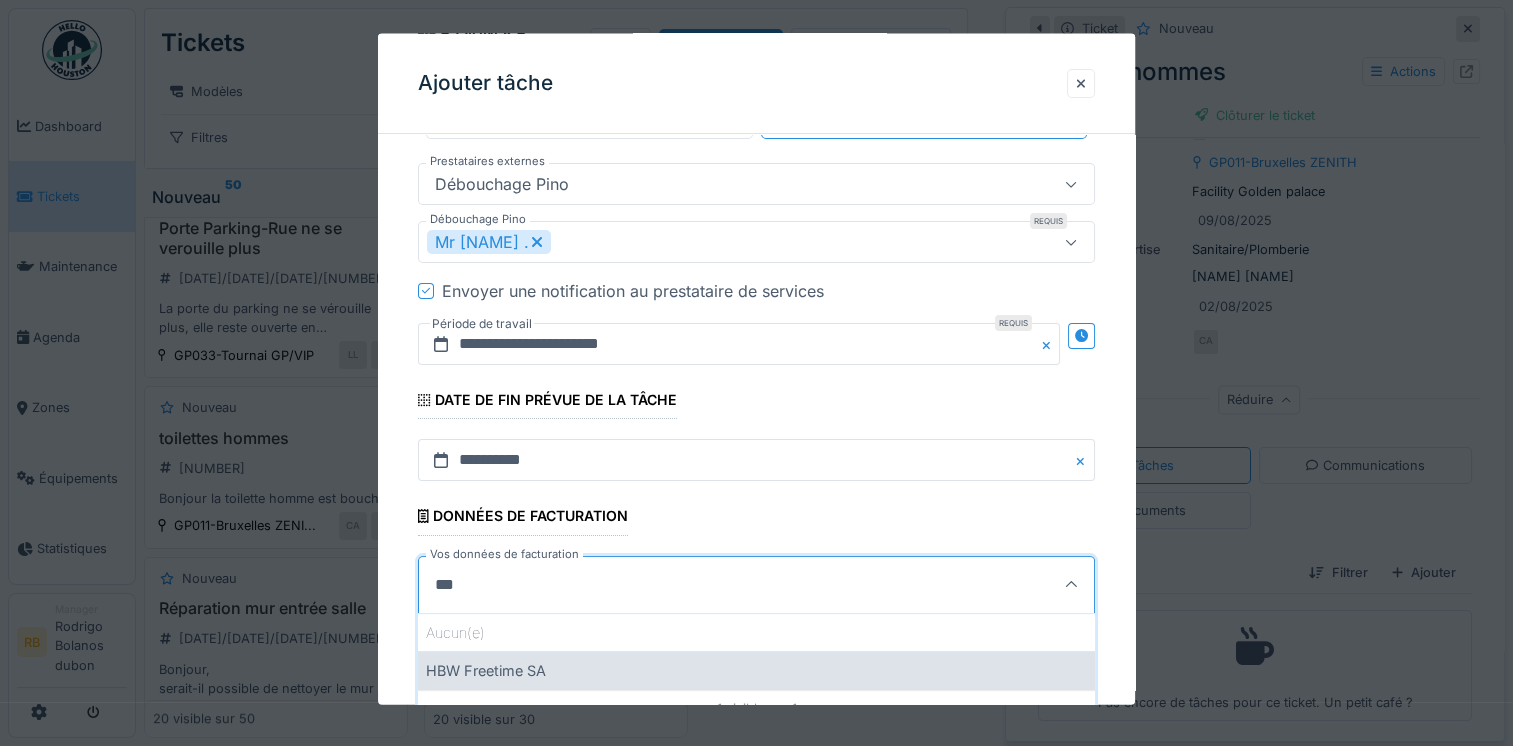 click on "HBW Freetime SA" at bounding box center (756, 670) 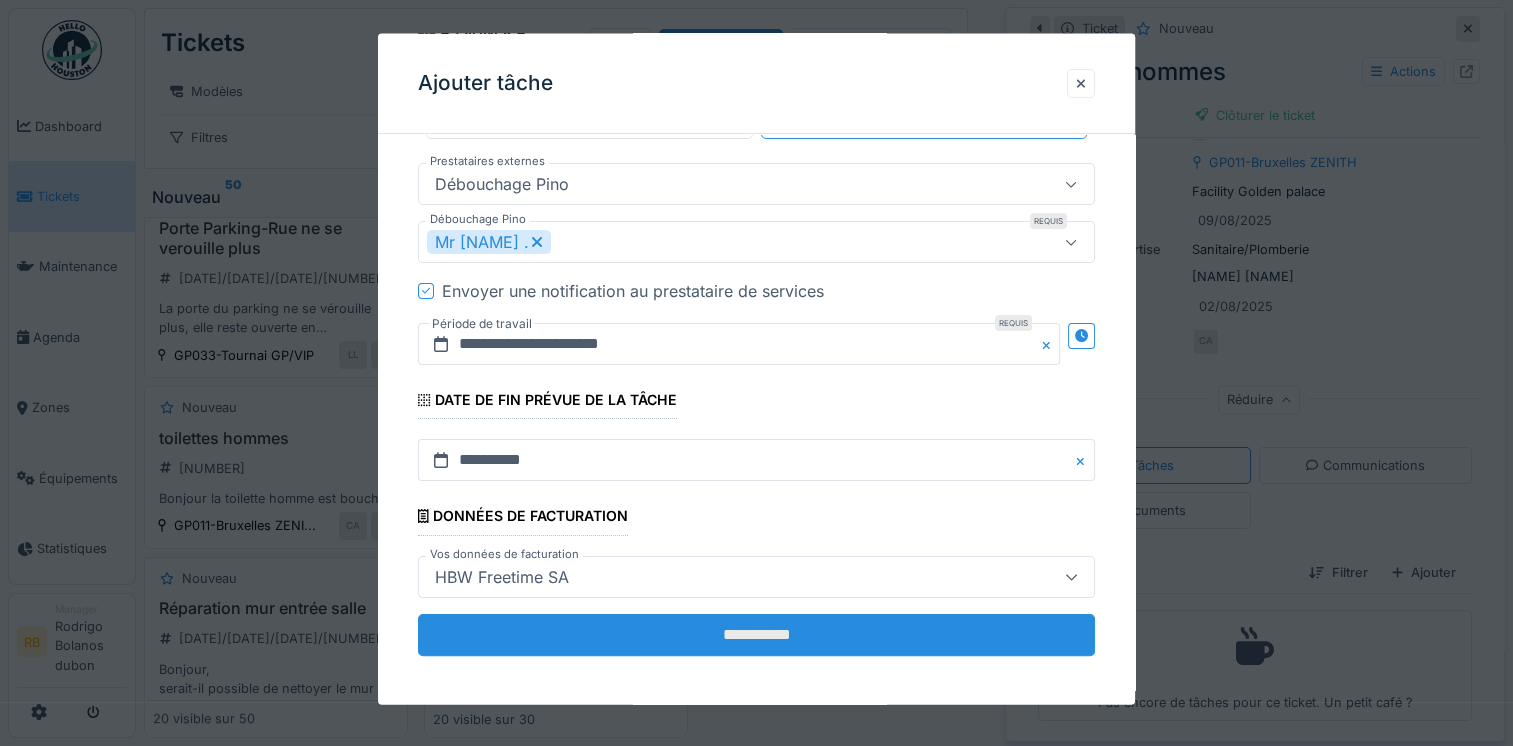 click on "**********" at bounding box center [756, 634] 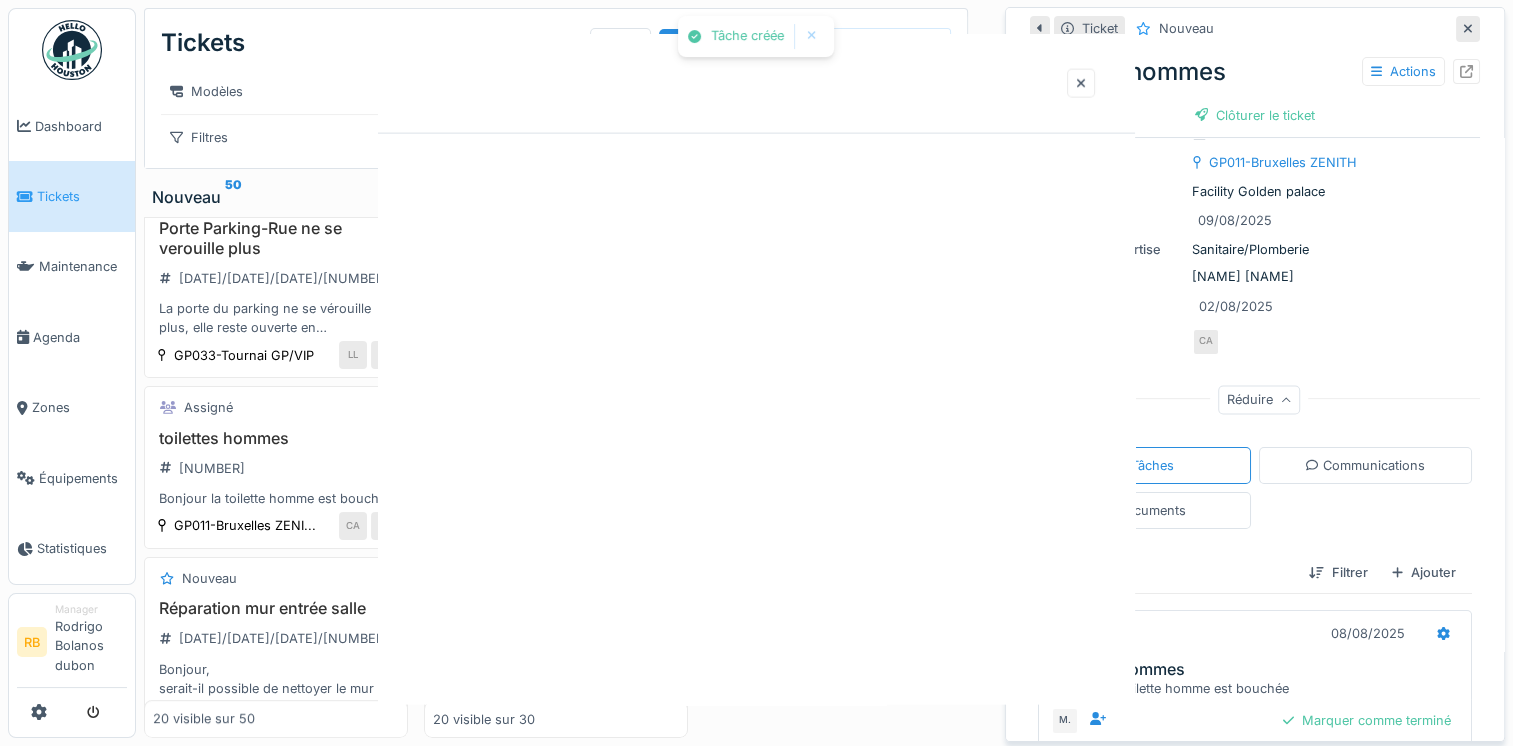 scroll, scrollTop: 0, scrollLeft: 0, axis: both 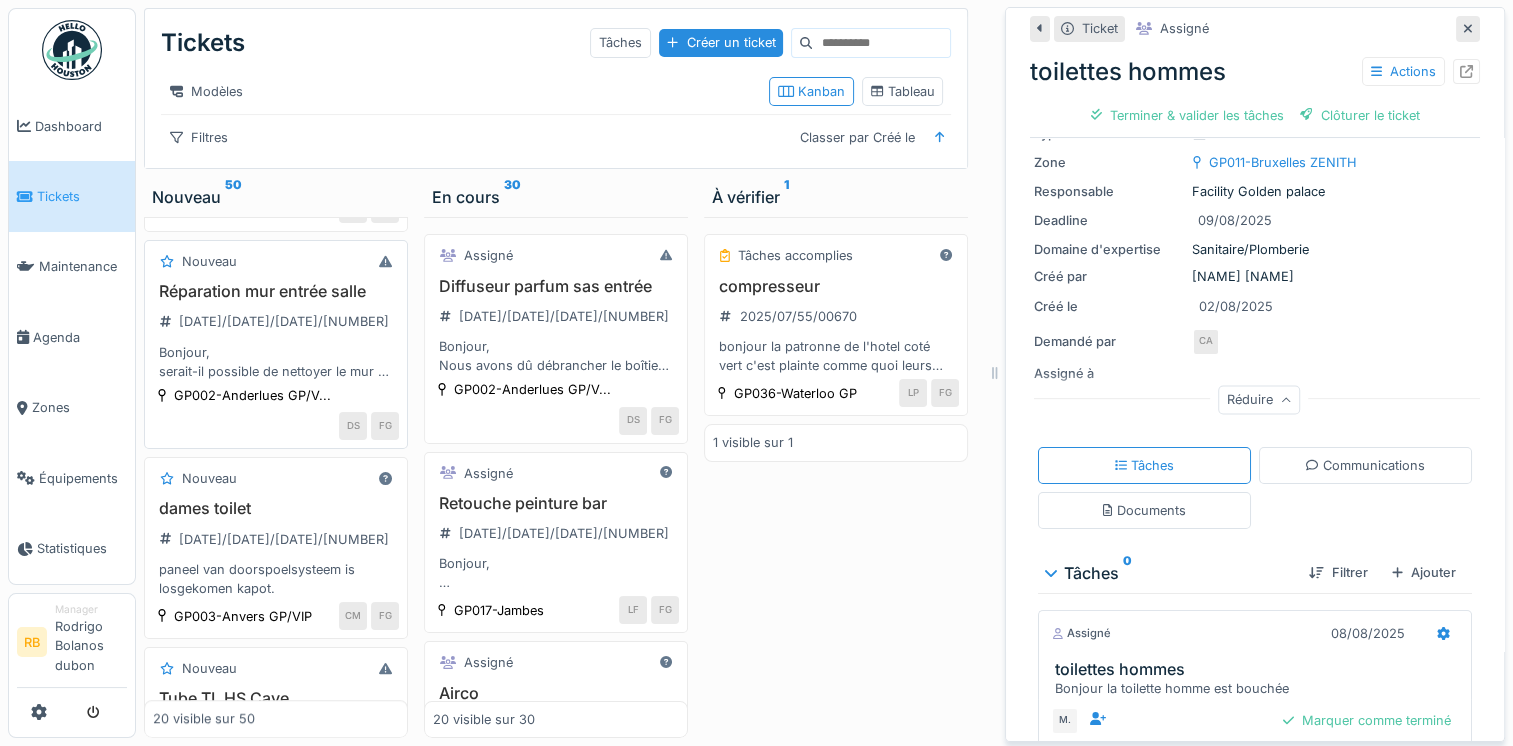 click on "Réparation mur entrée salle [DATE]/[DATE]/[DATE]/[NUMBER] Bonjour,
serait-il possible de nettoyer le mur de l'entrée de la salle" at bounding box center [276, 331] 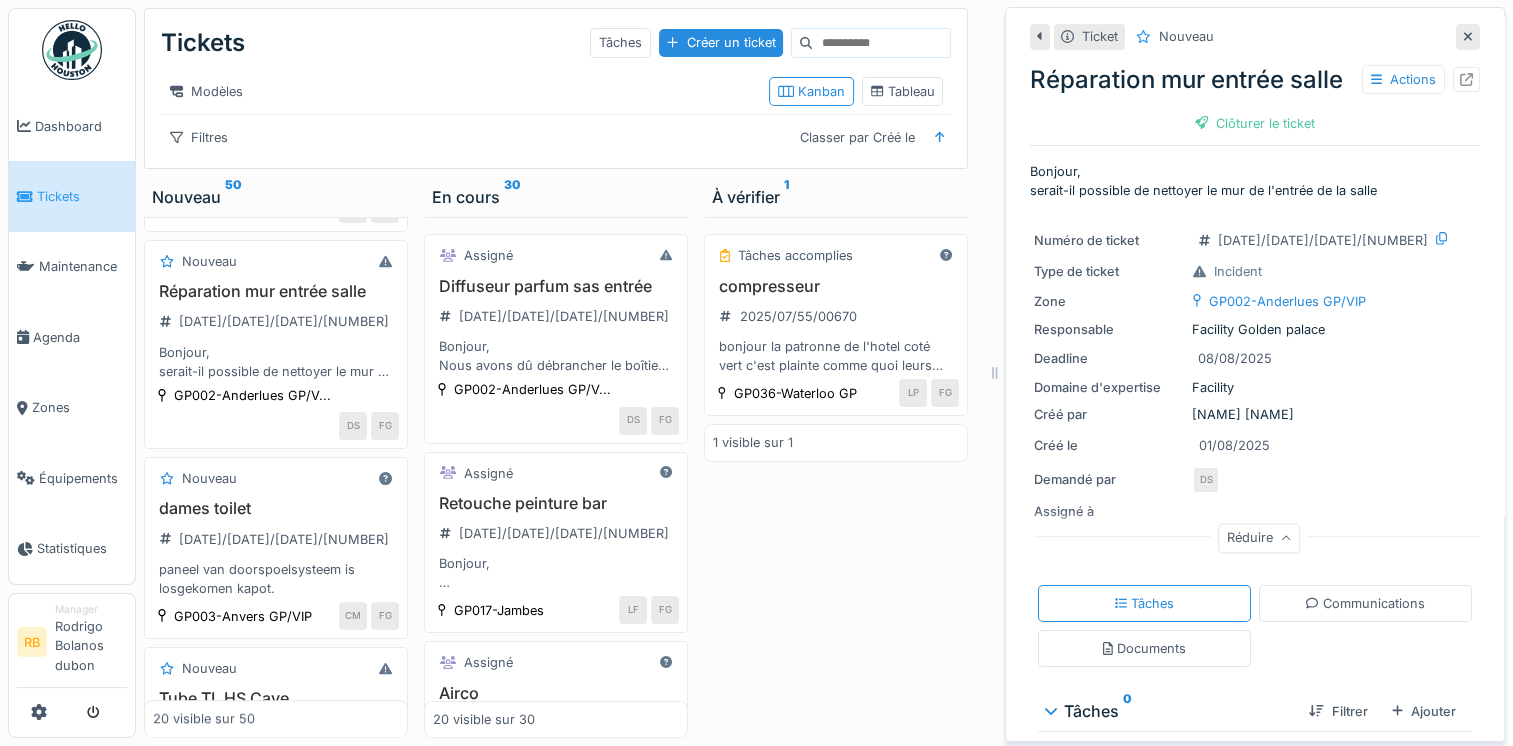 scroll, scrollTop: 174, scrollLeft: 0, axis: vertical 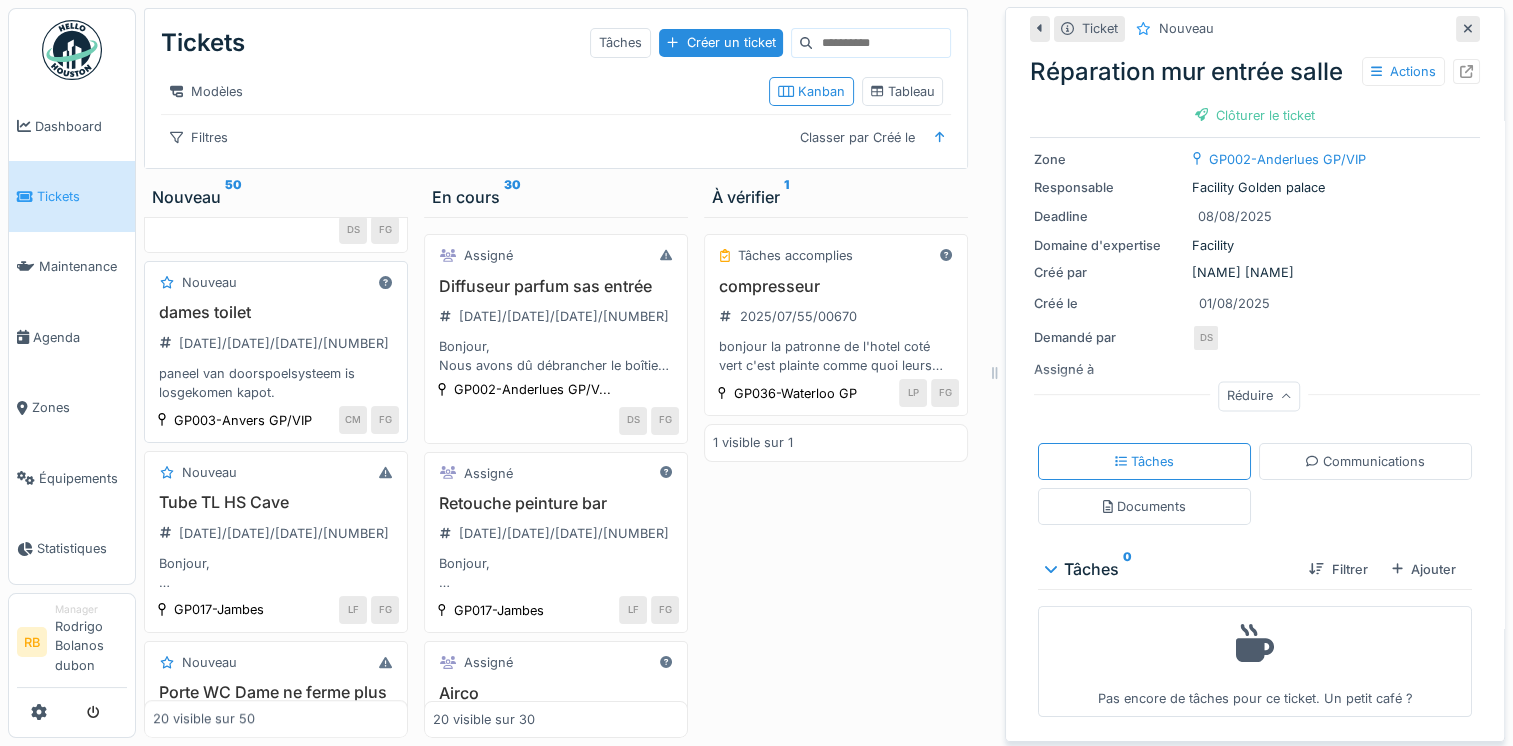 click on "dames toilet 2025/08/55/00690 paneel van doorspoelsysteem is losgekomen kapot." at bounding box center (276, 352) 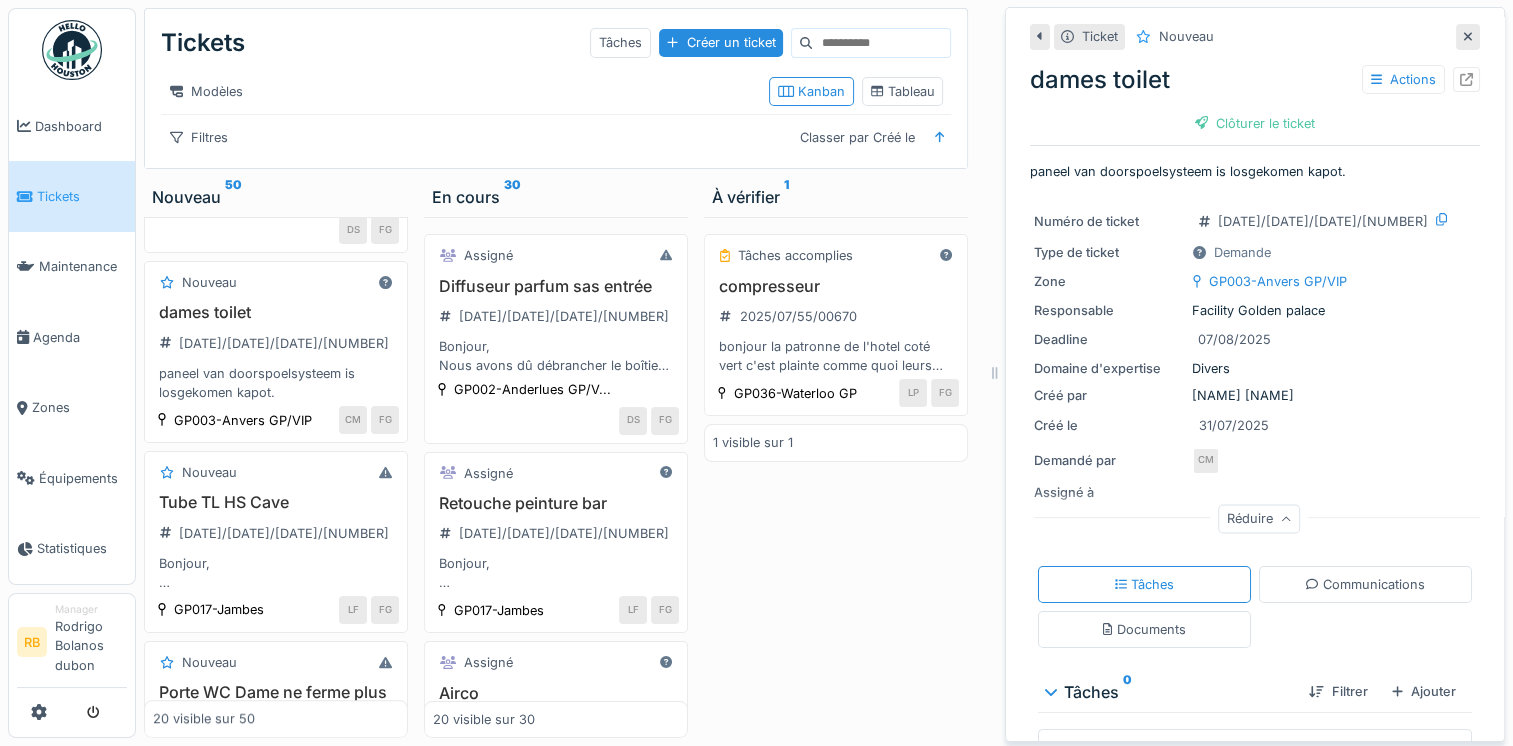 scroll, scrollTop: 119, scrollLeft: 0, axis: vertical 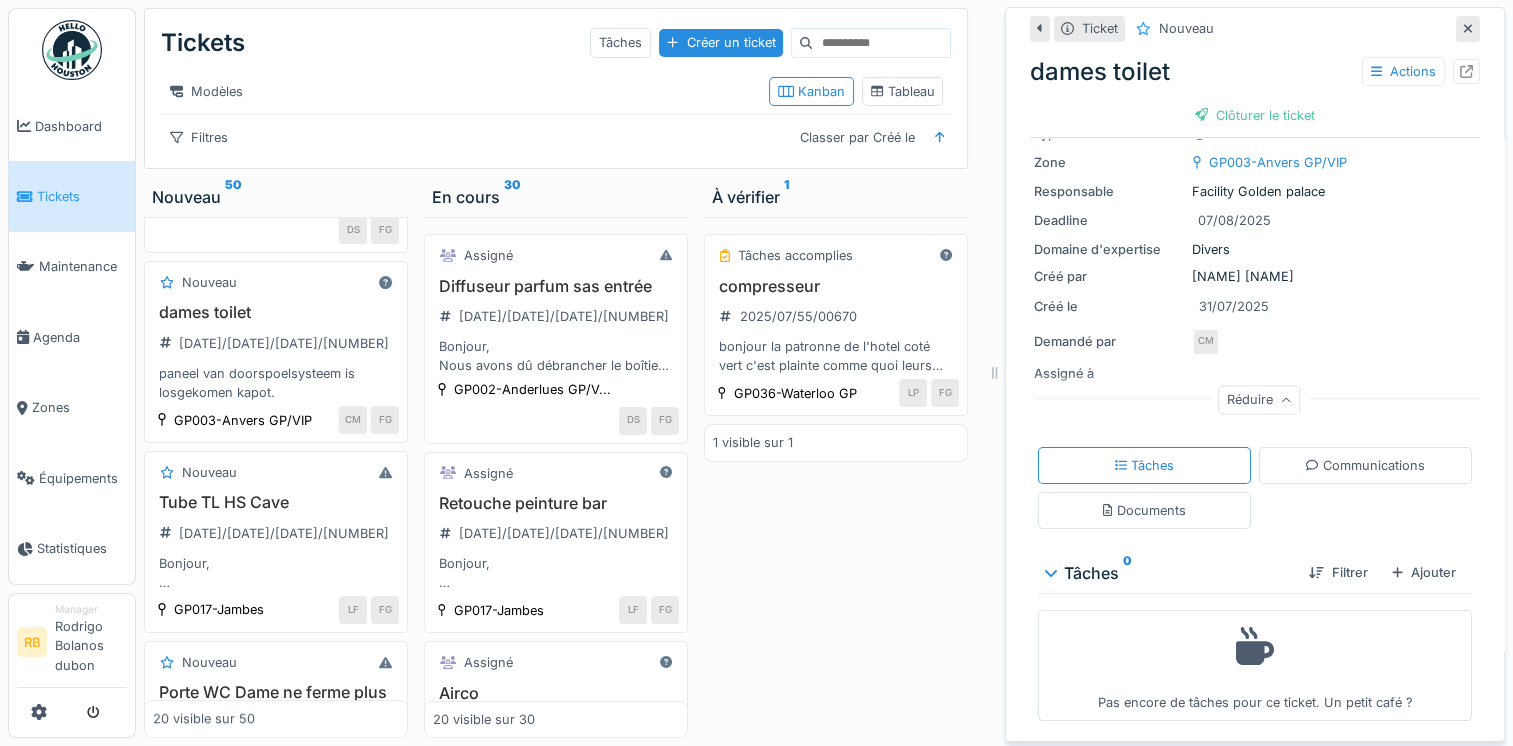 click on "Tâches   Communications   Documents" at bounding box center [1255, 488] 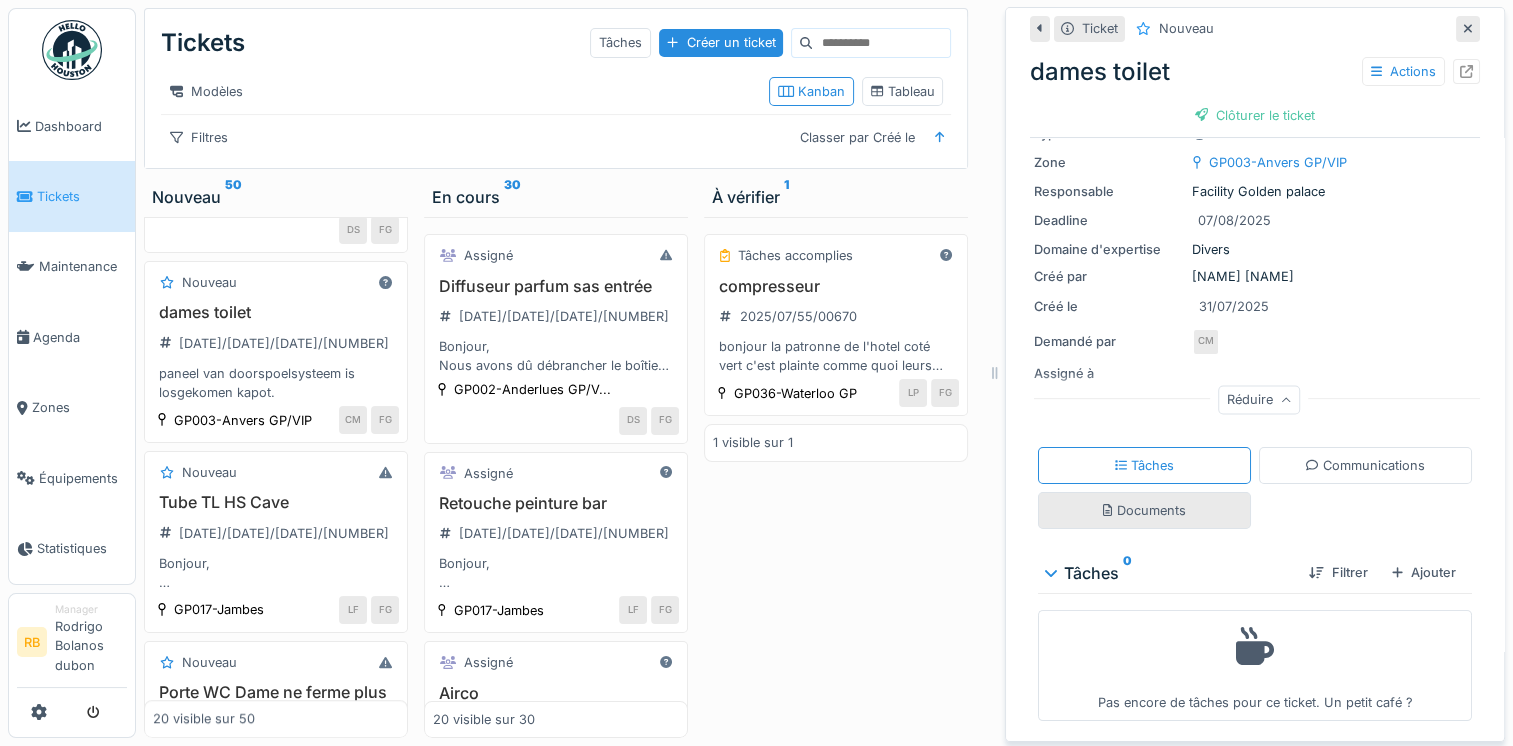 click on "Documents" at bounding box center (1144, 510) 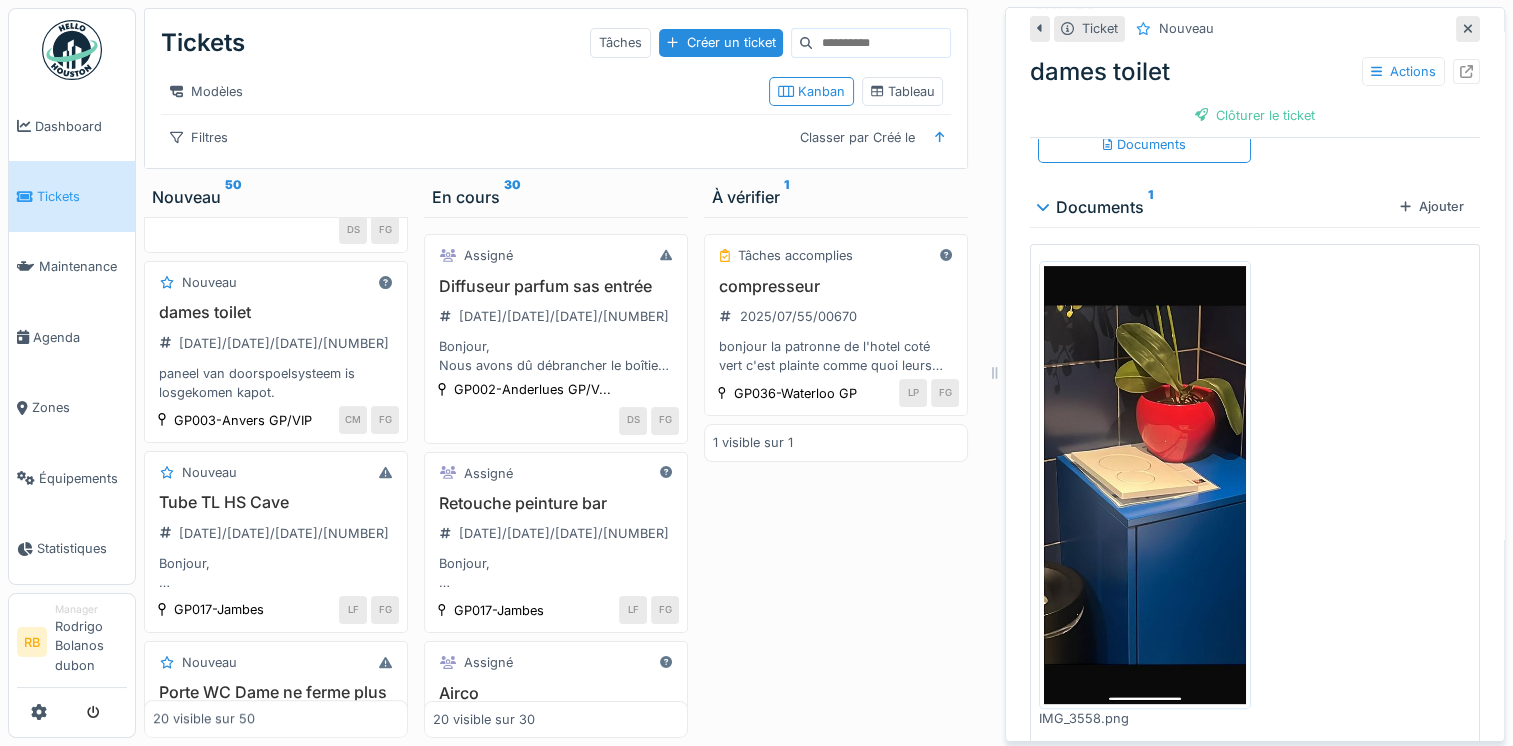 scroll, scrollTop: 0, scrollLeft: 0, axis: both 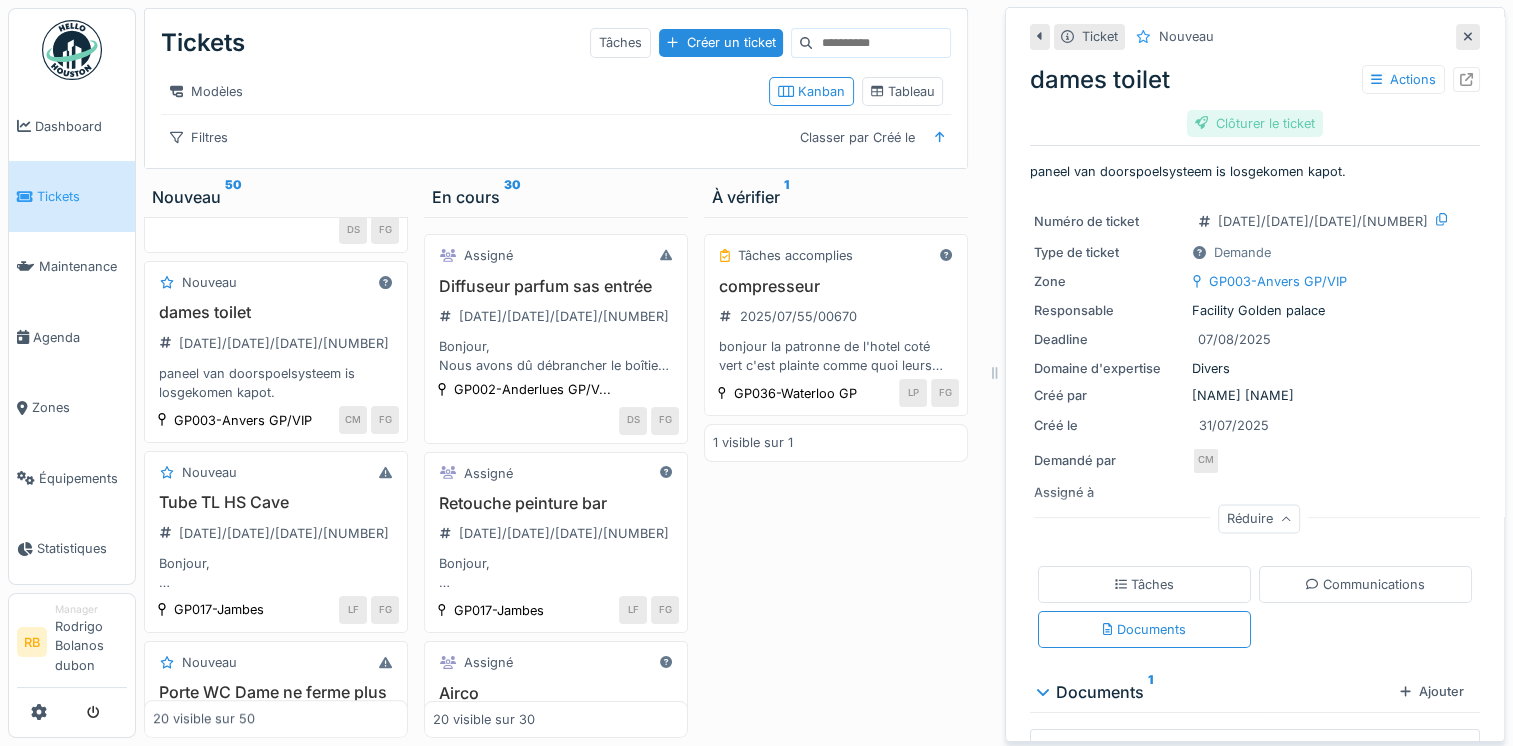 click on "Clôturer le ticket" at bounding box center (1255, 123) 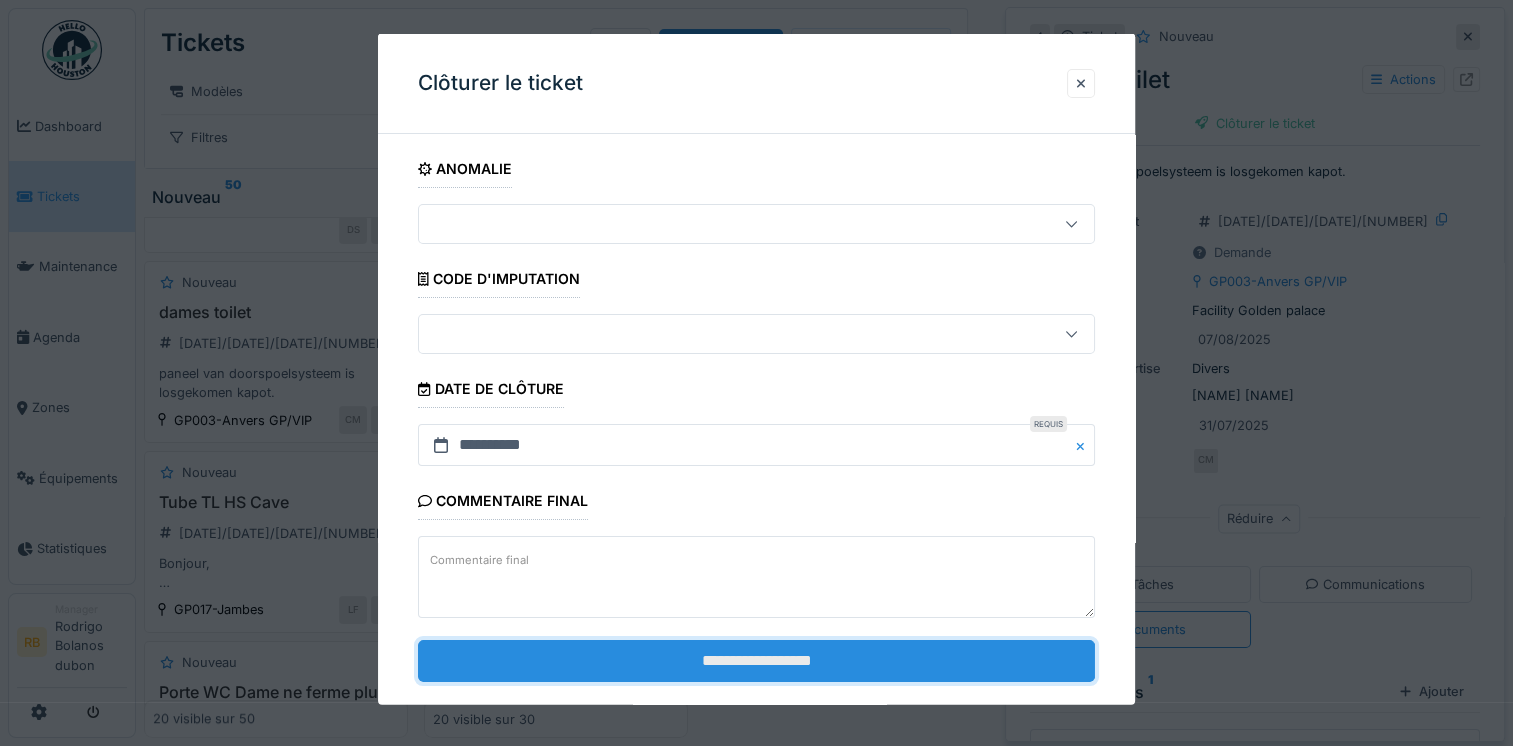 click on "**********" at bounding box center (756, 660) 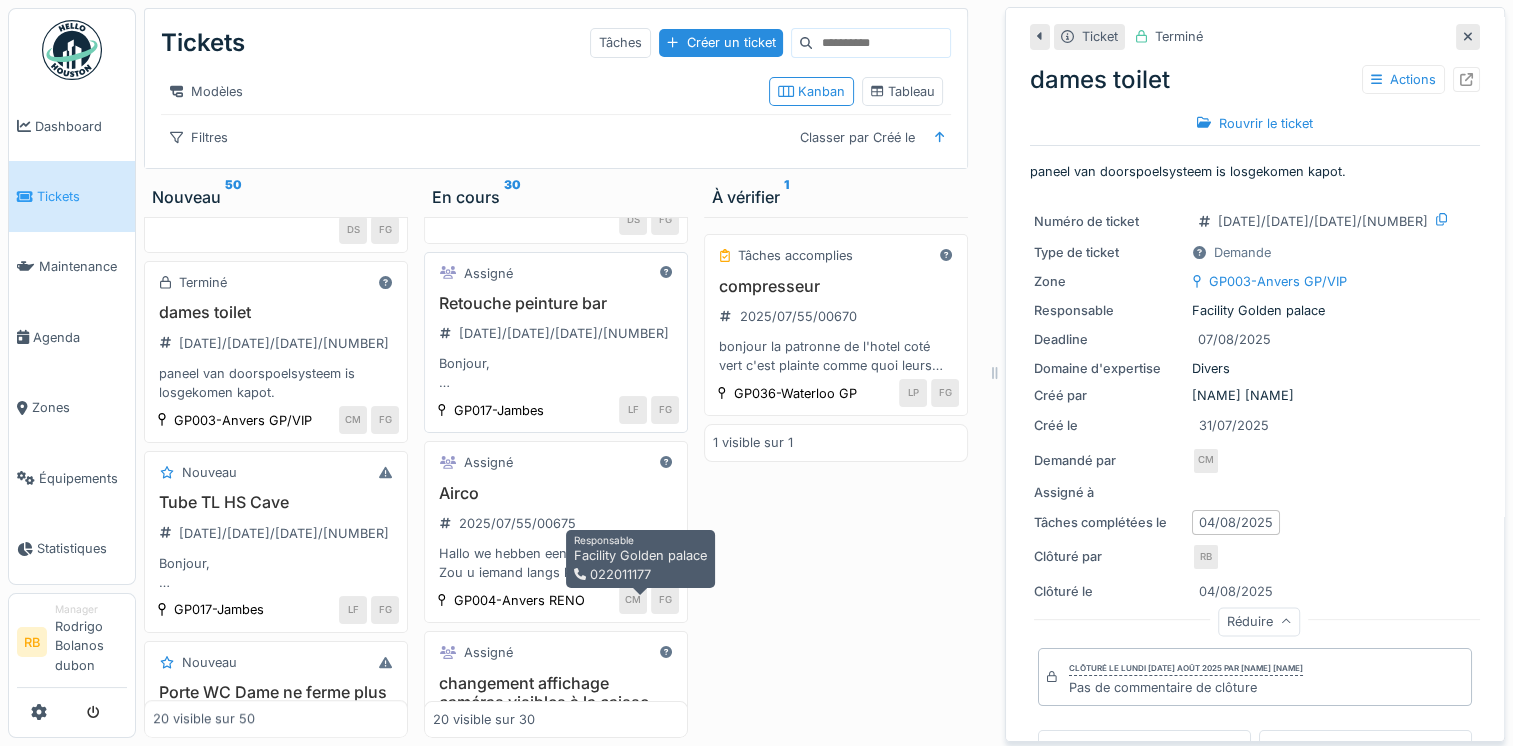 scroll, scrollTop: 202, scrollLeft: 0, axis: vertical 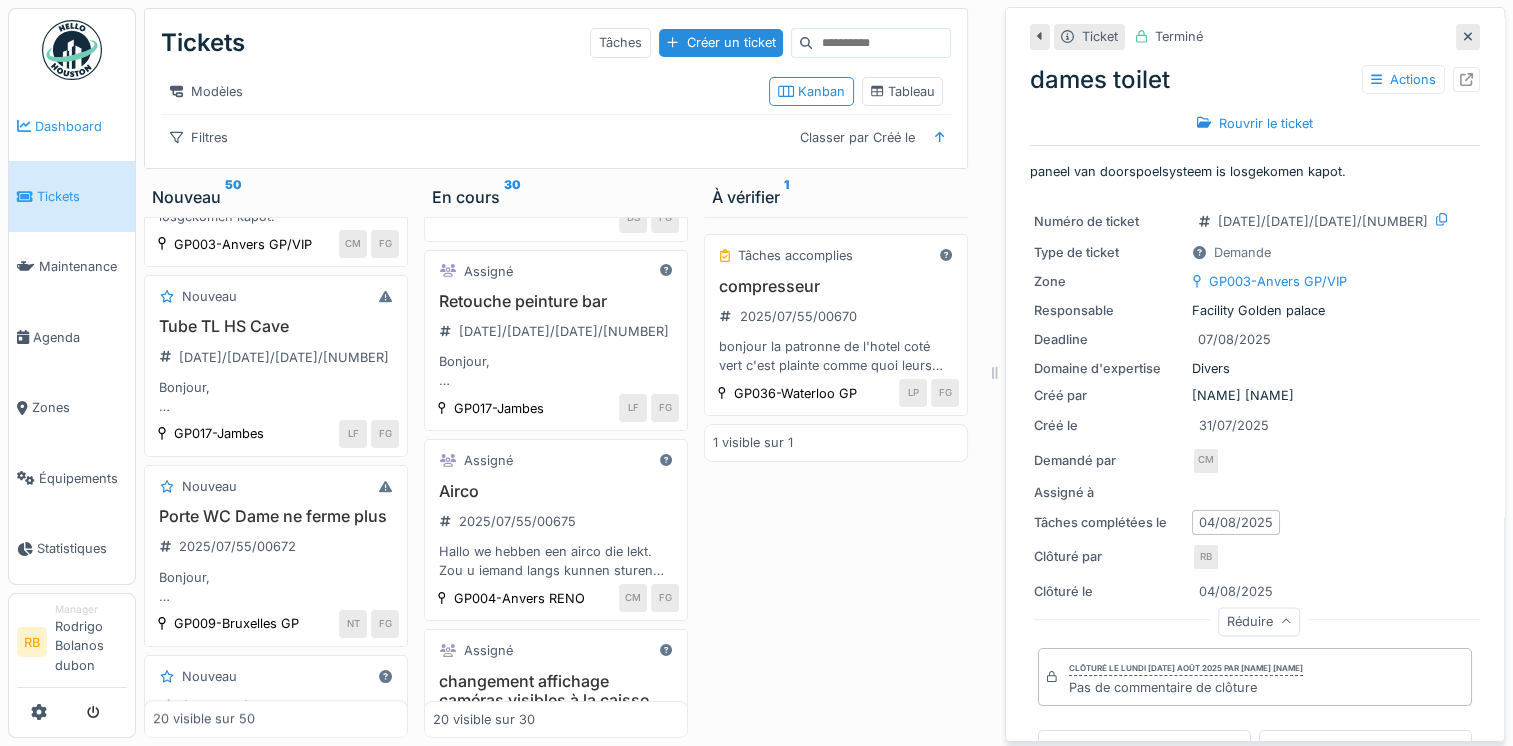 click on "Dashboard" at bounding box center [72, 126] 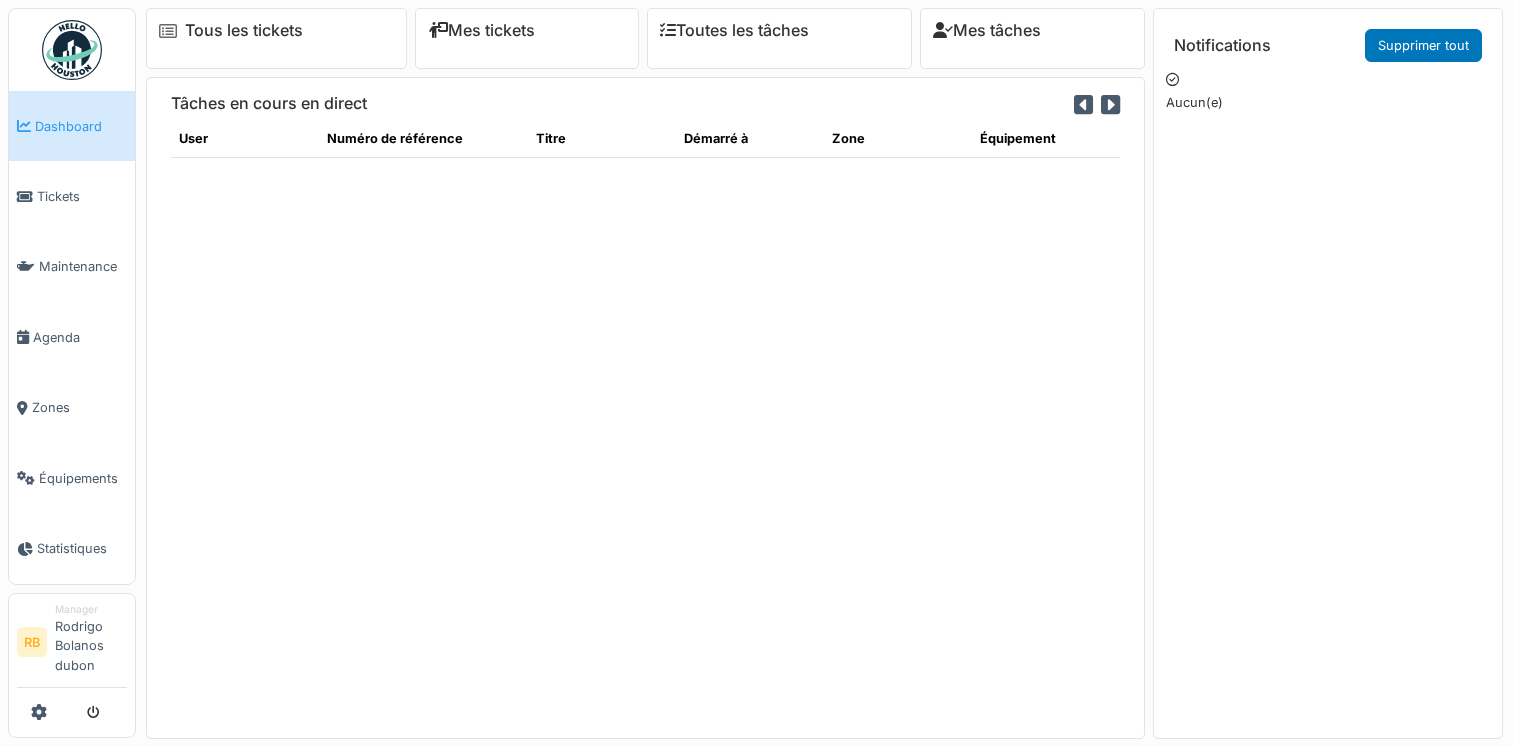 scroll, scrollTop: 0, scrollLeft: 0, axis: both 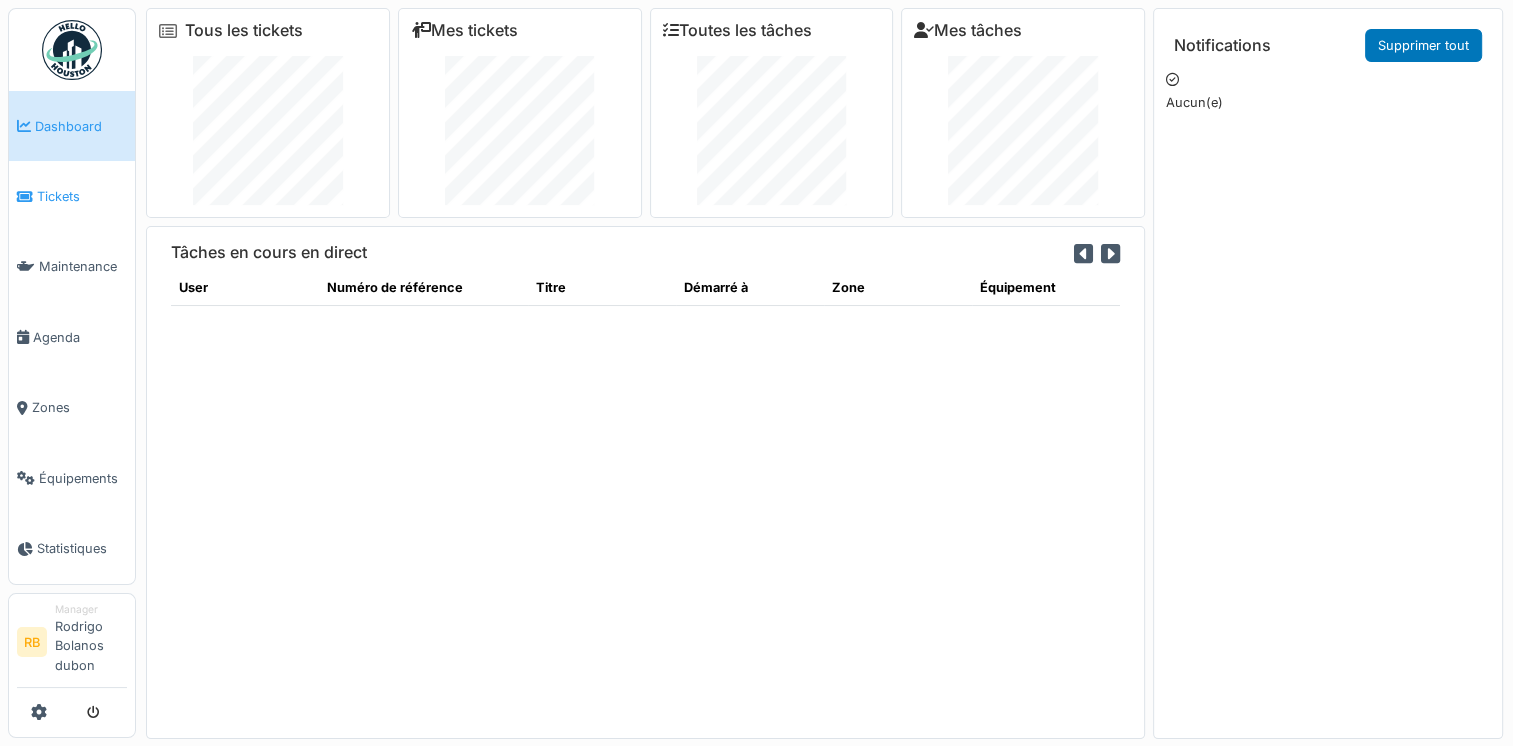 click on "Tickets" at bounding box center (72, 196) 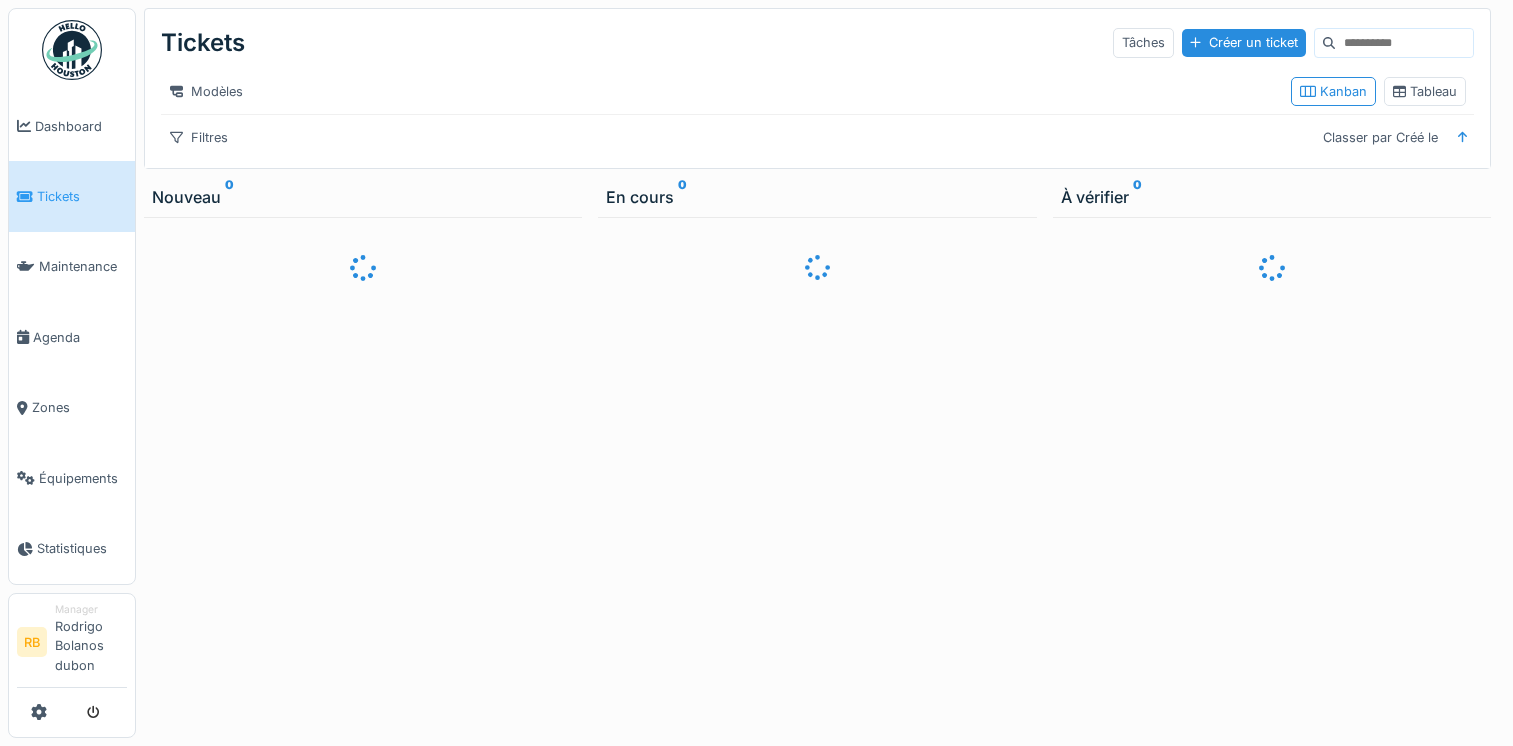 scroll, scrollTop: 0, scrollLeft: 0, axis: both 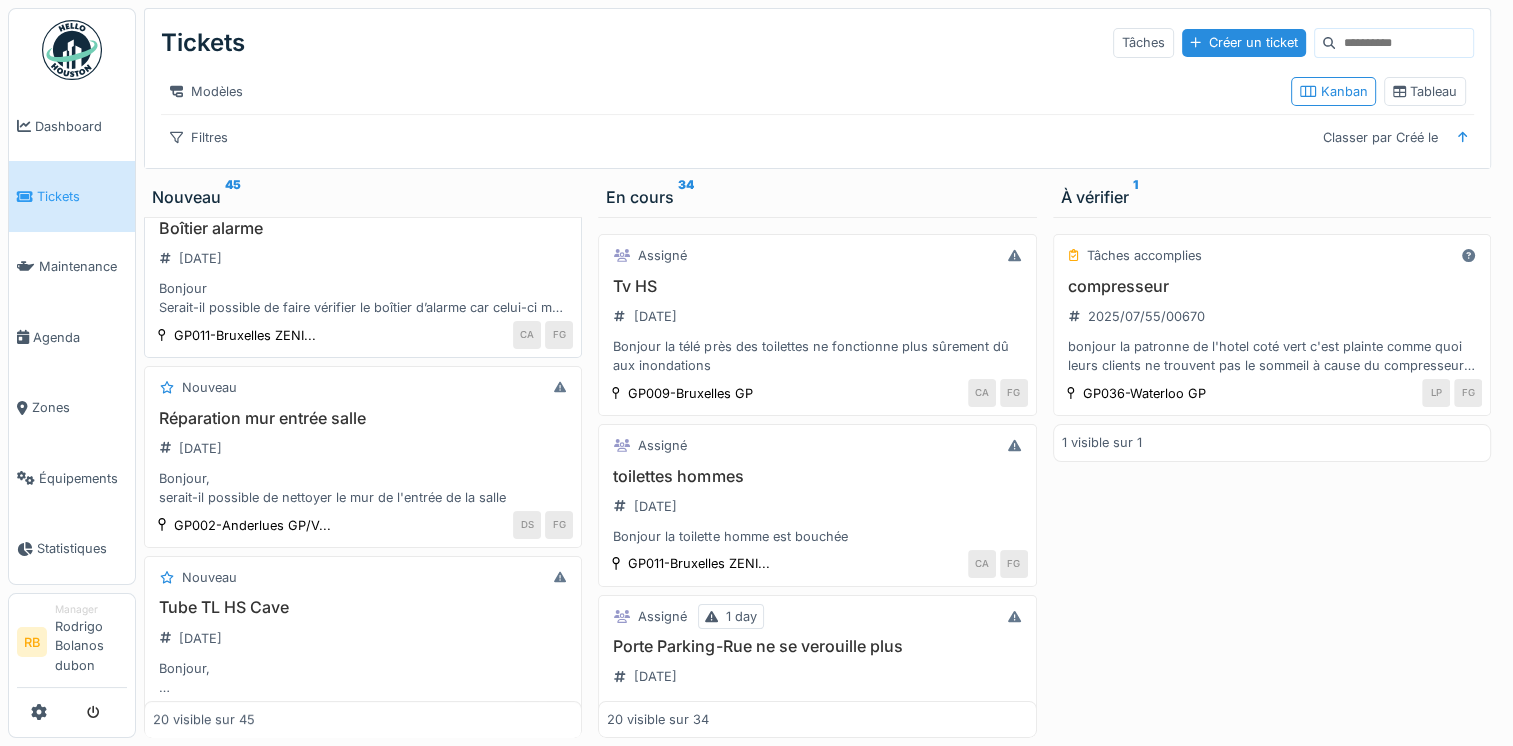 click on "Bonjour
Serait-il possible de faire vérifier le boîtier d’alarme car celui-ci met différents messages d’erreur ( voir photos)" at bounding box center (363, 298) 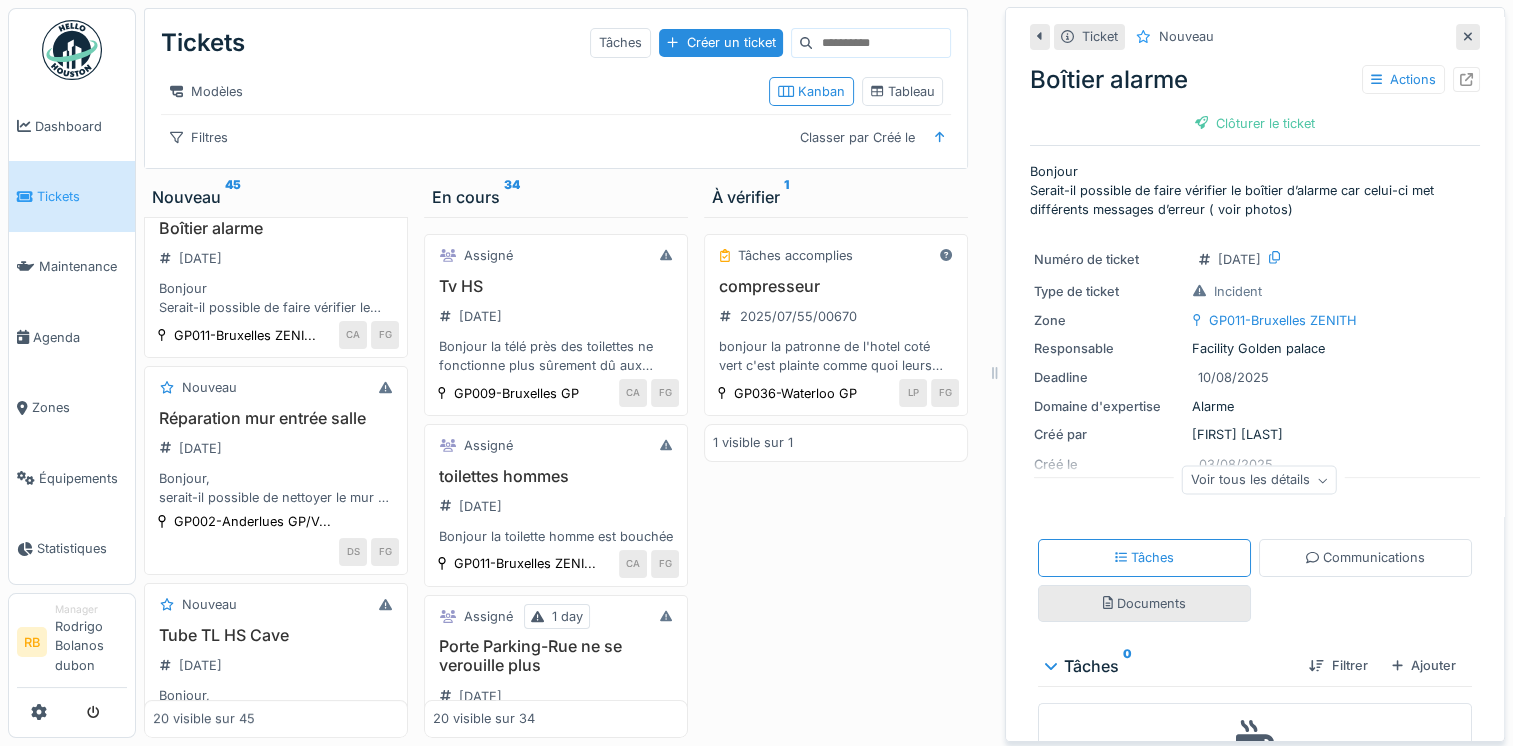 scroll, scrollTop: 96, scrollLeft: 0, axis: vertical 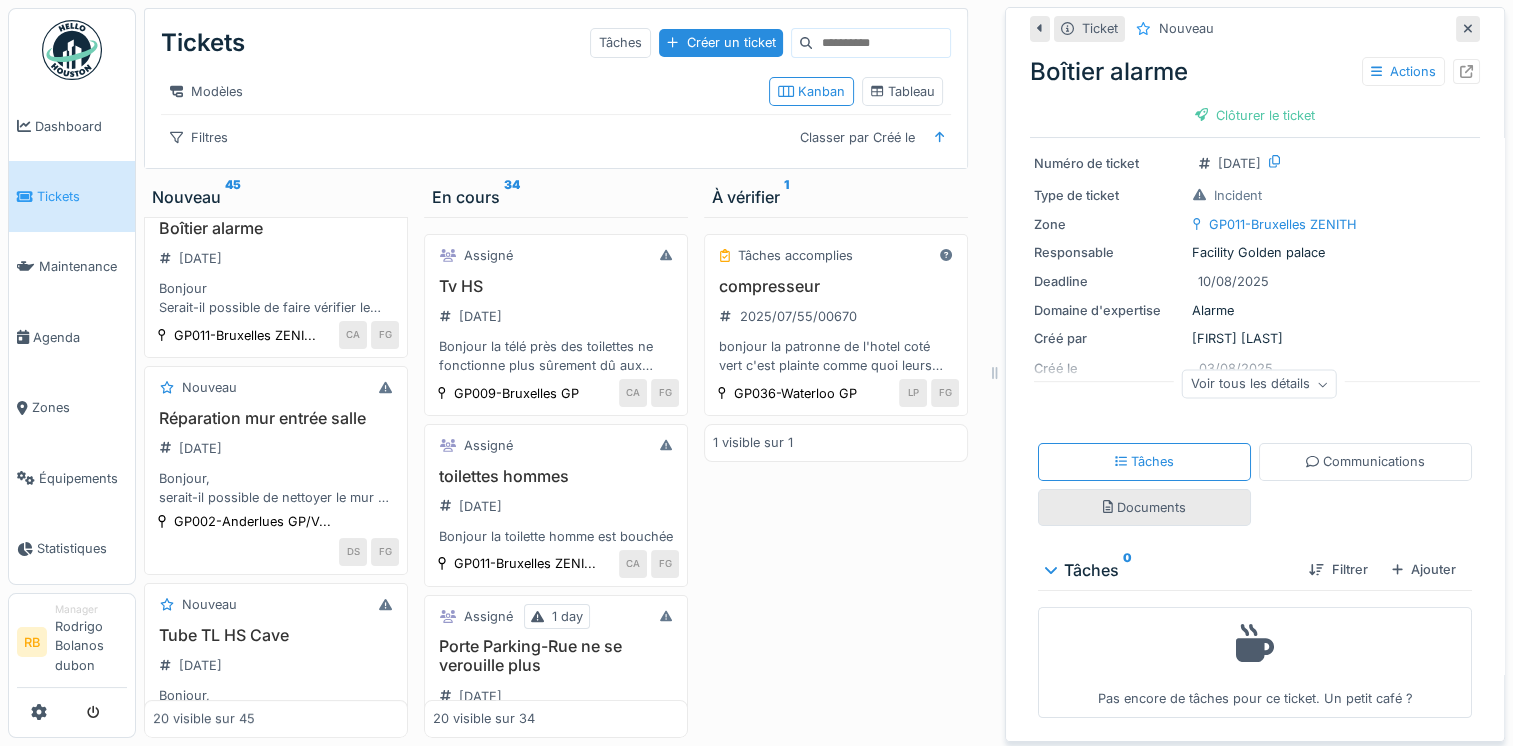 click on "Documents" at bounding box center [1144, 507] 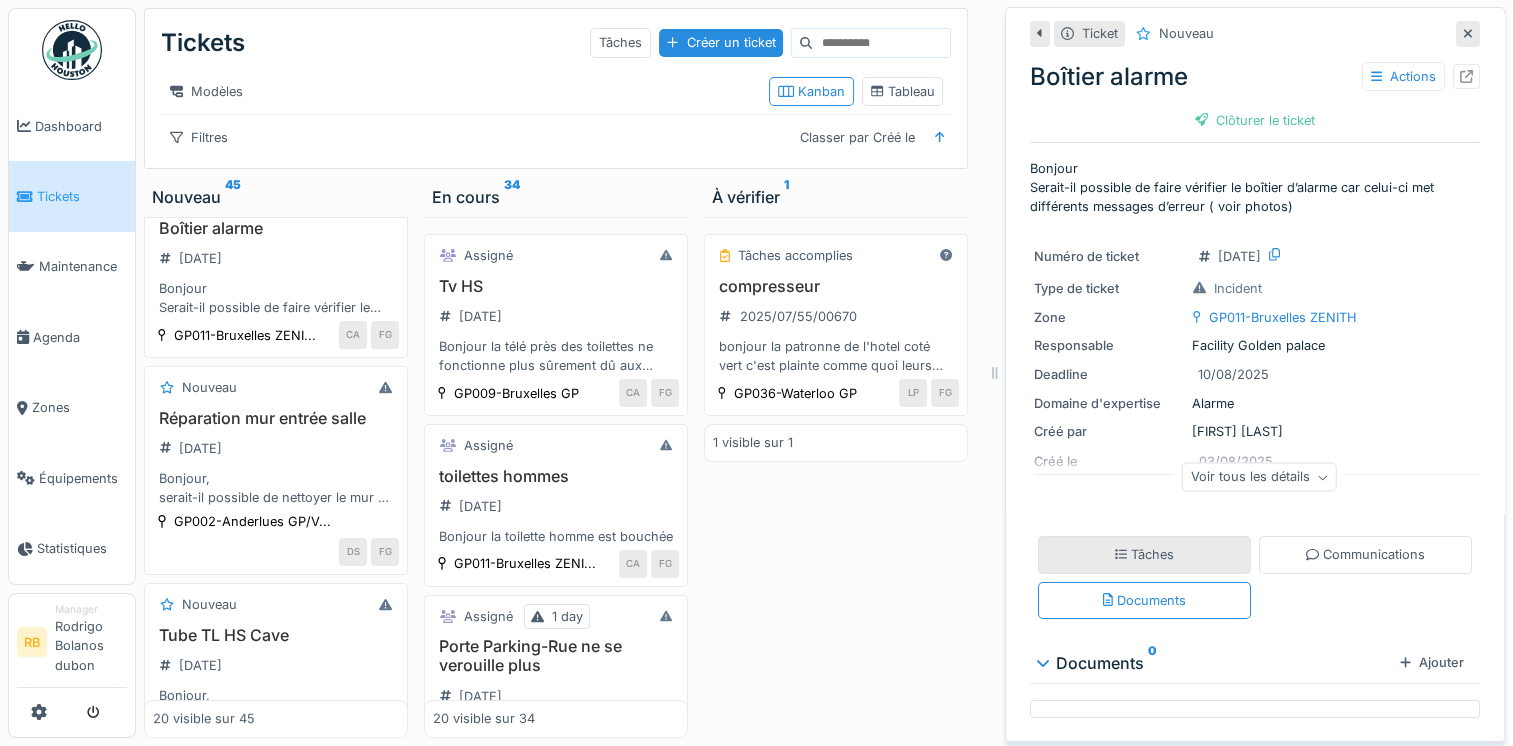 click on "Tâches" at bounding box center (1145, 554) 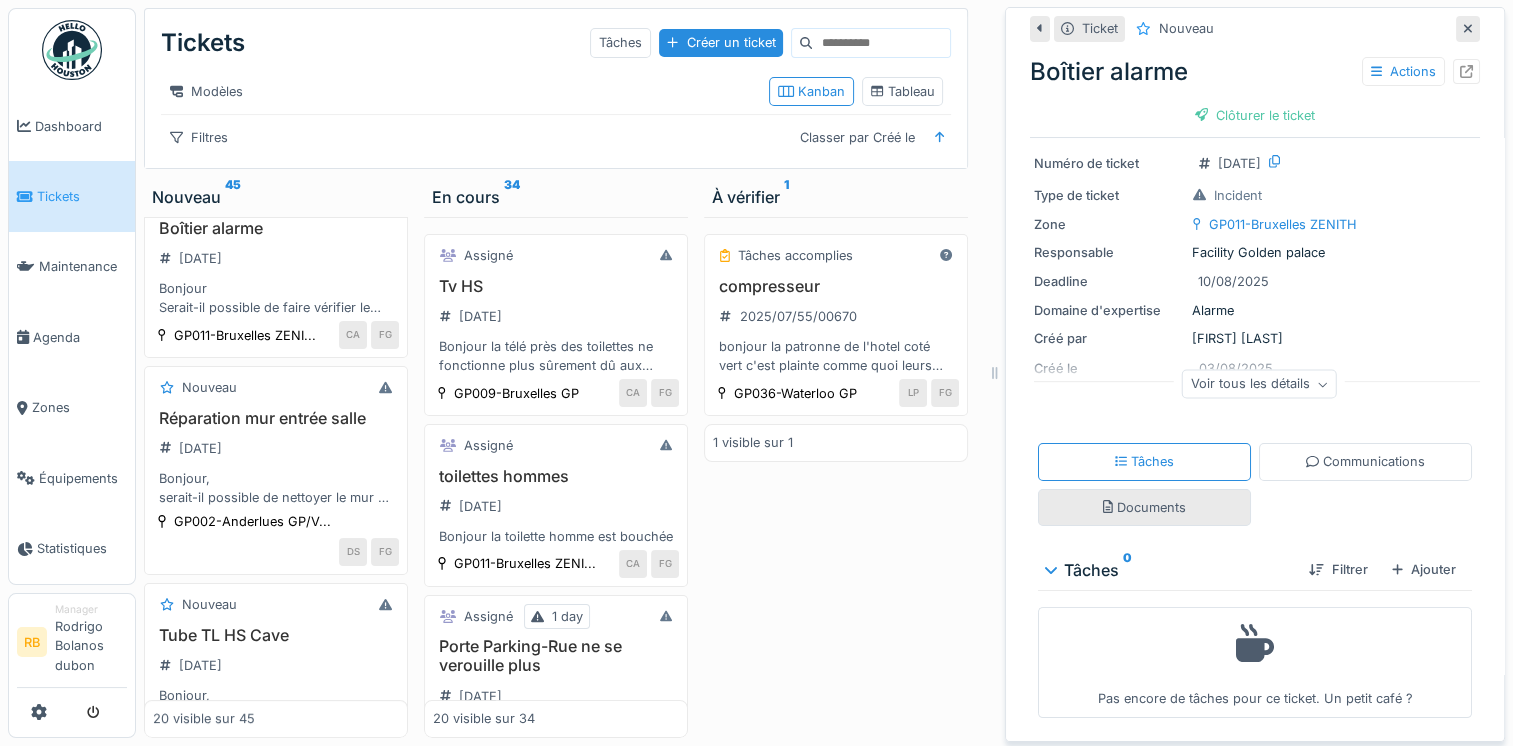 click on "Documents" at bounding box center [1144, 507] 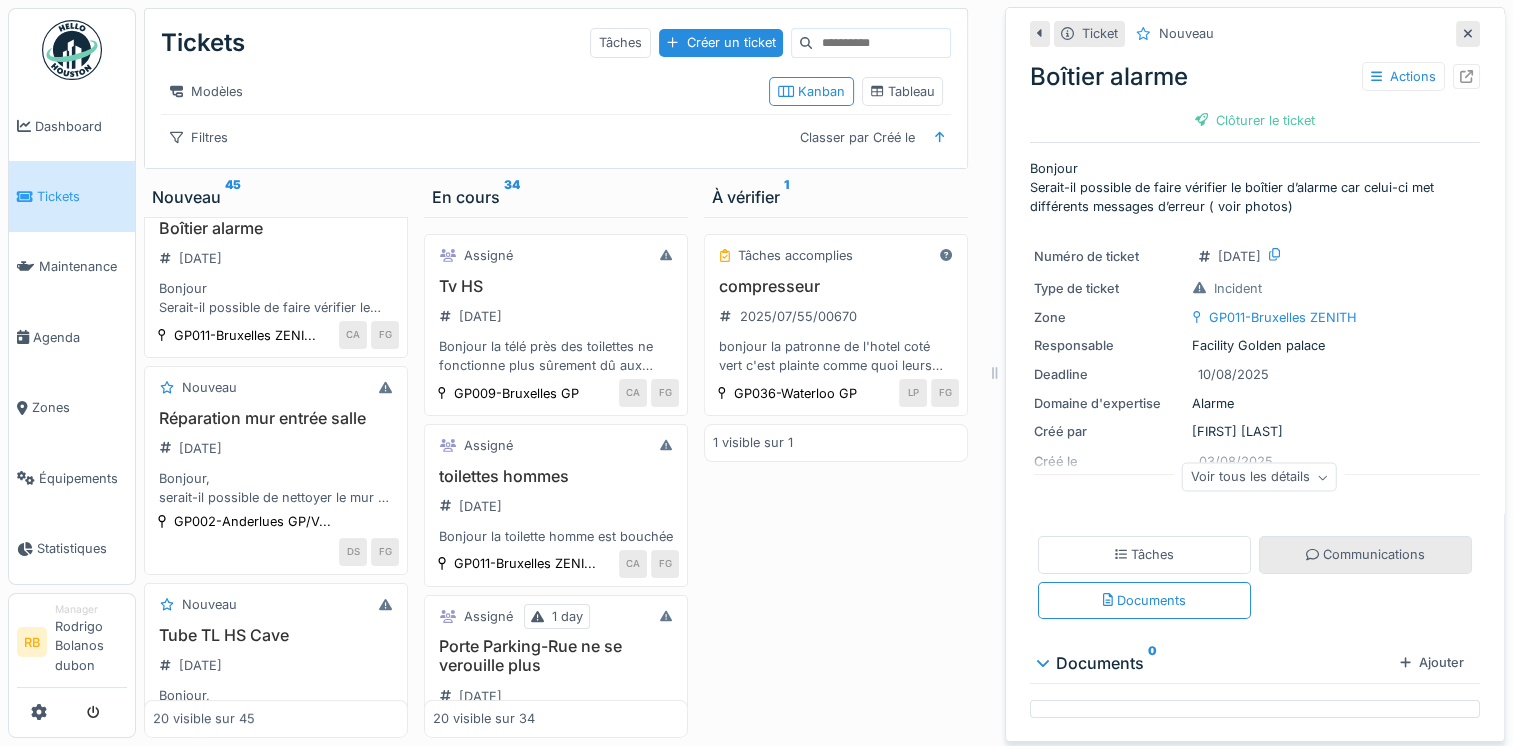 click on "Communications" at bounding box center (1365, 554) 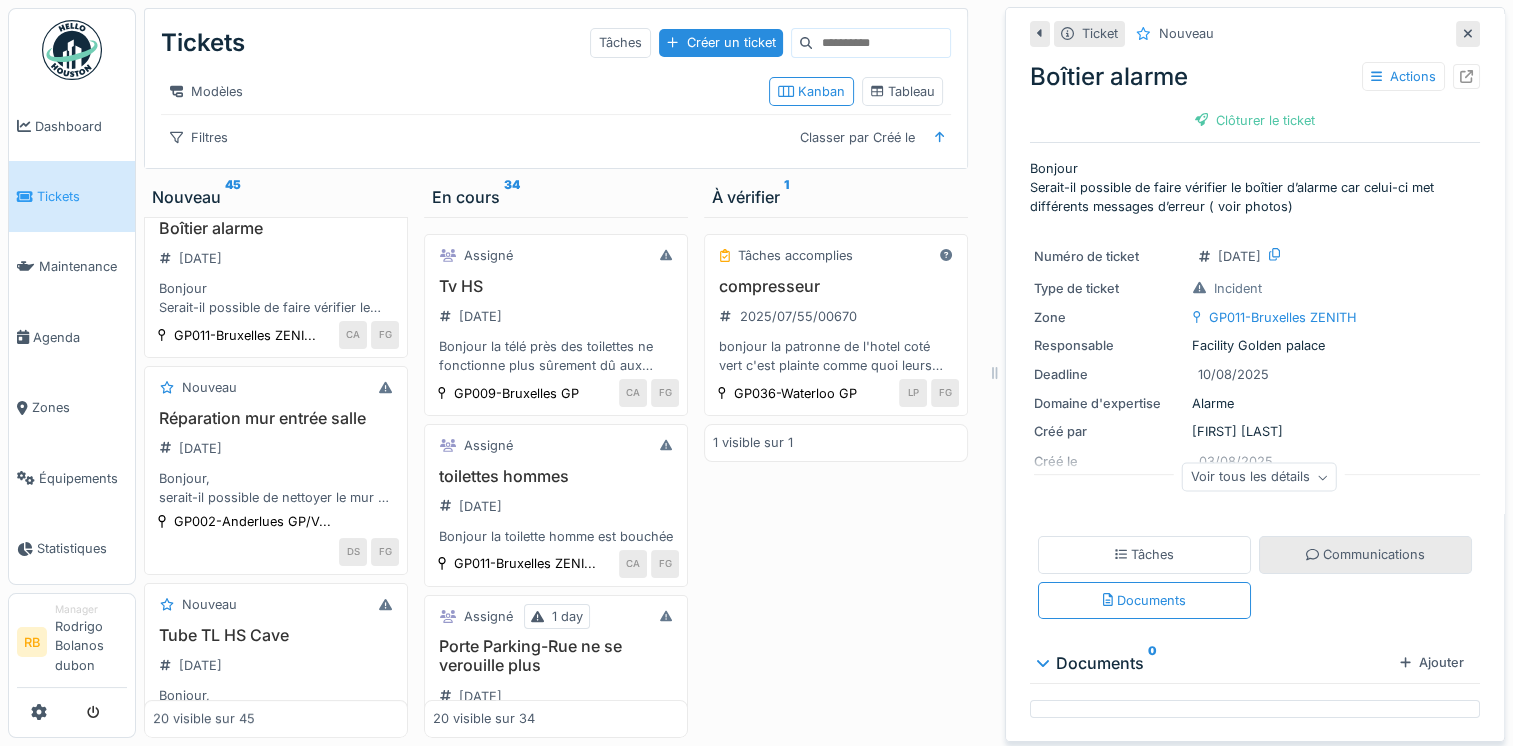 scroll, scrollTop: 96, scrollLeft: 0, axis: vertical 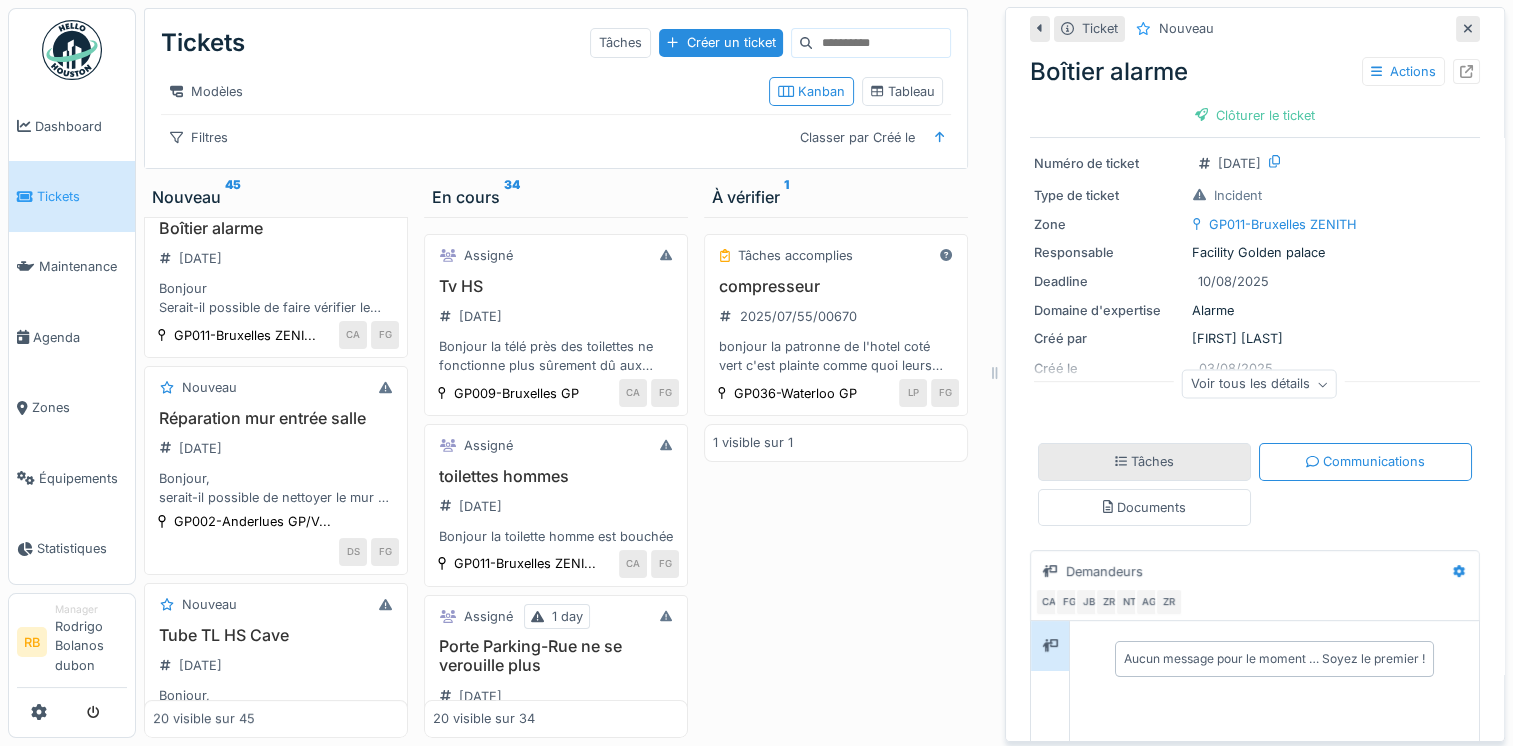 click on "Tâches" at bounding box center (1144, 461) 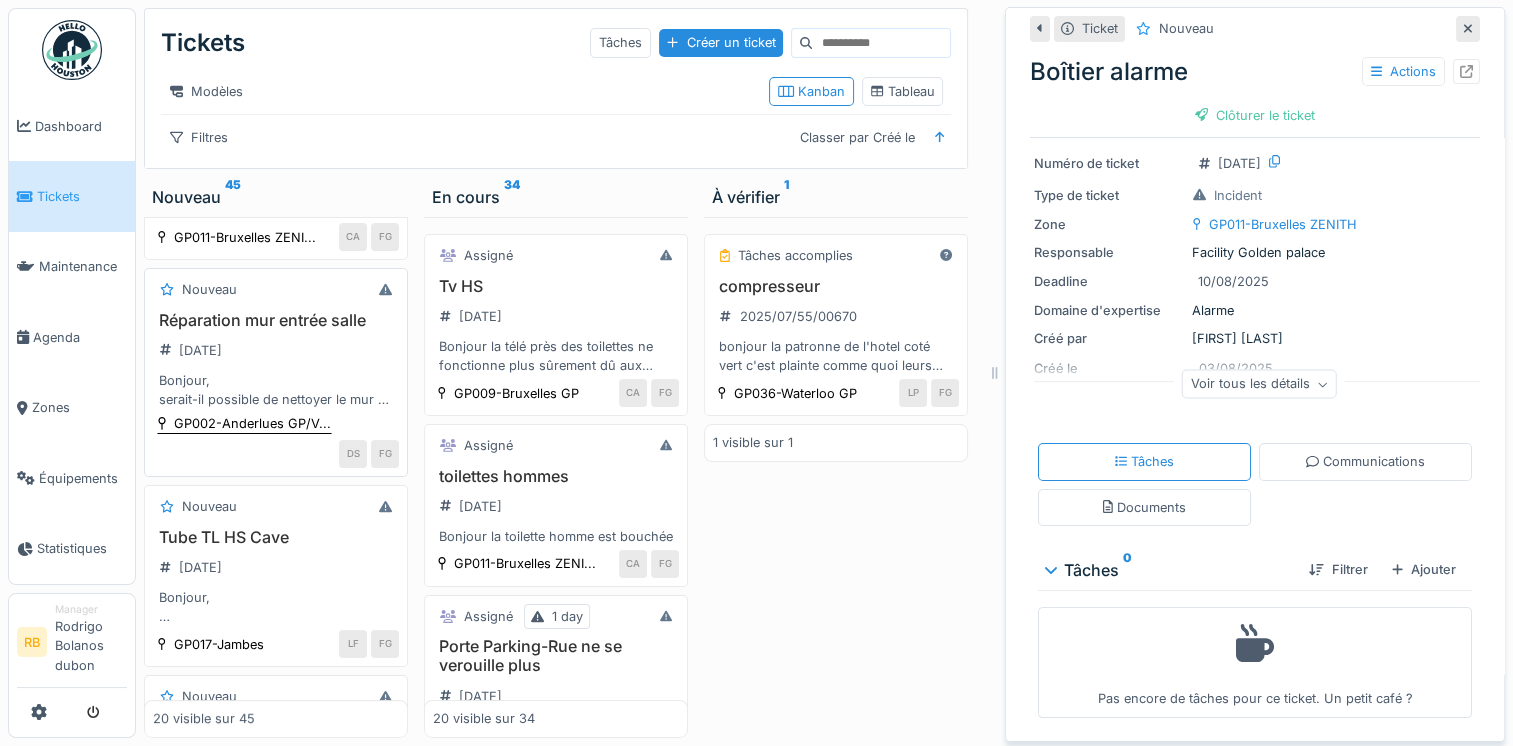 scroll, scrollTop: 156, scrollLeft: 0, axis: vertical 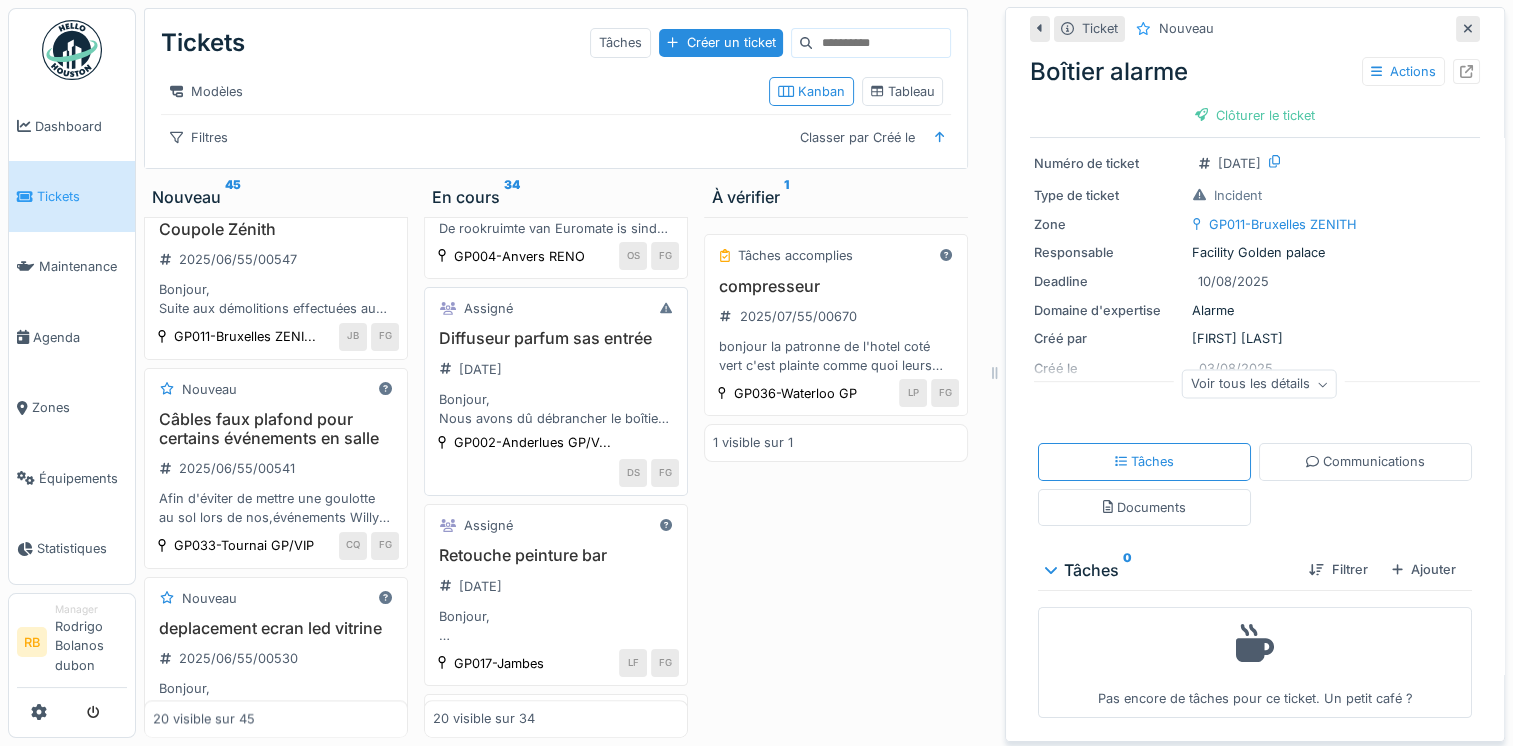 click on "Diffuseur parfum sas entrée" at bounding box center (556, 338) 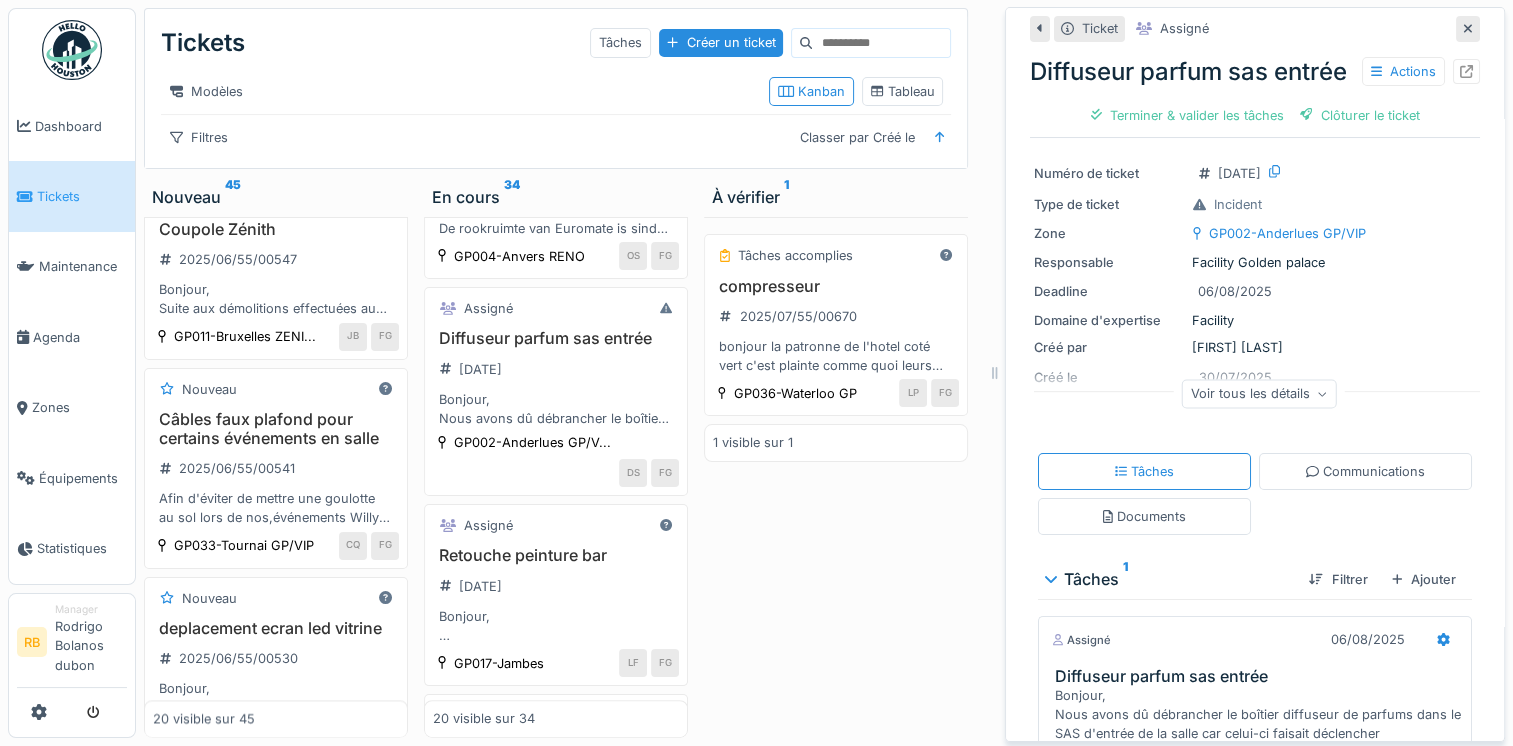 scroll, scrollTop: 331, scrollLeft: 0, axis: vertical 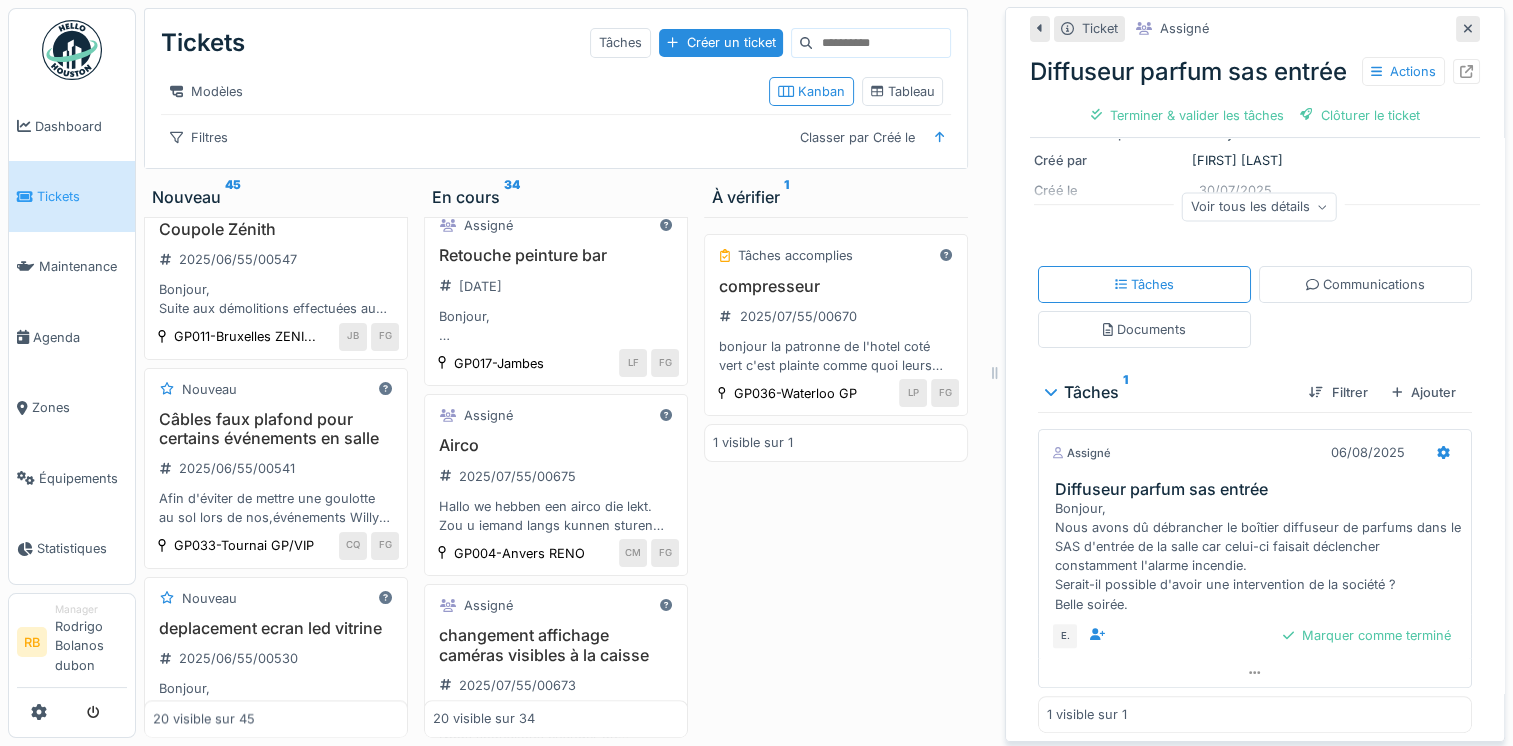 click on "Retouche peinture bar 2025/08/55/00685 Bonjour,
Suite aux travaux effectués dans les meubles du bar, quelques retouches de peinture sont nécessaires à certains endroits.
Bàv" at bounding box center [556, 295] 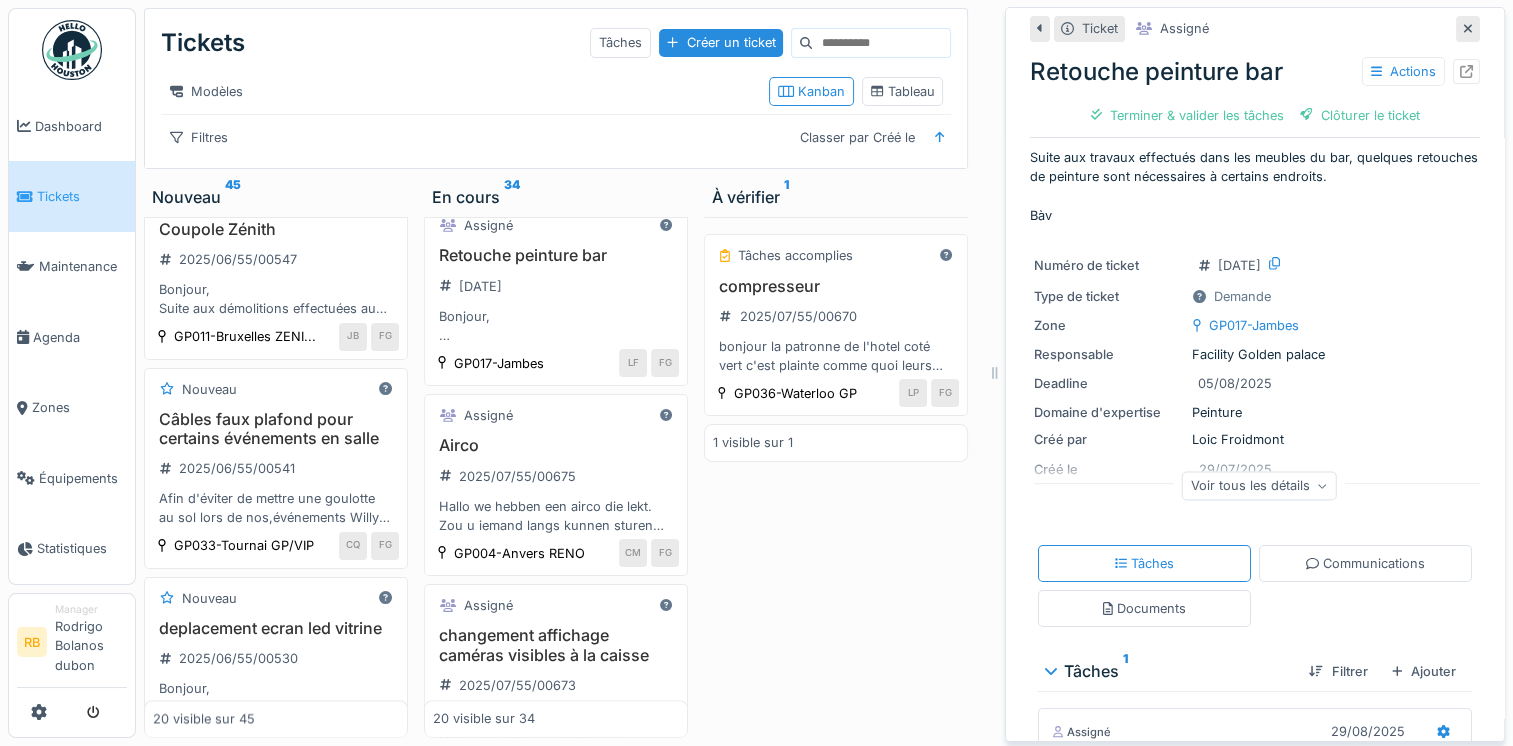 scroll, scrollTop: 337, scrollLeft: 0, axis: vertical 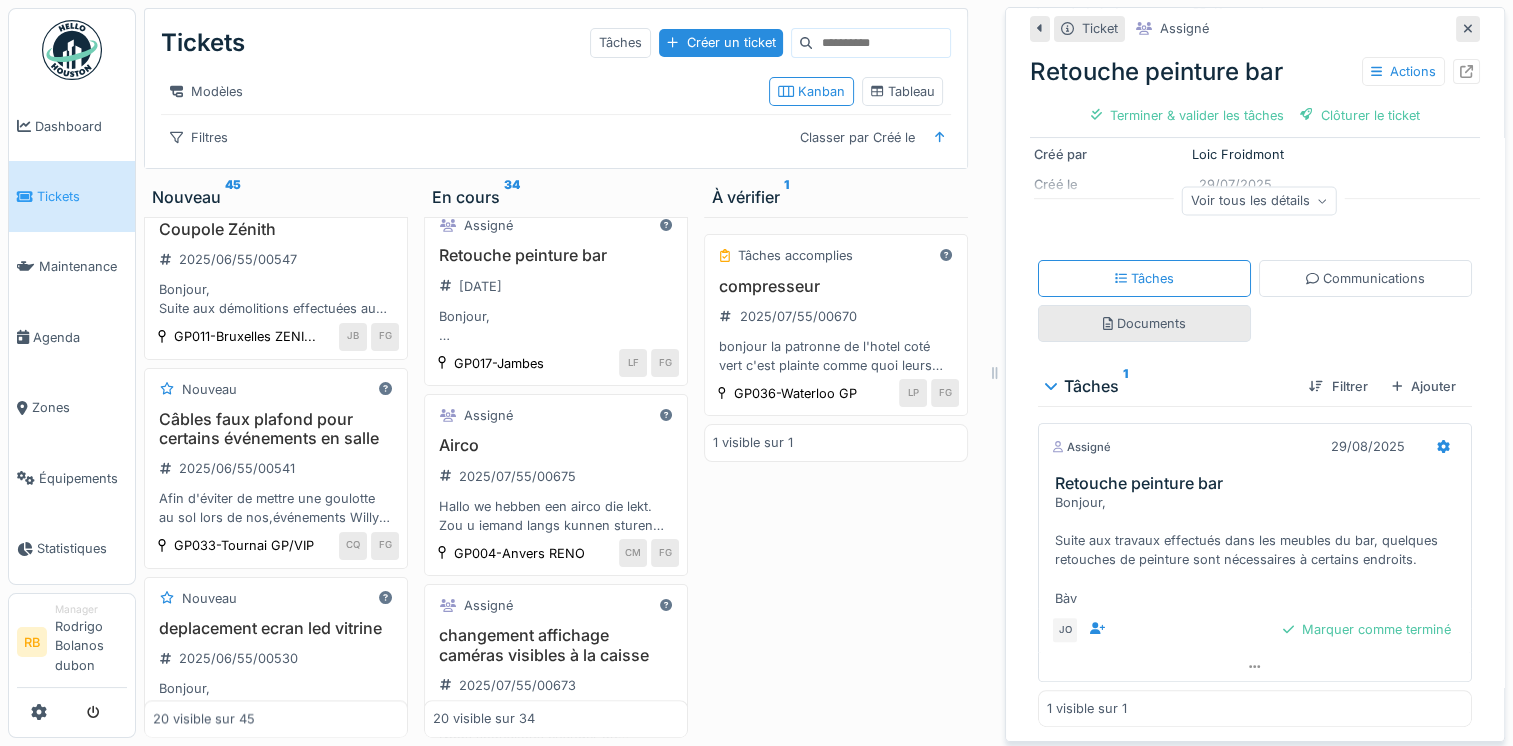 click on "Documents" at bounding box center (1144, 323) 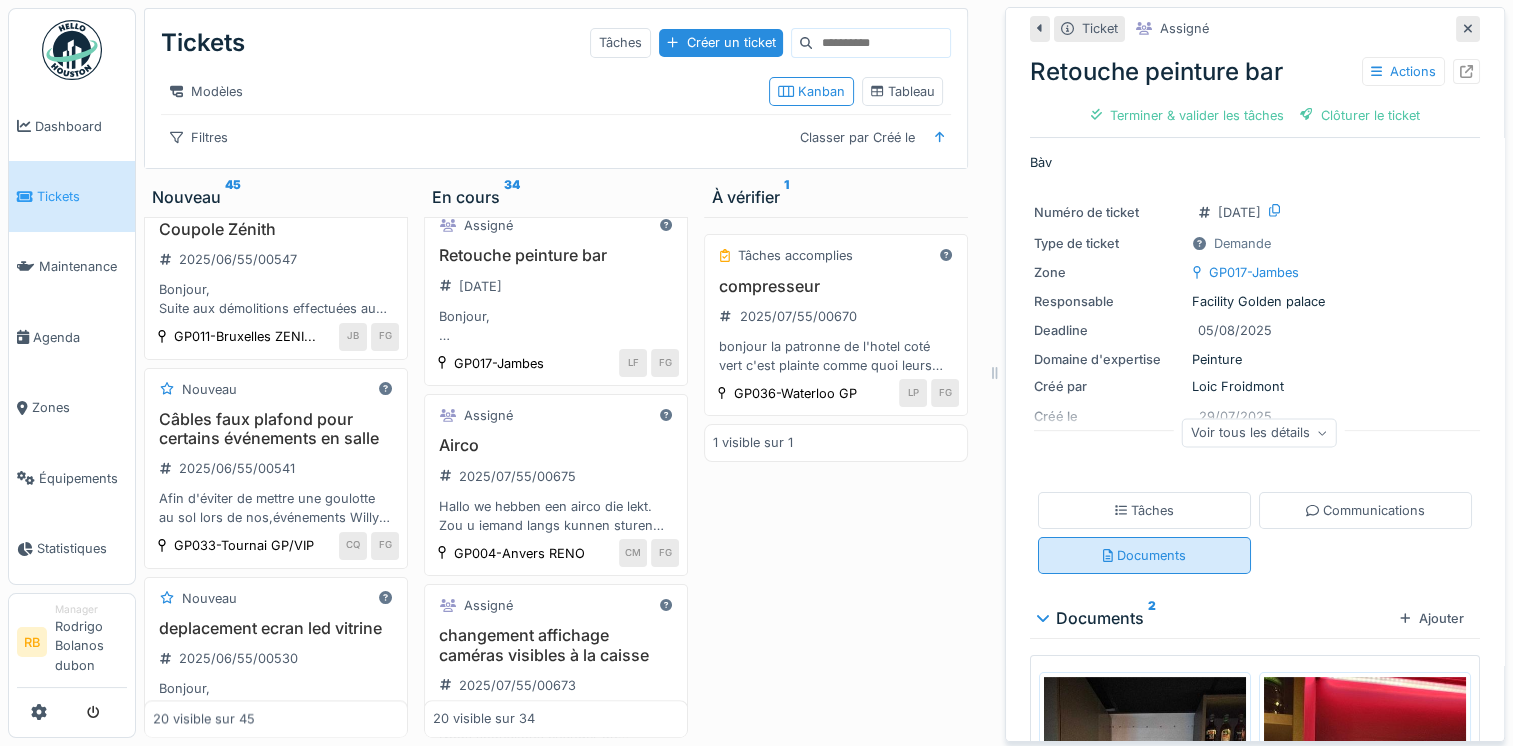 scroll, scrollTop: 337, scrollLeft: 0, axis: vertical 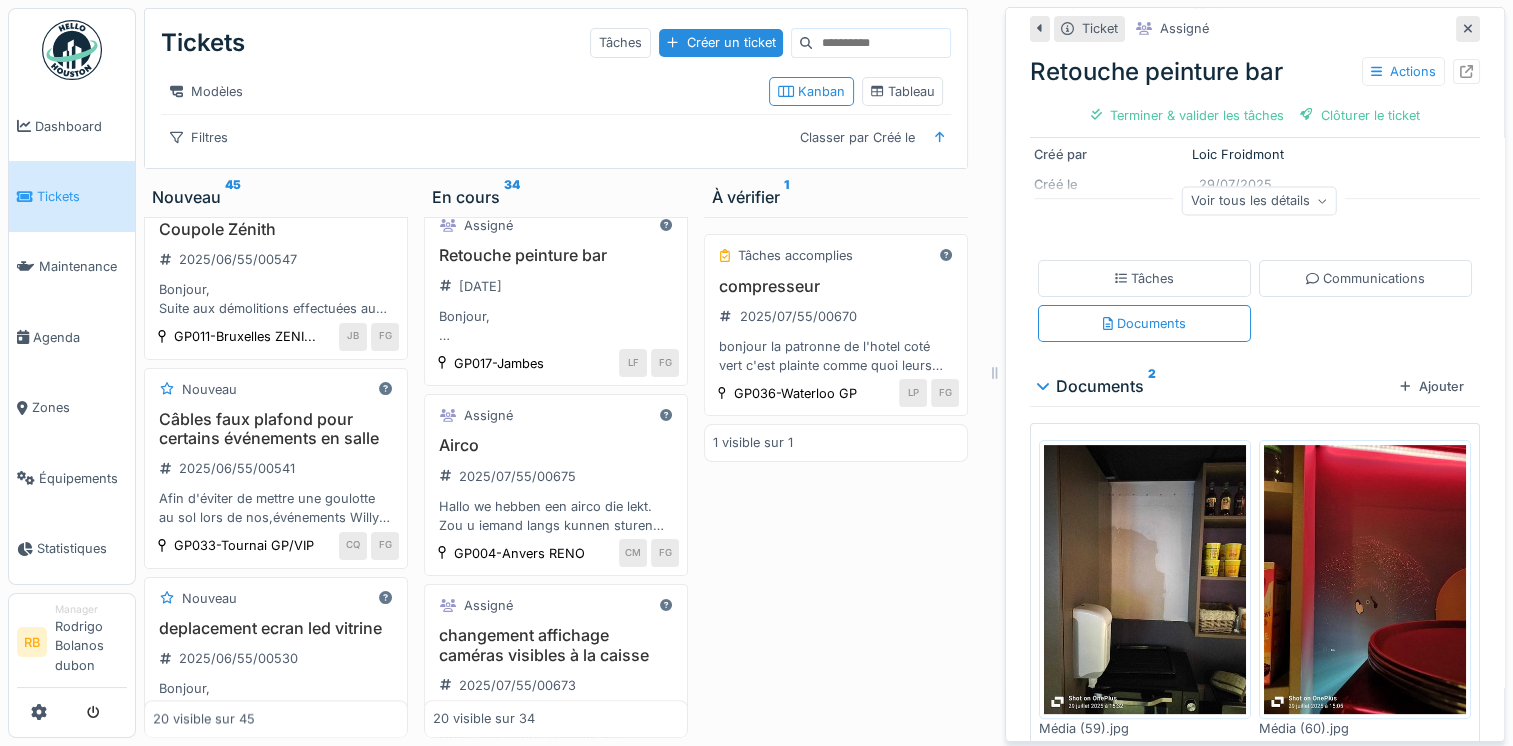 click on "Documents 2 Ajouter" at bounding box center [1255, 386] 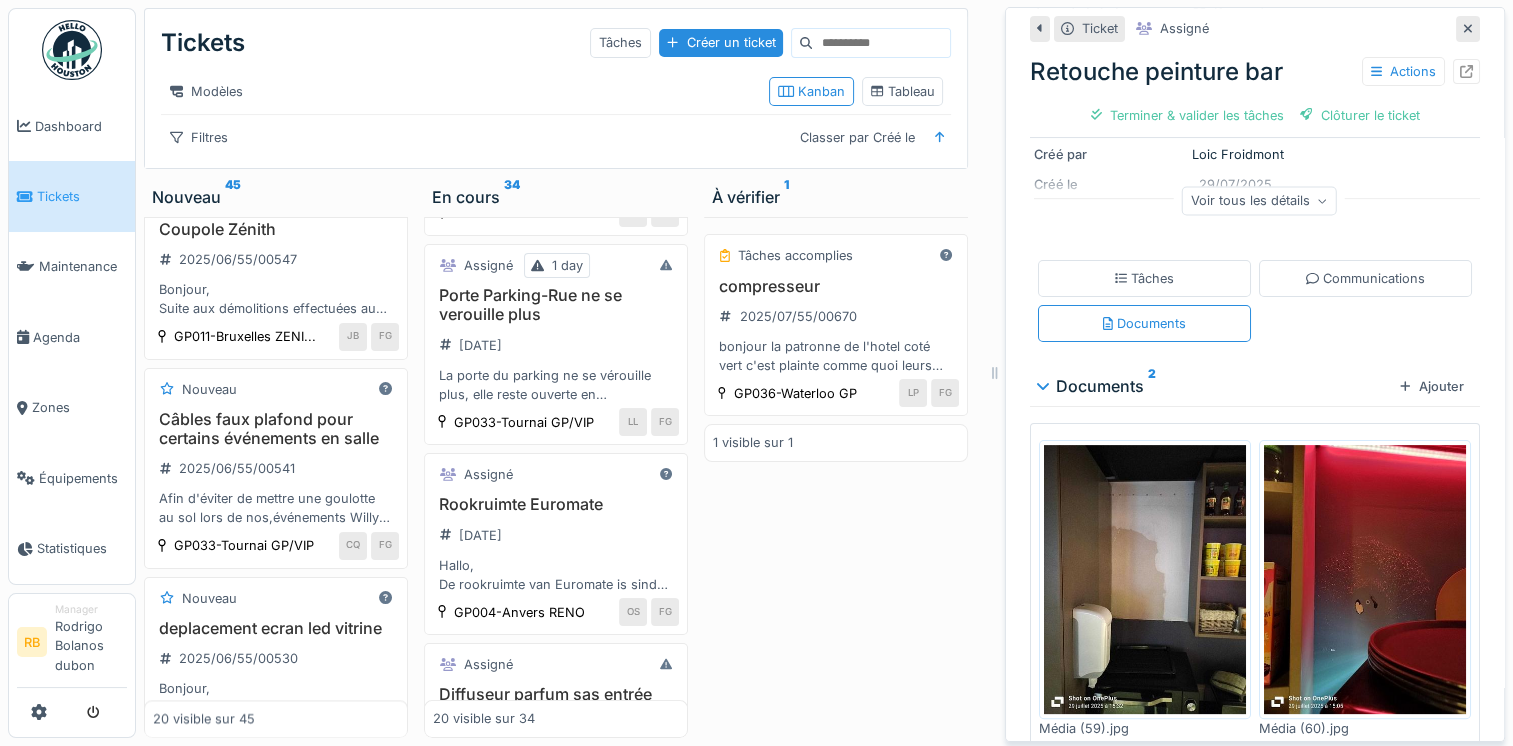 scroll, scrollTop: 0, scrollLeft: 0, axis: both 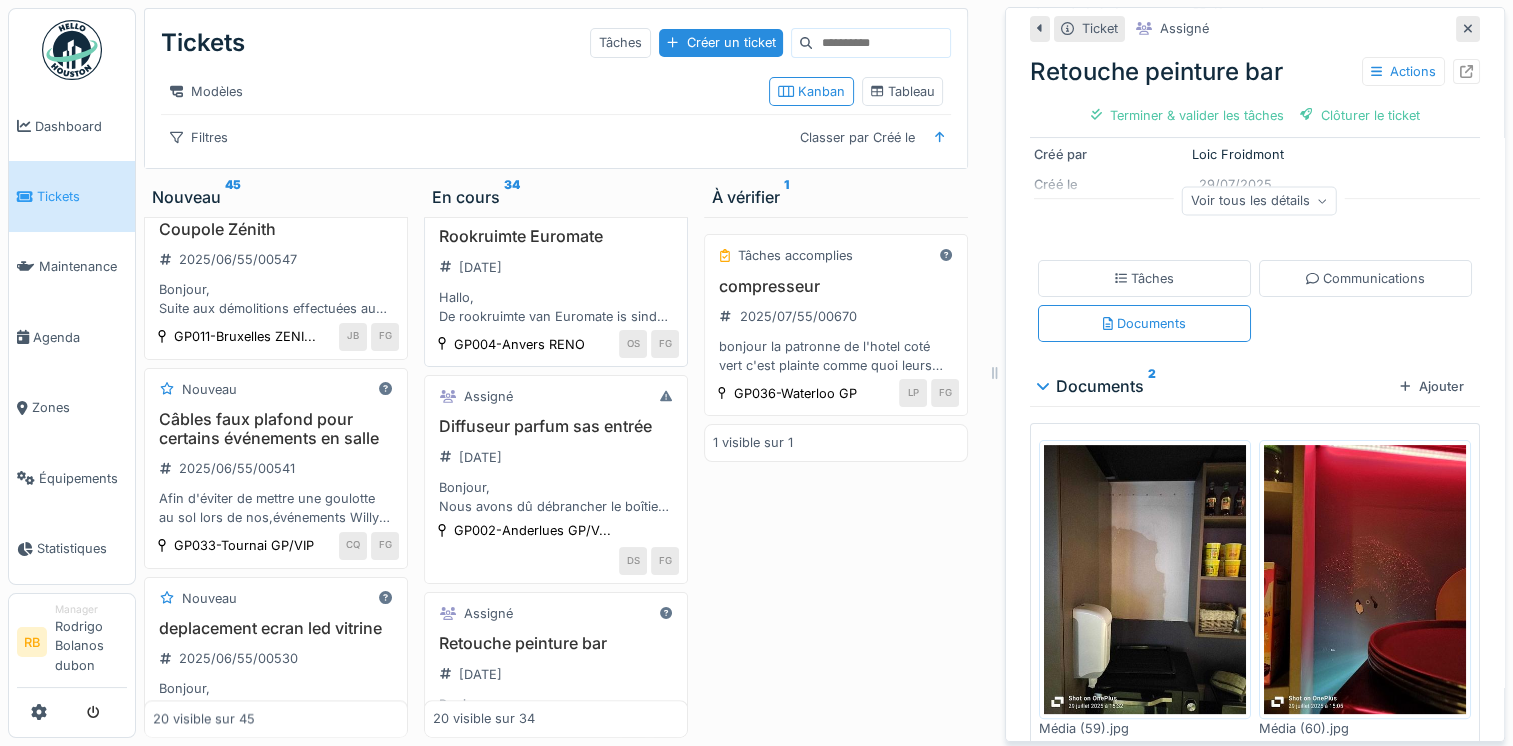 click on "Rookruimte Euromate 2025/08/55/00692 Hallo,
De rookruimte van Euromate is sinds twee dagen regelmatig verstopt. Volgens mij zit die helemaal vol. We hebben geprobeerd het zelf op te lossen door te duwen, maar dat is niet gelukt.
Voor nu hebben we de rookruimte afgesloten.
Kan je Euromate contacteren om dit zo snel mogelijk te laten nakijken?
Alvast bedankt." at bounding box center [556, 276] 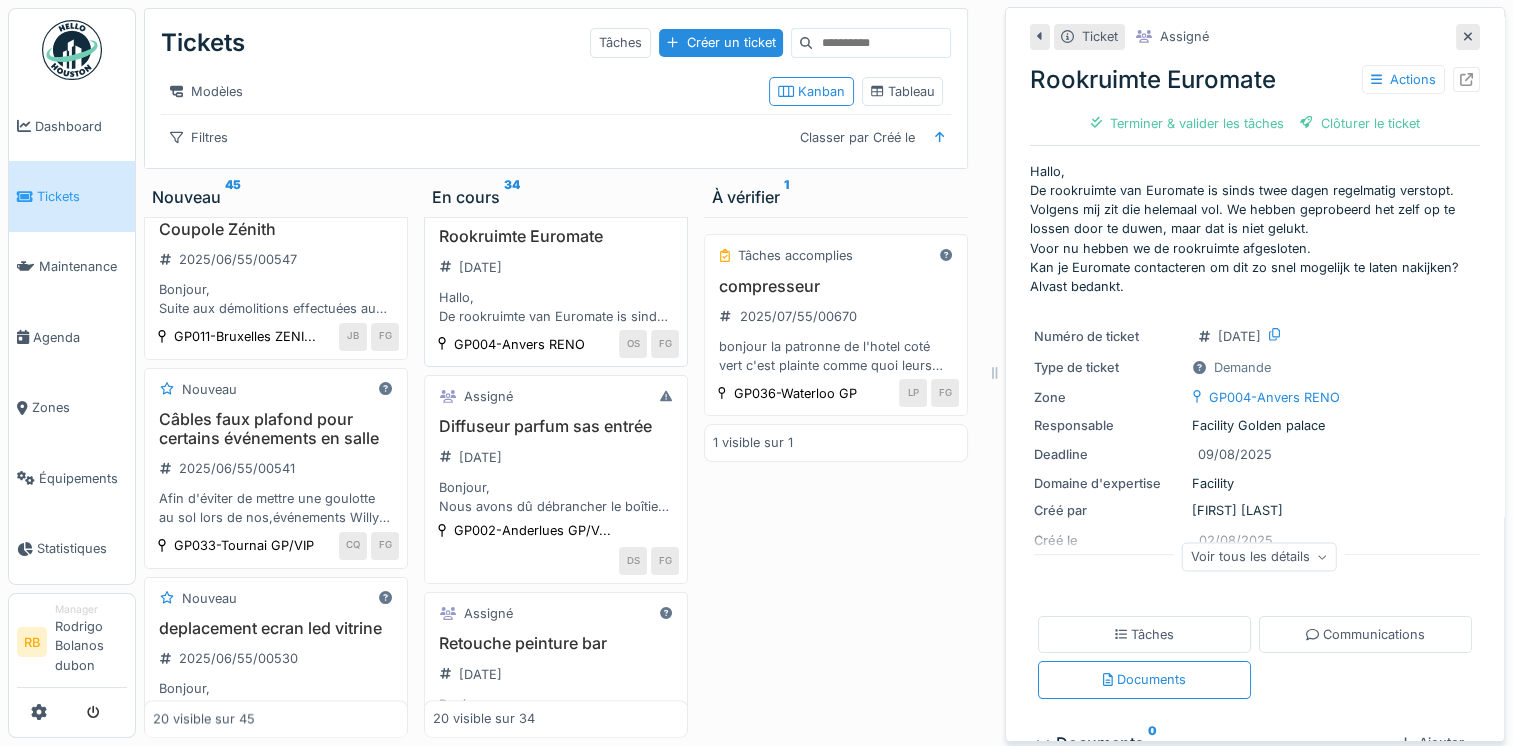 click on "Hallo,
De rookruimte van Euromate is sinds twee dagen regelmatig verstopt. Volgens mij zit die helemaal vol. We hebben geprobeerd het zelf op te lossen door te duwen, maar dat is niet gelukt.
Voor nu hebben we de rookruimte afgesloten.
Kan je Euromate contacteren om dit zo snel mogelijk te laten nakijken?
Alvast bedankt." at bounding box center [556, 307] 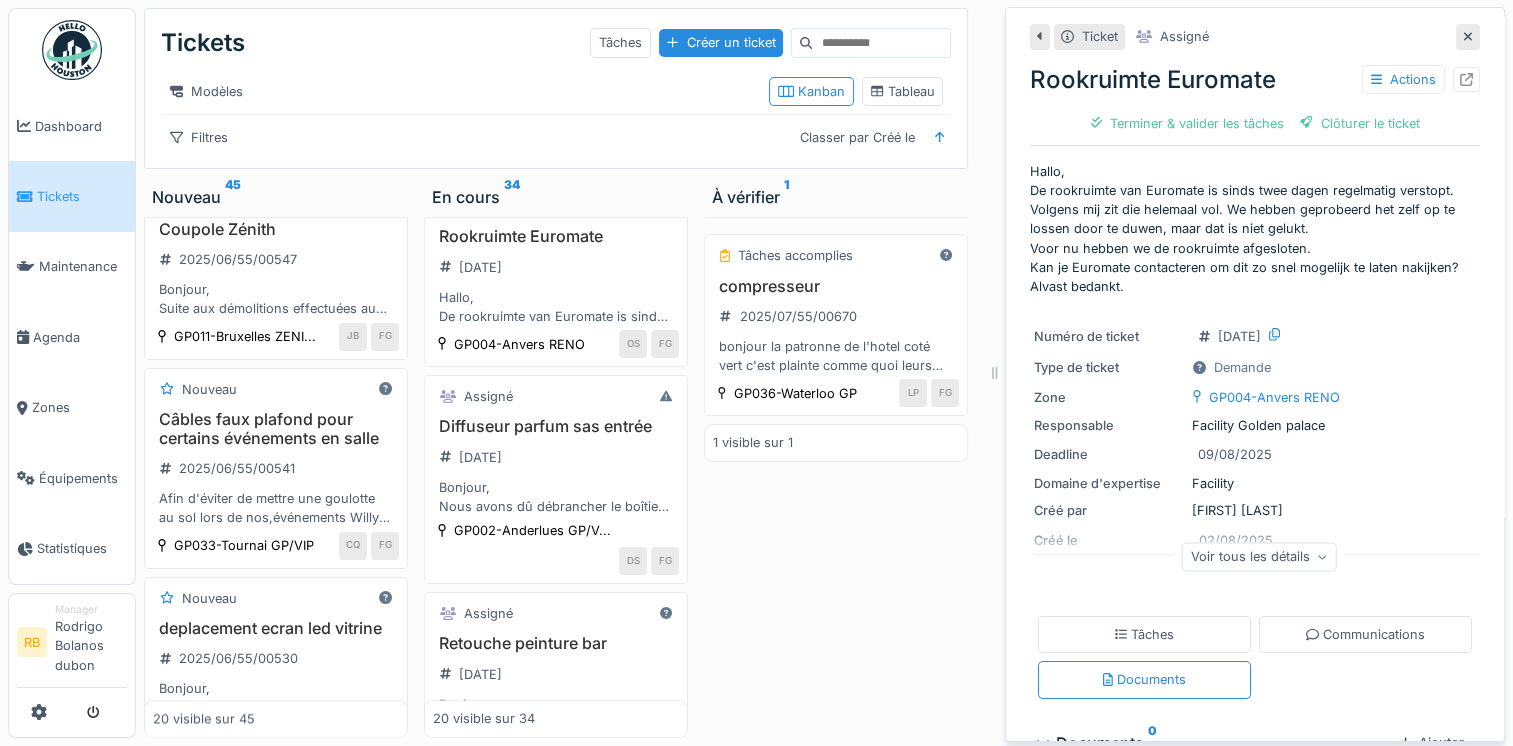 click on "Tâches accomplies compresseur 2025/07/55/00670 bonjour la patronne de l'hotel coté vert c'est plainte comme quoi leurs clients ne trouvent pas le sommeil à cause du compresseur que nous avons à l'arriere de la salle, car il parait qui fait plus de bruit que avant GP036-Waterloo GP LP FG 1 visible sur 1" at bounding box center (836, 477) 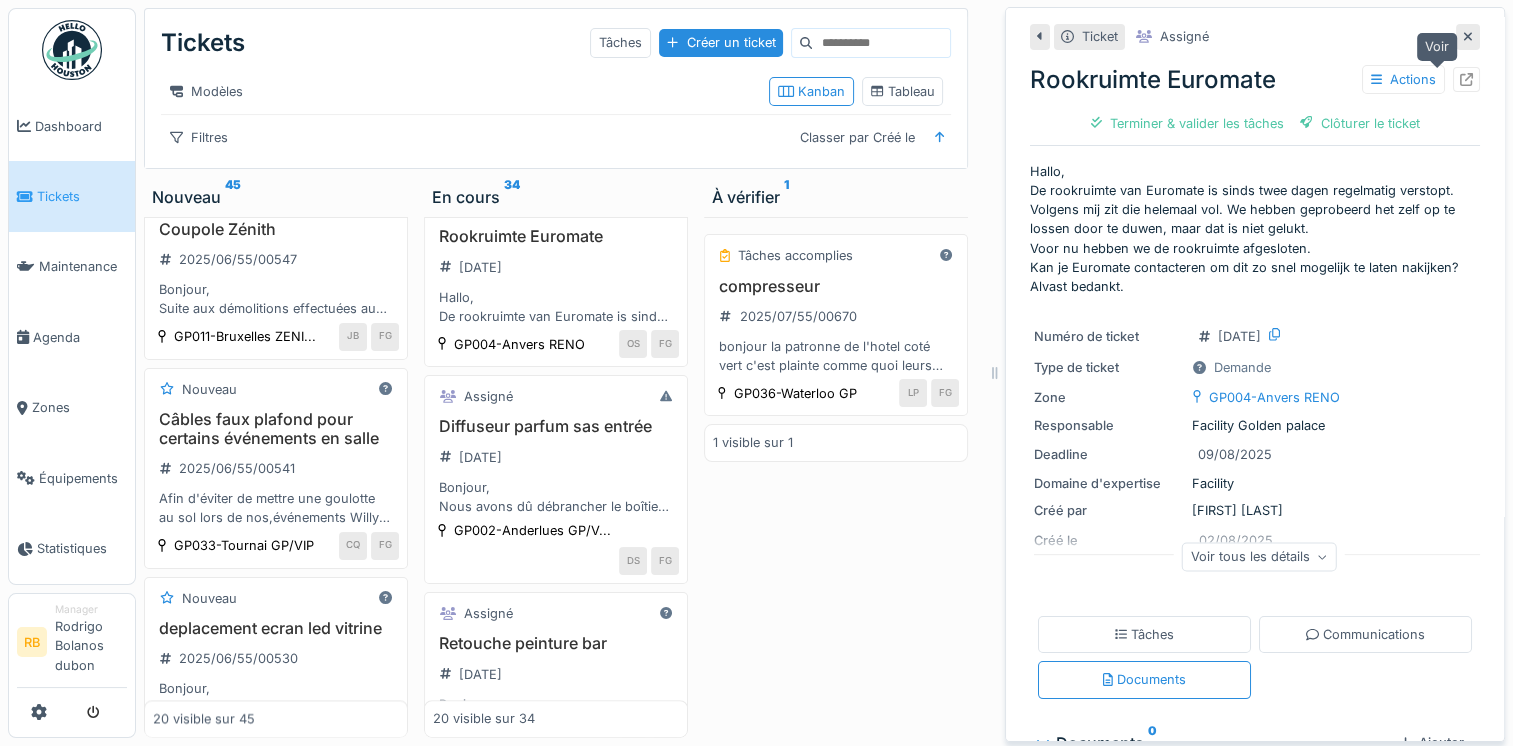 click at bounding box center [1466, 79] 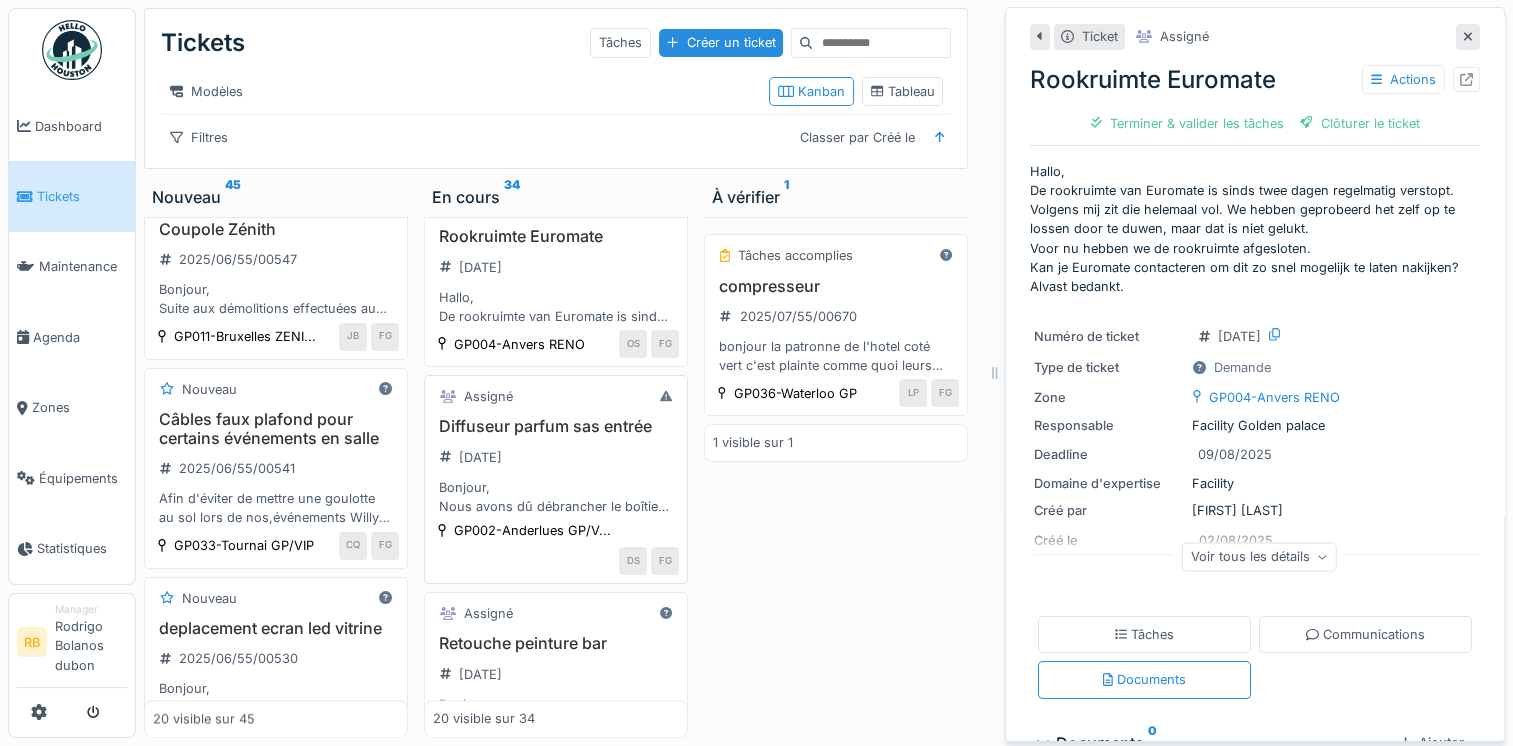 scroll, scrollTop: 0, scrollLeft: 0, axis: both 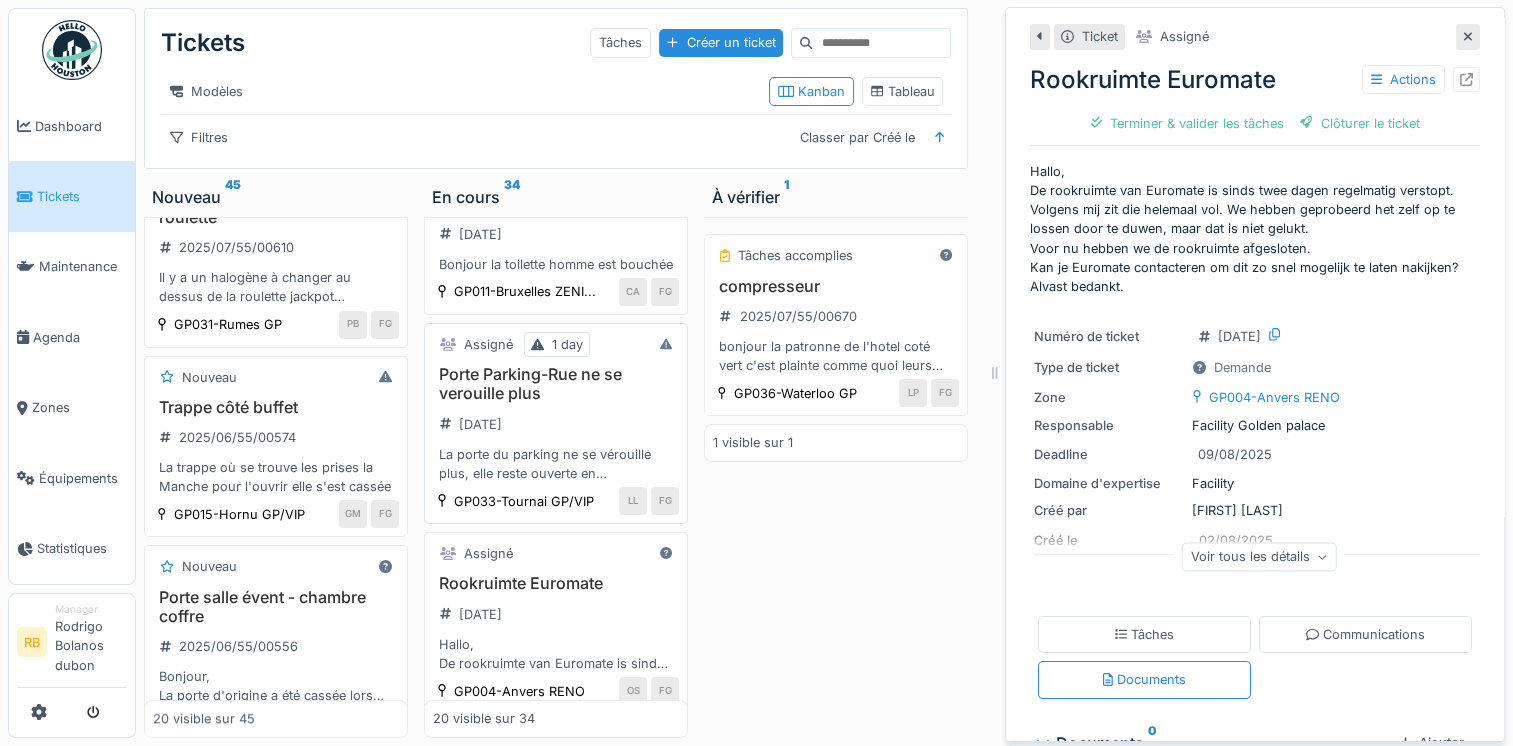 click on "Porte Parking-Rue ne se verouille plus 2025/08/55/00693 La porte du parking ne se vérouille plus, elle reste ouverte en permanence" at bounding box center (556, 424) 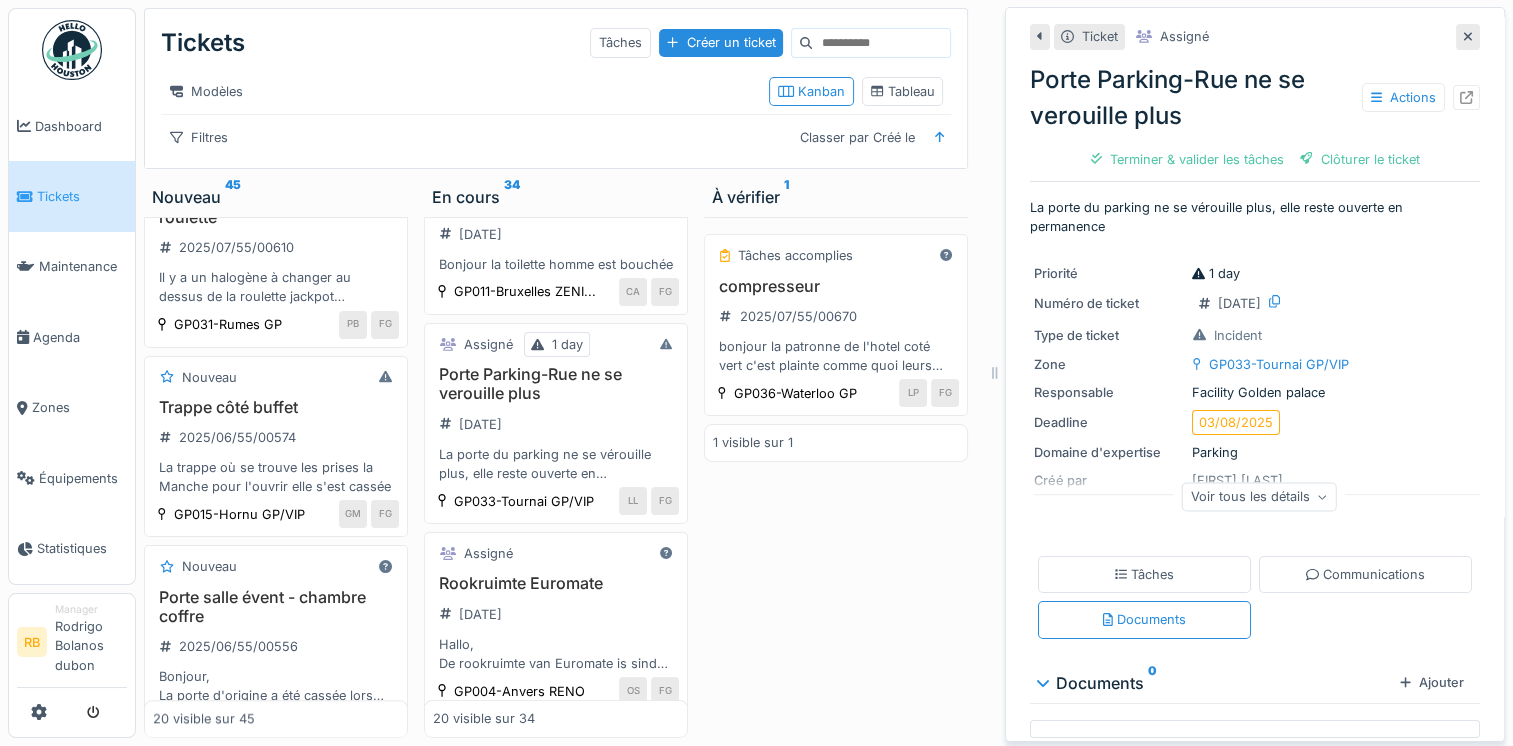 scroll, scrollTop: 20, scrollLeft: 0, axis: vertical 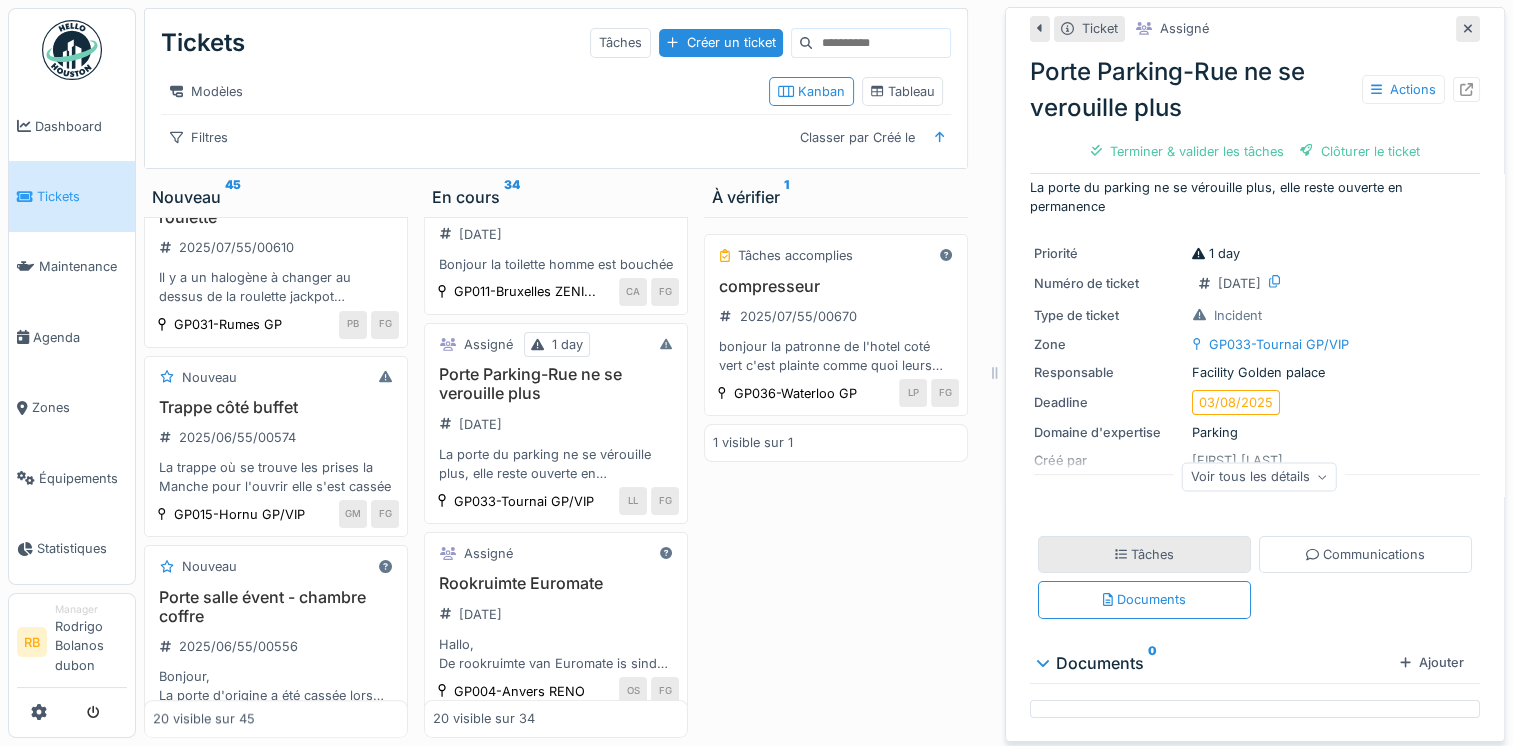 click on "Tâches" at bounding box center (1145, 554) 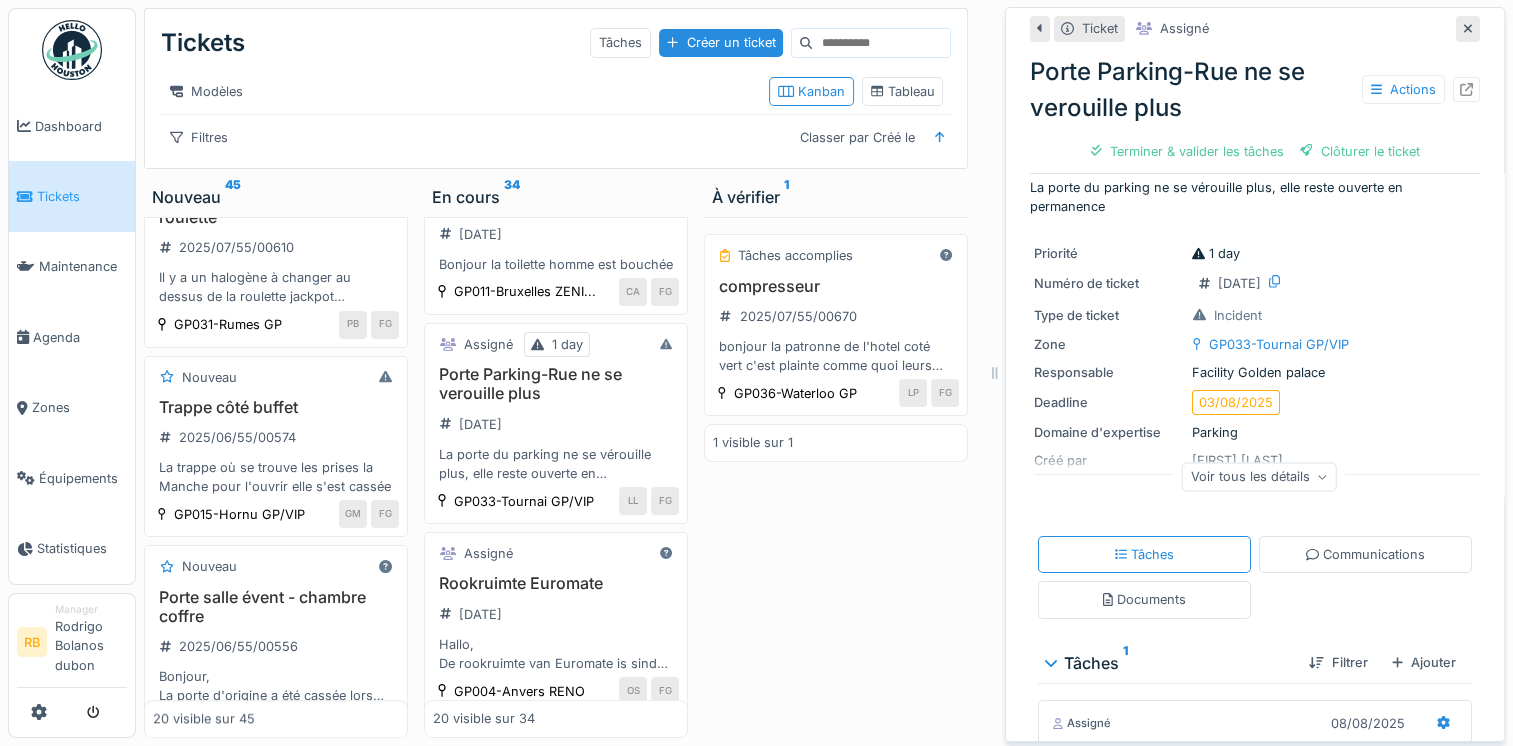 click on "Voir tous les détails" at bounding box center (1259, 476) 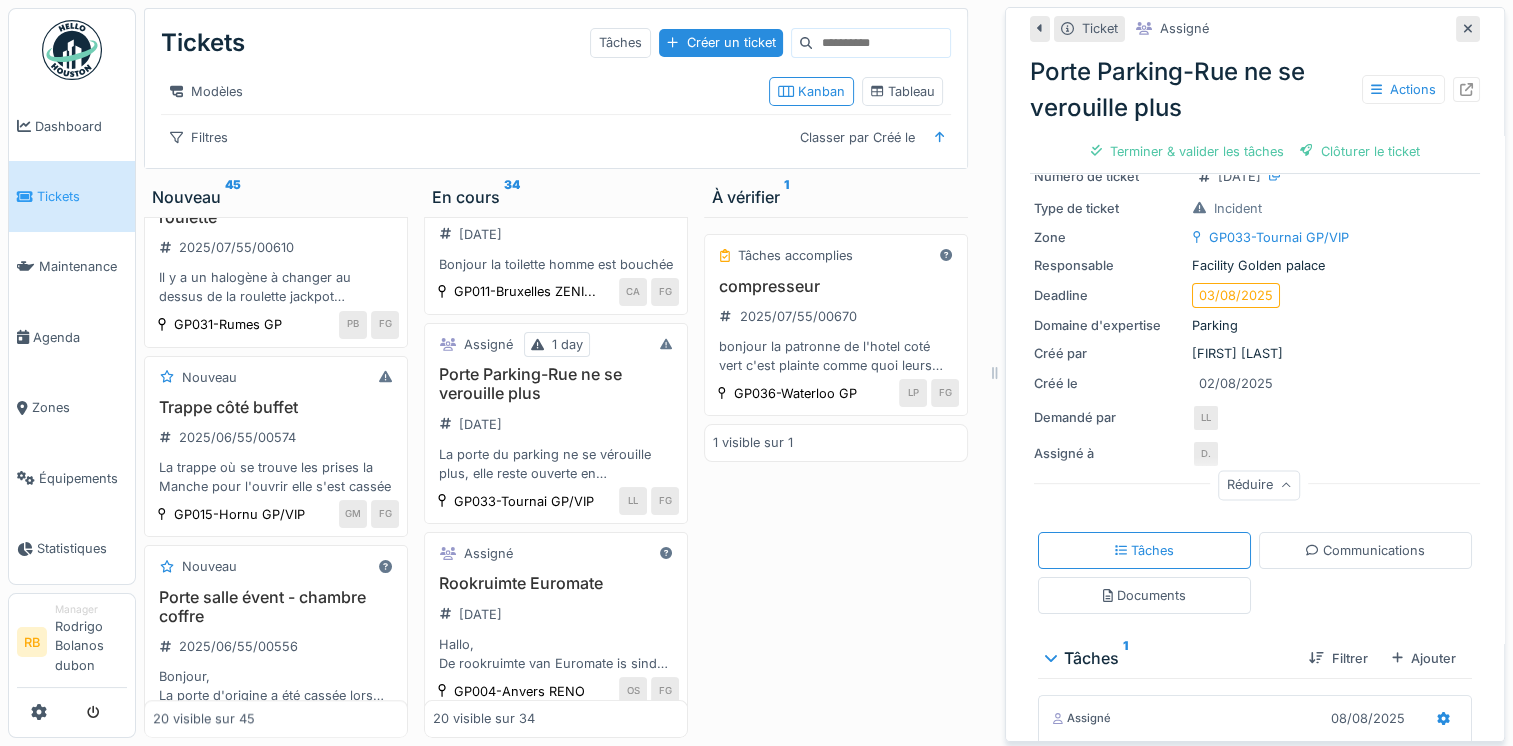 scroll, scrollTop: 0, scrollLeft: 0, axis: both 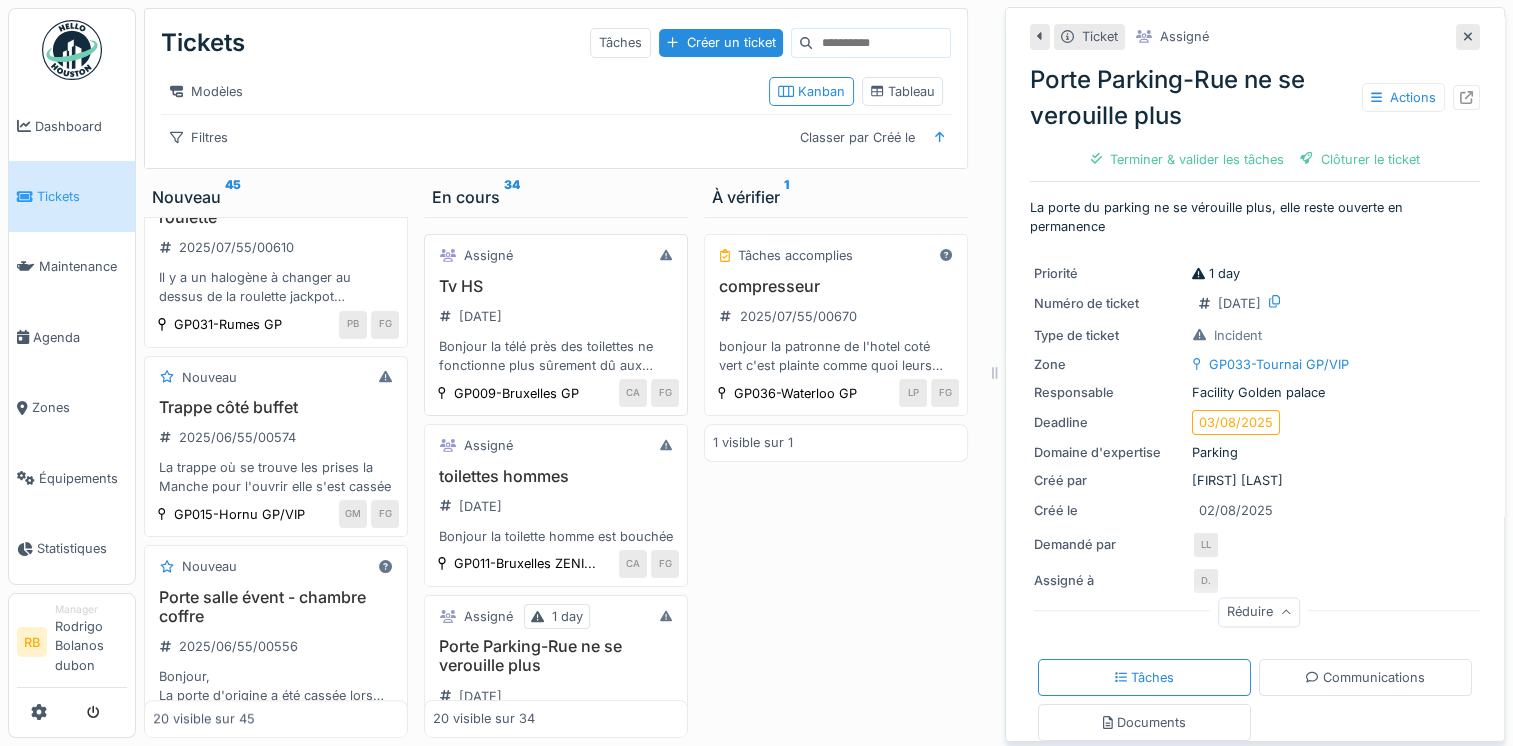 click on "Tv HS" at bounding box center (556, 286) 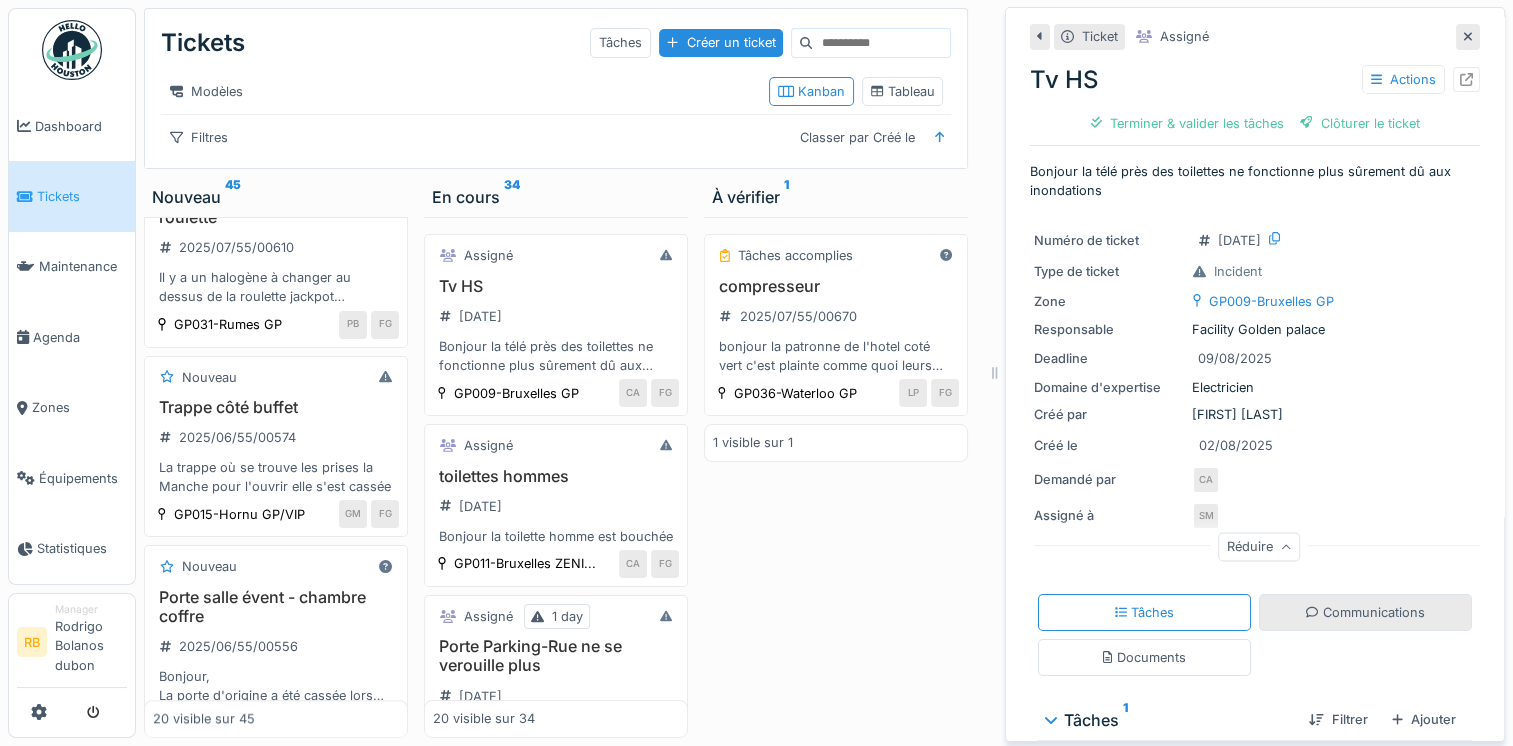 scroll, scrollTop: 253, scrollLeft: 0, axis: vertical 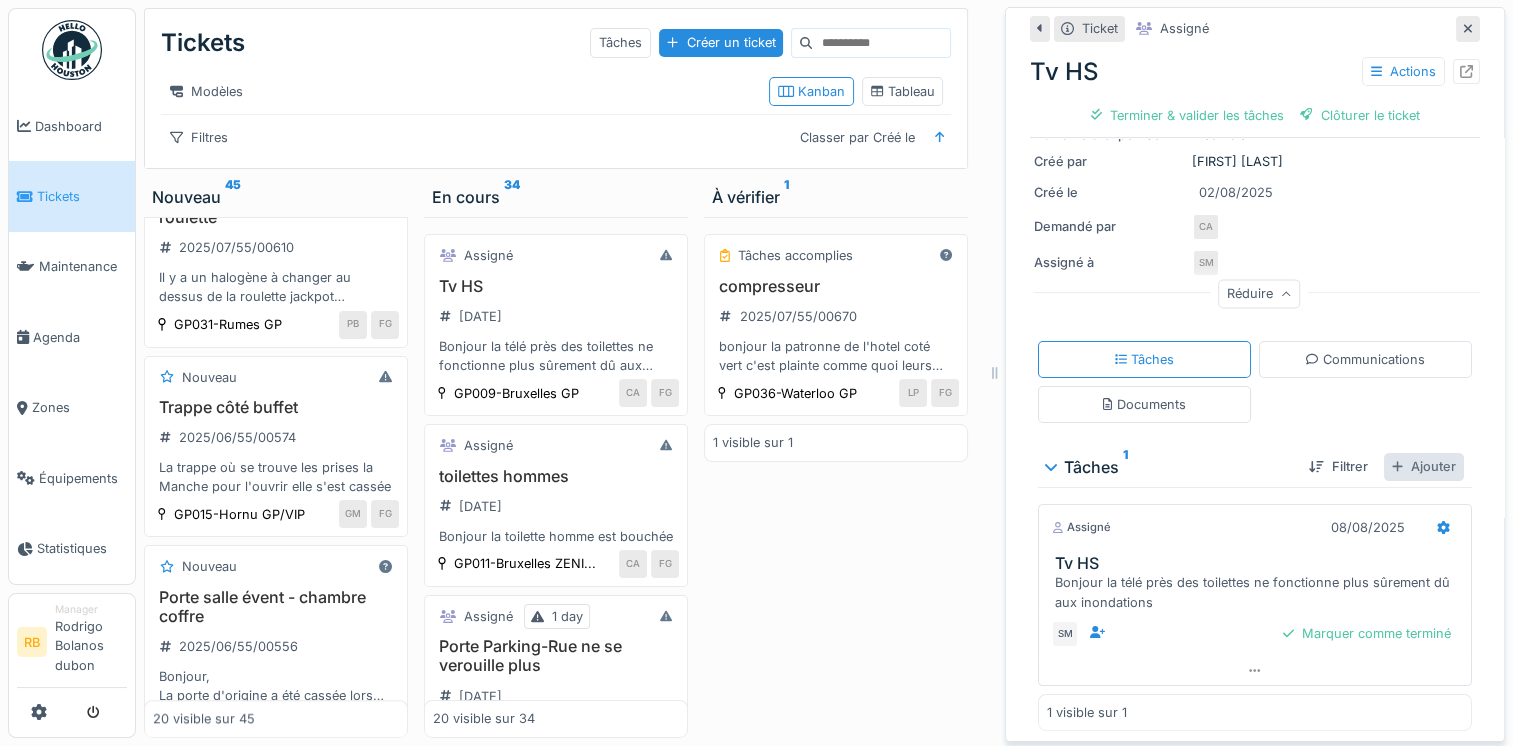 click on "Ajouter" at bounding box center [1424, 466] 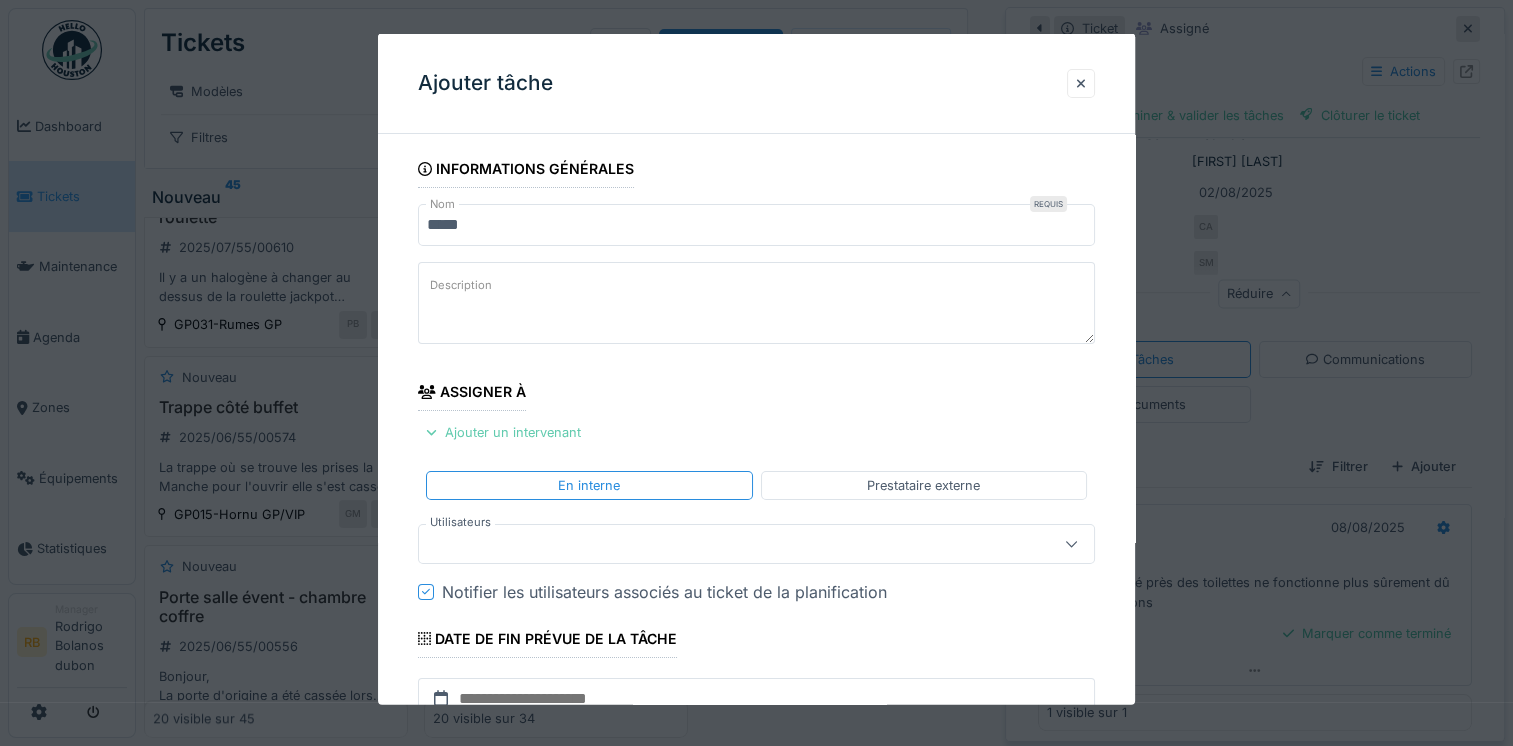click on "Ajouter un intervenant" at bounding box center (503, 432) 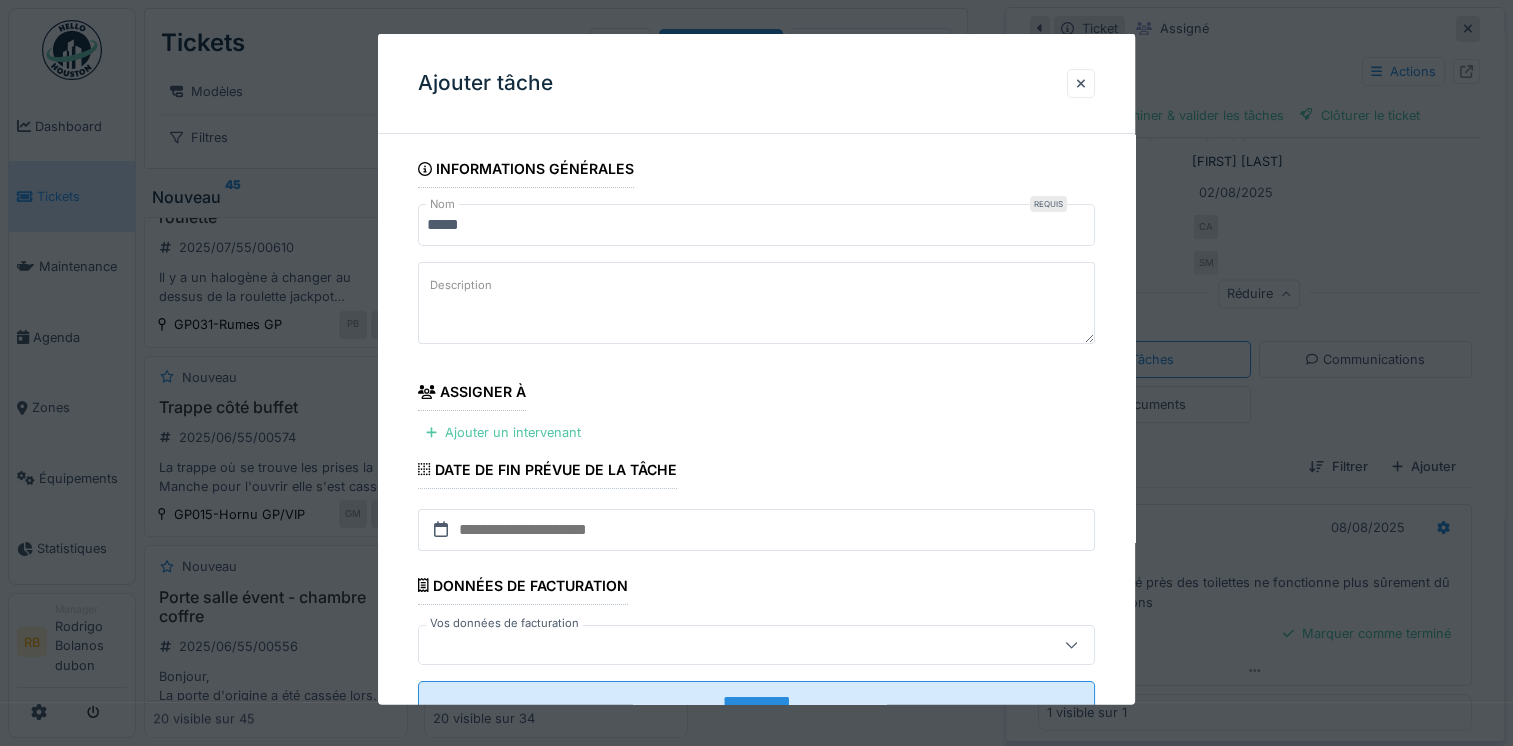click on "**********" at bounding box center [756, 444] 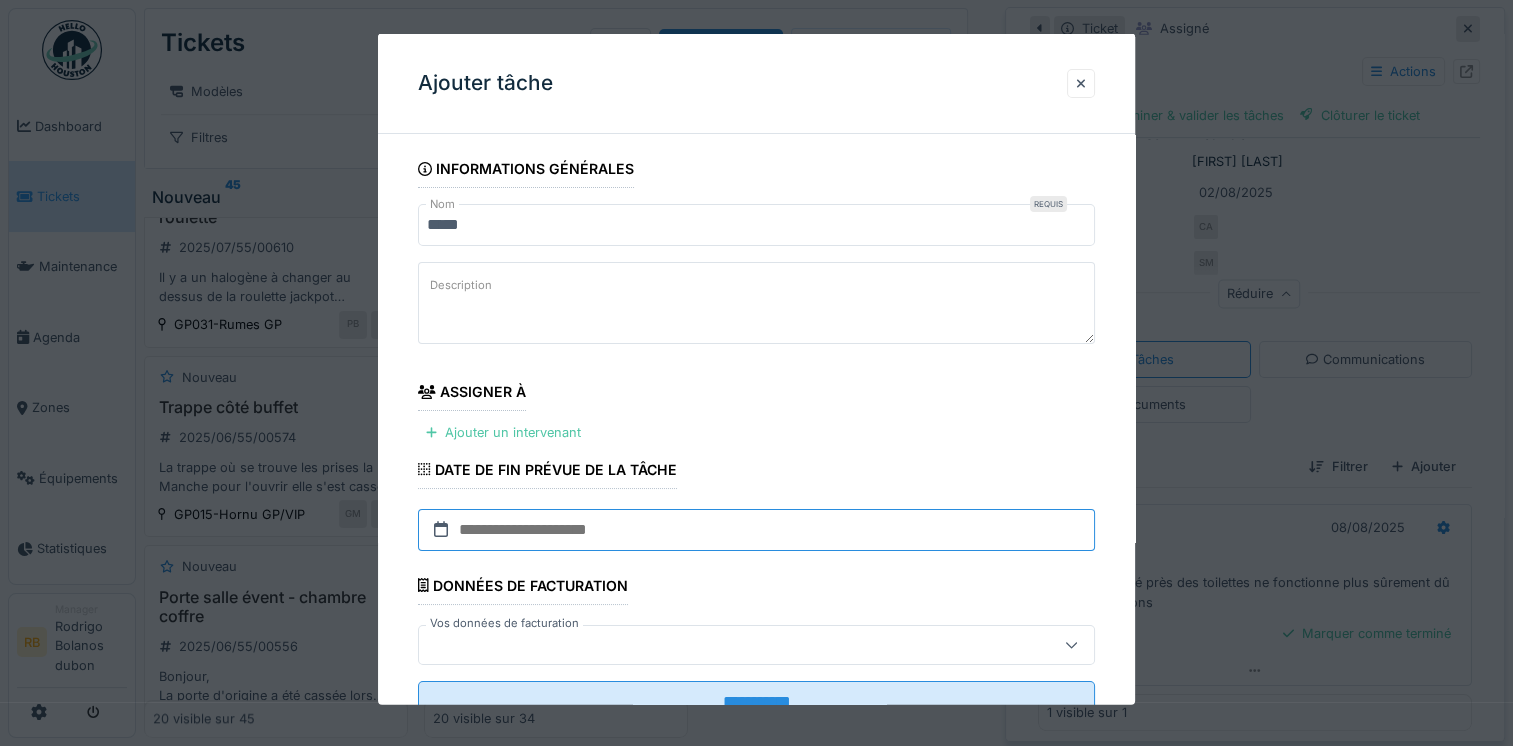 click at bounding box center (756, 529) 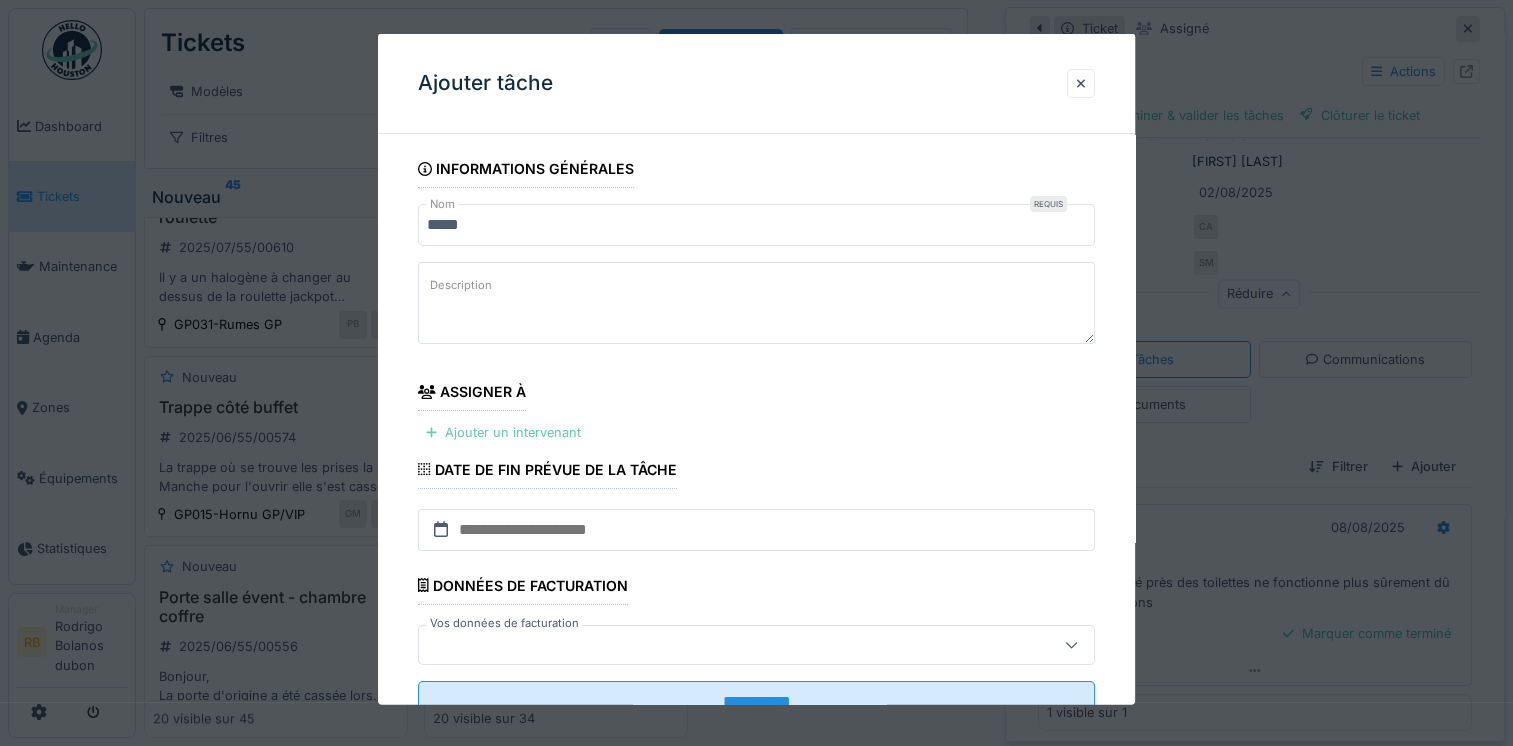 click on "Ajouter un intervenant" at bounding box center [503, 432] 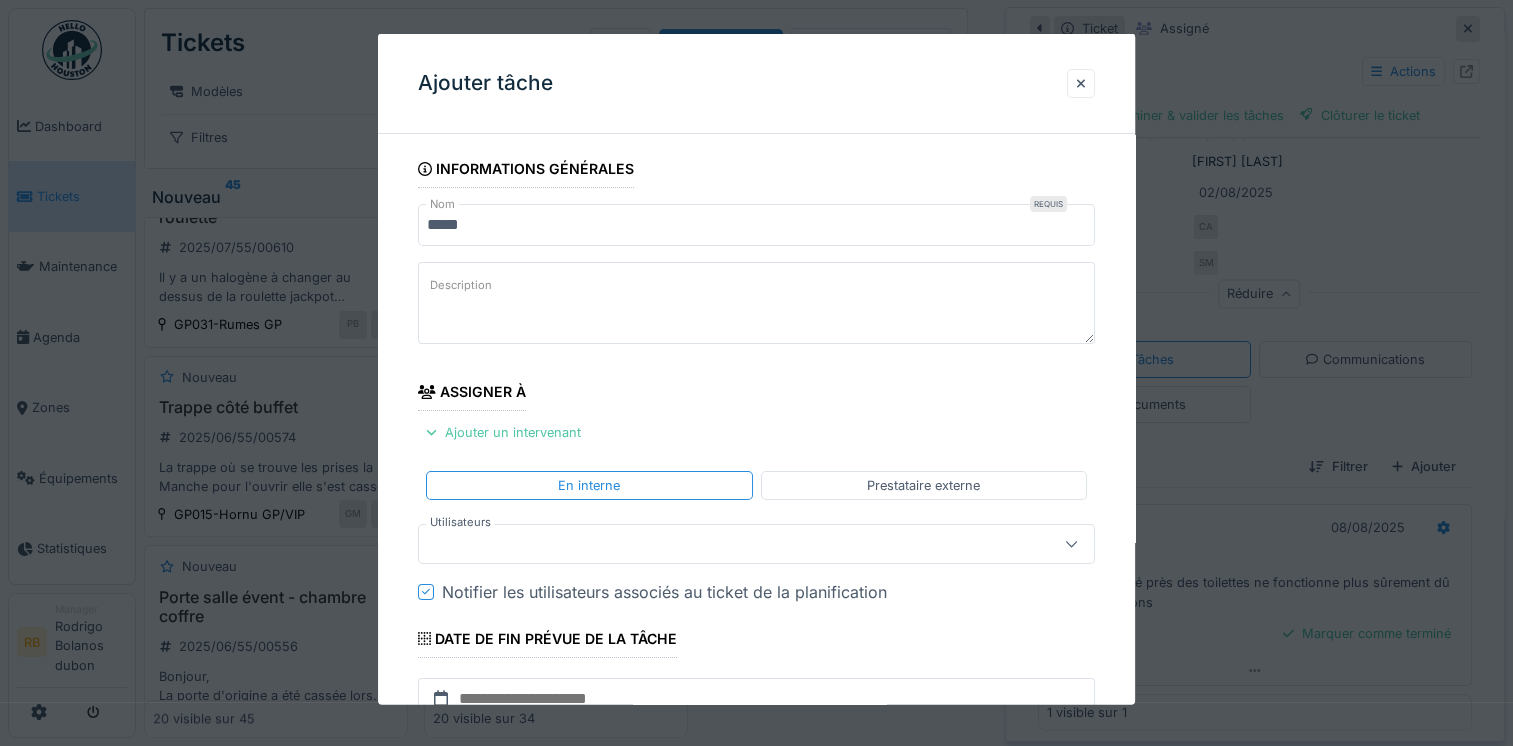 click at bounding box center [722, 543] 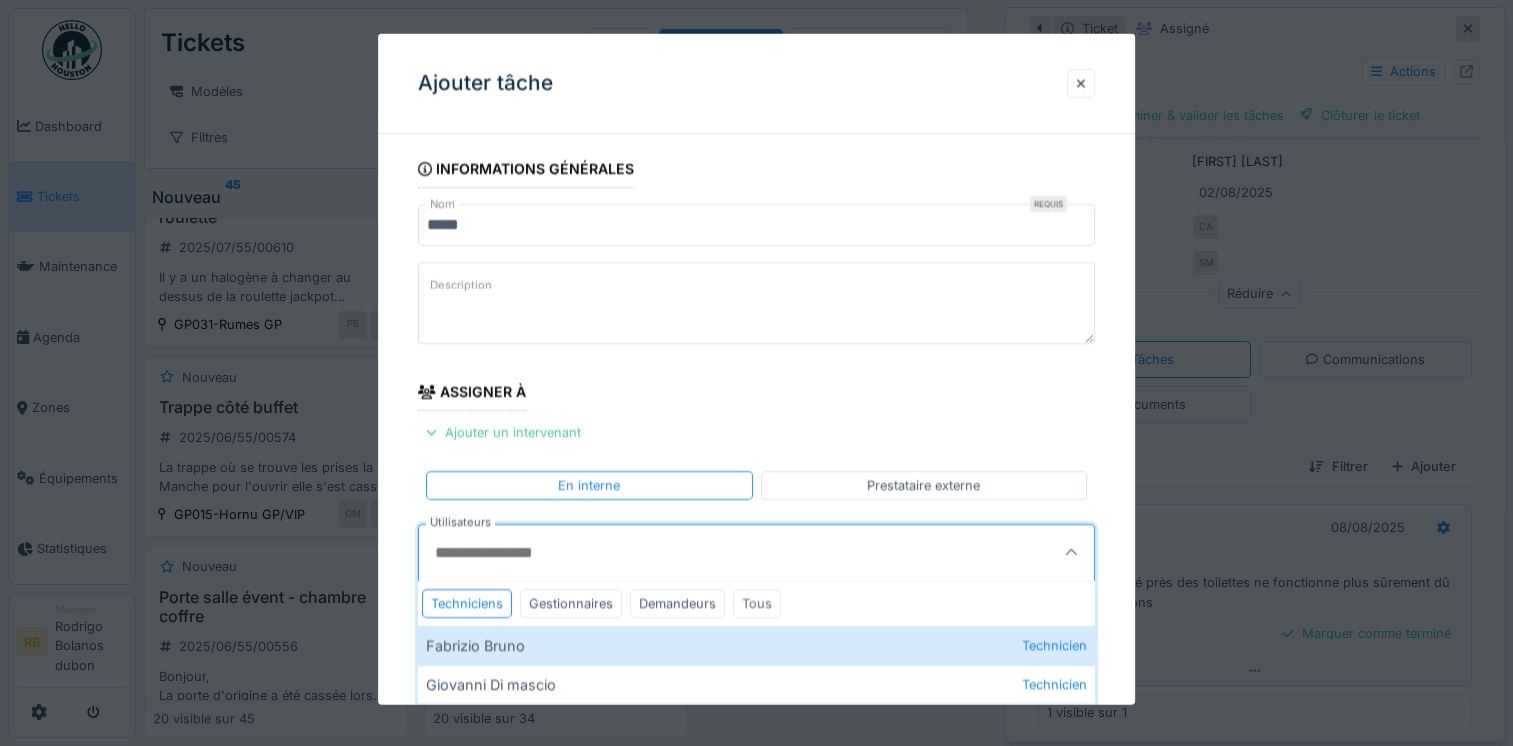 click on "Tous" at bounding box center [757, 602] 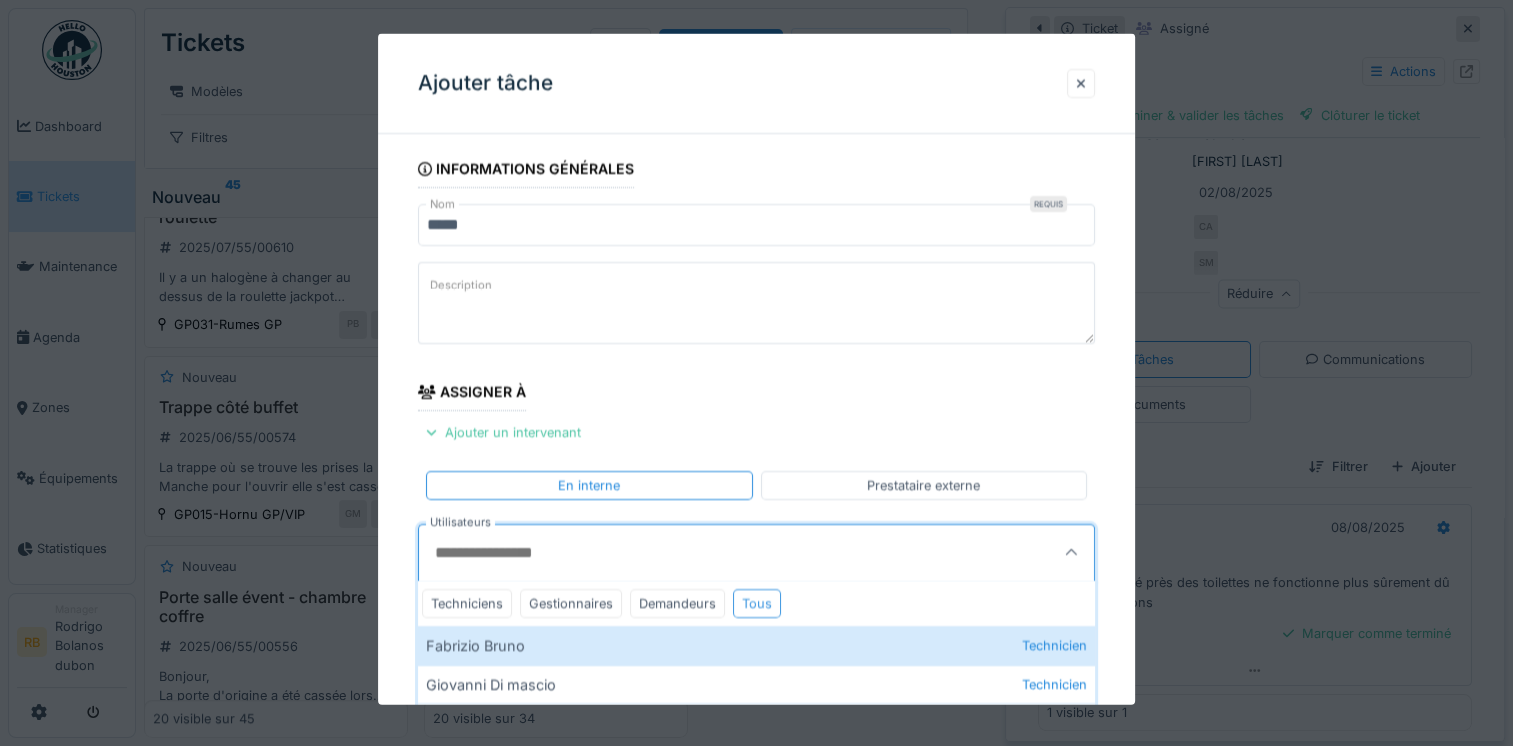click on "Tous" at bounding box center [757, 602] 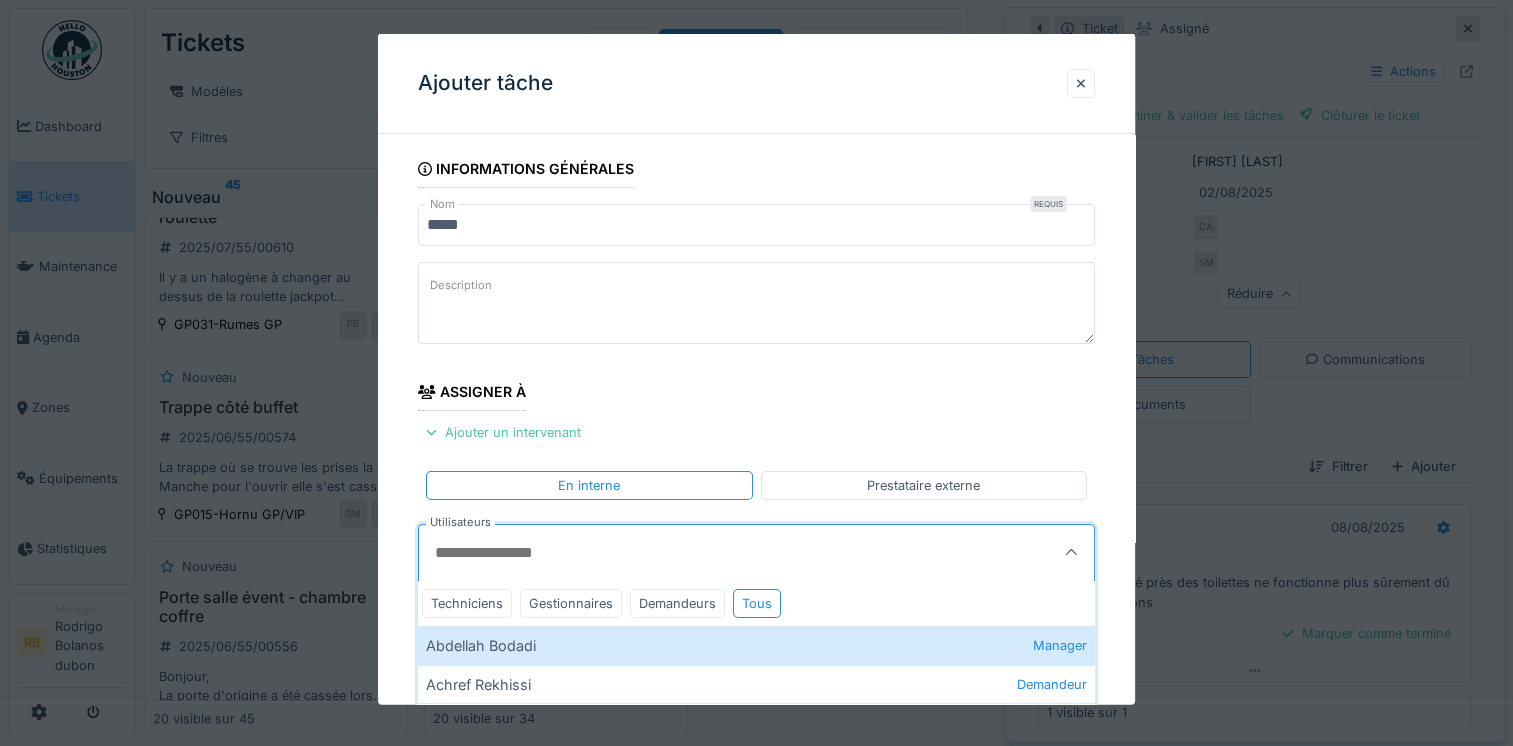 click on "Utilisateurs" at bounding box center [710, 552] 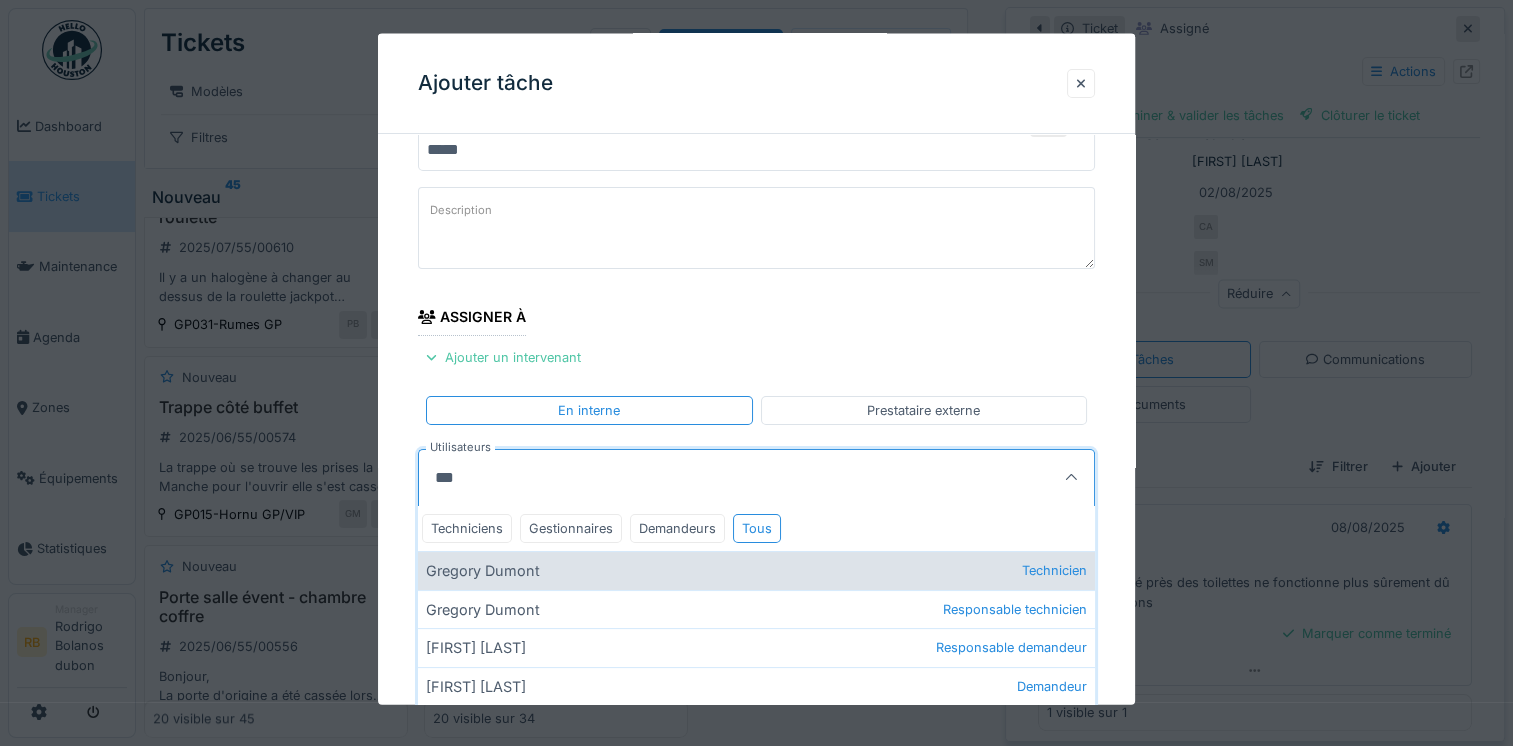 scroll, scrollTop: 88, scrollLeft: 0, axis: vertical 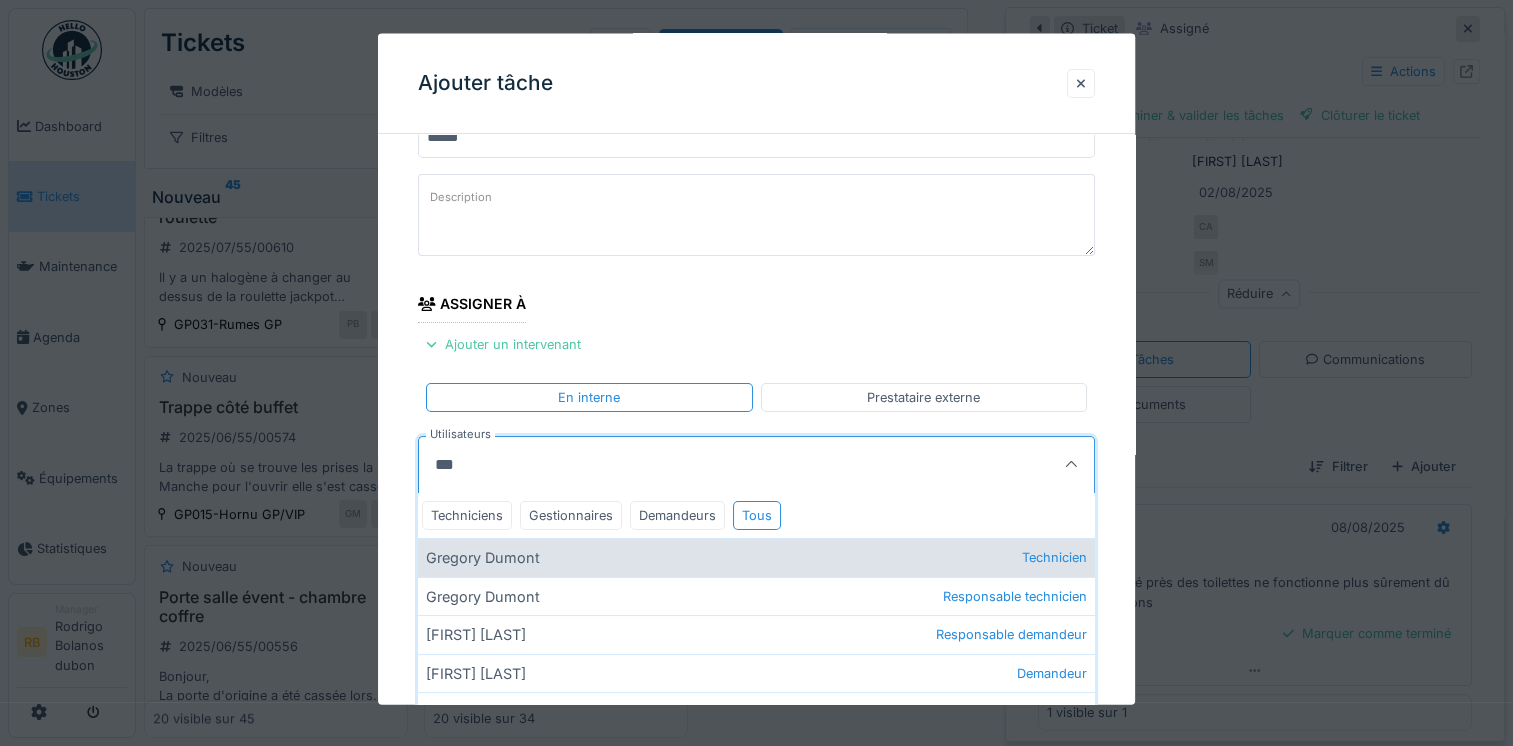 type on "***" 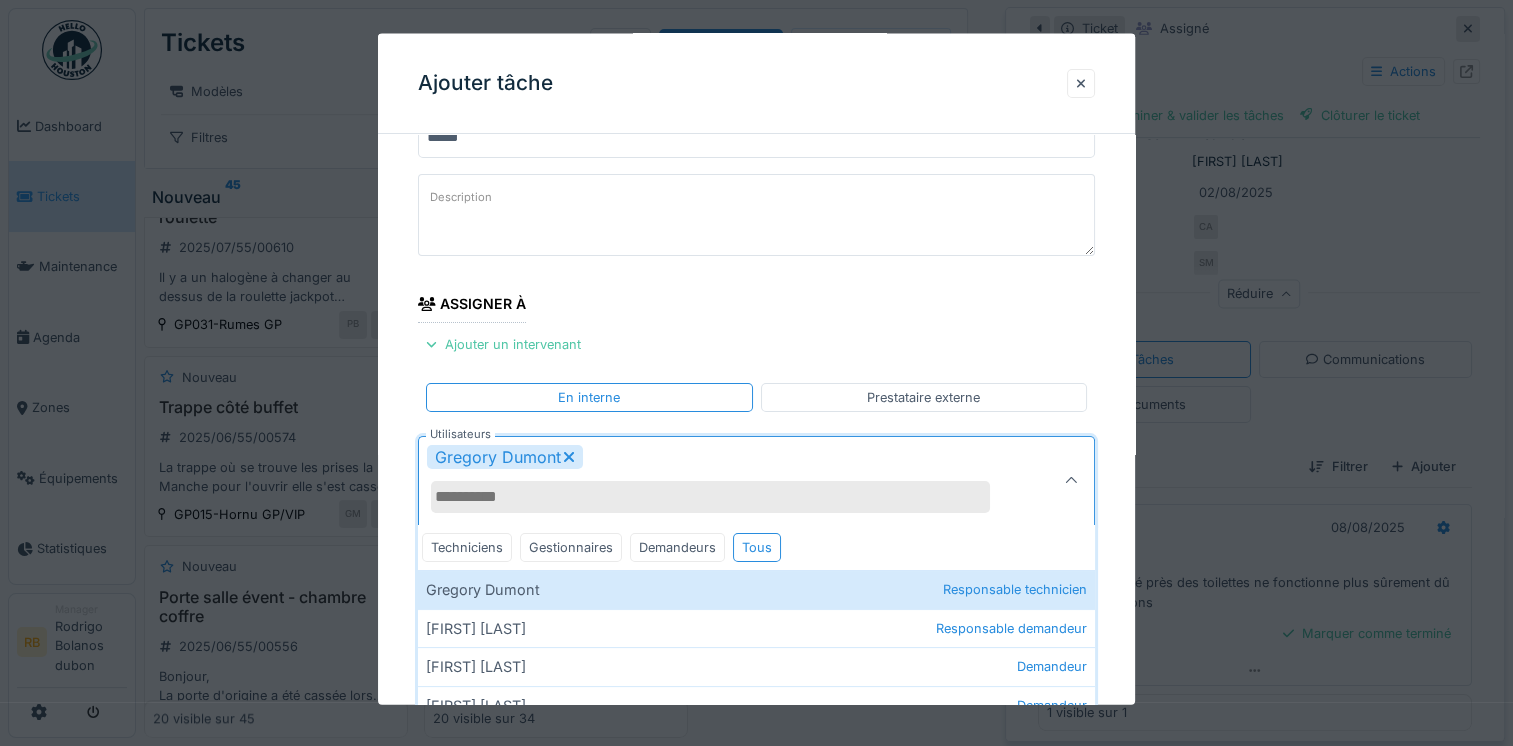 click on "**********" at bounding box center (756, 504) 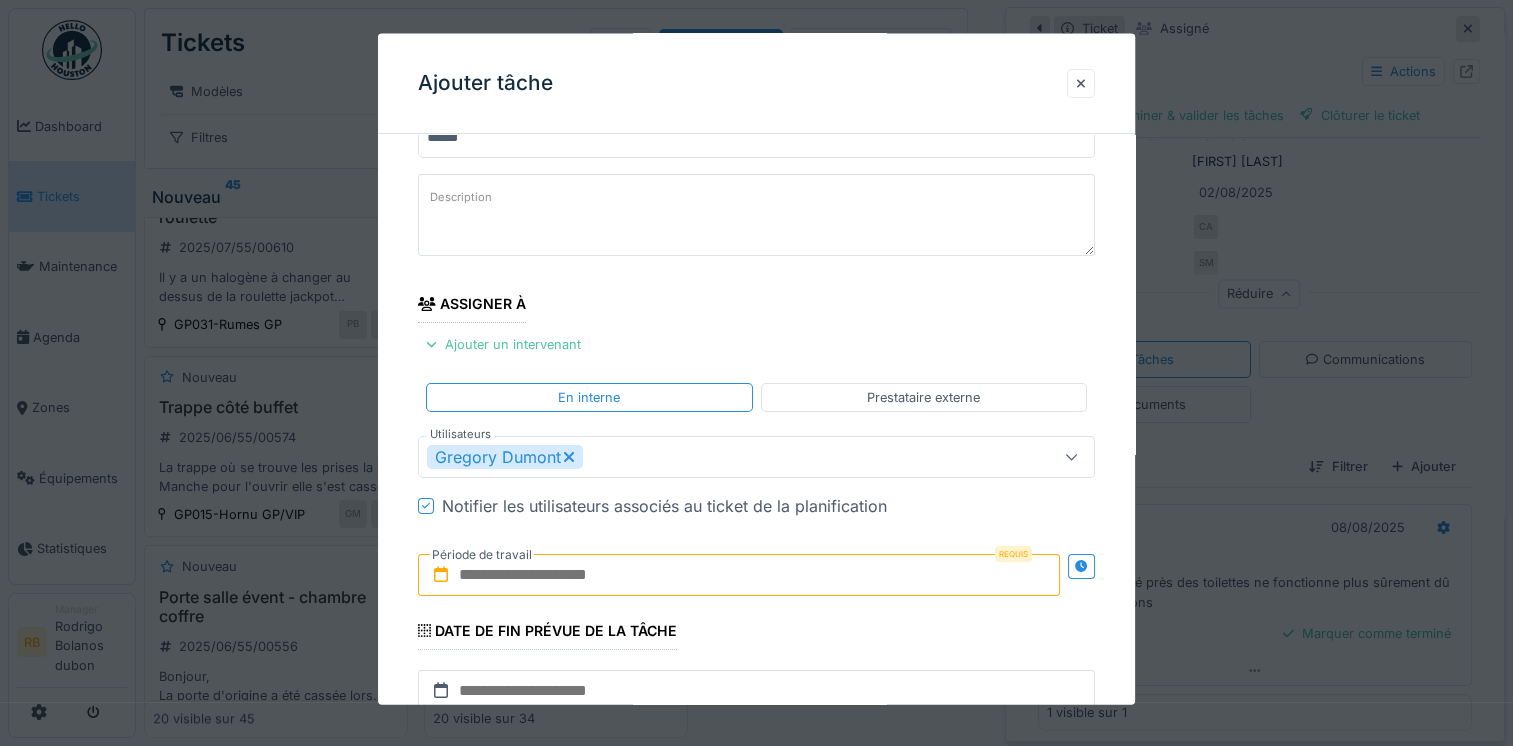 scroll, scrollTop: 318, scrollLeft: 0, axis: vertical 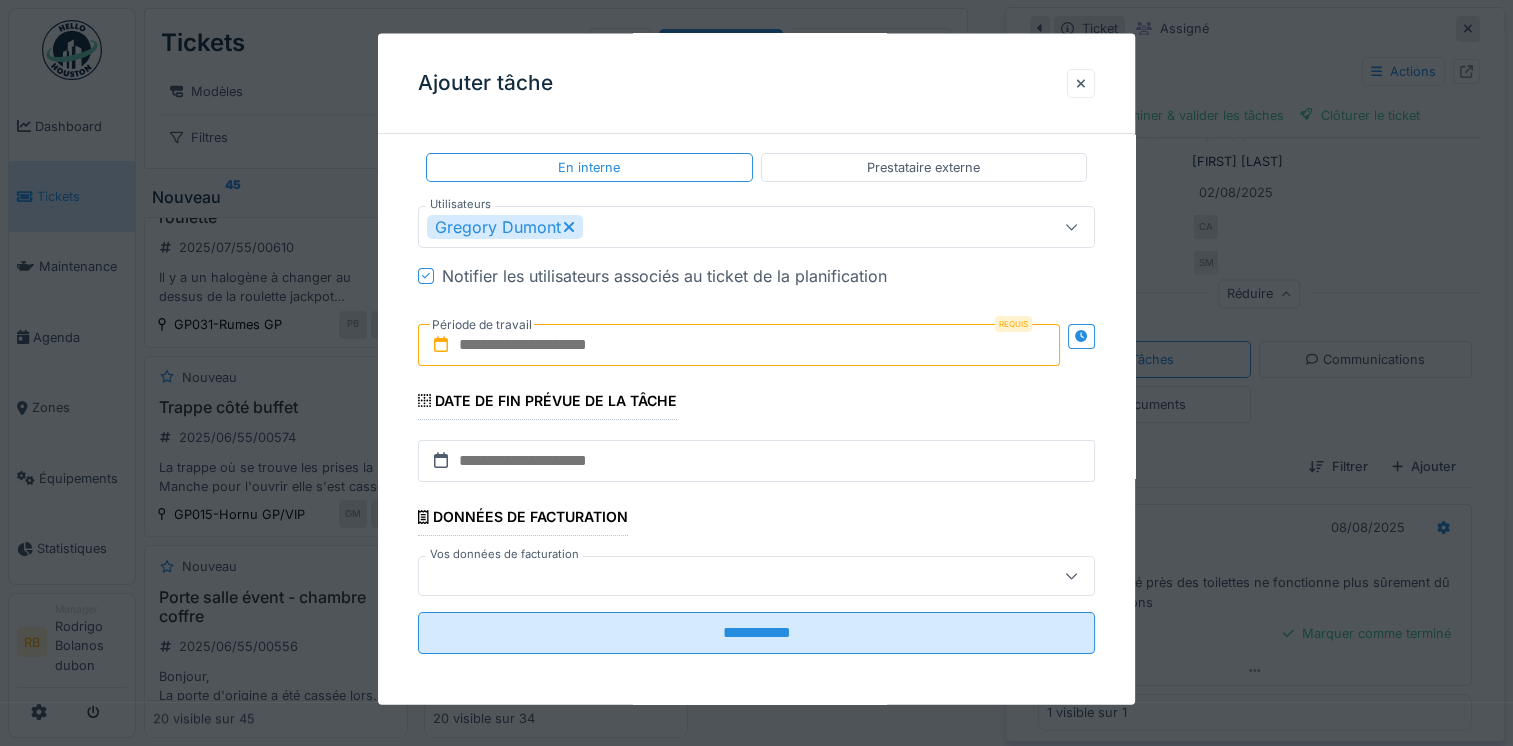click at bounding box center (739, 344) 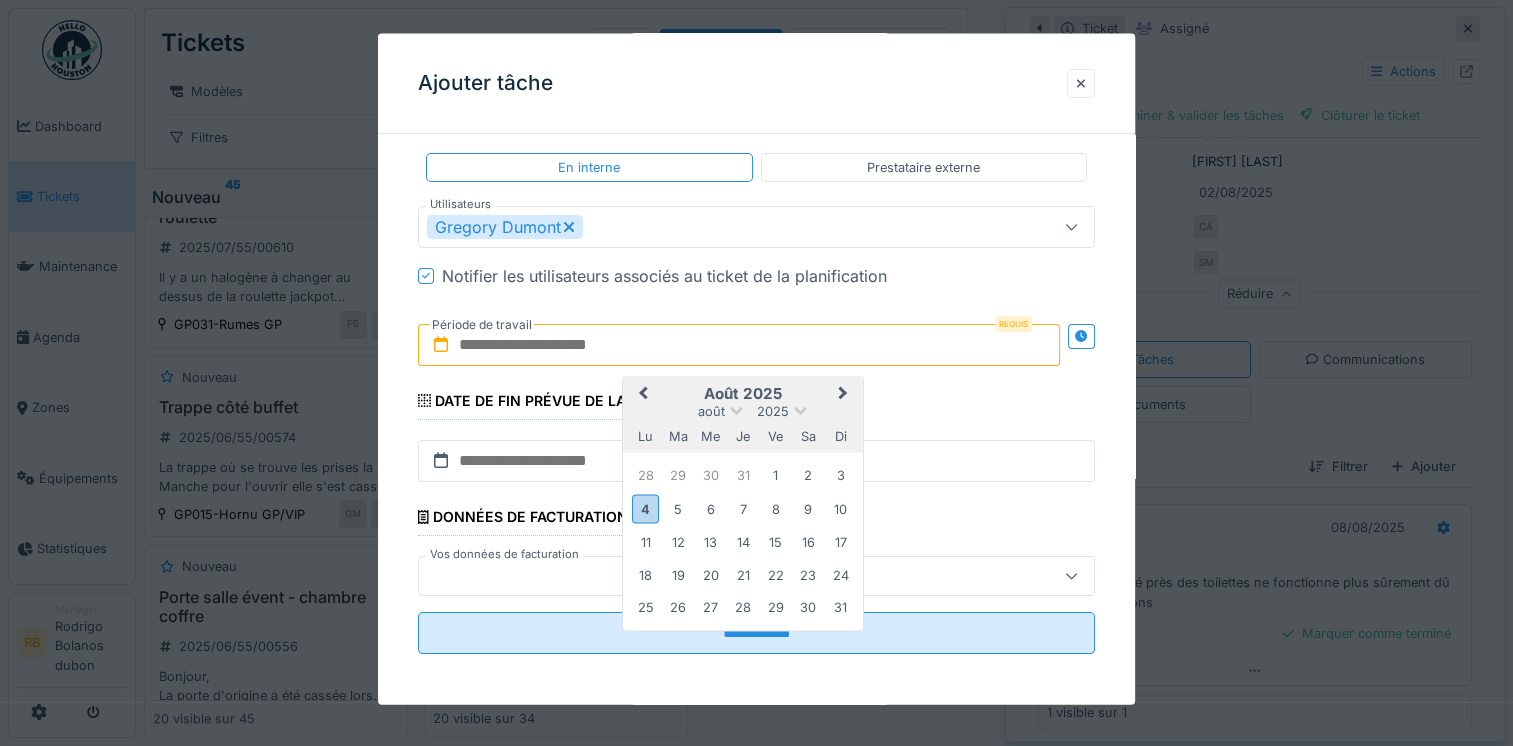 type on "**********" 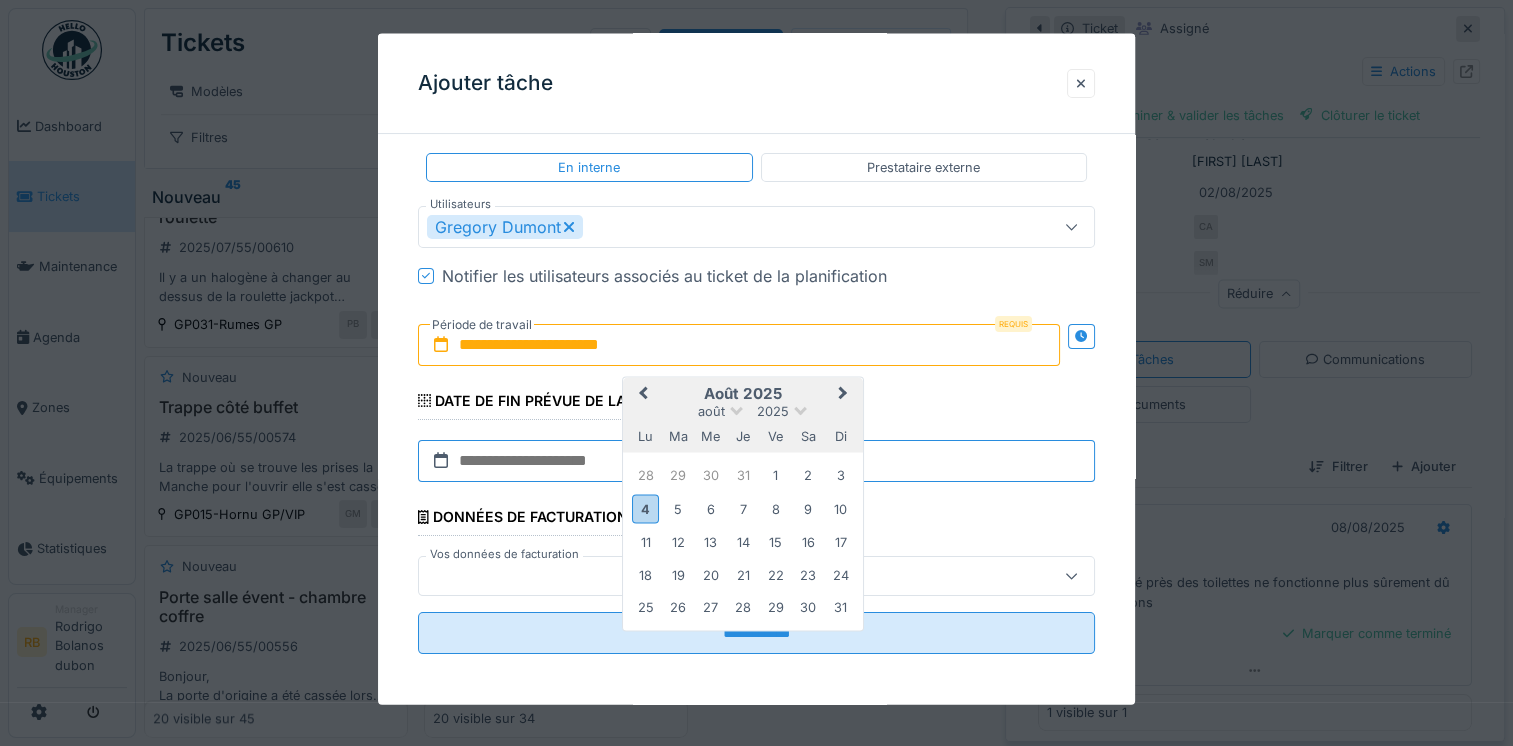 type on "**********" 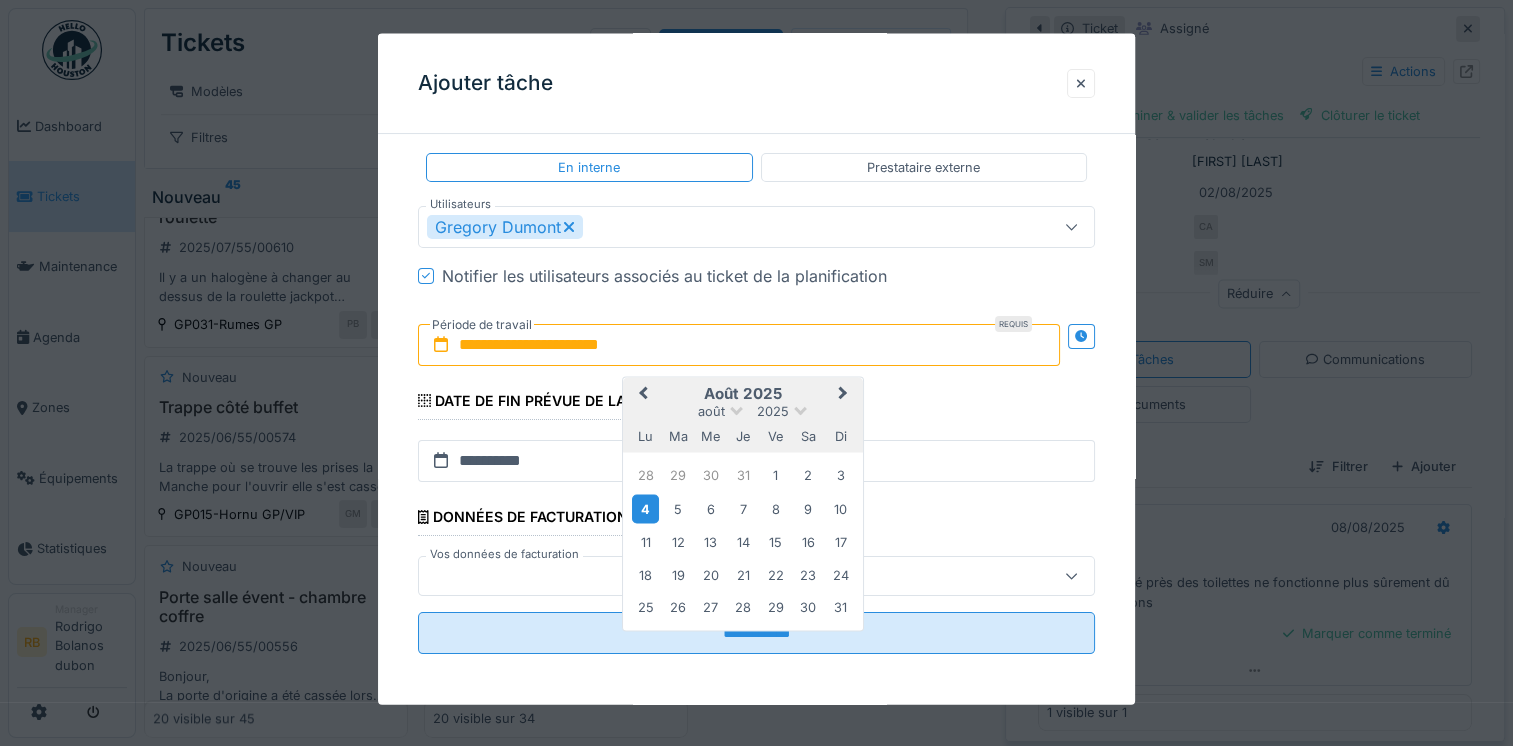 click on "4" at bounding box center (645, 508) 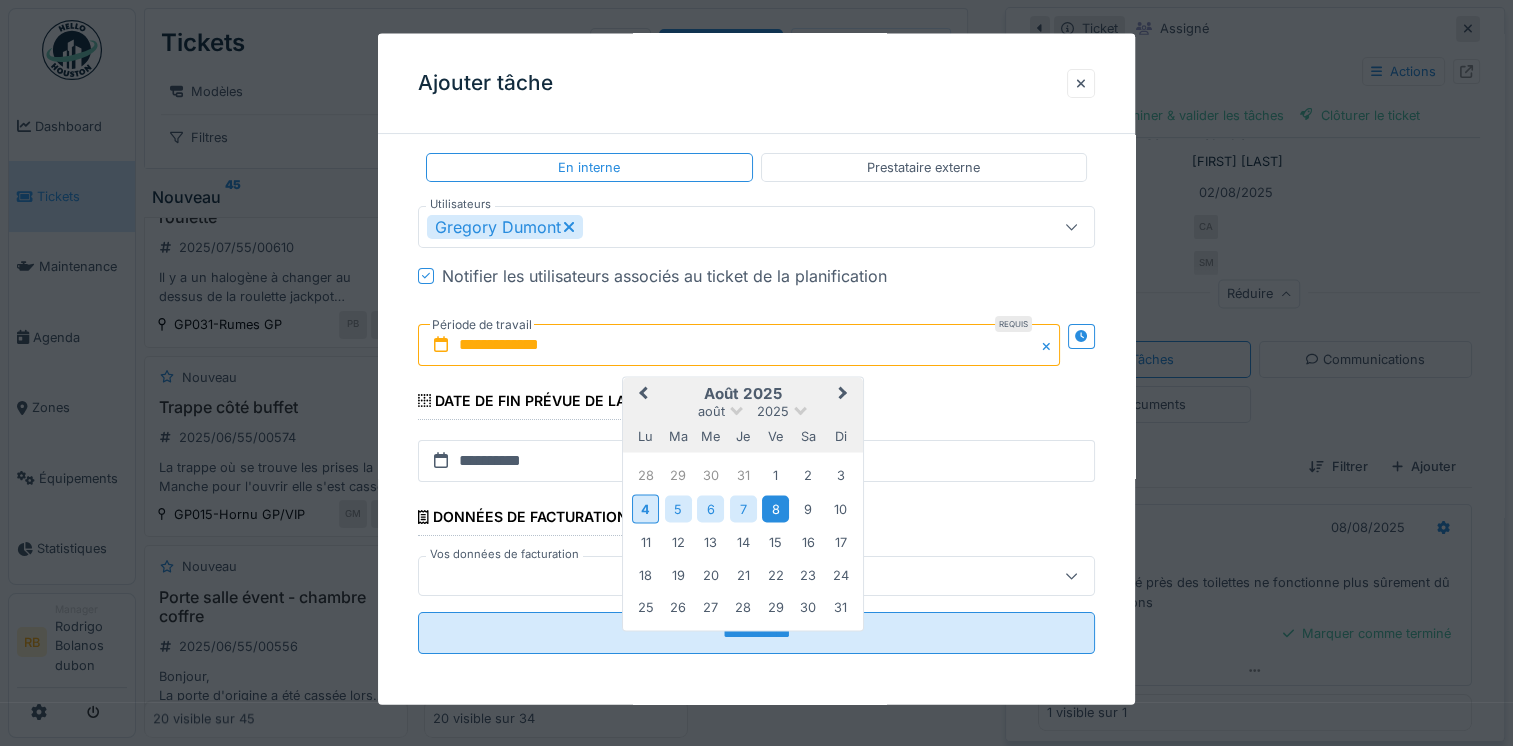 click on "8" at bounding box center [775, 508] 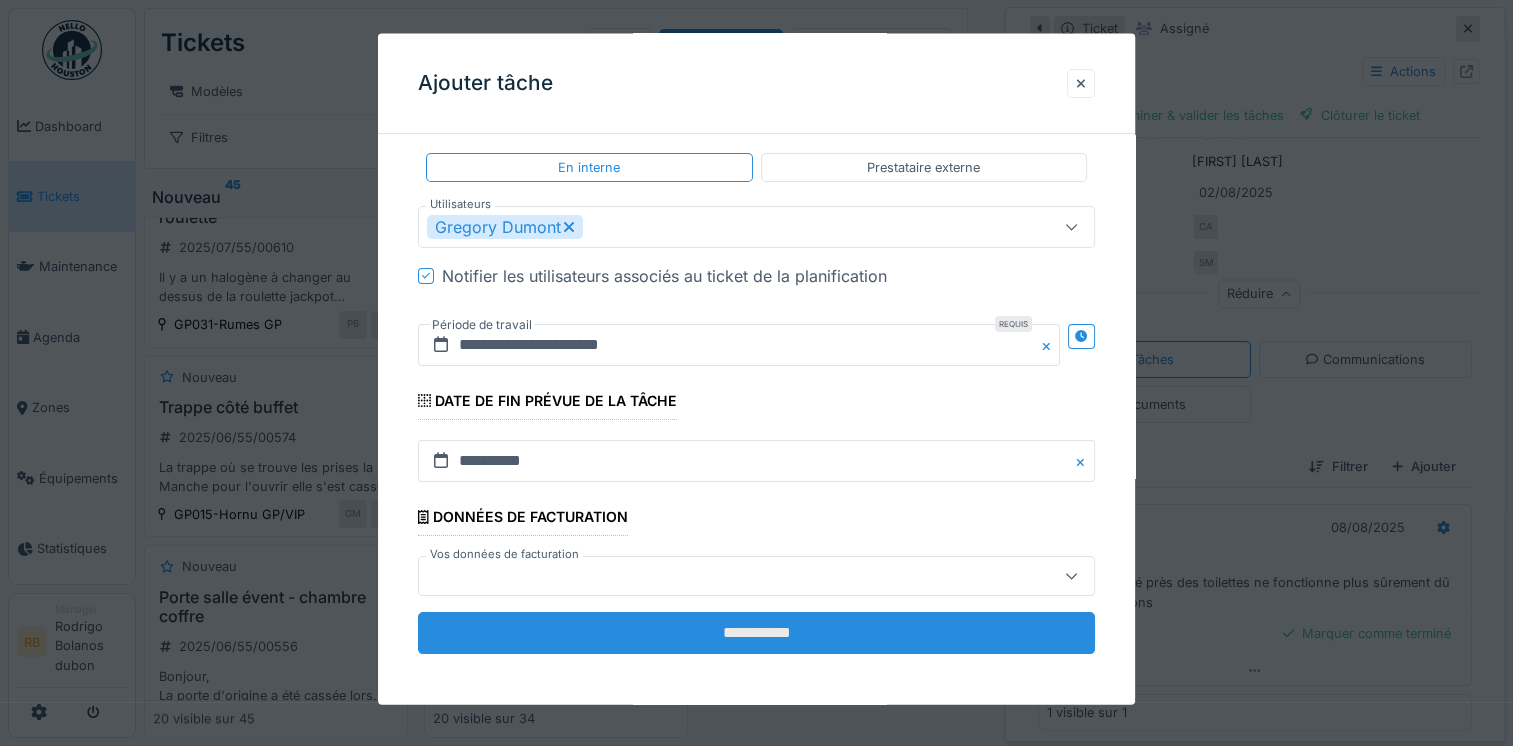 scroll, scrollTop: 15, scrollLeft: 0, axis: vertical 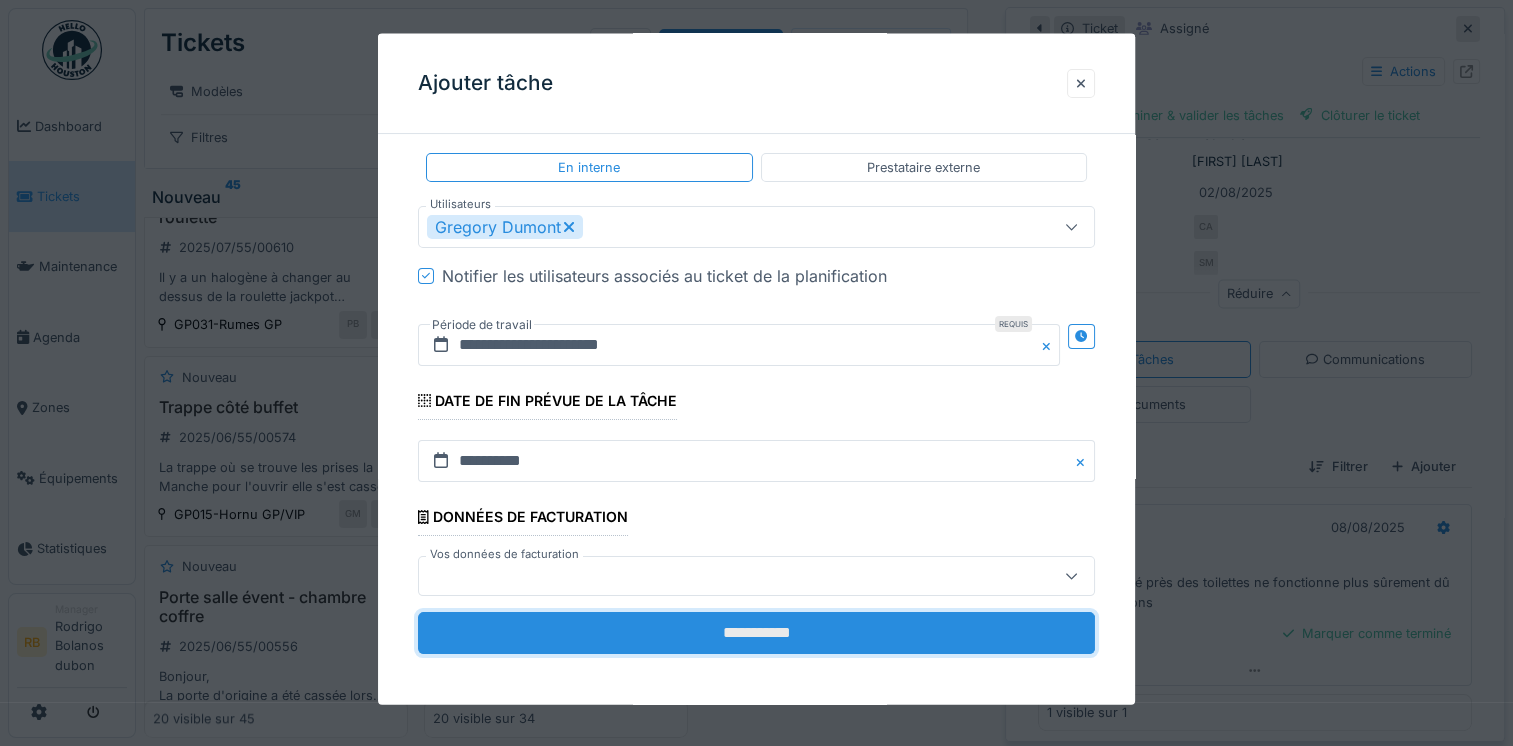 click on "**********" at bounding box center (756, 633) 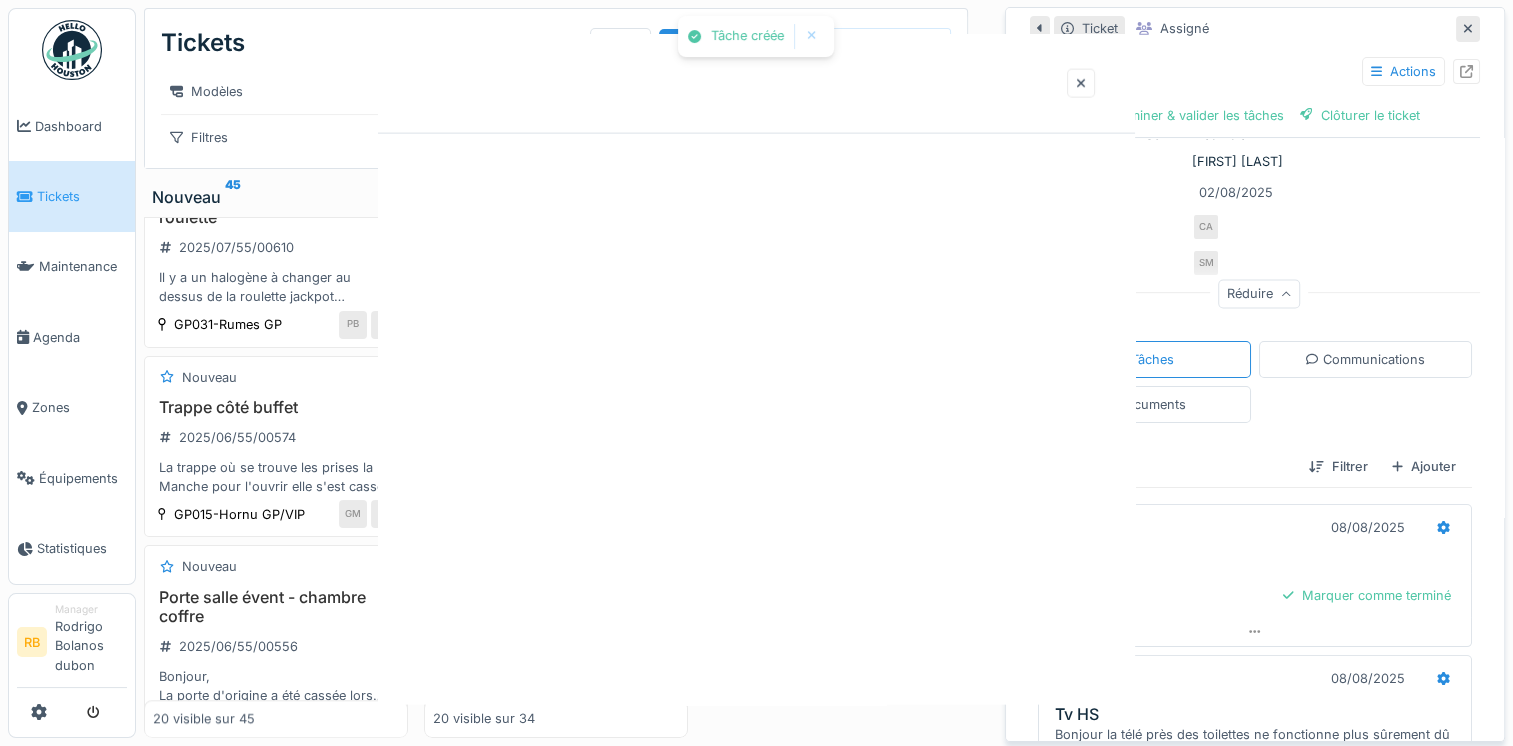 scroll, scrollTop: 0, scrollLeft: 0, axis: both 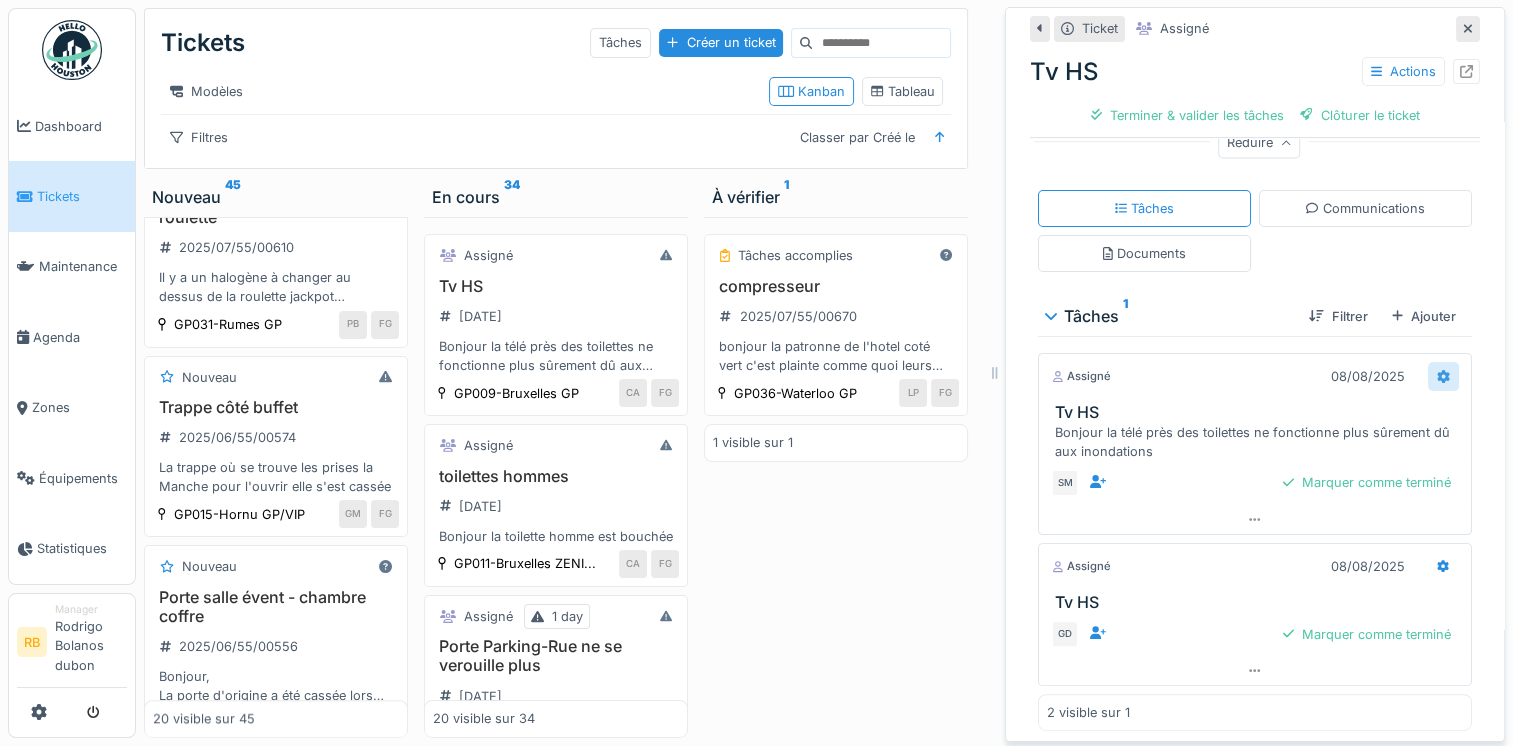 click at bounding box center (1443, 376) 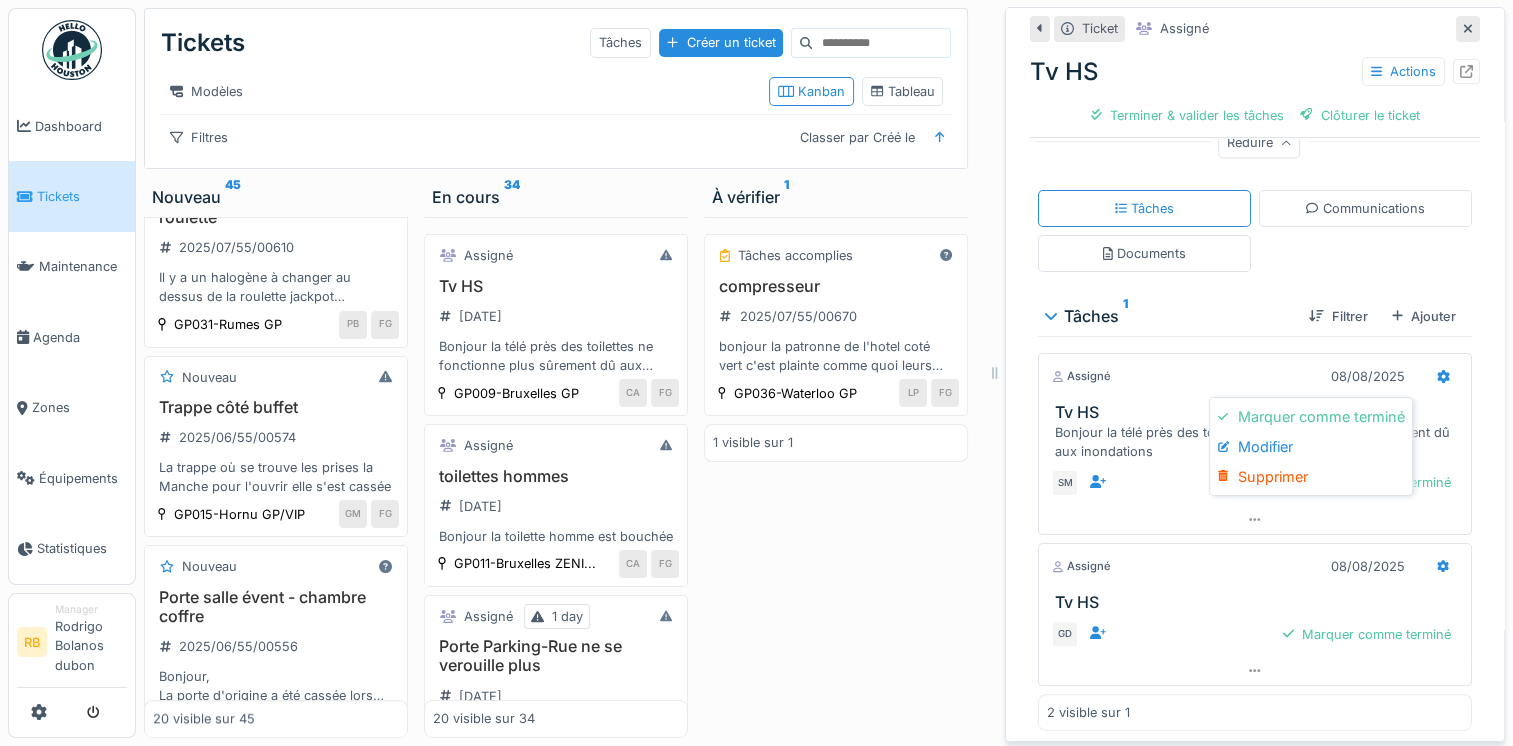 drag, startPoint x: 1291, startPoint y: 465, endPoint x: 1109, endPoint y: 411, distance: 189.84204 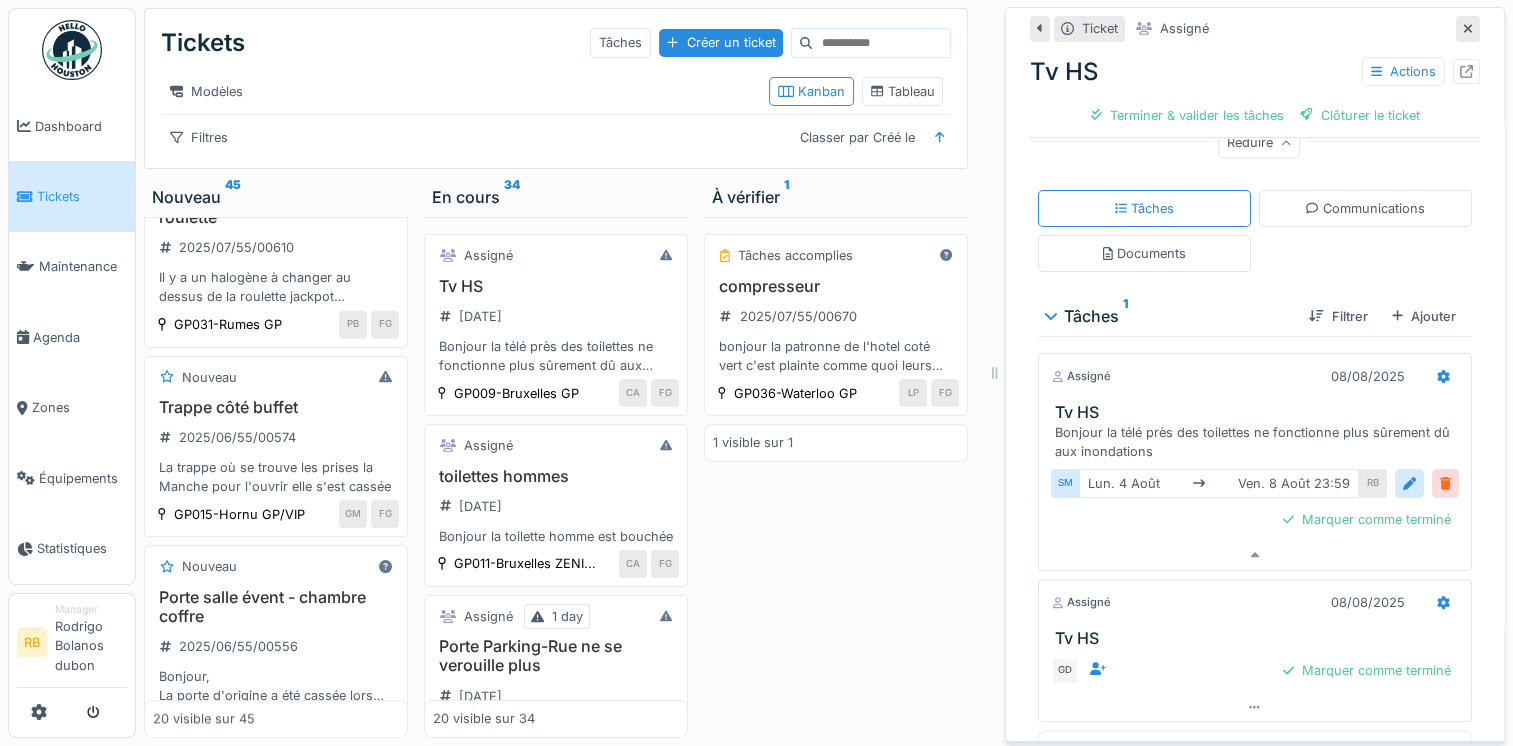 click at bounding box center [1445, 483] 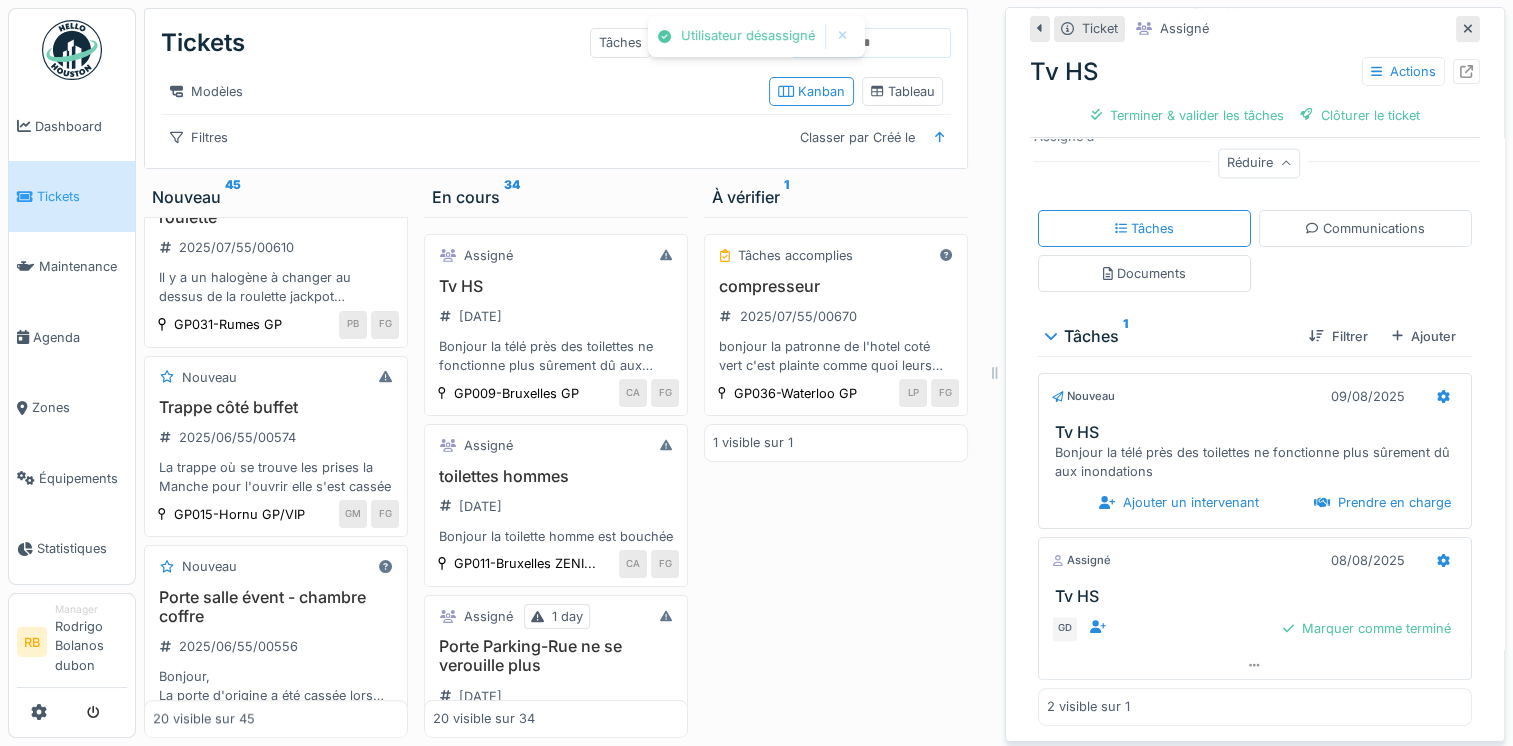 scroll, scrollTop: 369, scrollLeft: 0, axis: vertical 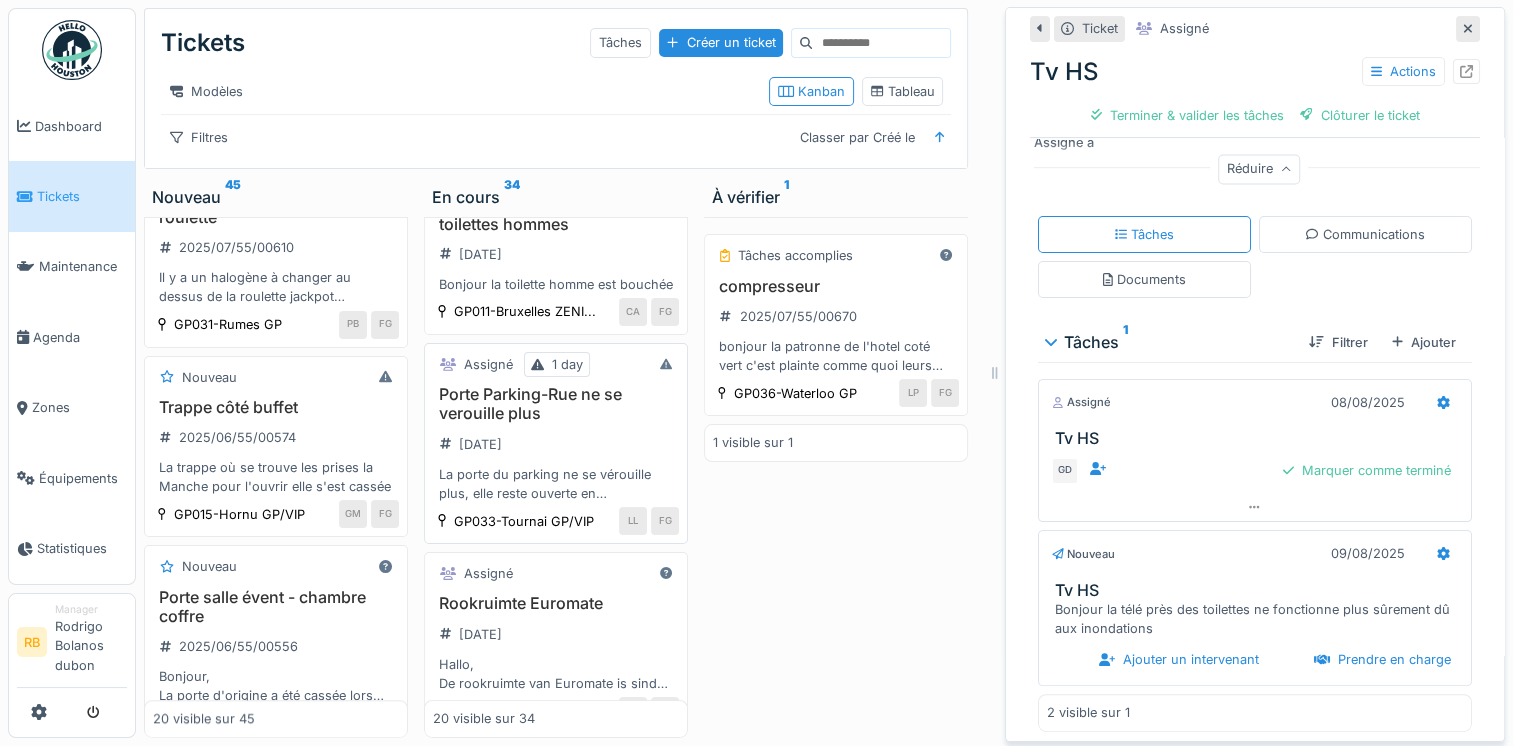 click on "Porte Parking-Rue ne se verouille plus 2025/08/55/00693 La porte du parking ne se vérouille plus, elle reste ouverte en permanence" at bounding box center [556, 444] 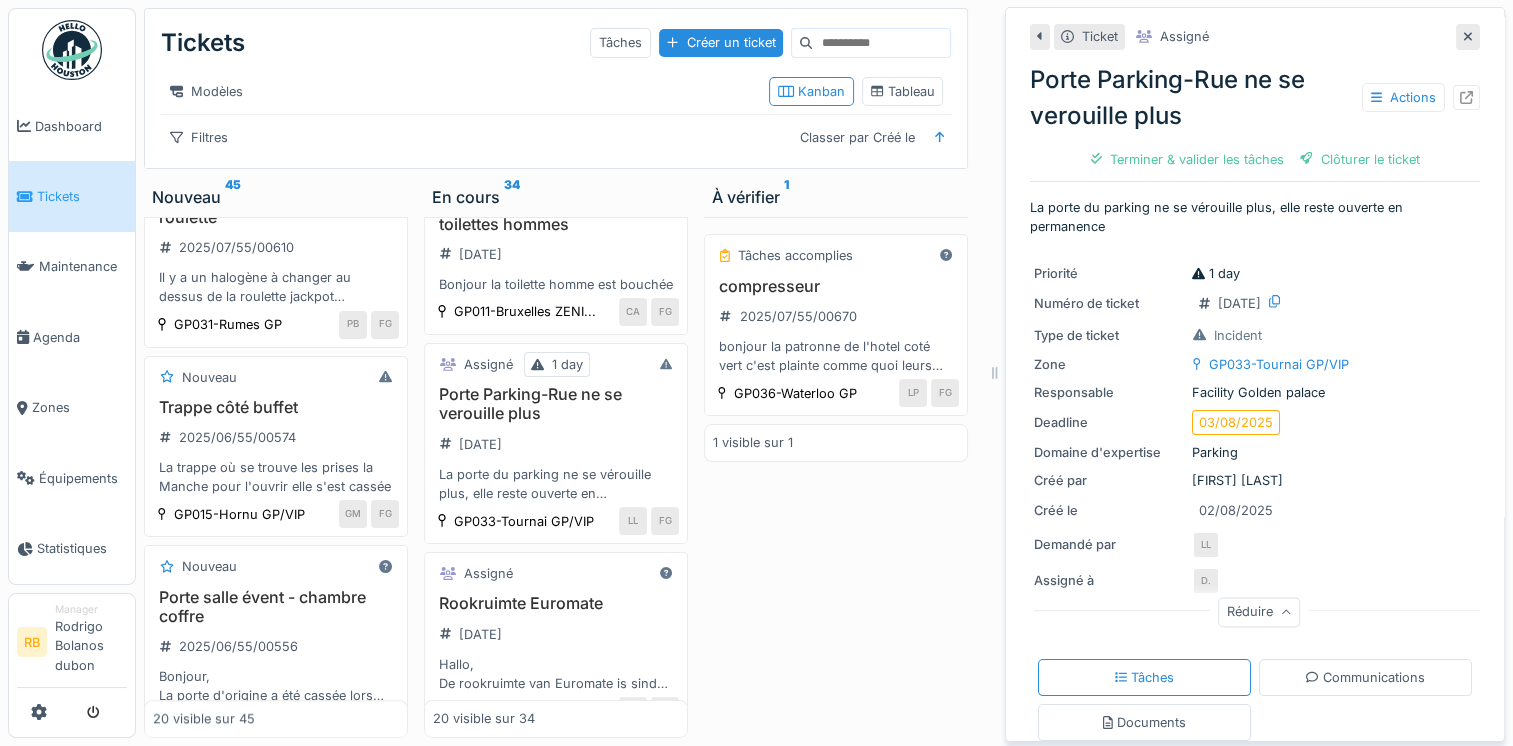scroll, scrollTop: 318, scrollLeft: 0, axis: vertical 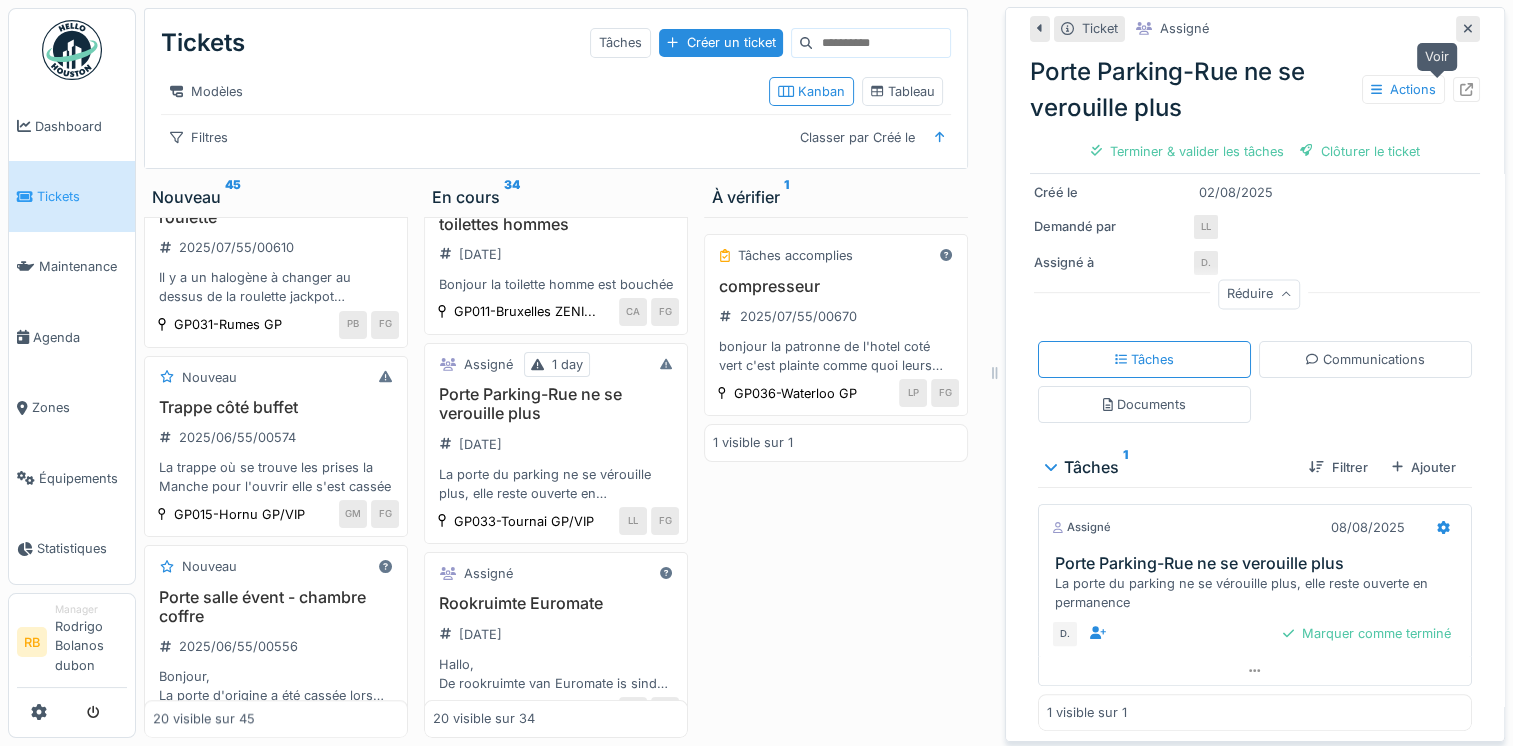 click 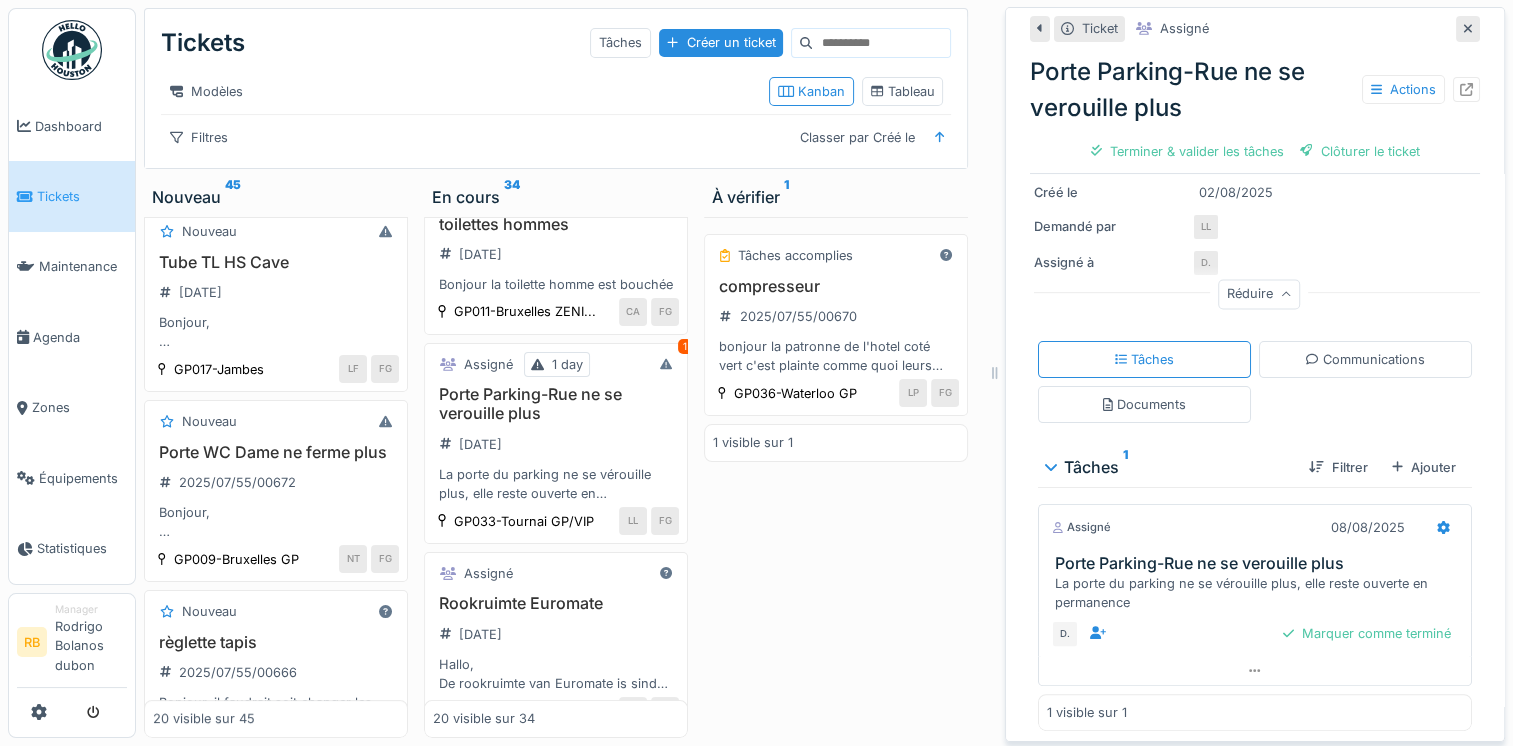 scroll, scrollTop: 0, scrollLeft: 0, axis: both 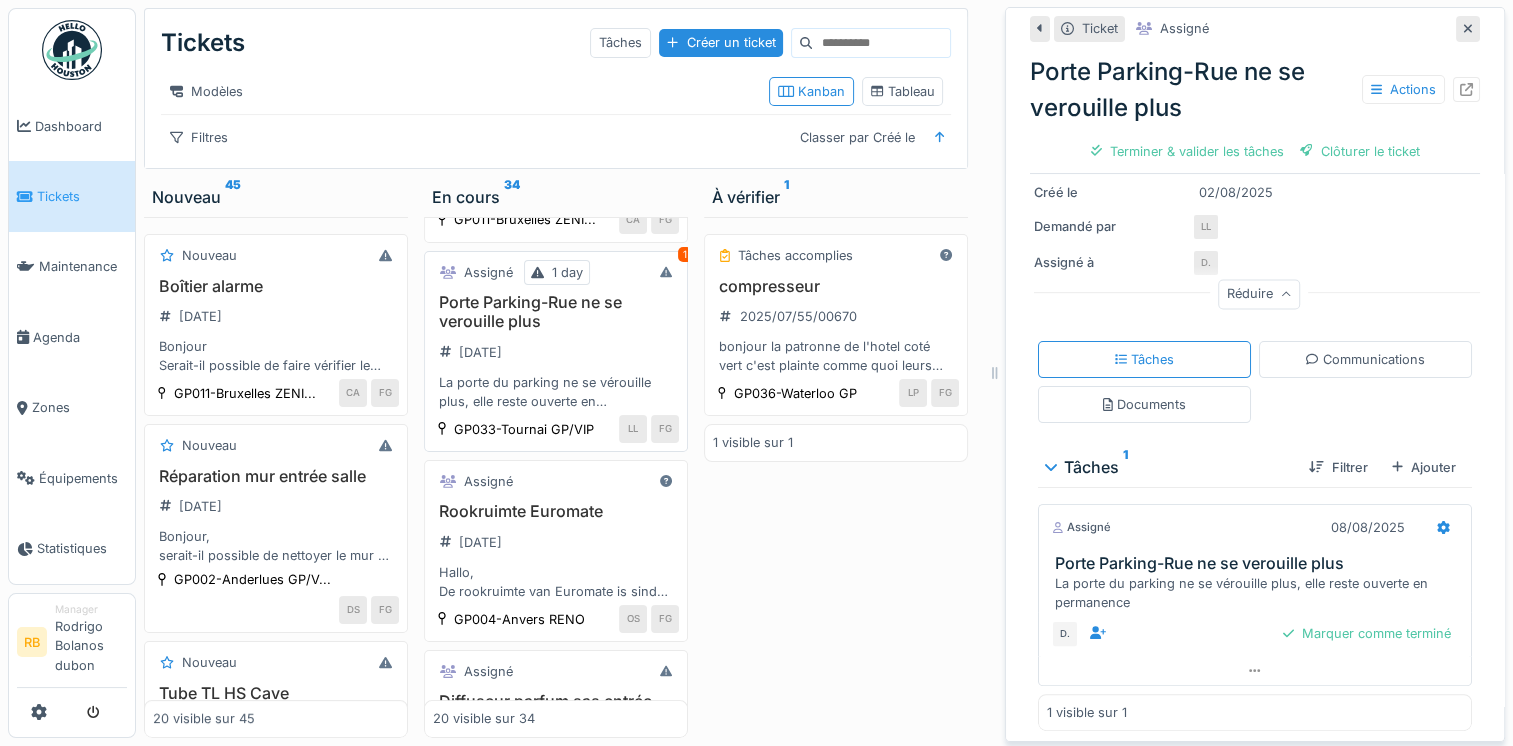 click on "Porte Parking-Rue ne se verouille plus [DATE]/[DATE]/[DATE]/[NUMBER] La porte du parking ne se vérouille plus, elle reste ouverte en permanence" at bounding box center [556, 352] 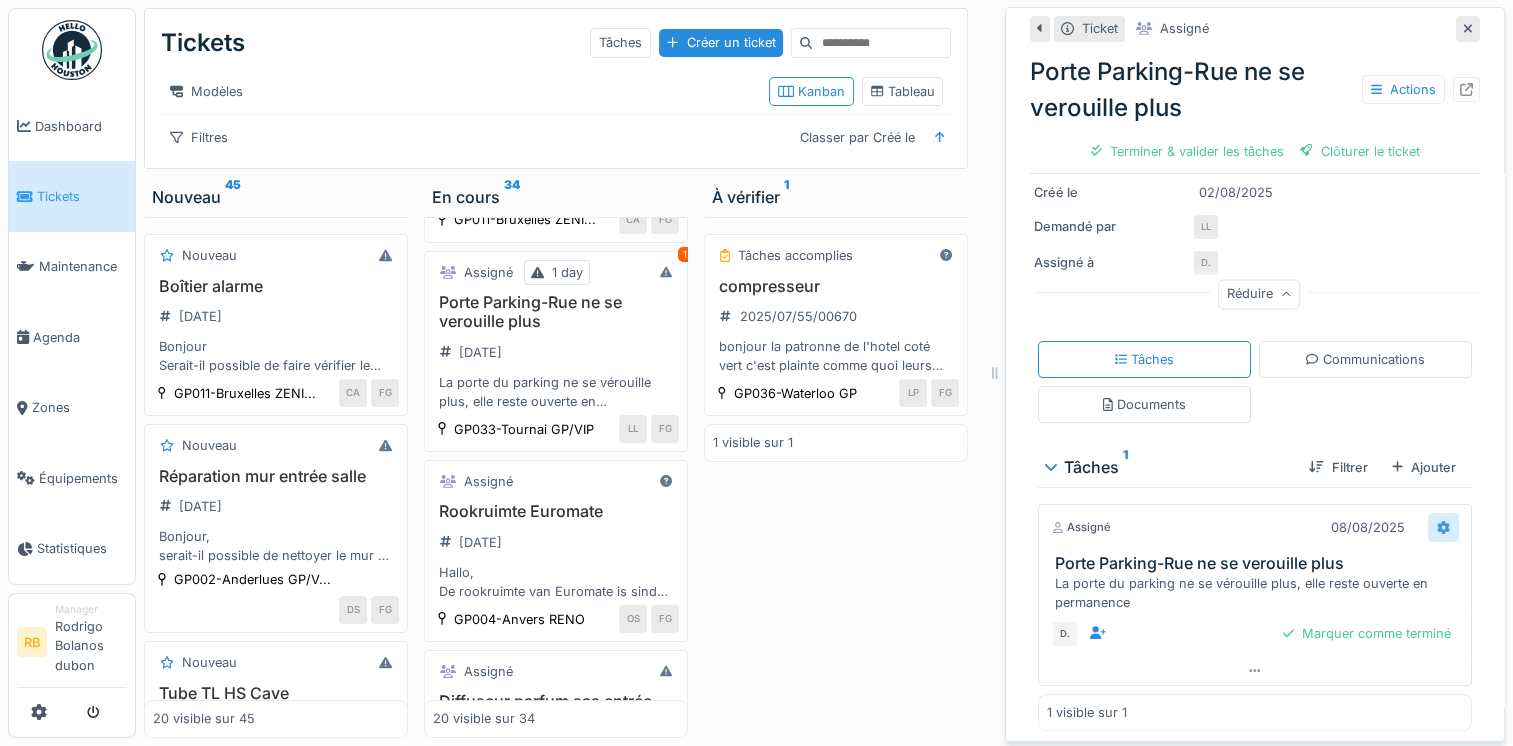 click 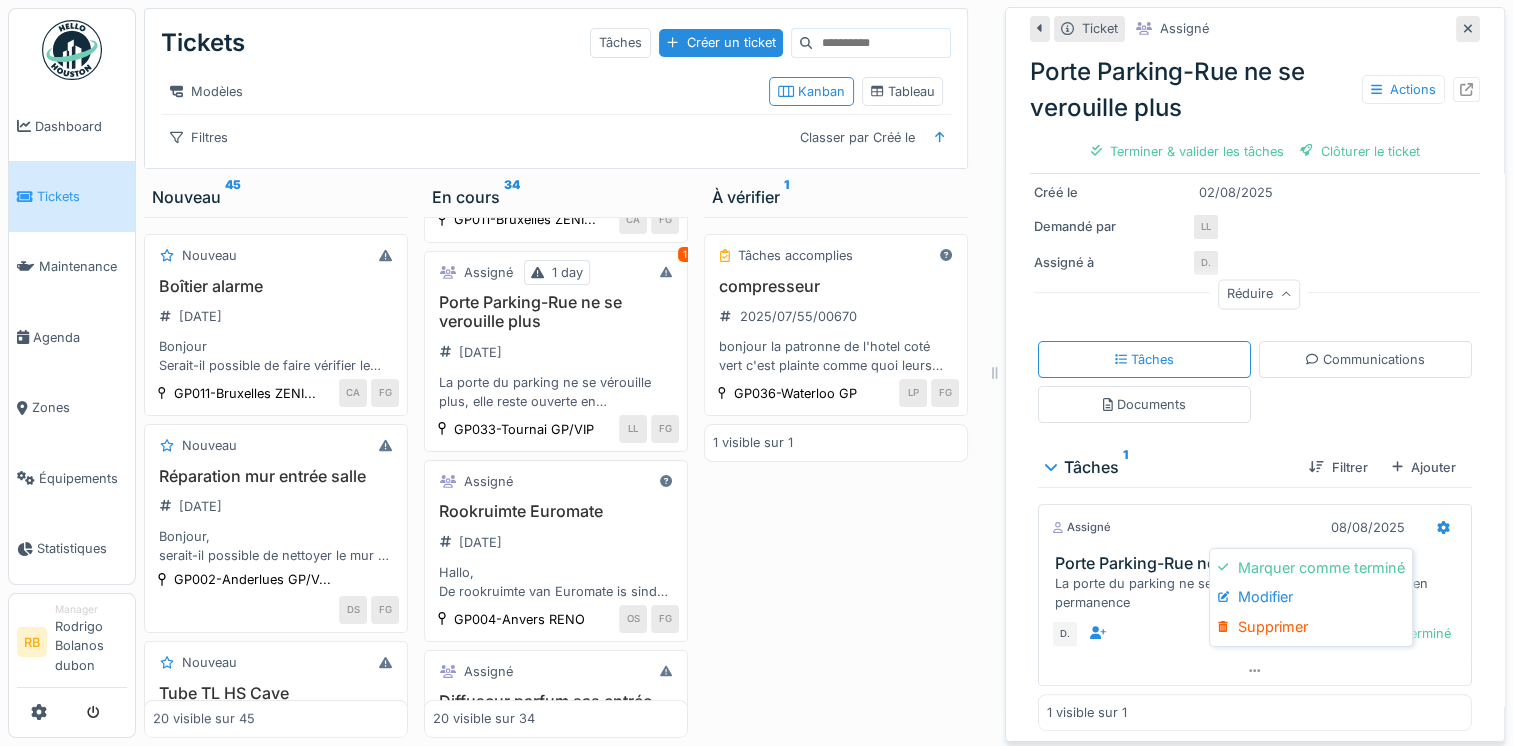 click on "Tâches 1" at bounding box center (1169, 467) 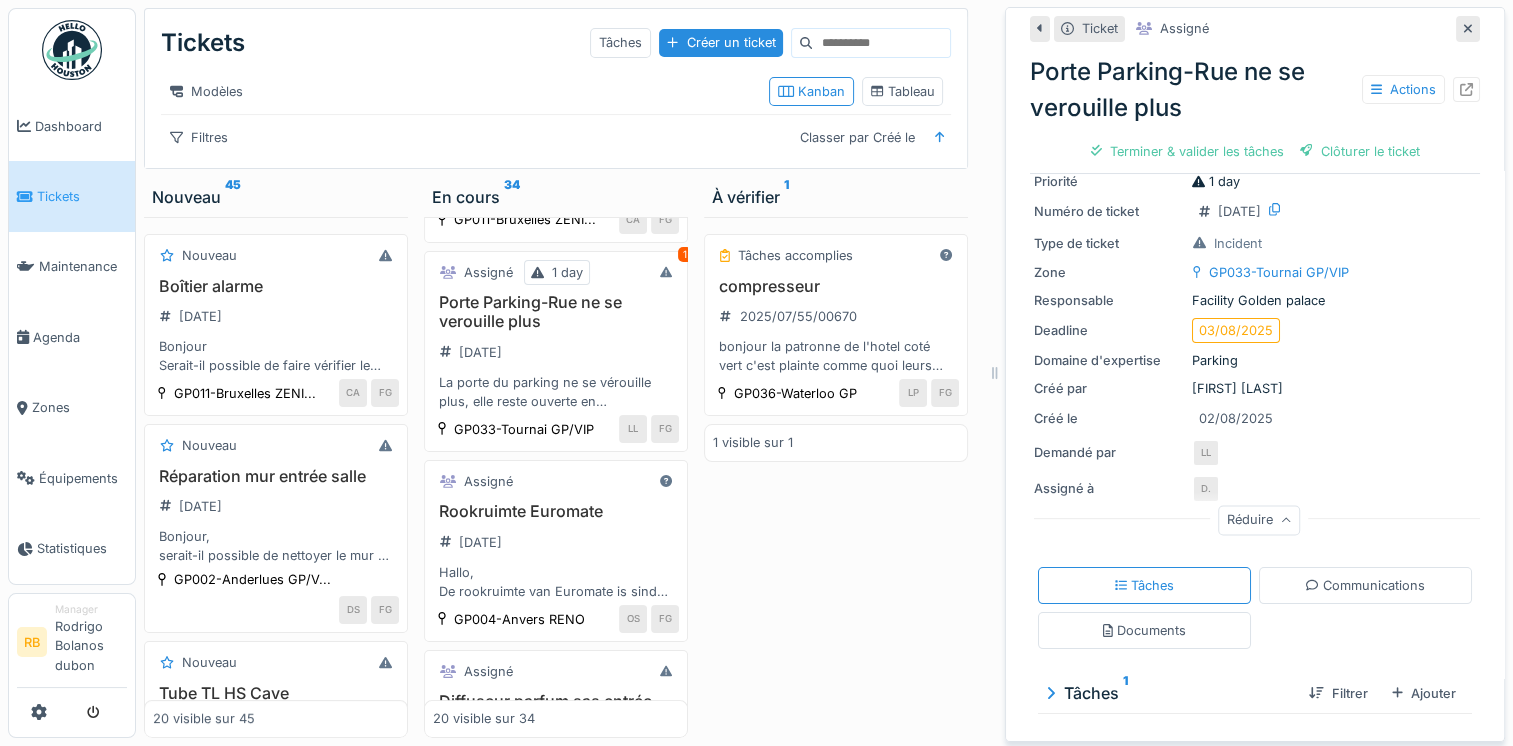 click on "1" at bounding box center [1125, 693] 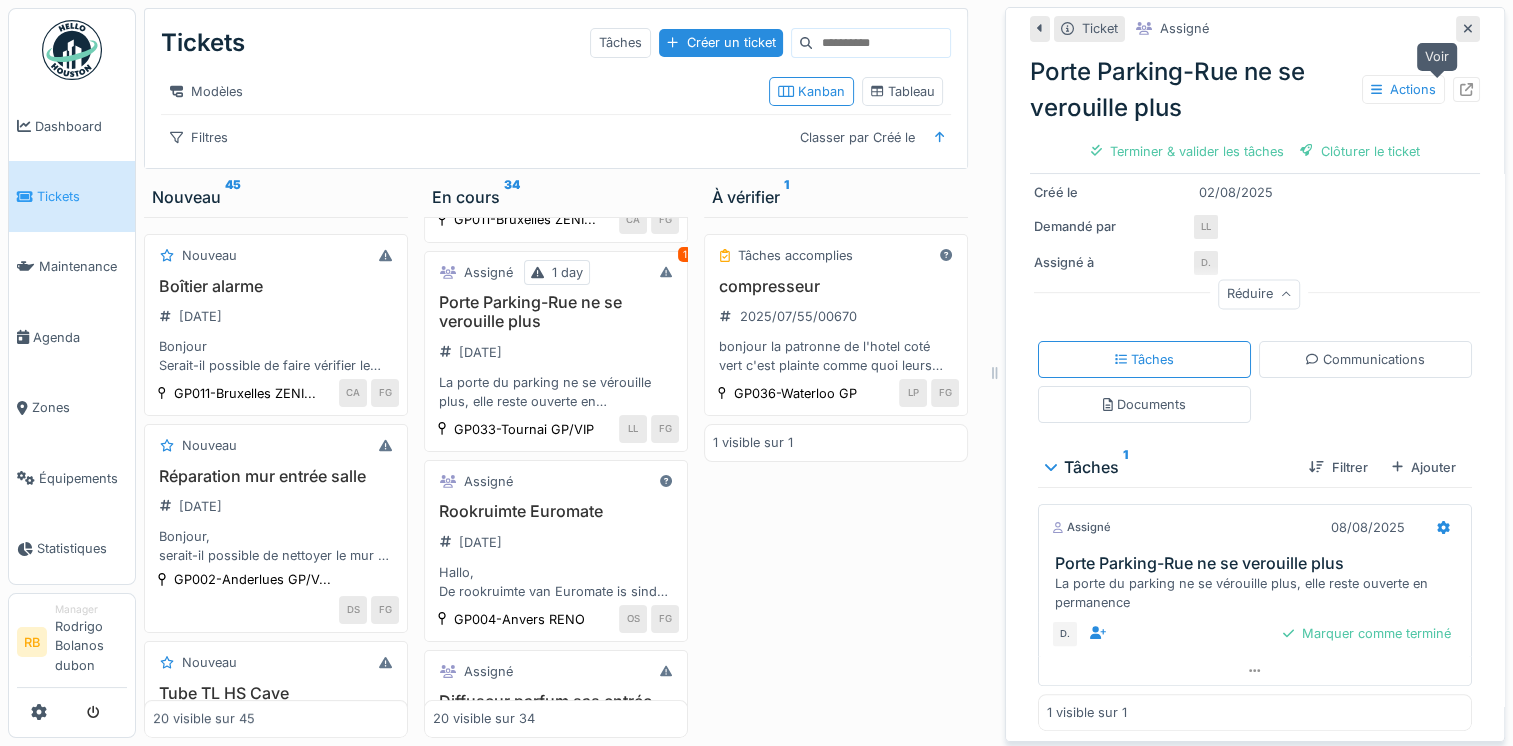 click at bounding box center (1466, 89) 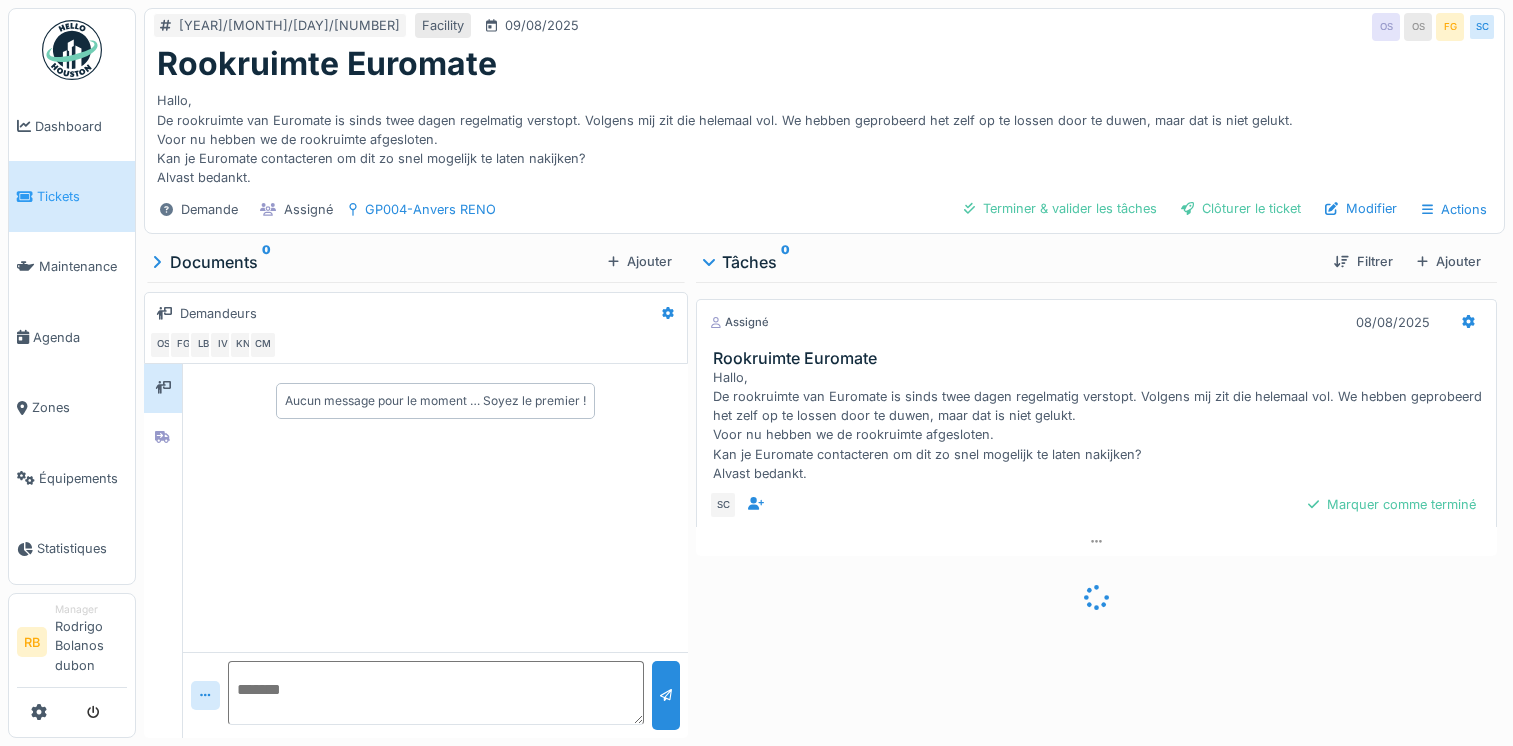 scroll, scrollTop: 0, scrollLeft: 0, axis: both 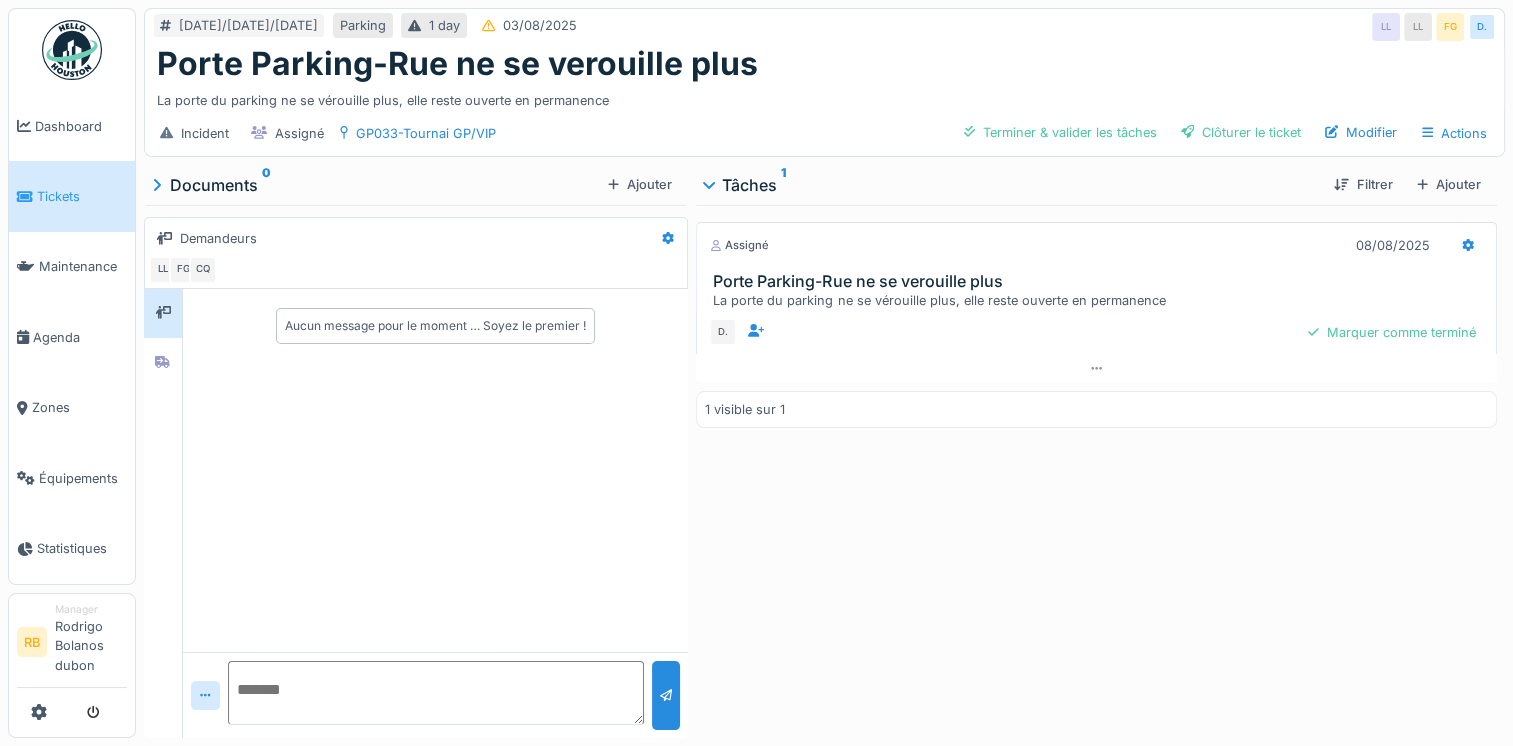 click at bounding box center [435, 693] 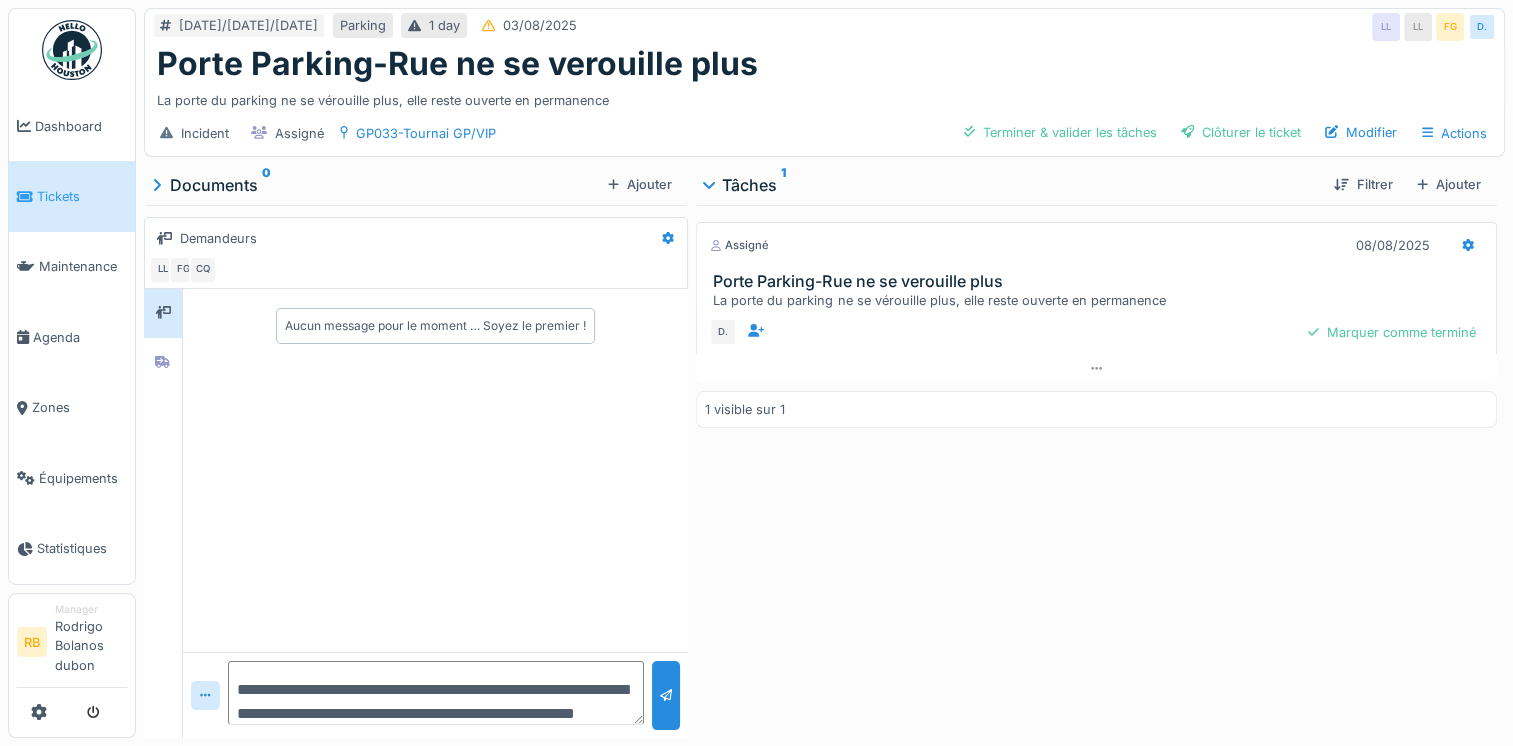 scroll, scrollTop: 23, scrollLeft: 0, axis: vertical 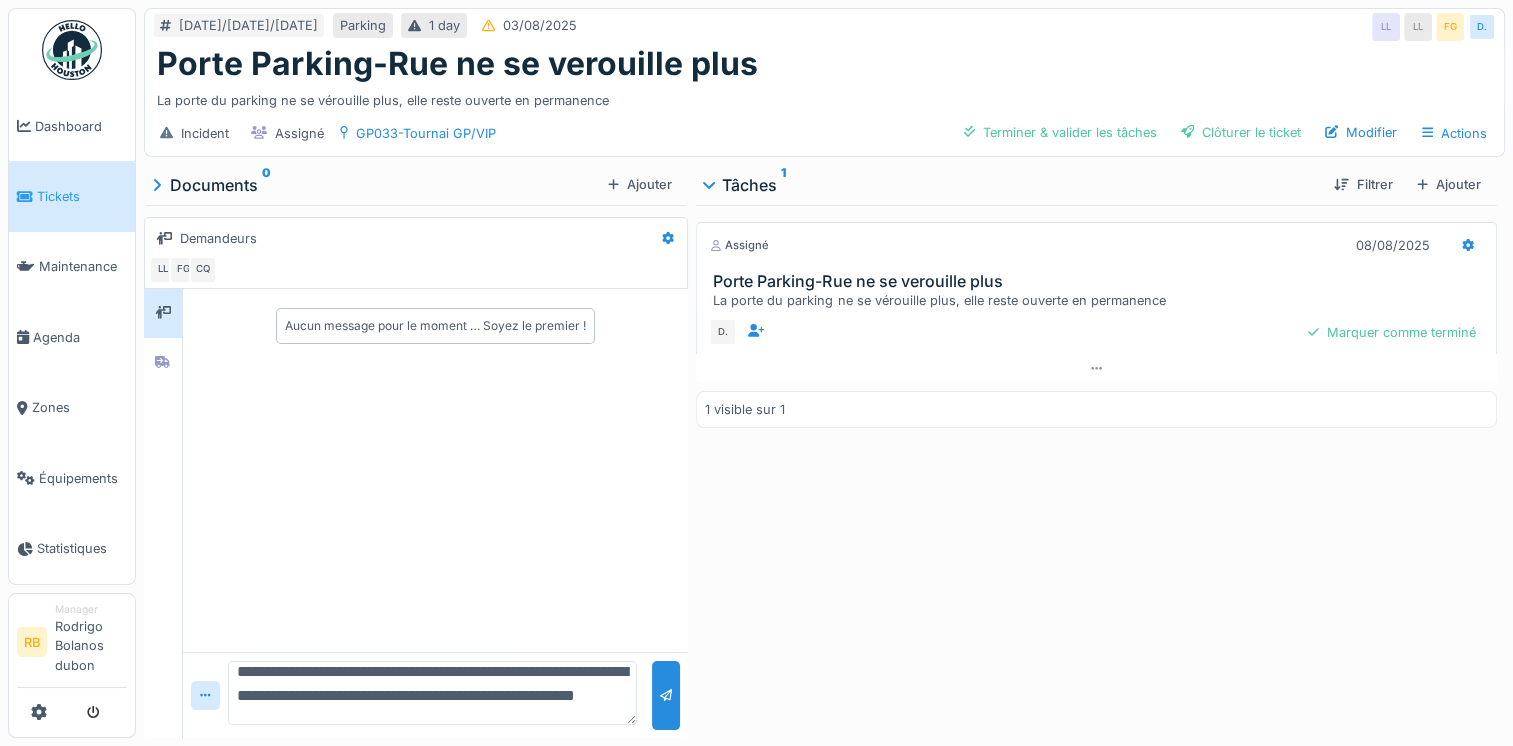 click on "**********" at bounding box center (432, 693) 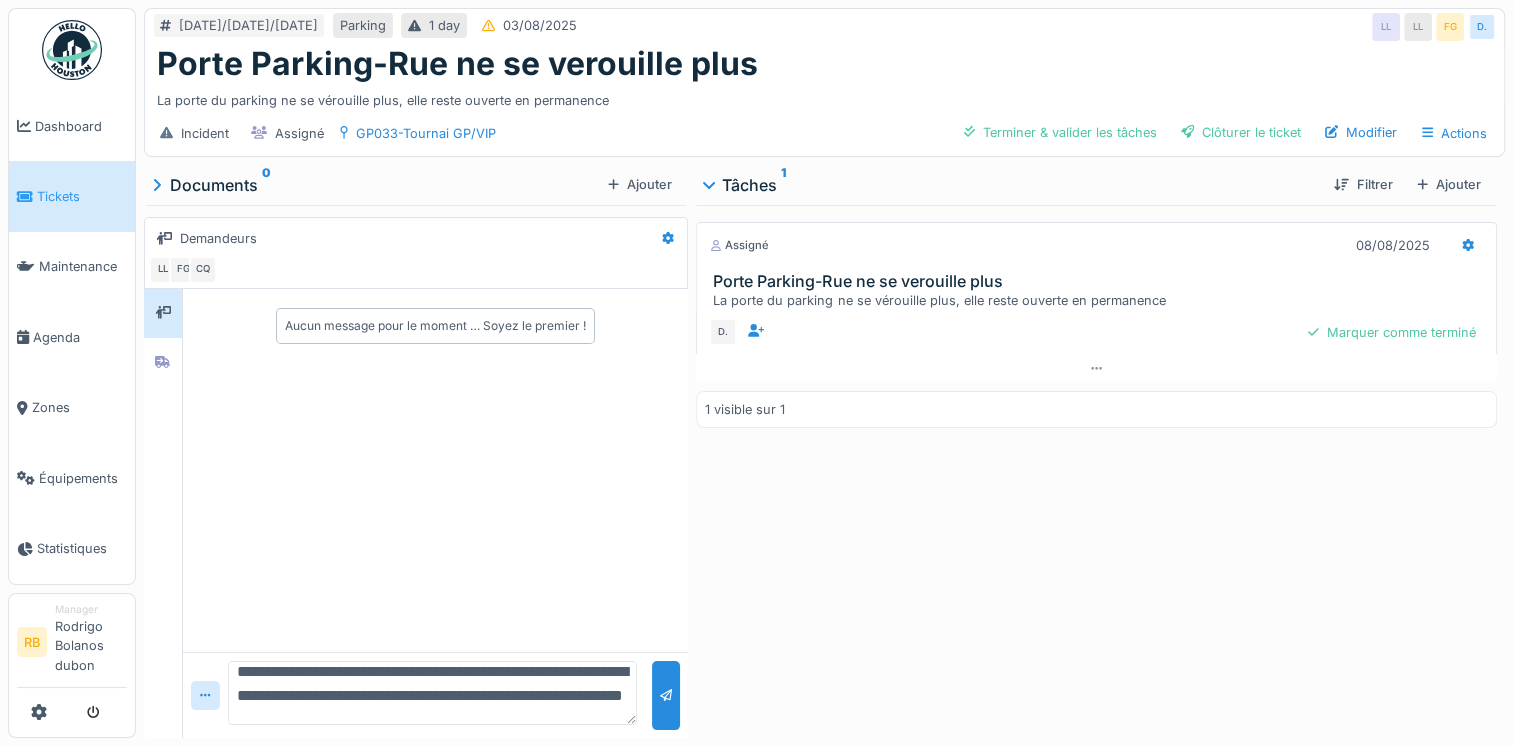 click on "**********" at bounding box center [432, 693] 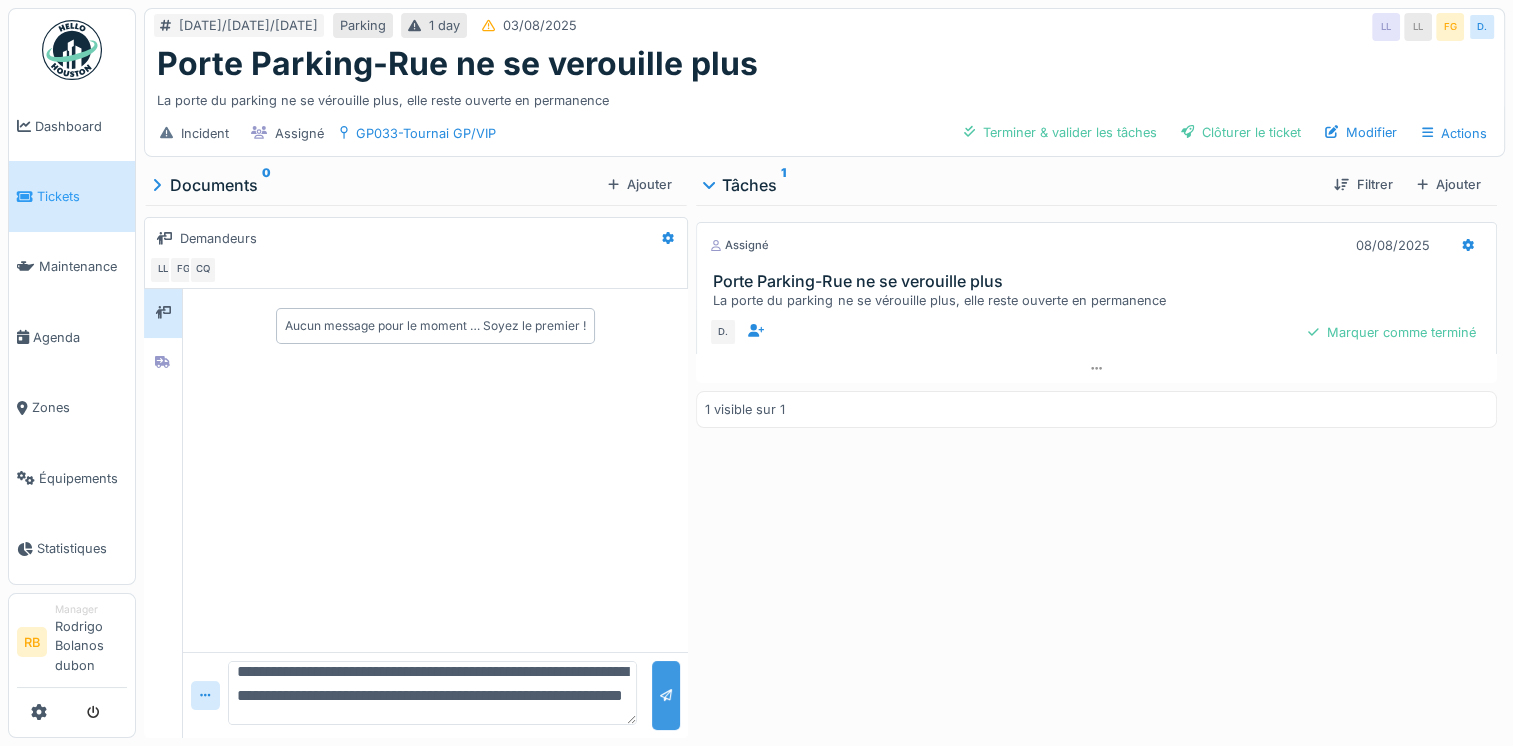 type on "**********" 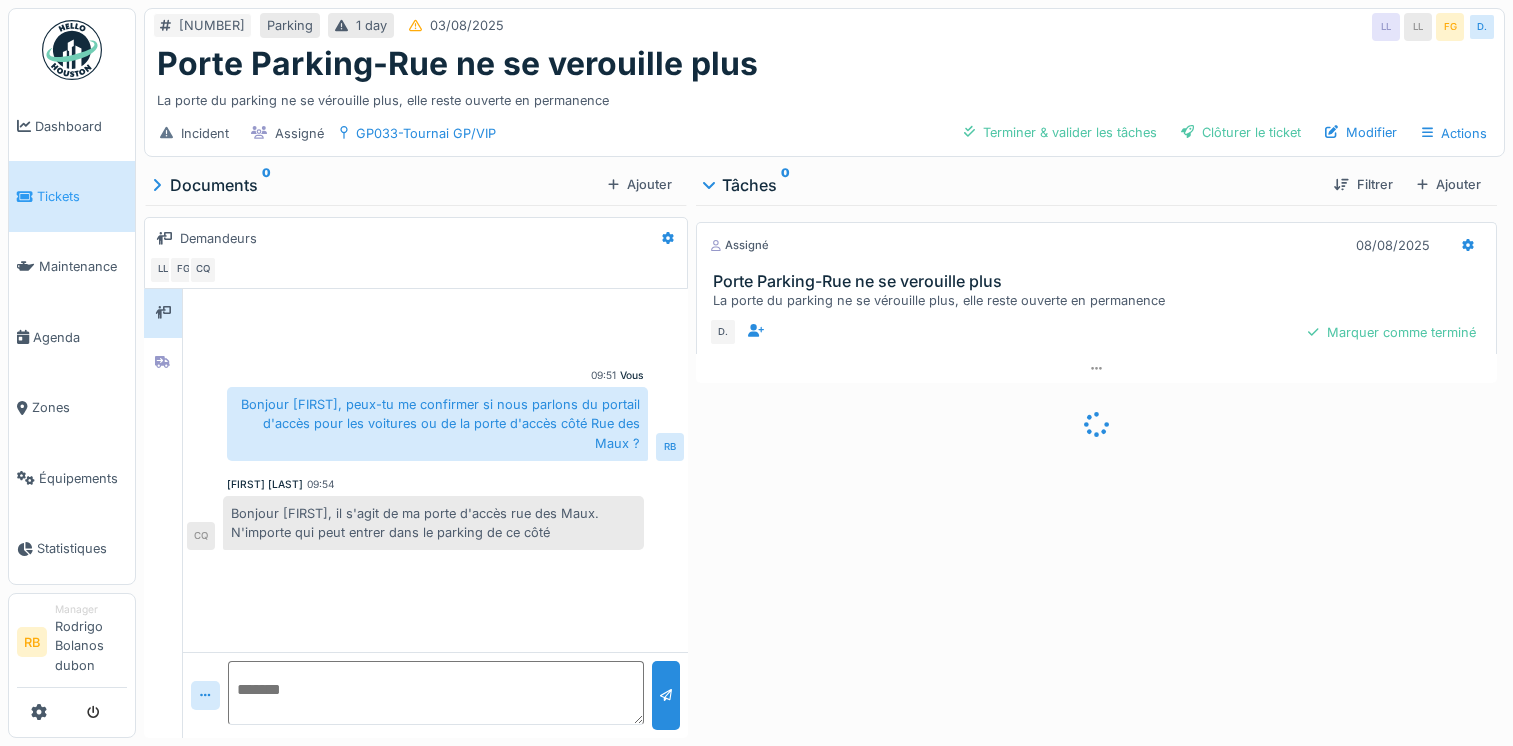 scroll, scrollTop: 0, scrollLeft: 0, axis: both 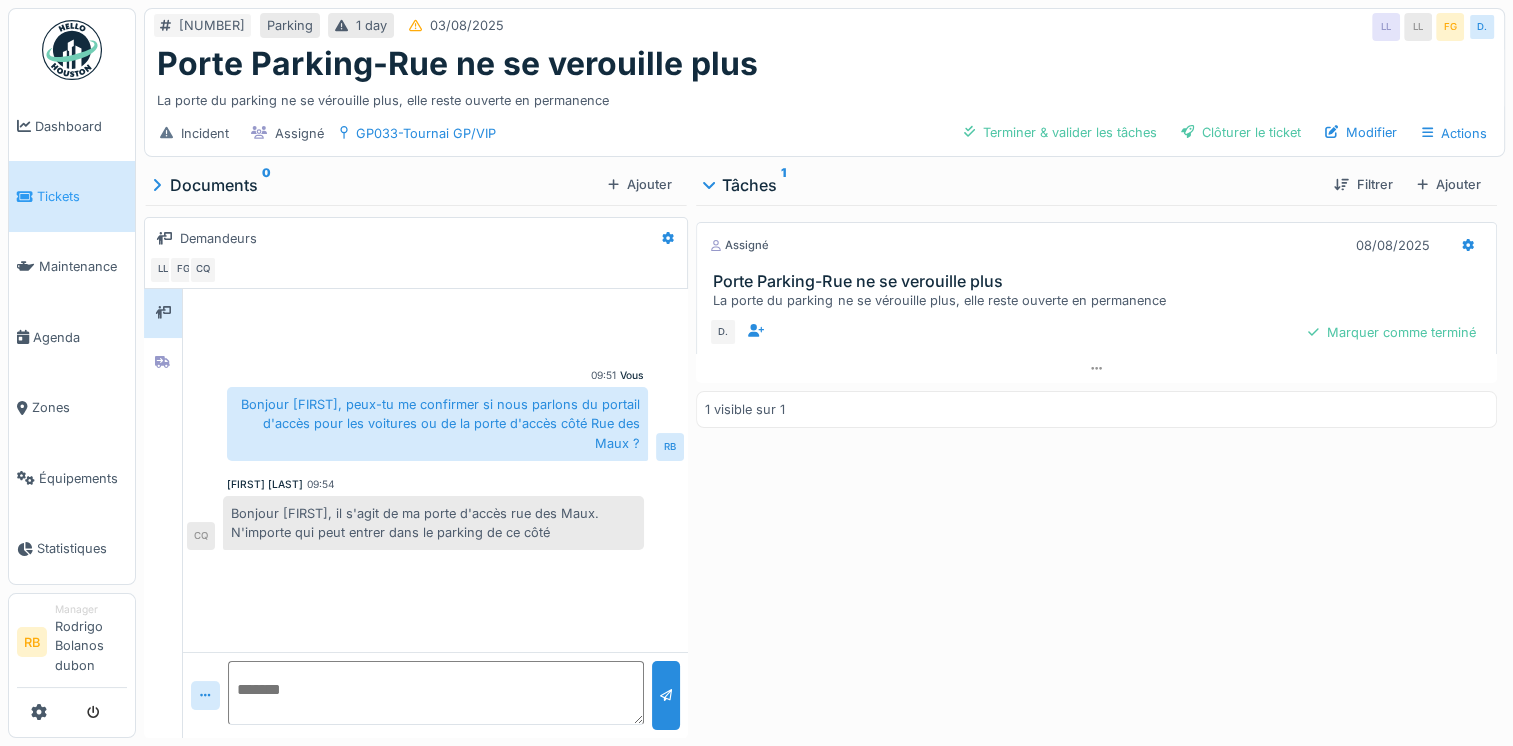 click at bounding box center [435, 693] 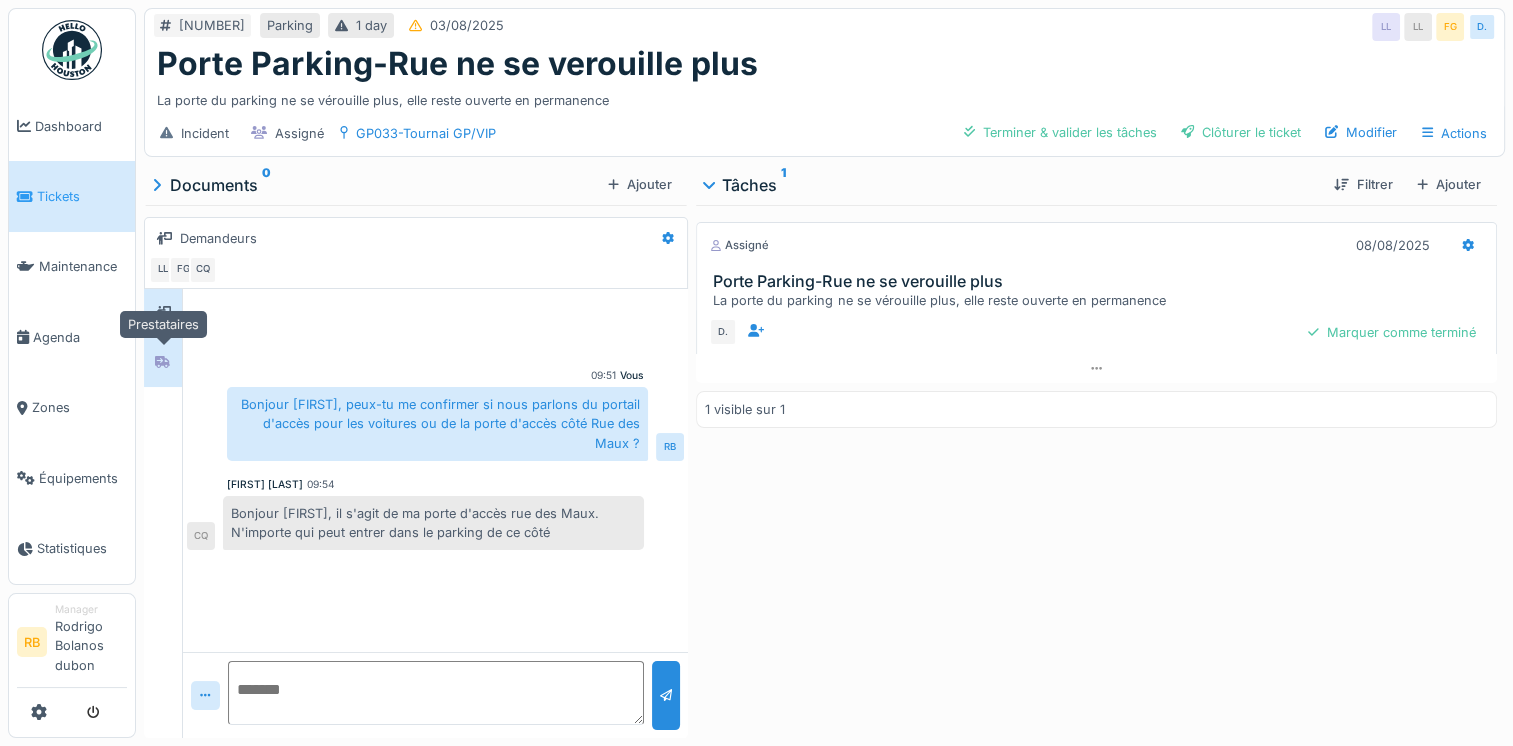 click 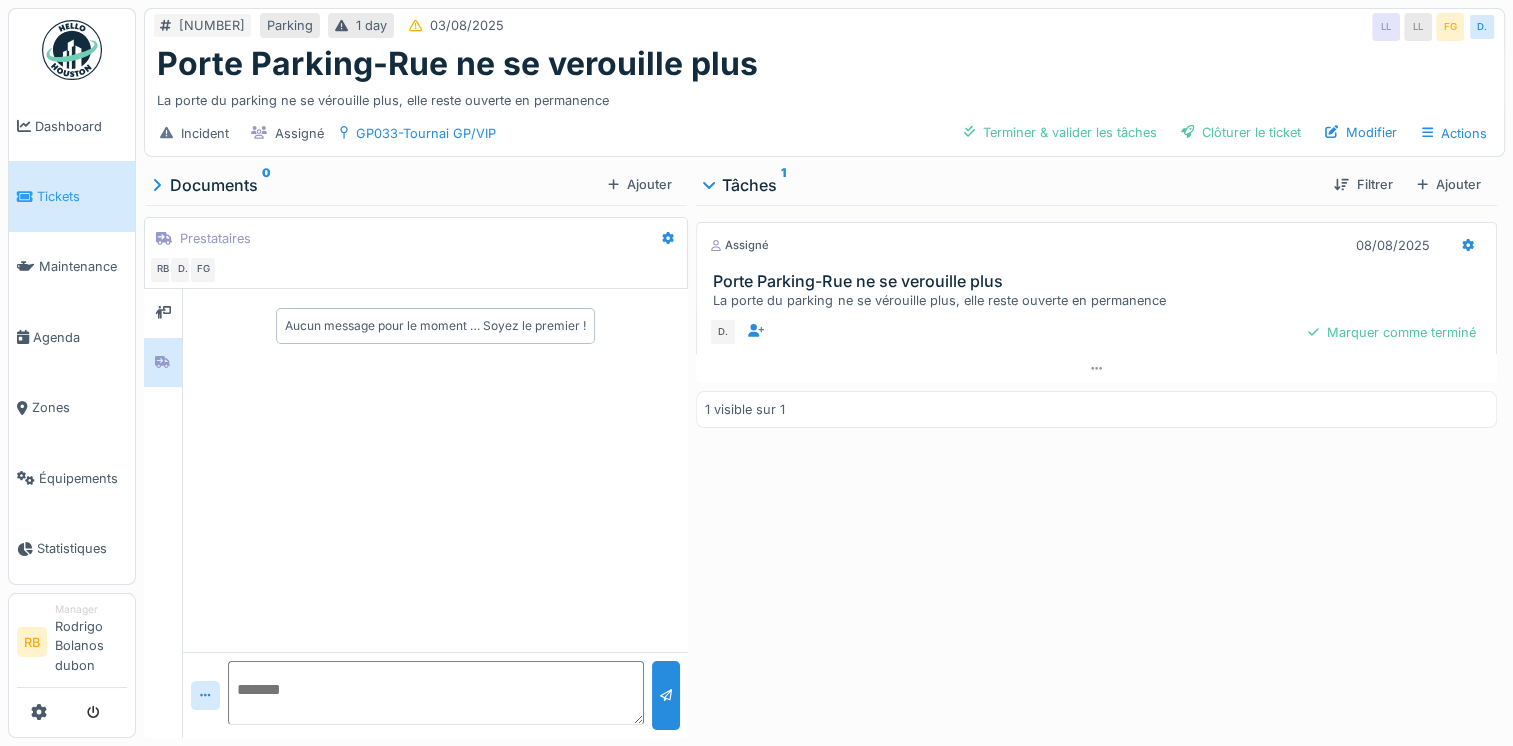click at bounding box center [435, 693] 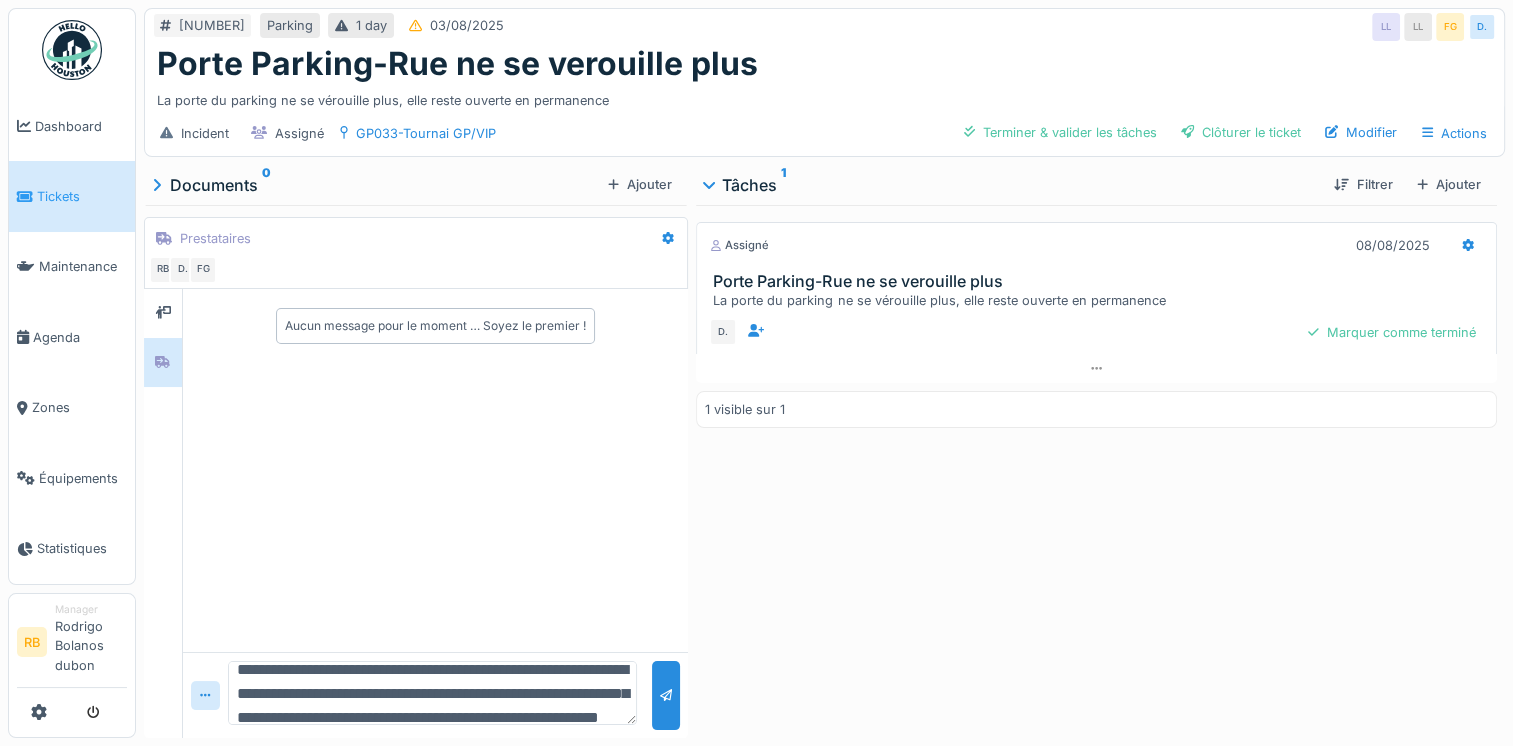 scroll, scrollTop: 24, scrollLeft: 0, axis: vertical 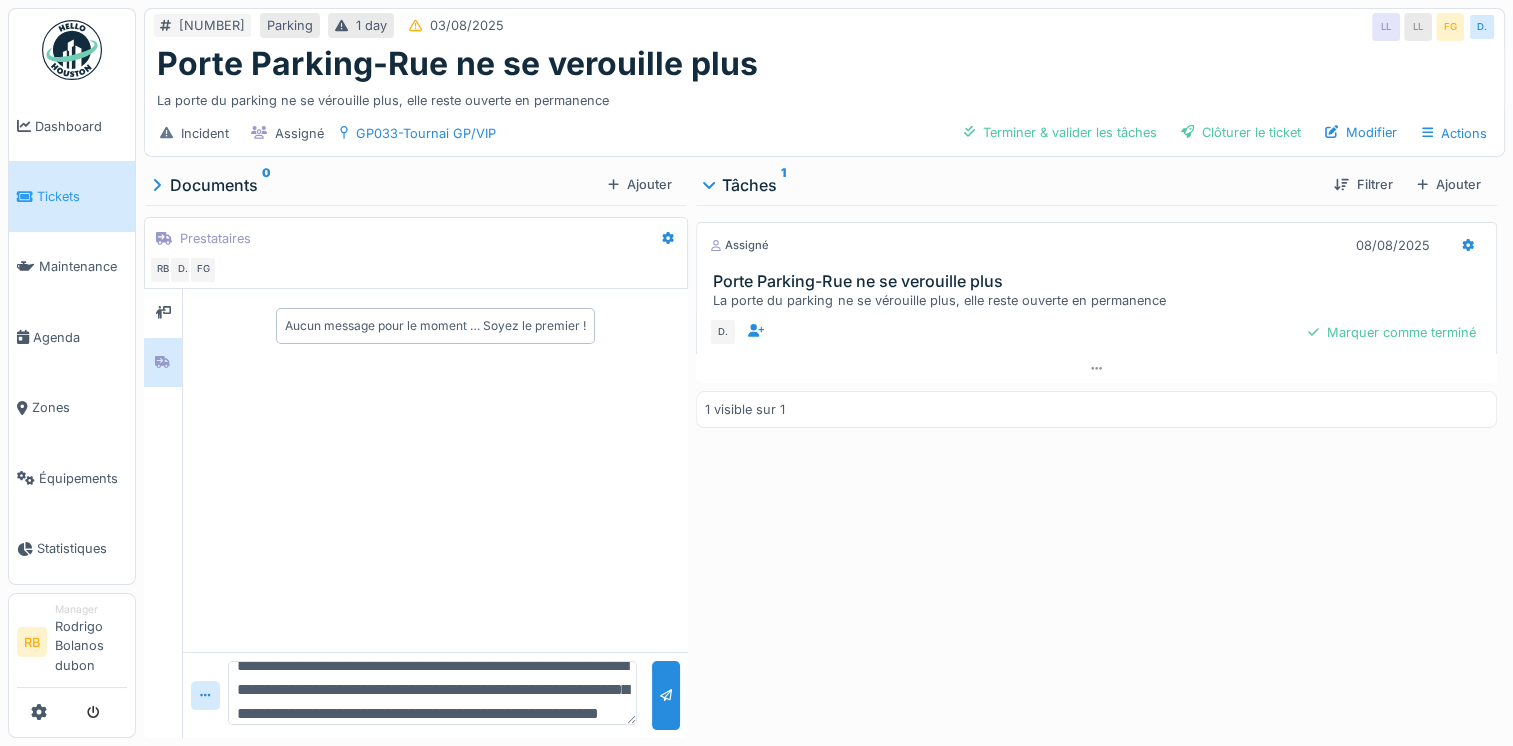click on "**********" at bounding box center (432, 693) 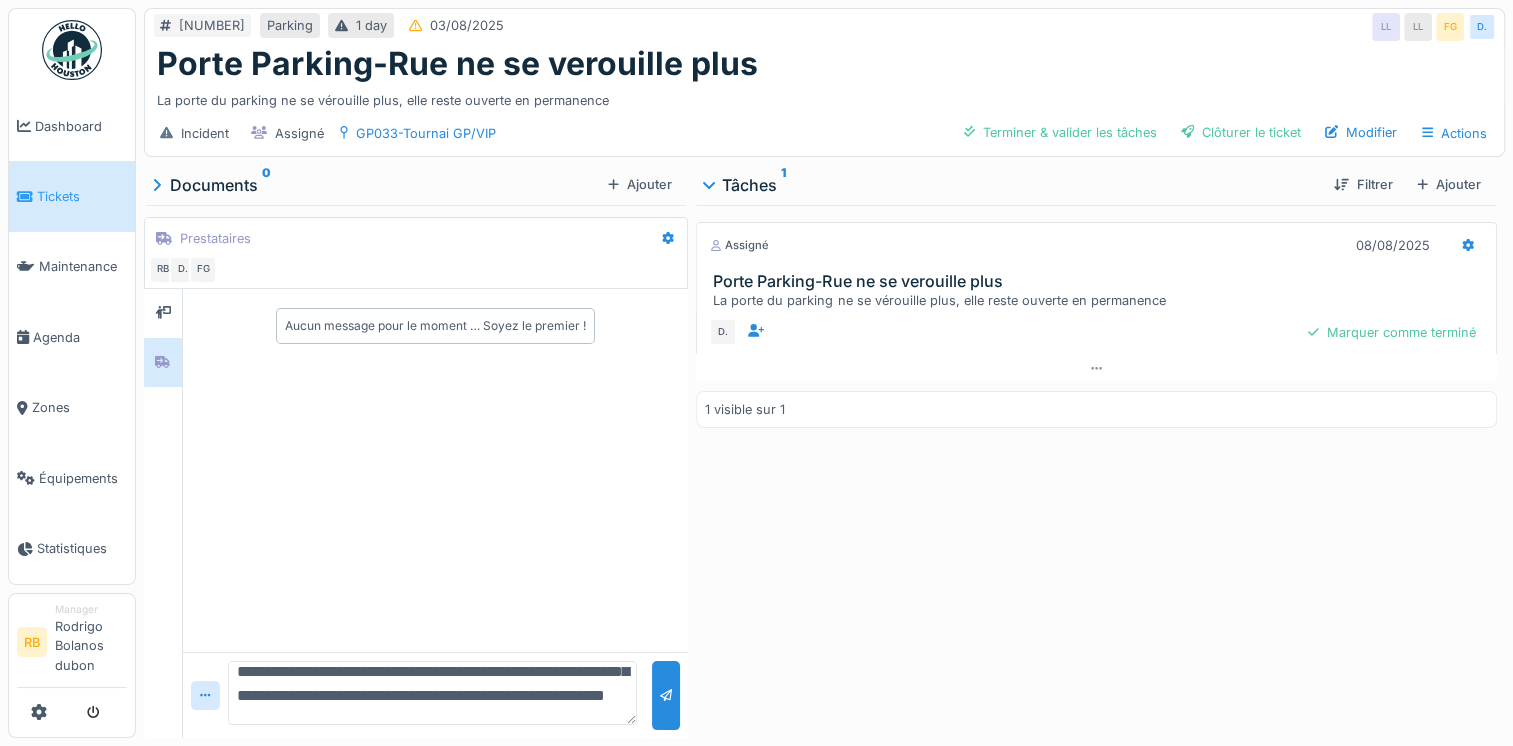 scroll, scrollTop: 63, scrollLeft: 0, axis: vertical 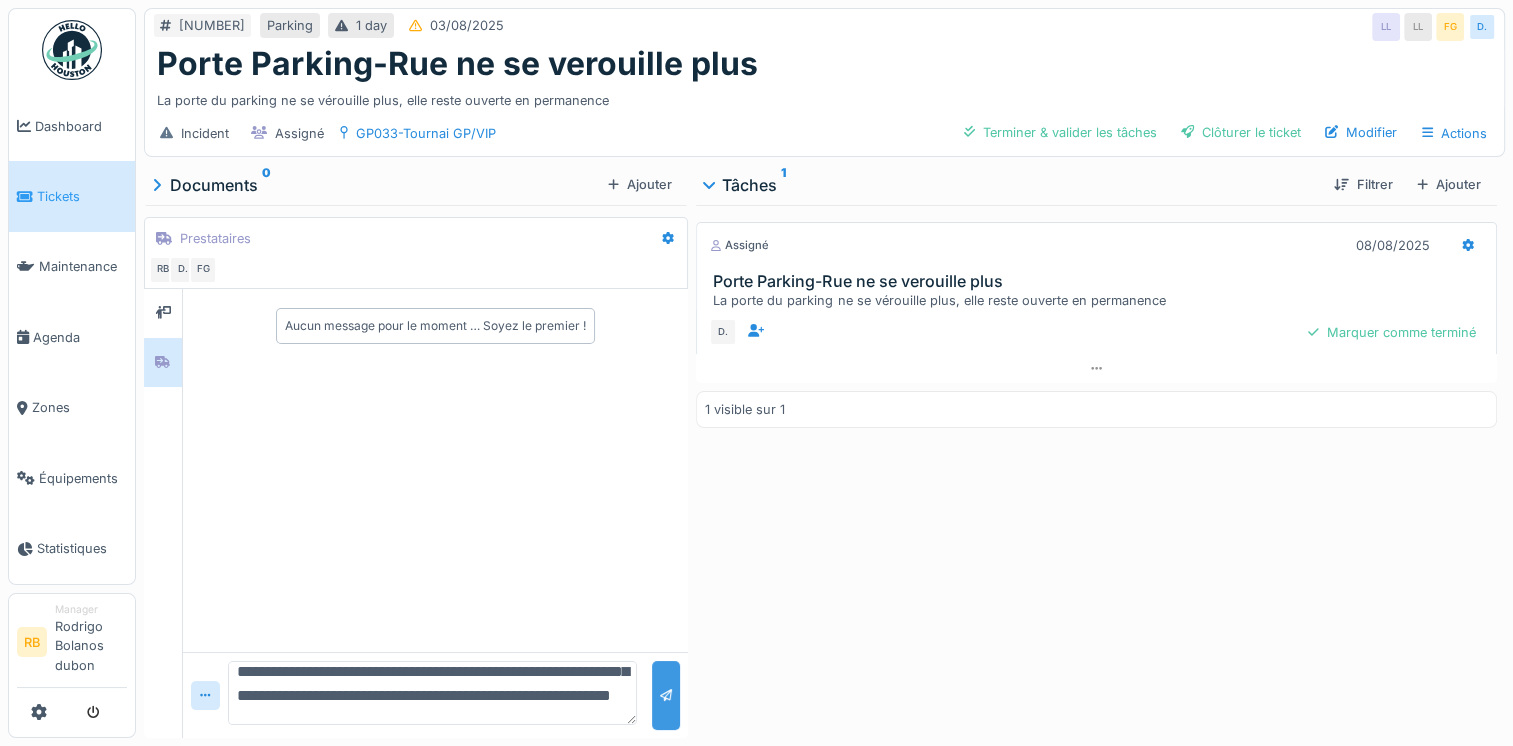 type on "**********" 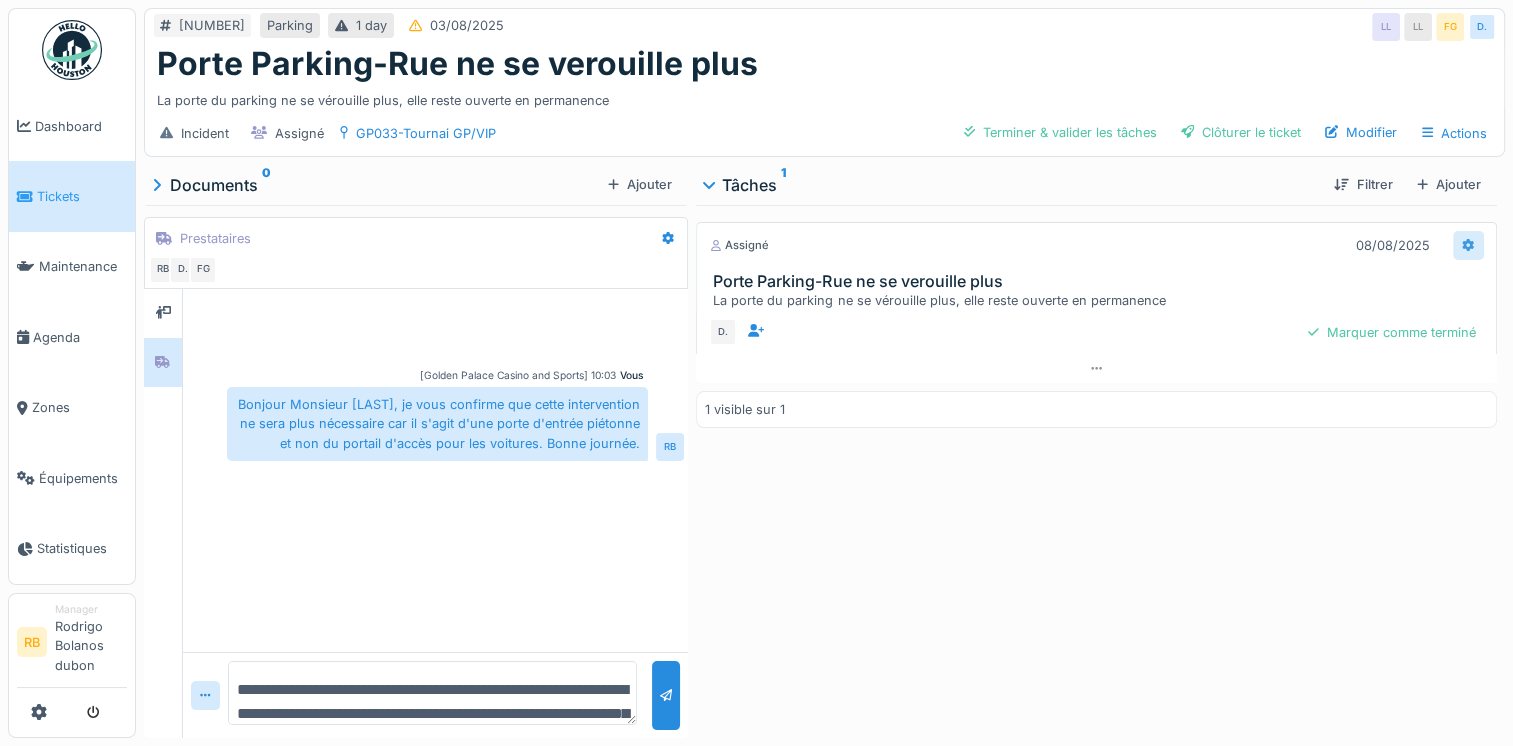 click on "Assigné [DATE]" at bounding box center [1096, 241] 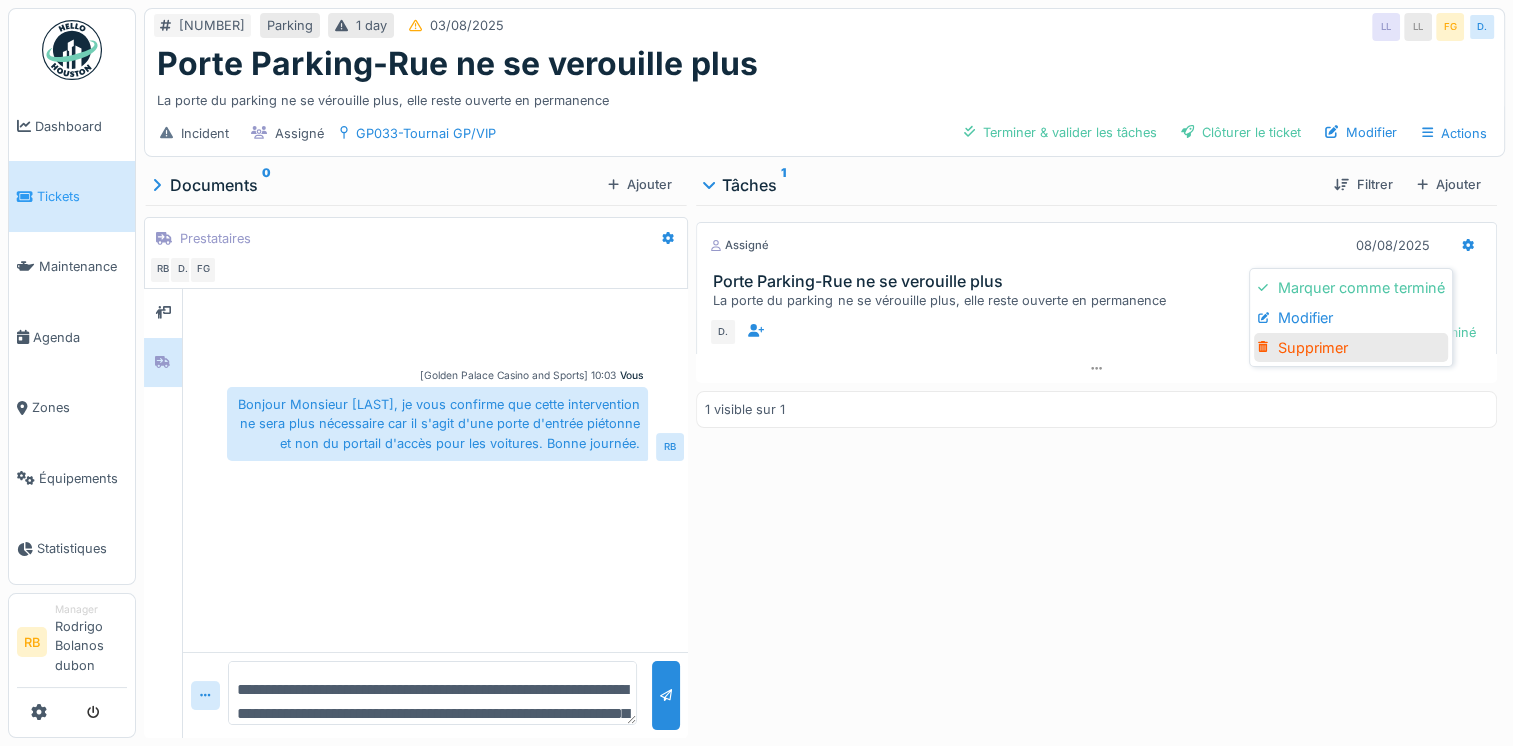 click on "Supprimer" at bounding box center (1351, 348) 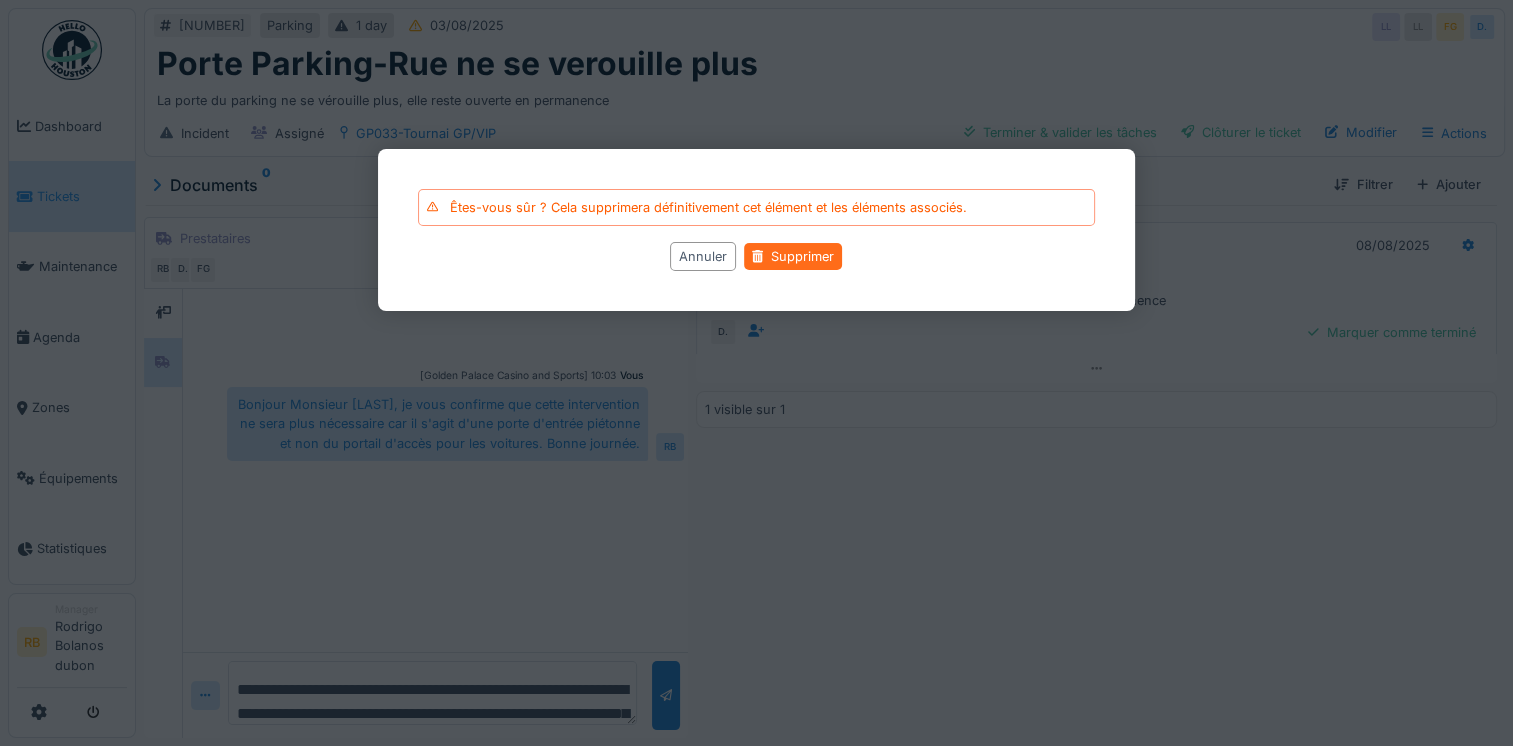 click on "Supprimer" at bounding box center (793, 256) 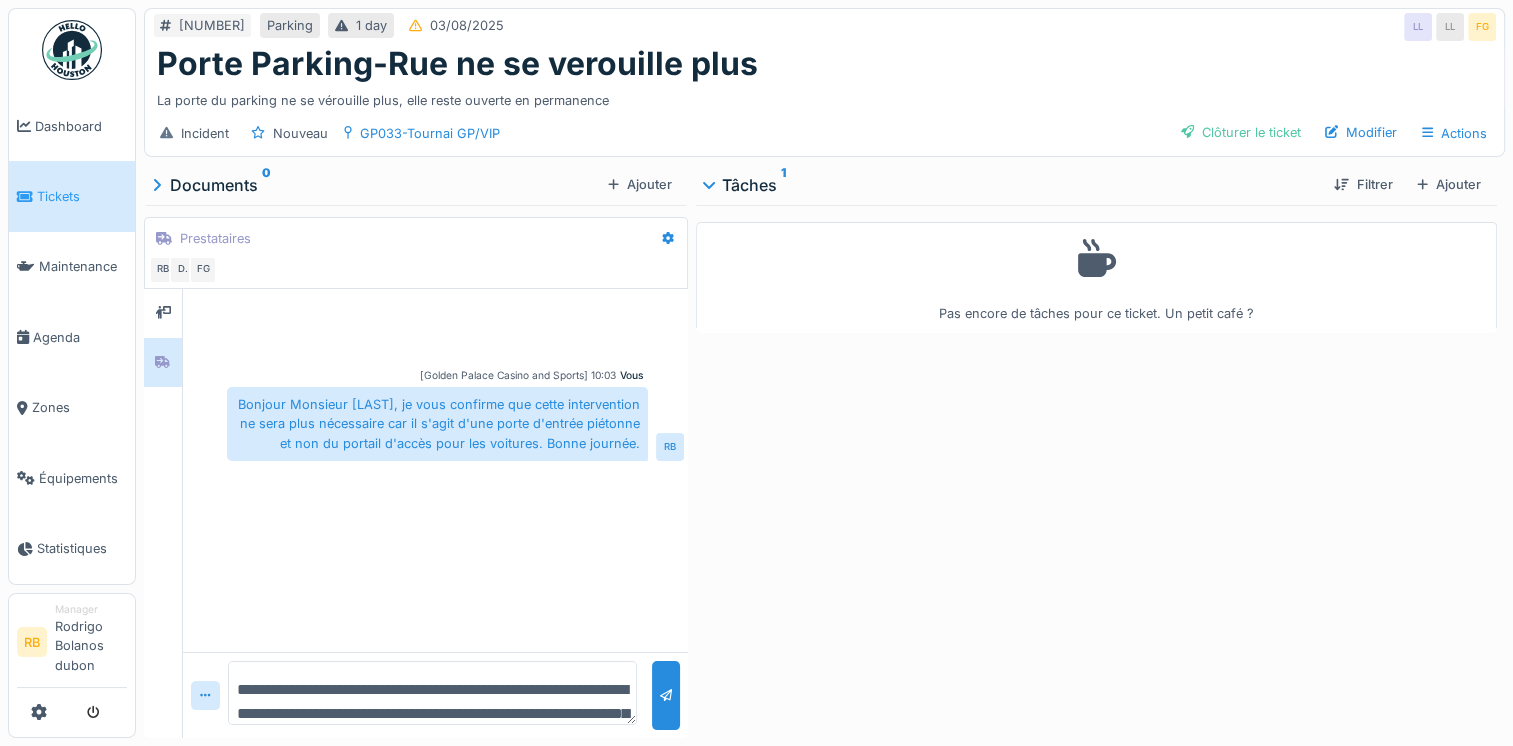 click on "Tickets" at bounding box center [72, 196] 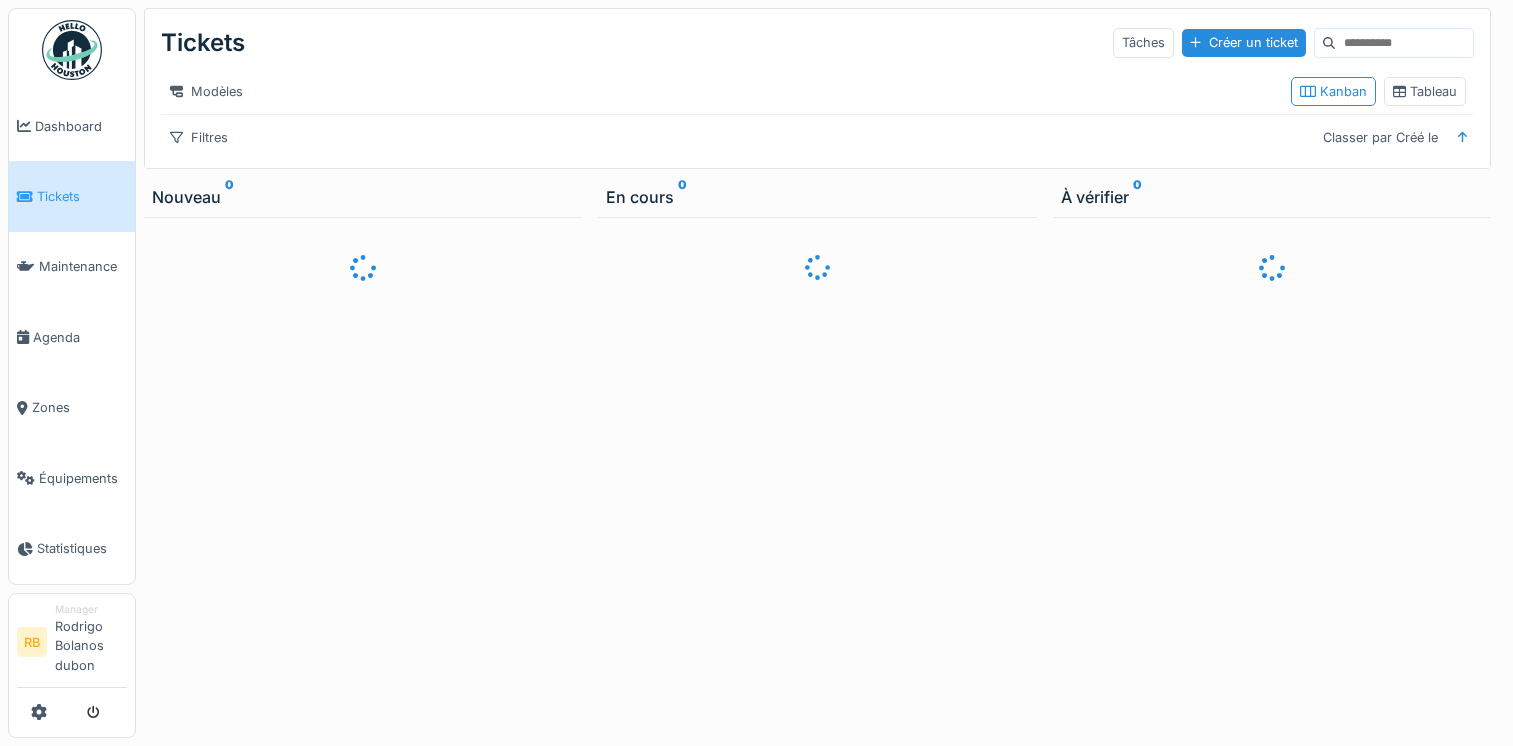 scroll, scrollTop: 0, scrollLeft: 0, axis: both 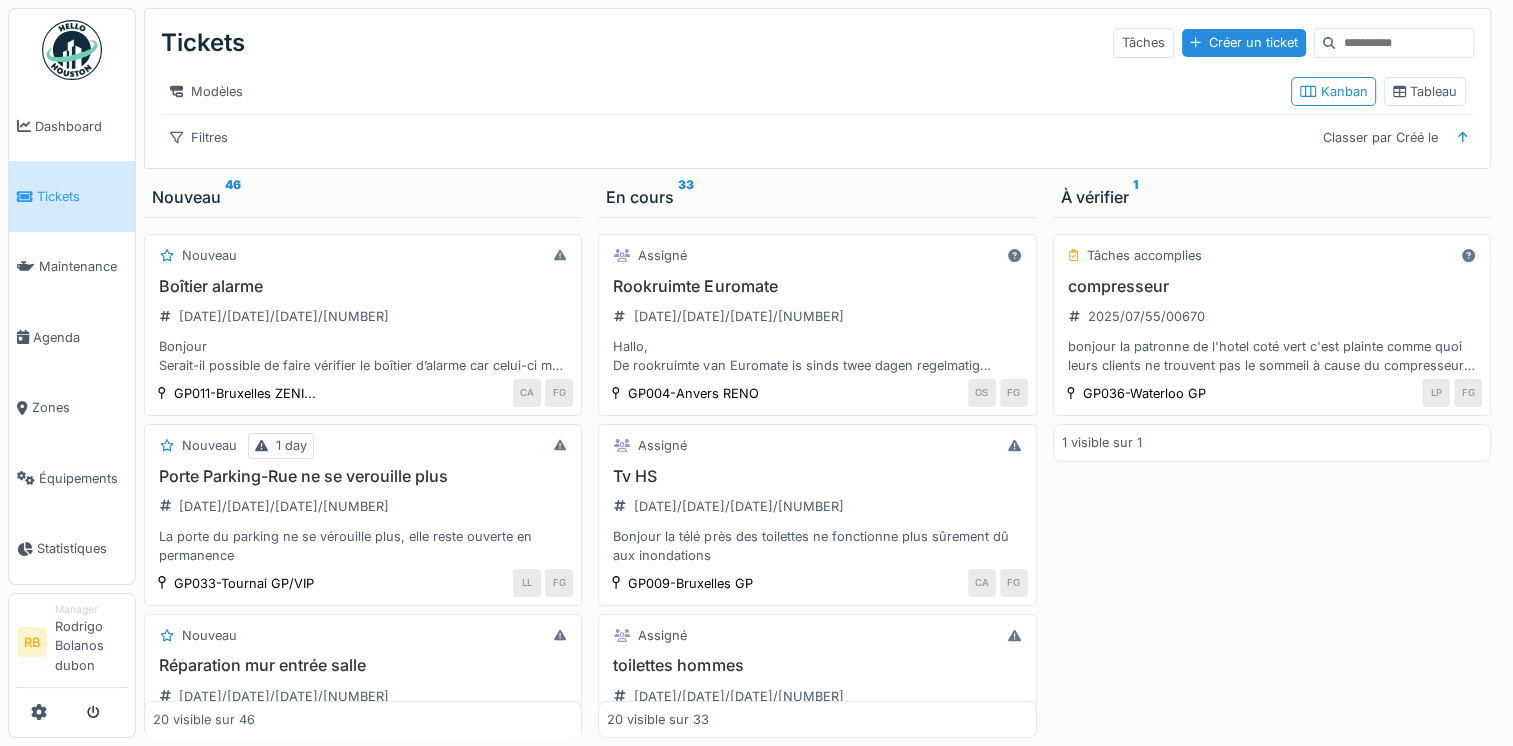 click on "Filtres Classer par Créé le" at bounding box center [817, 137] 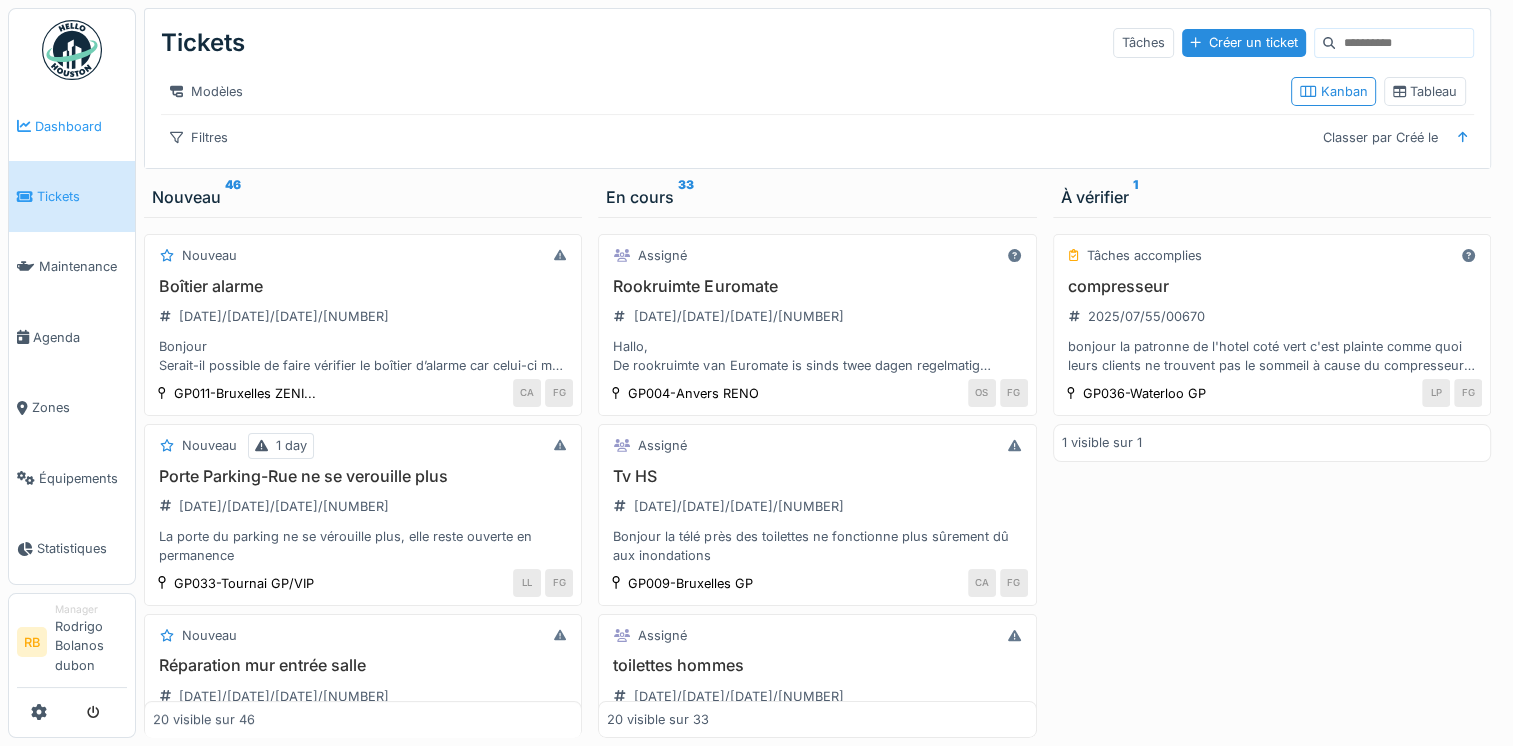 click on "Dashboard" at bounding box center [81, 126] 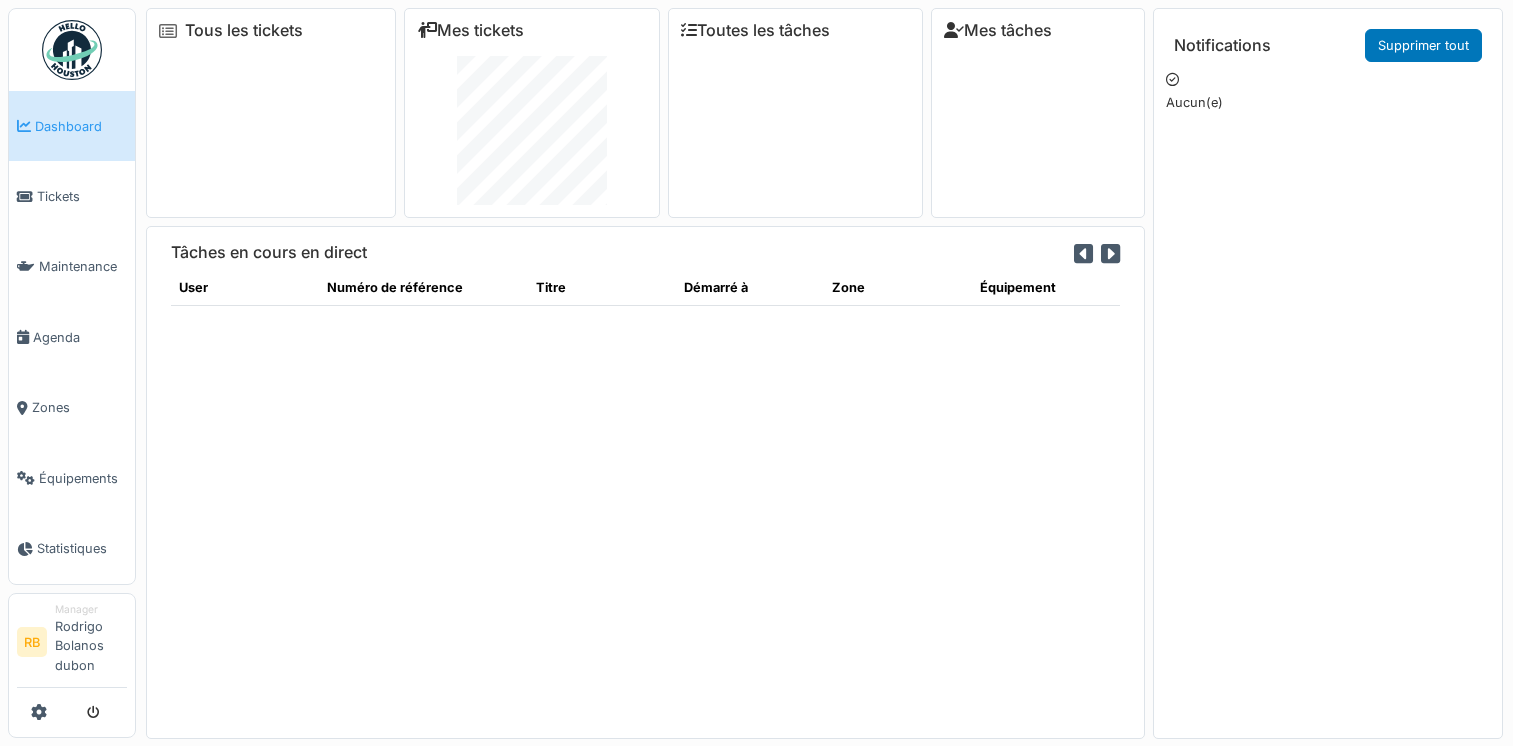 scroll, scrollTop: 0, scrollLeft: 0, axis: both 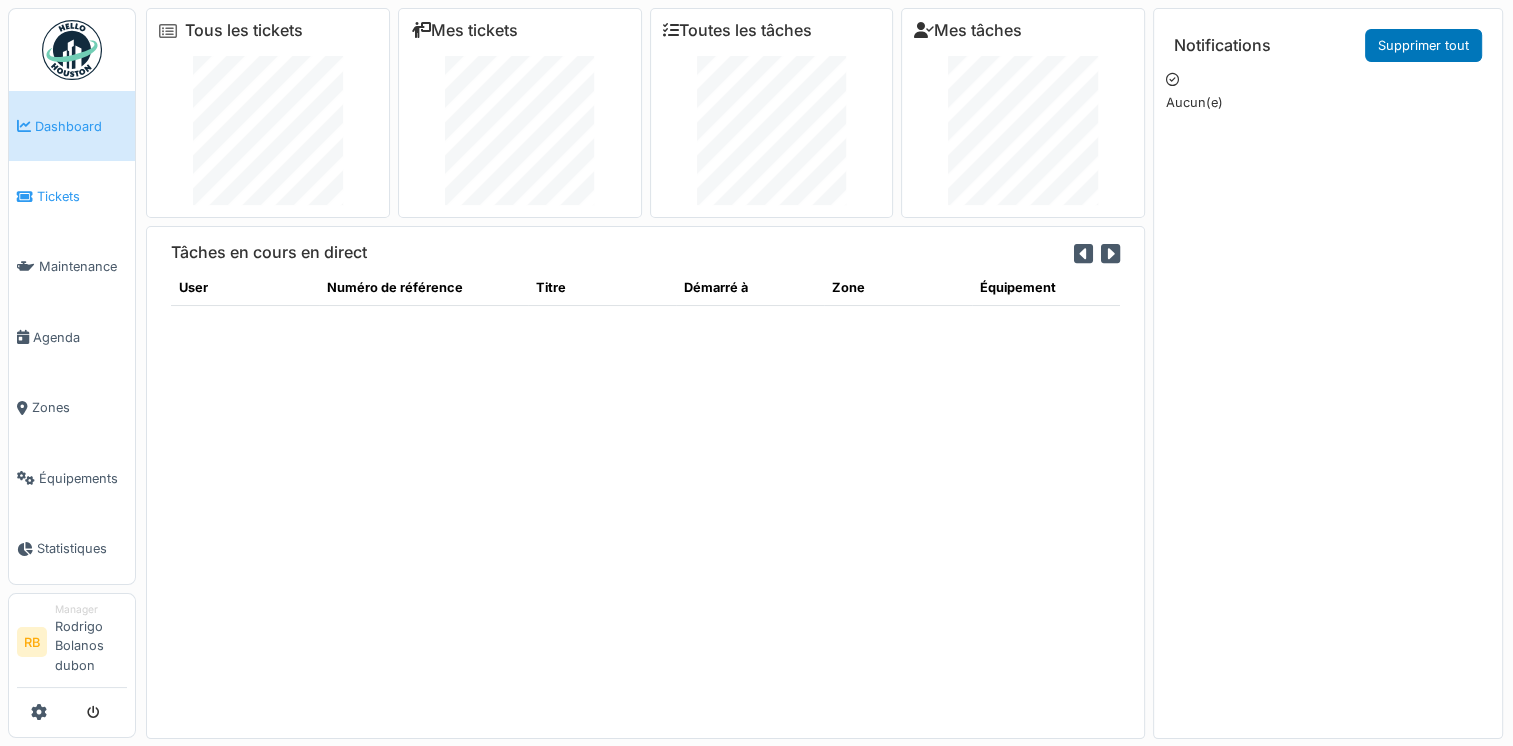 click on "Tickets" at bounding box center [72, 196] 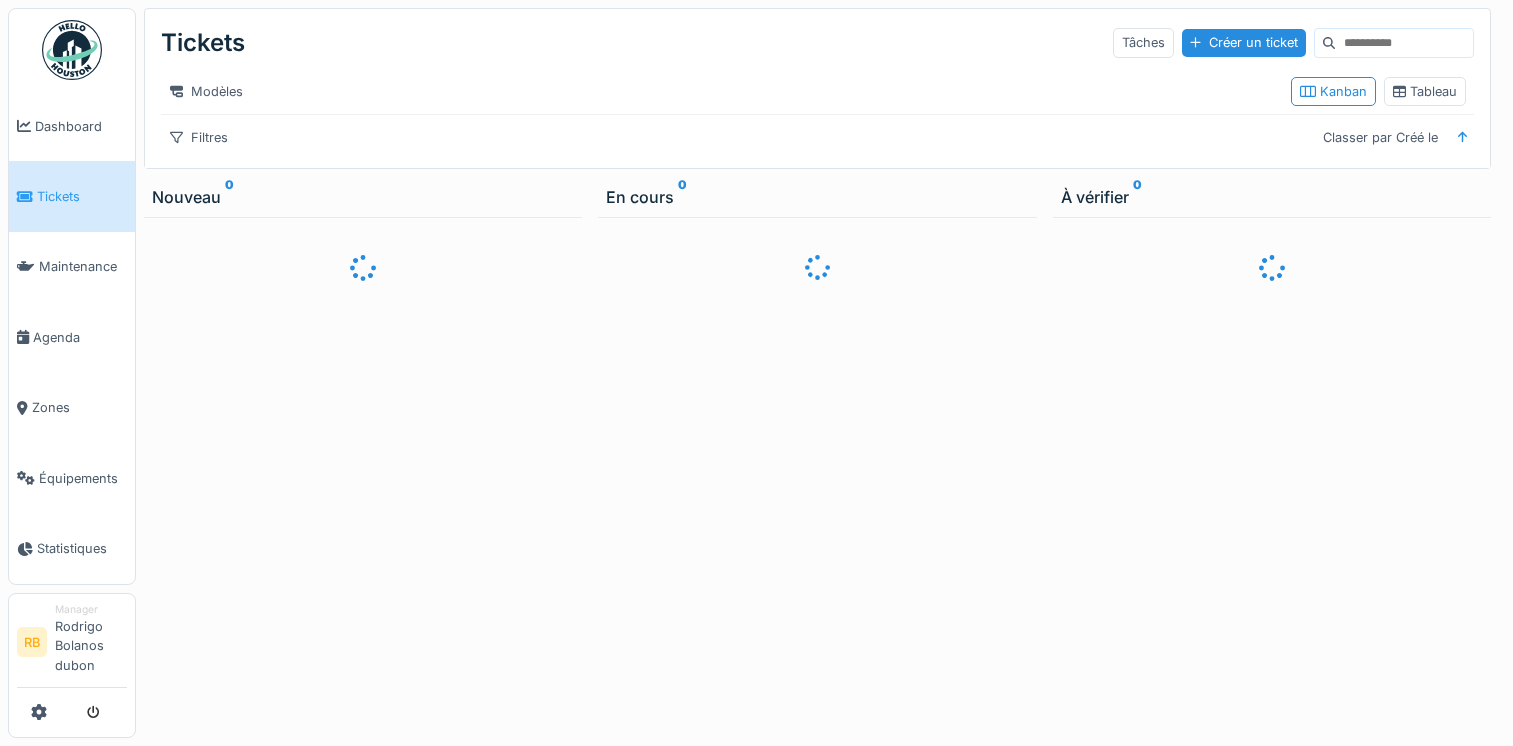 scroll, scrollTop: 0, scrollLeft: 0, axis: both 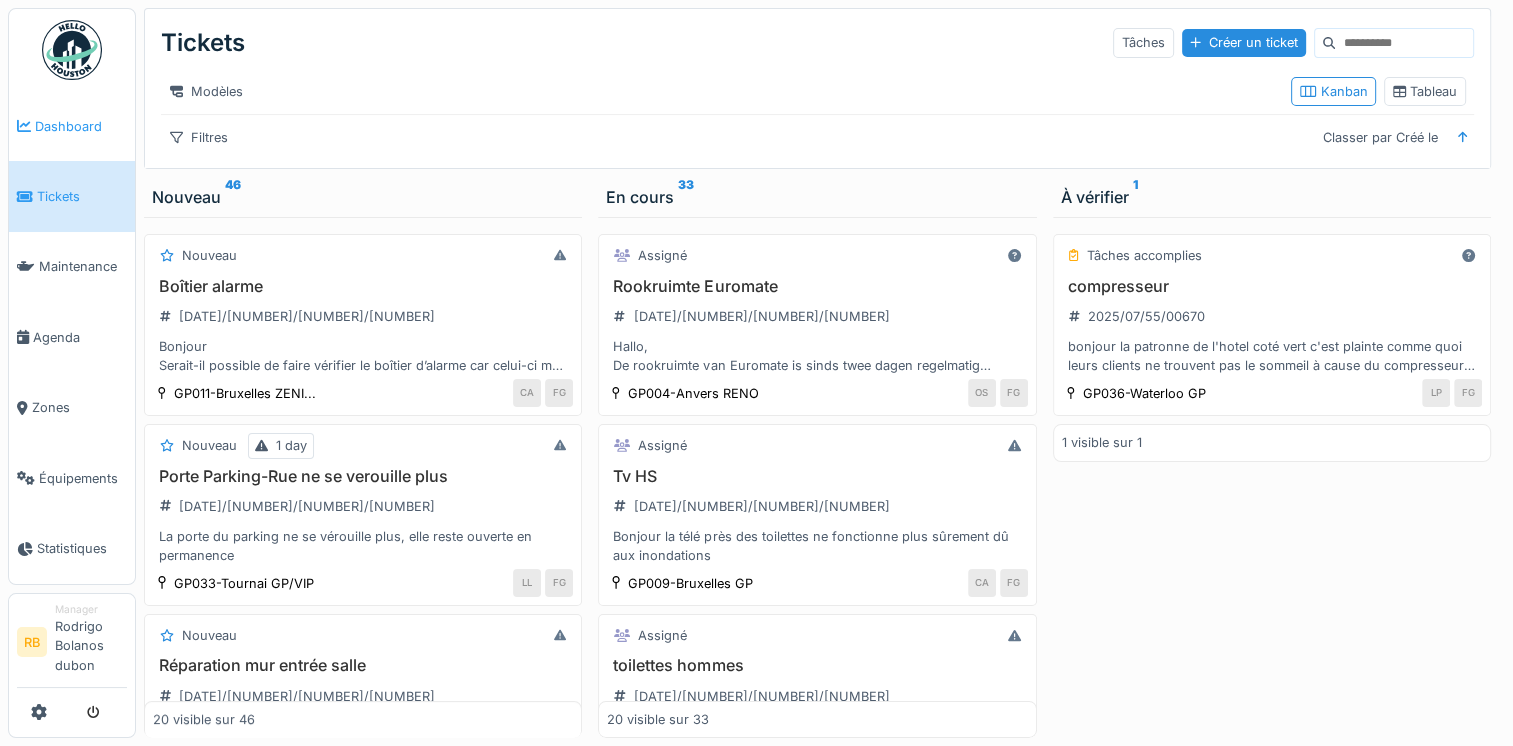 click on "Dashboard" at bounding box center [72, 126] 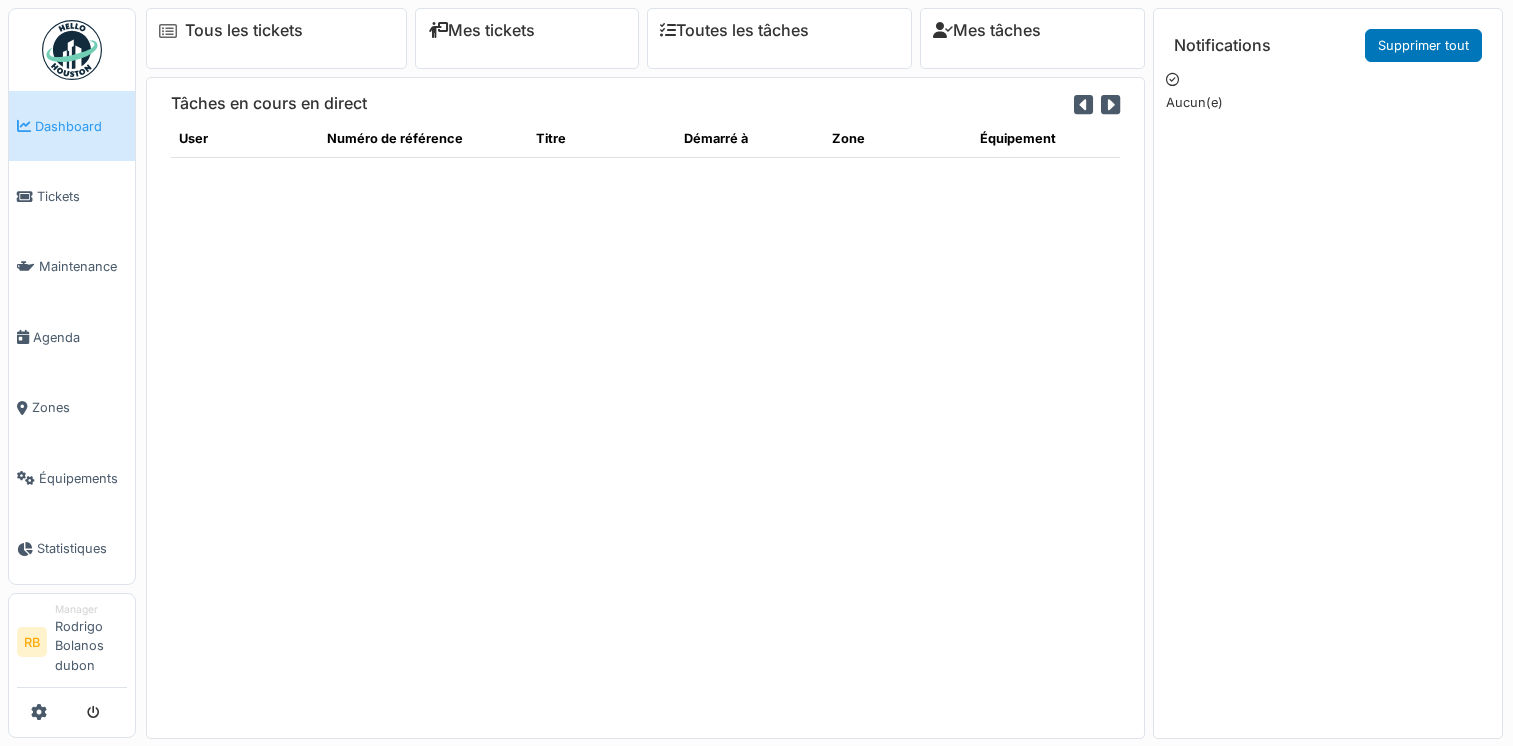 scroll, scrollTop: 0, scrollLeft: 0, axis: both 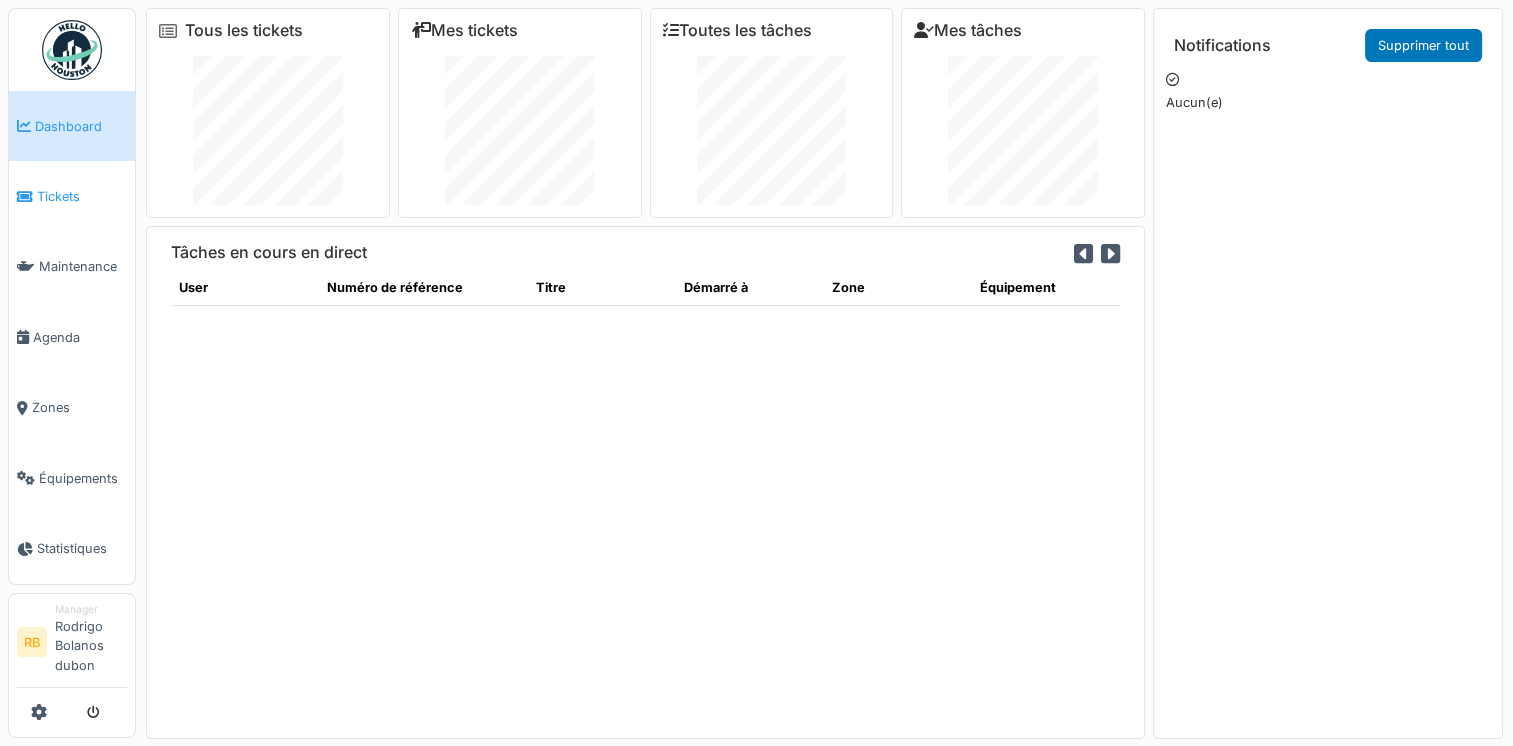 click on "Tickets" at bounding box center (82, 196) 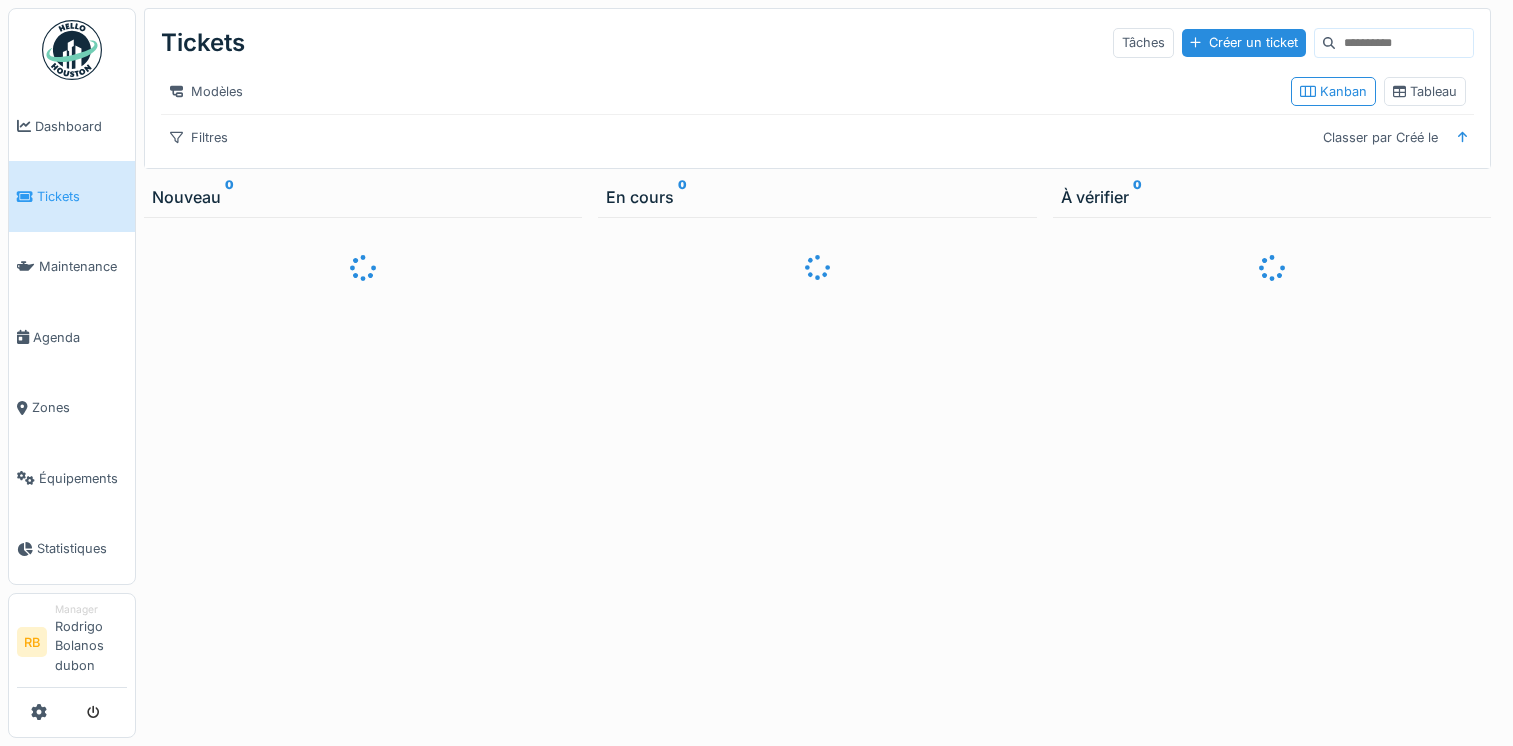 scroll, scrollTop: 0, scrollLeft: 0, axis: both 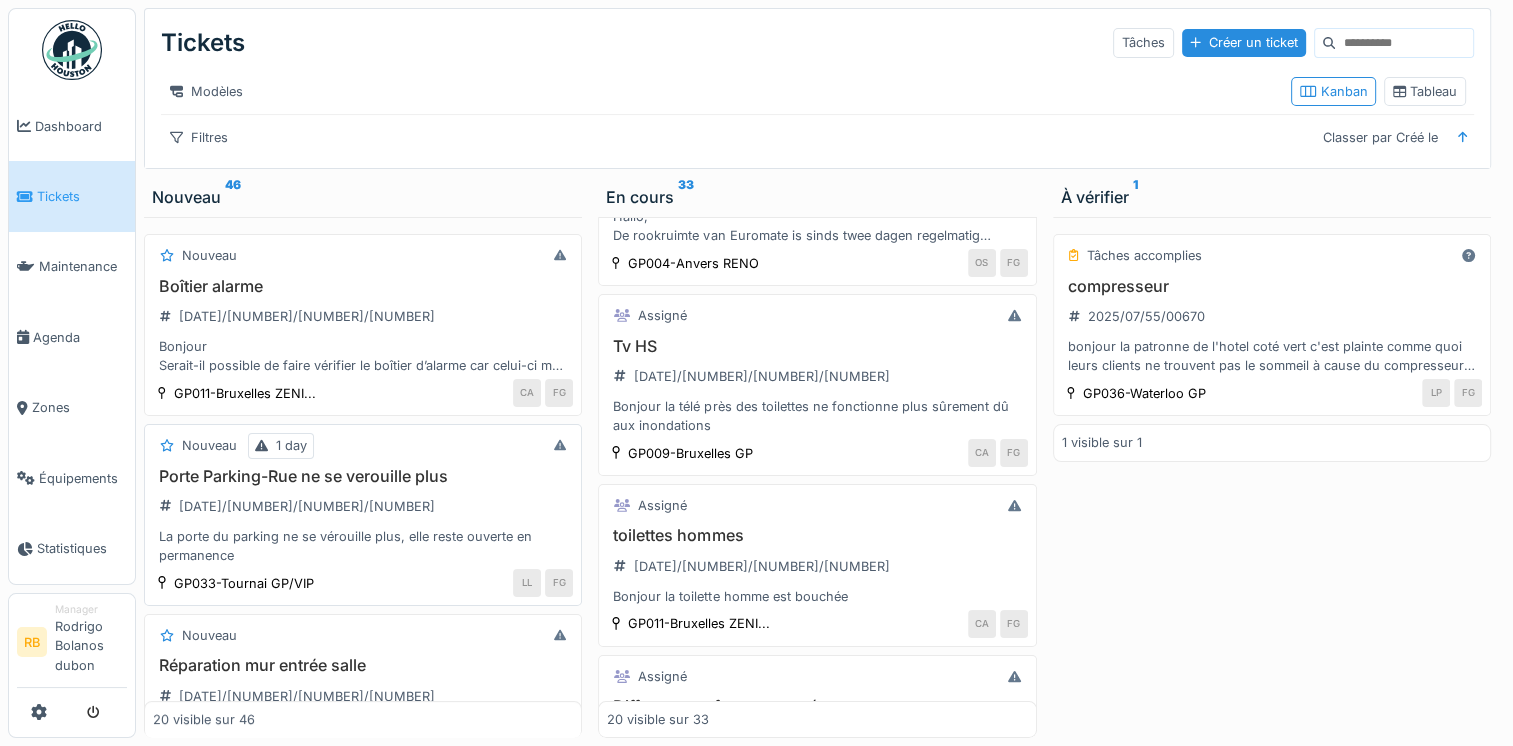 click on "Porte Parking-Rue ne se verouille plus [DATE]/[NUMBER]/[NUMBER]/[NUMBER] La porte du parking ne se vérouille plus, elle reste ouverte en permanence" at bounding box center [363, 516] 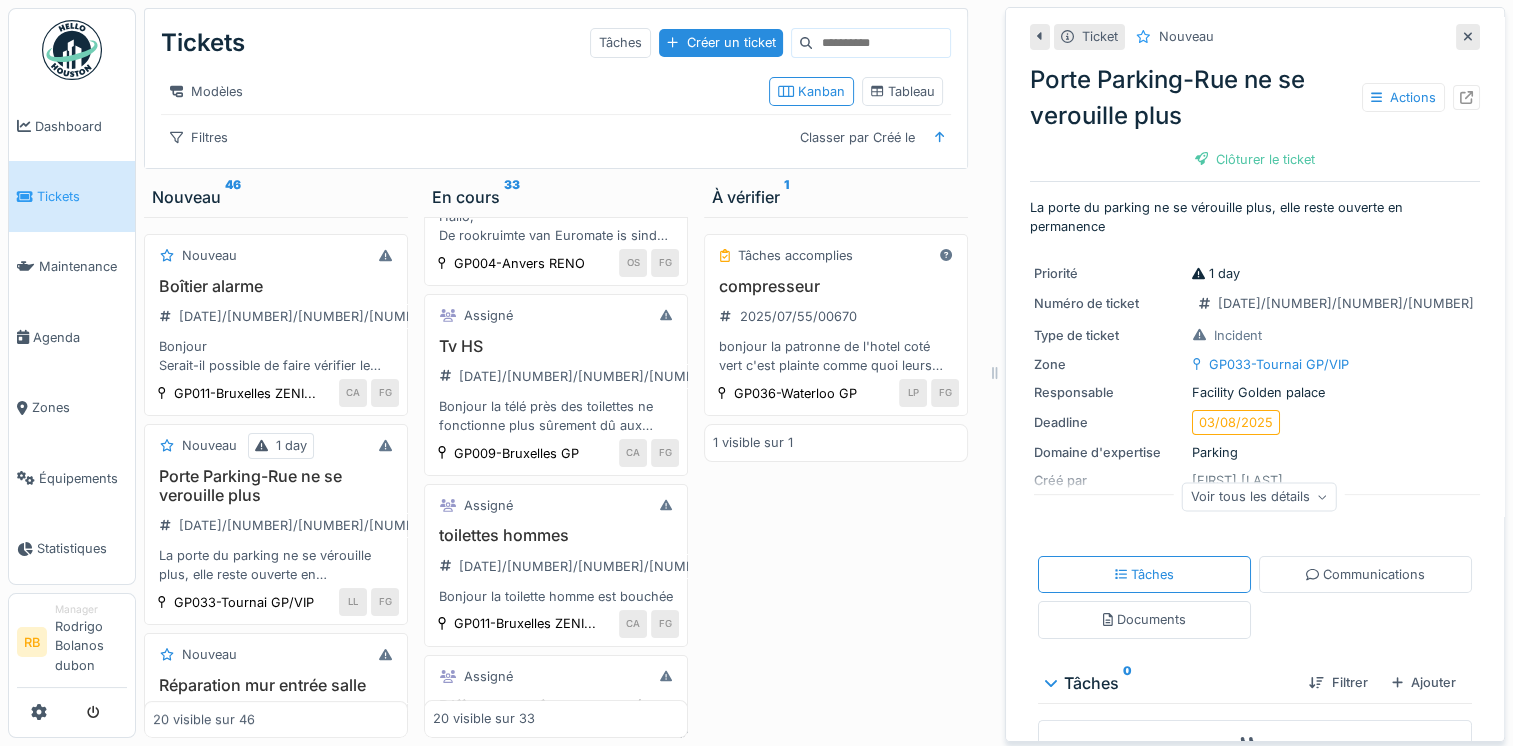 click on "Modèles" at bounding box center (457, 91) 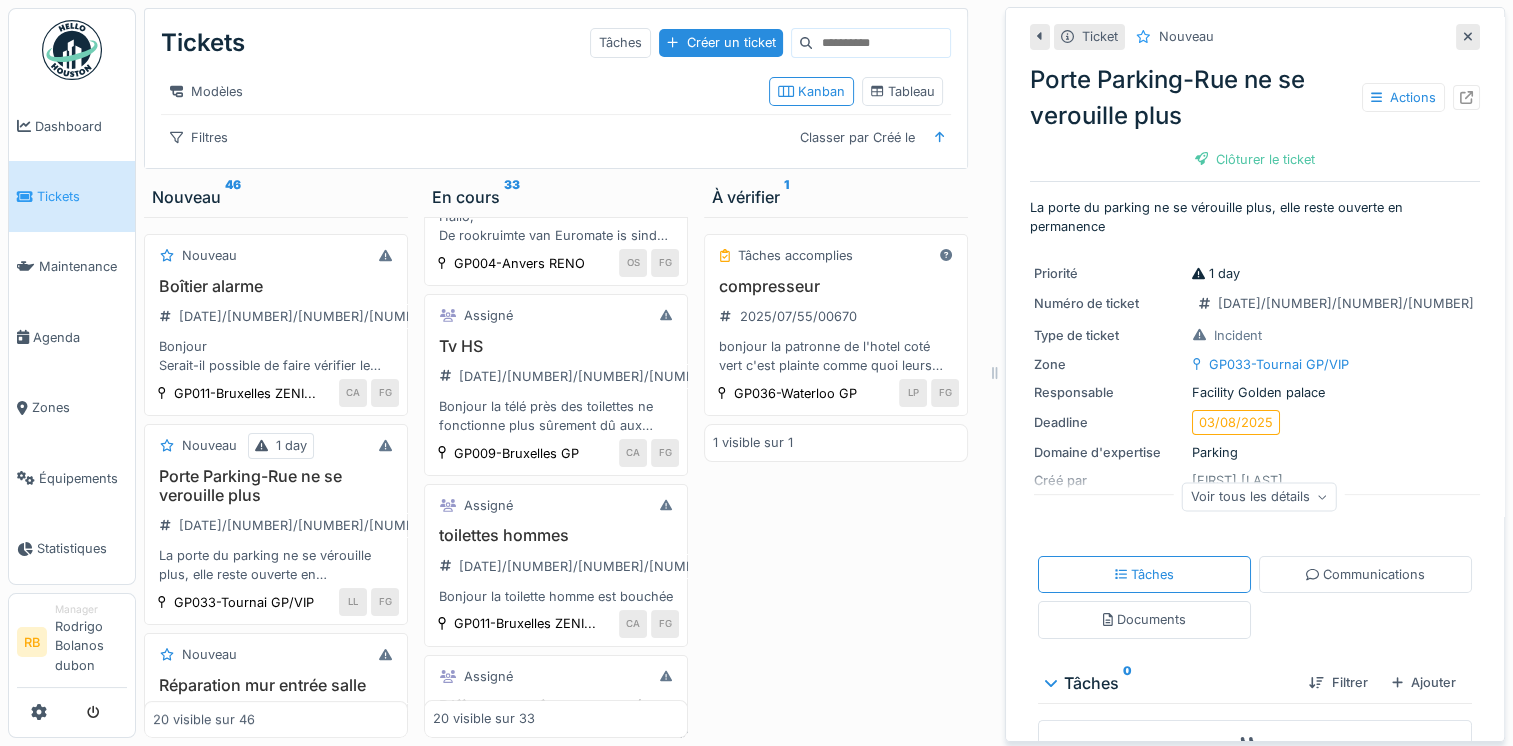 click on "Voir tous les détails" at bounding box center (1259, 496) 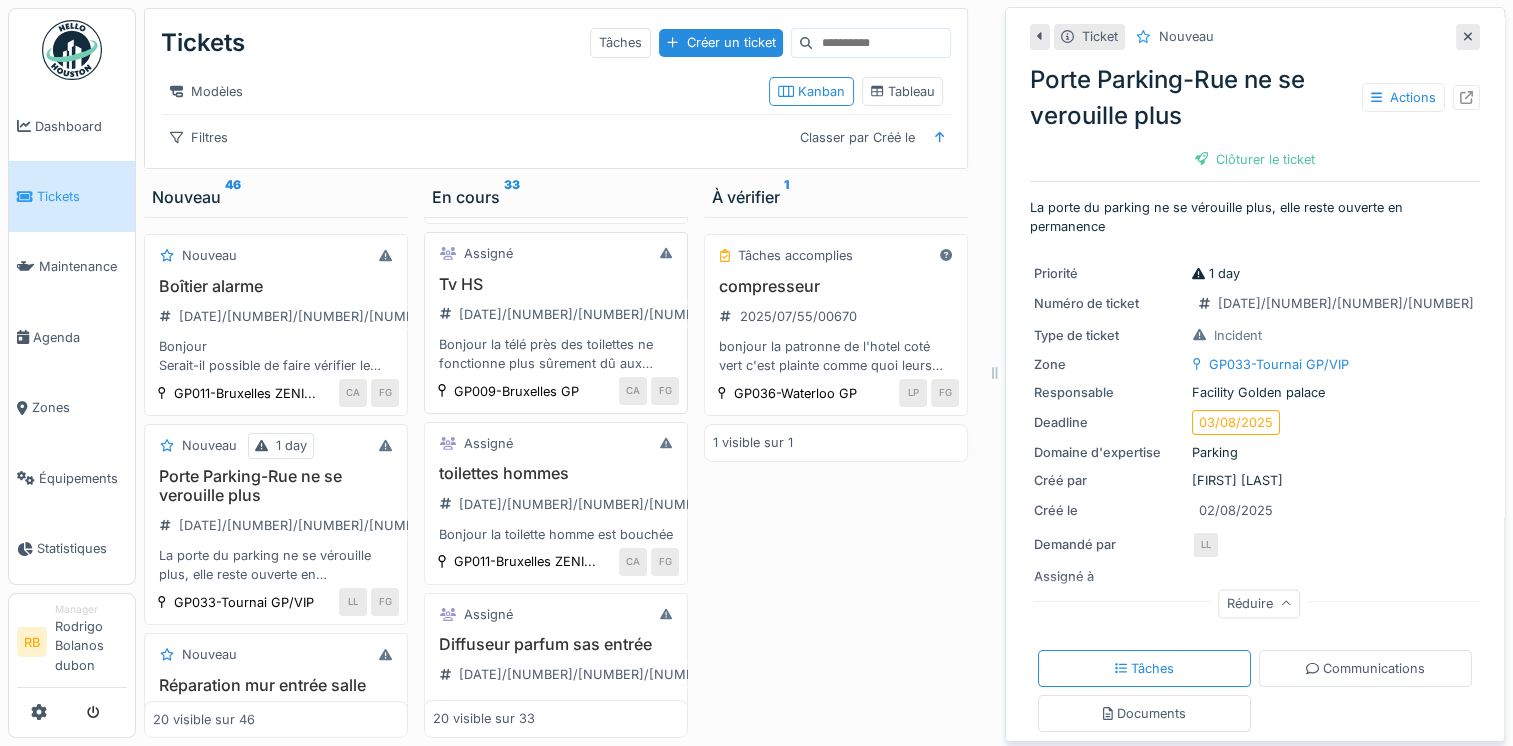 scroll, scrollTop: 0, scrollLeft: 0, axis: both 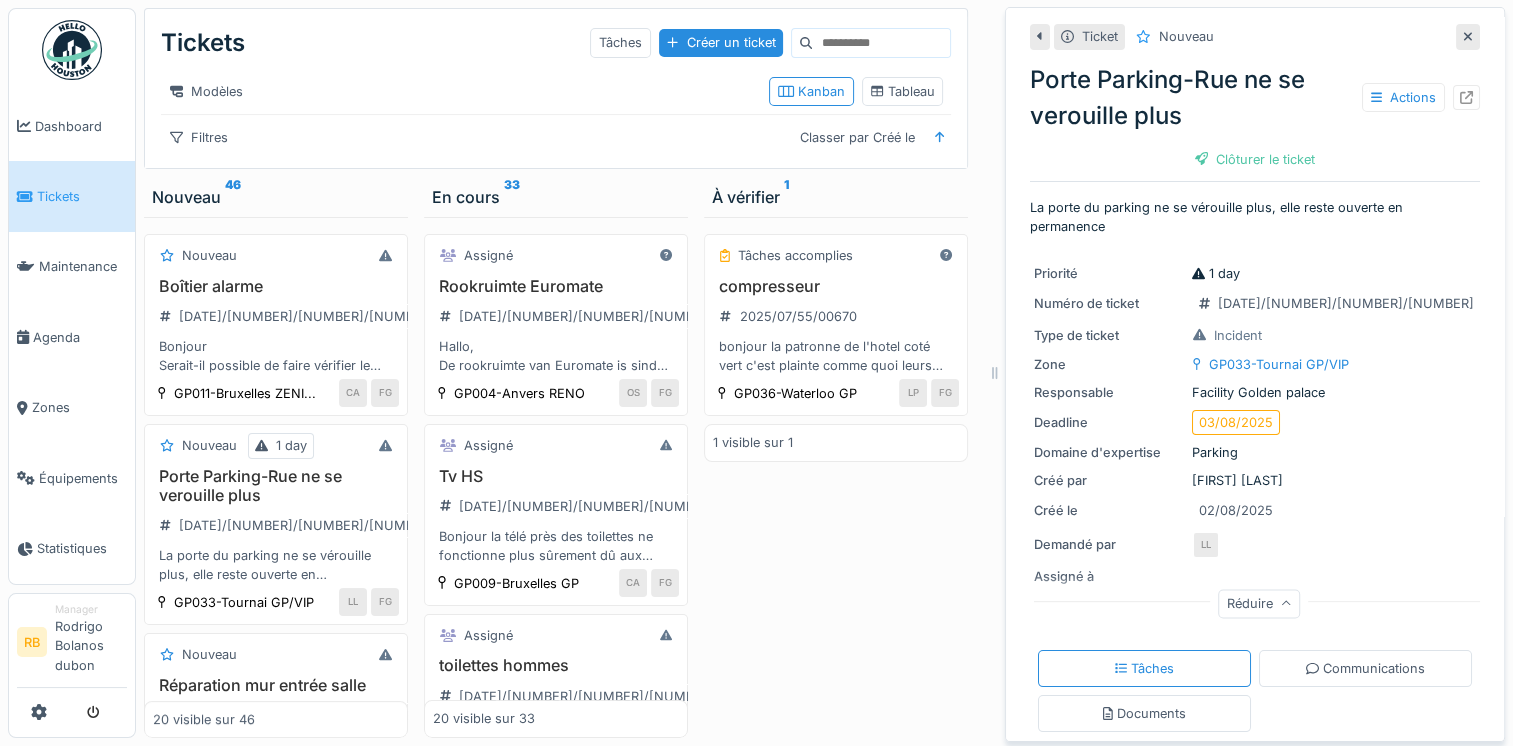click on "La porte du parking ne se vérouille plus, elle reste ouverte en permanence" at bounding box center (276, 565) 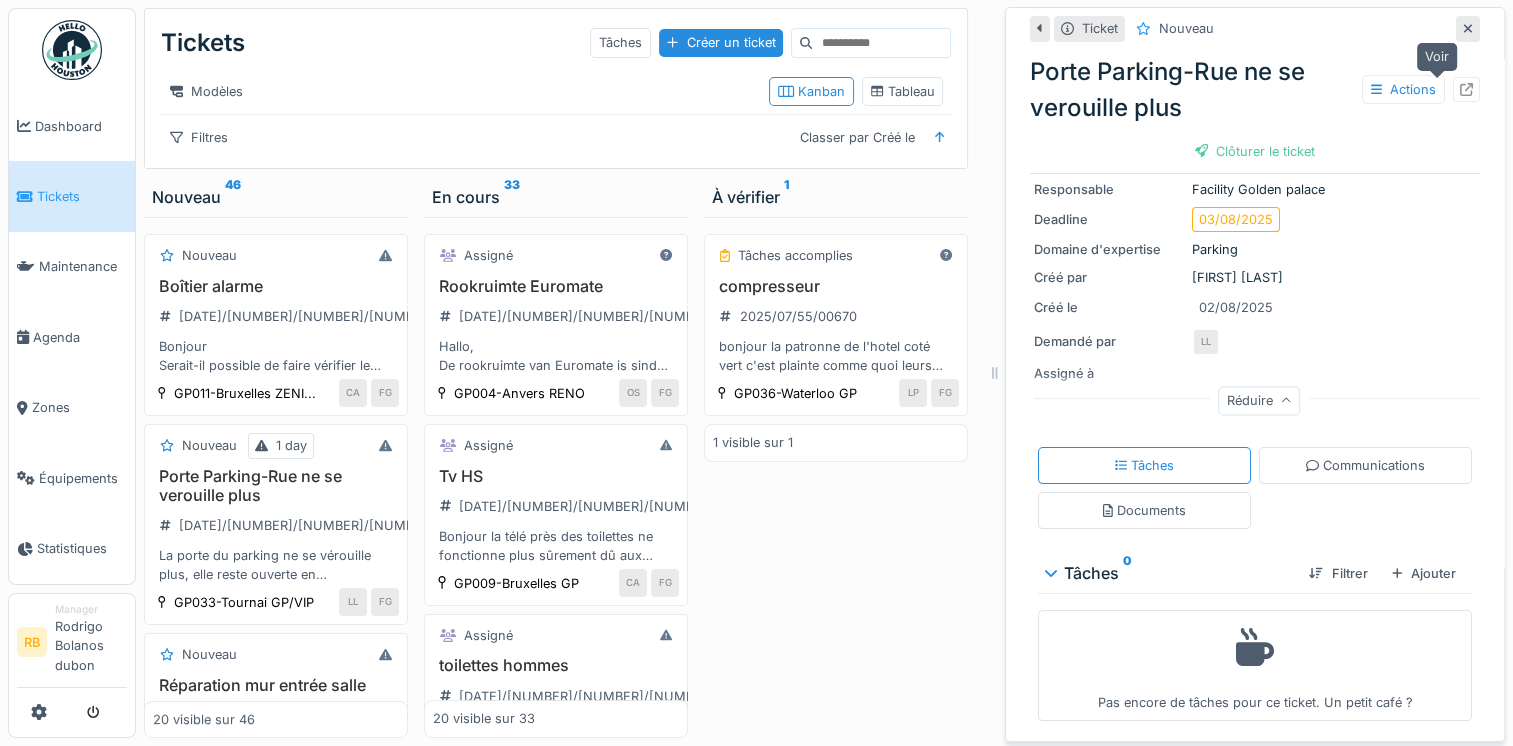 click 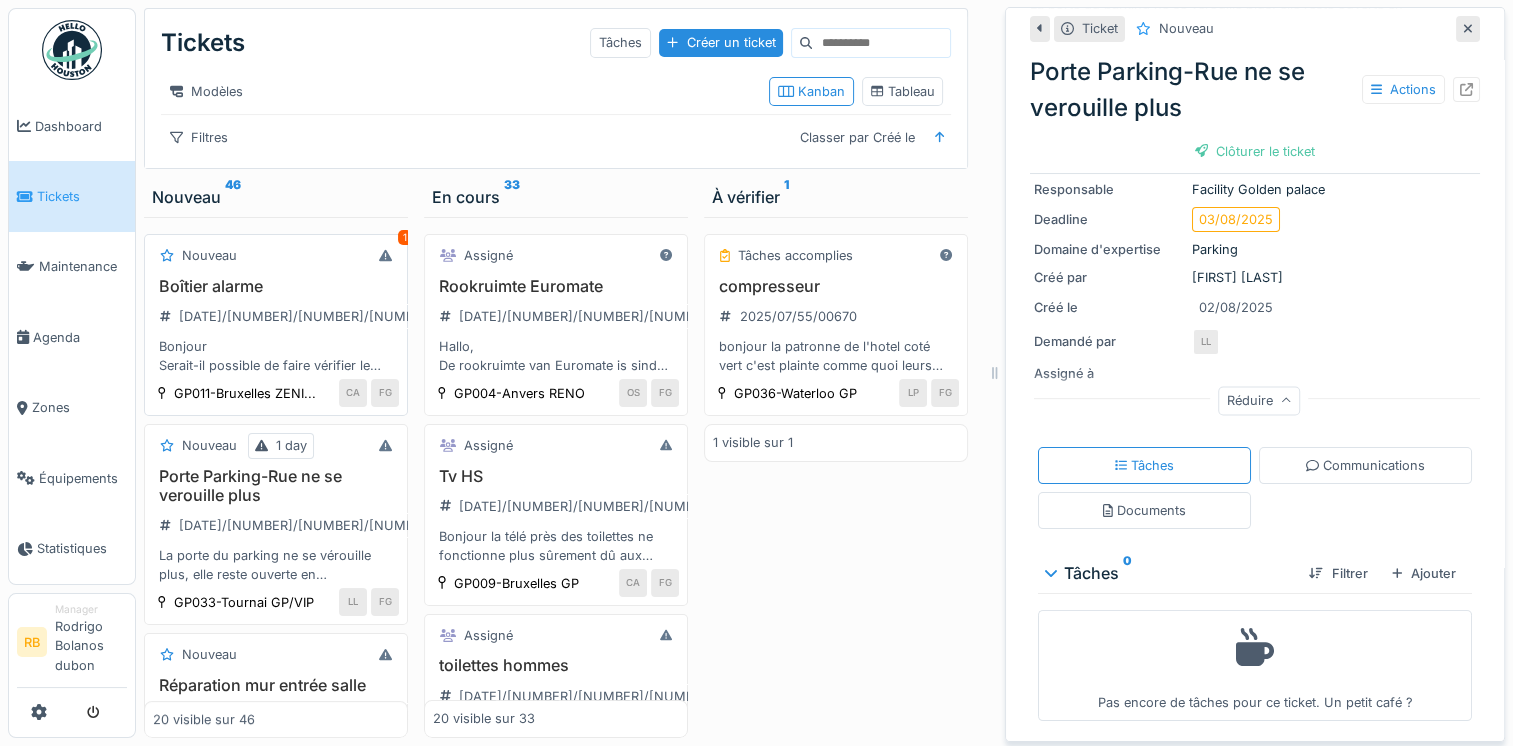 click on "Boîtier alarme [DATE]/[NUMBER]/[NUMBER]/[NUMBER] Bonjour
Serait-il possible de faire vérifier le boîtier d’alarme car celui-ci met différents messages d’erreur ( voir photos)" at bounding box center (276, 326) 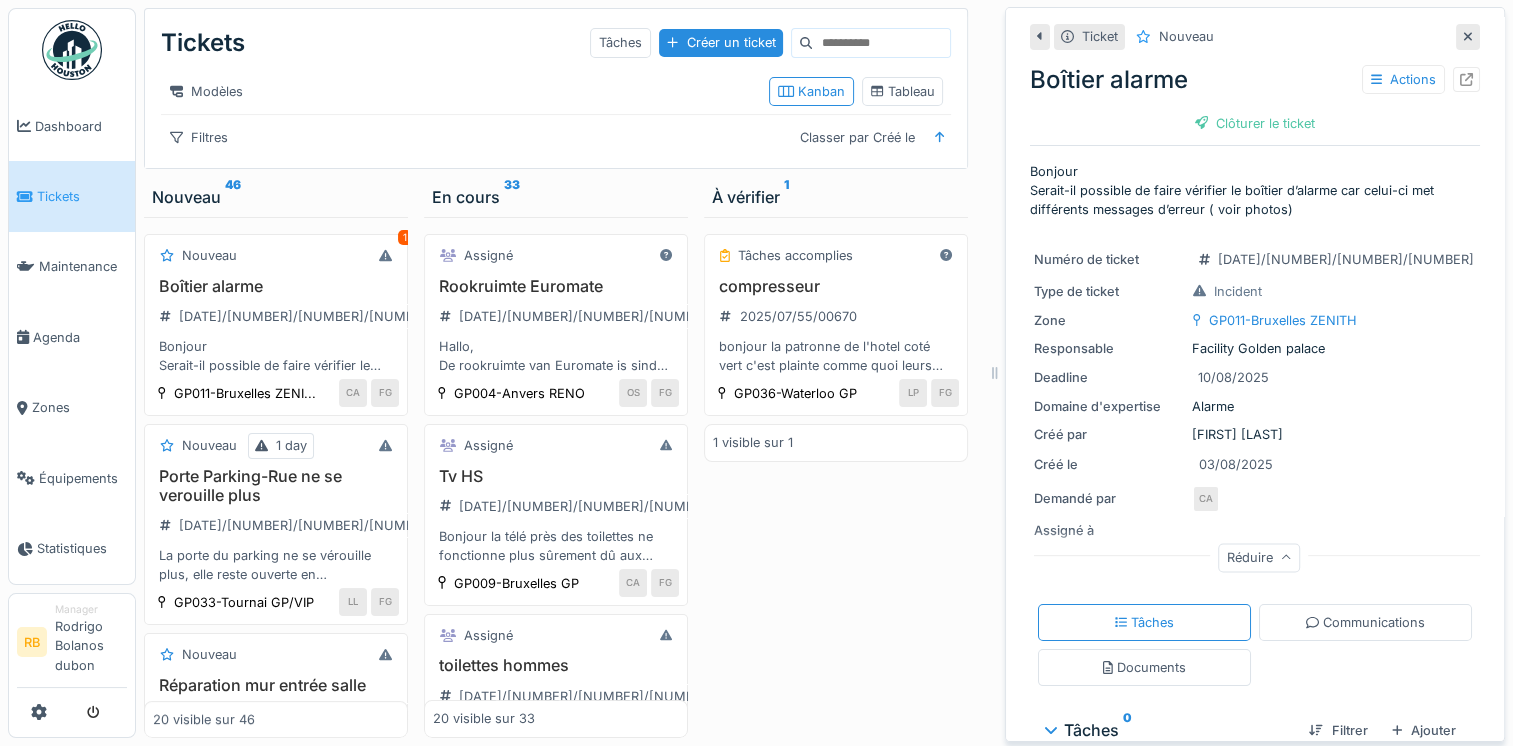 scroll, scrollTop: 157, scrollLeft: 0, axis: vertical 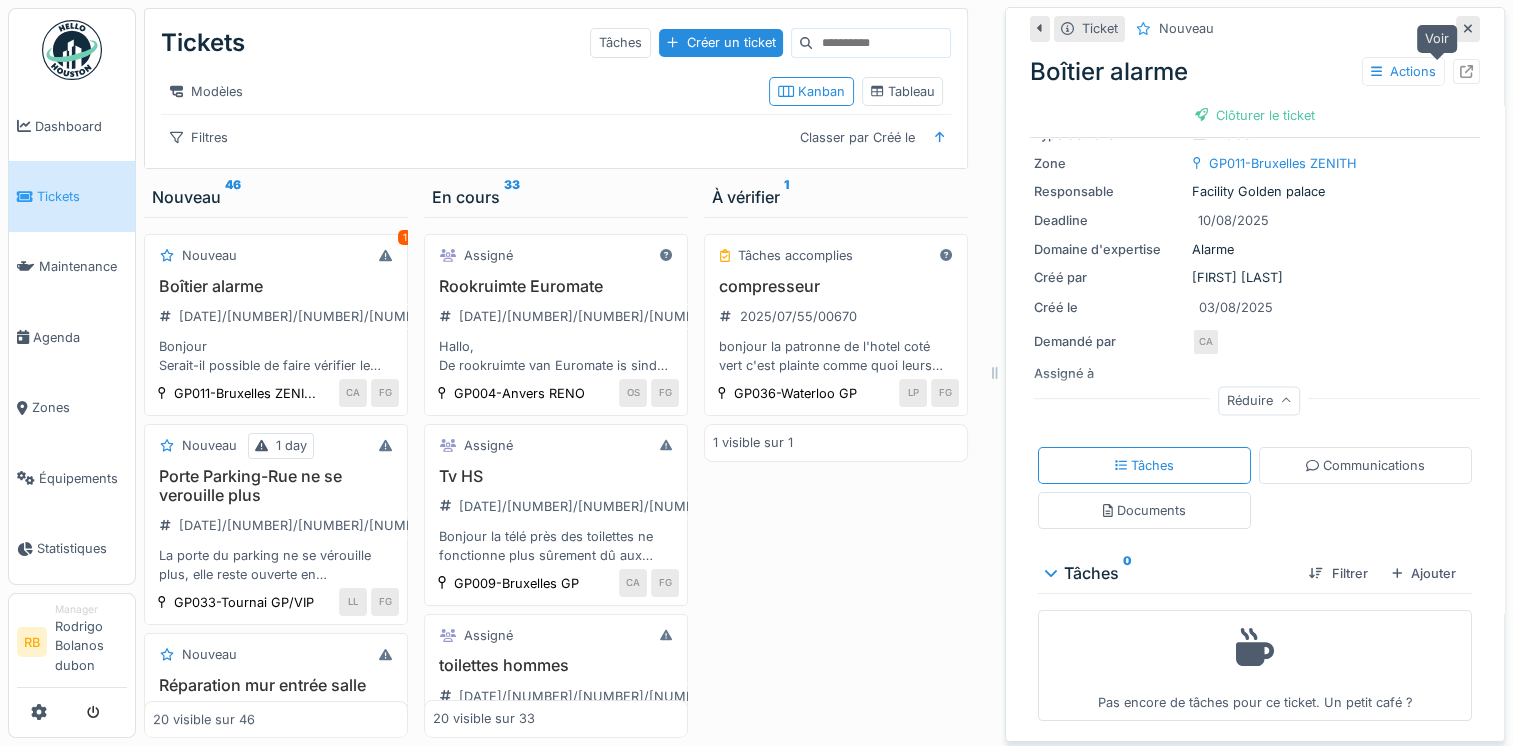 click at bounding box center [1466, 71] 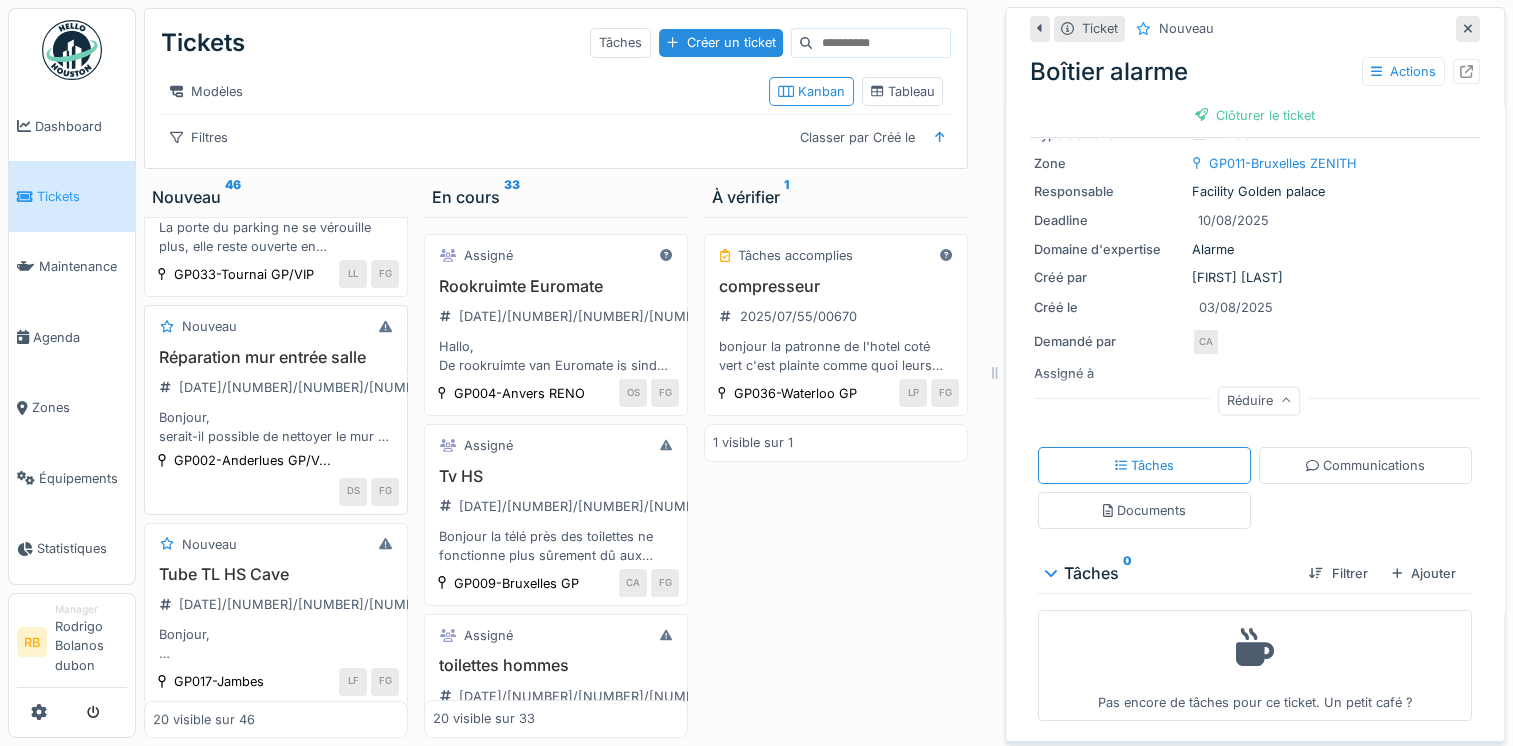 scroll, scrollTop: 328, scrollLeft: 0, axis: vertical 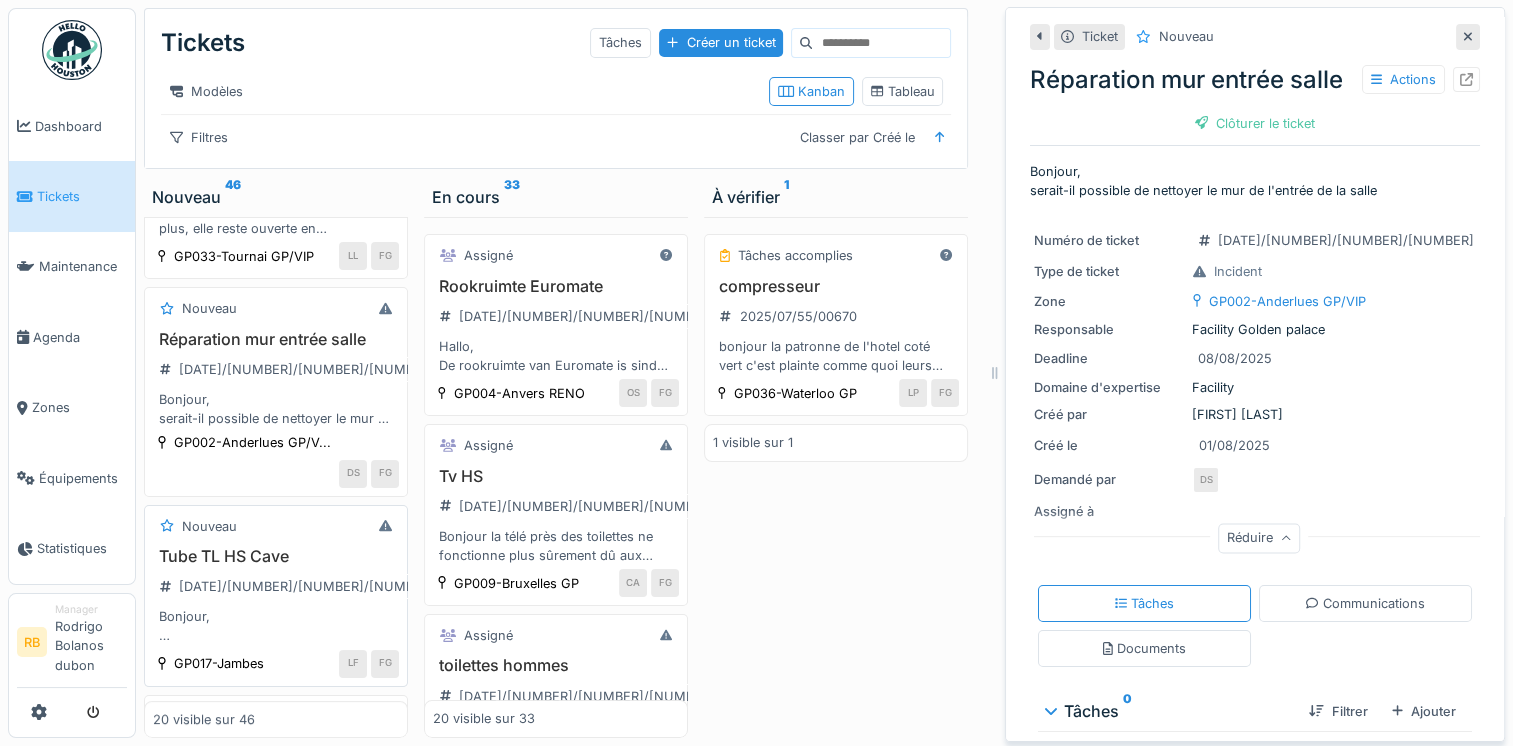 click on "[DATE]/[NUMBER]/[NUMBER]/[NUMBER]" at bounding box center [307, 586] 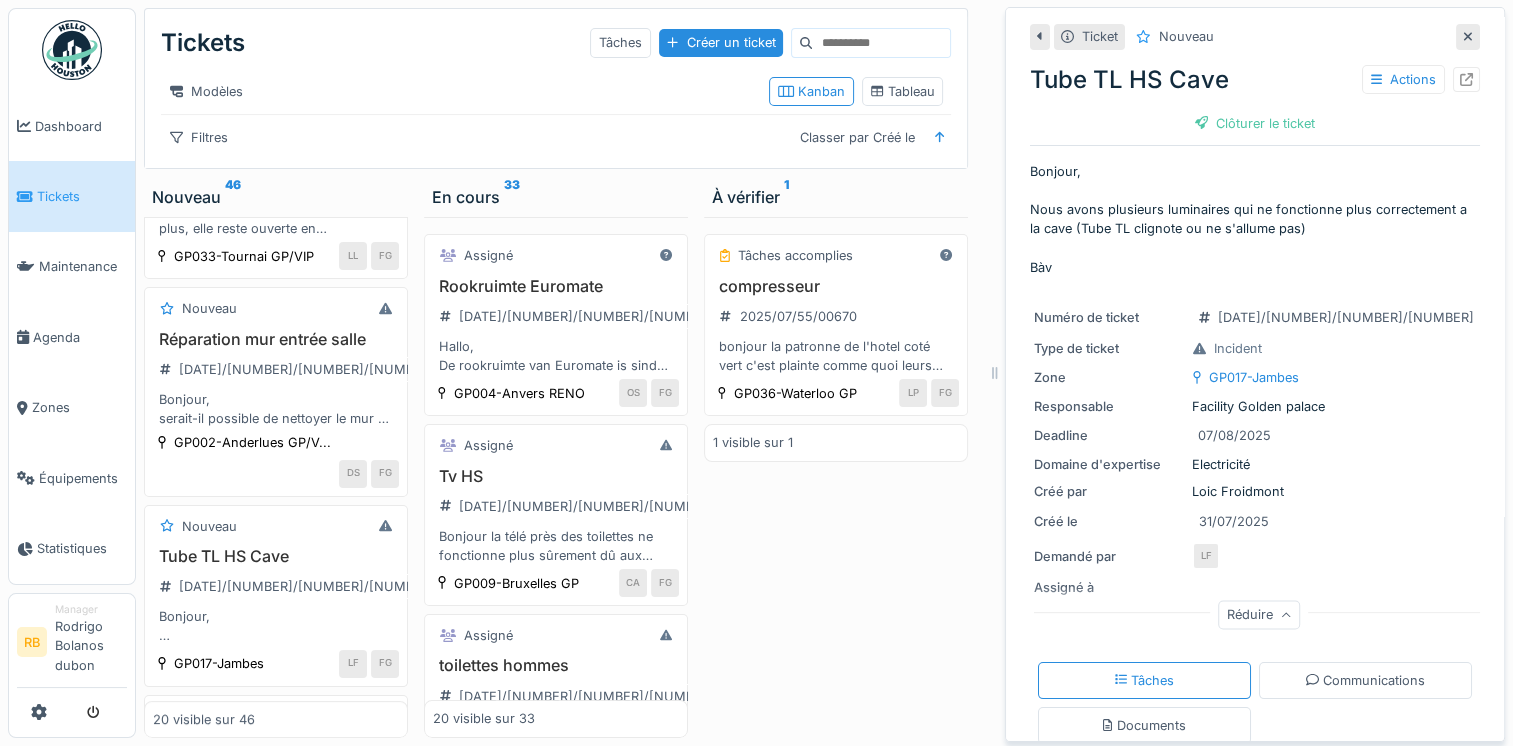 click on "Réduire" at bounding box center (1259, 615) 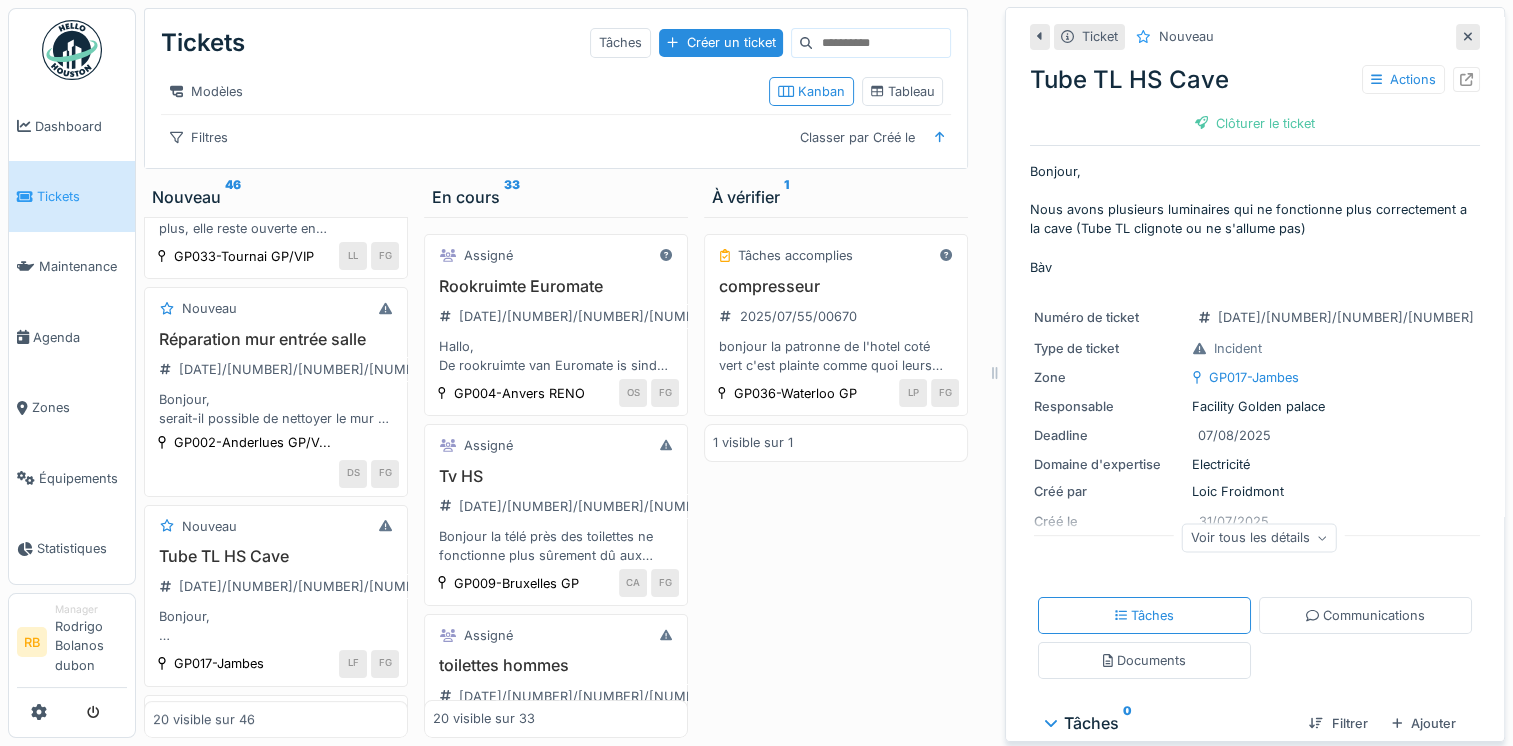click on "Communications" at bounding box center [1365, 615] 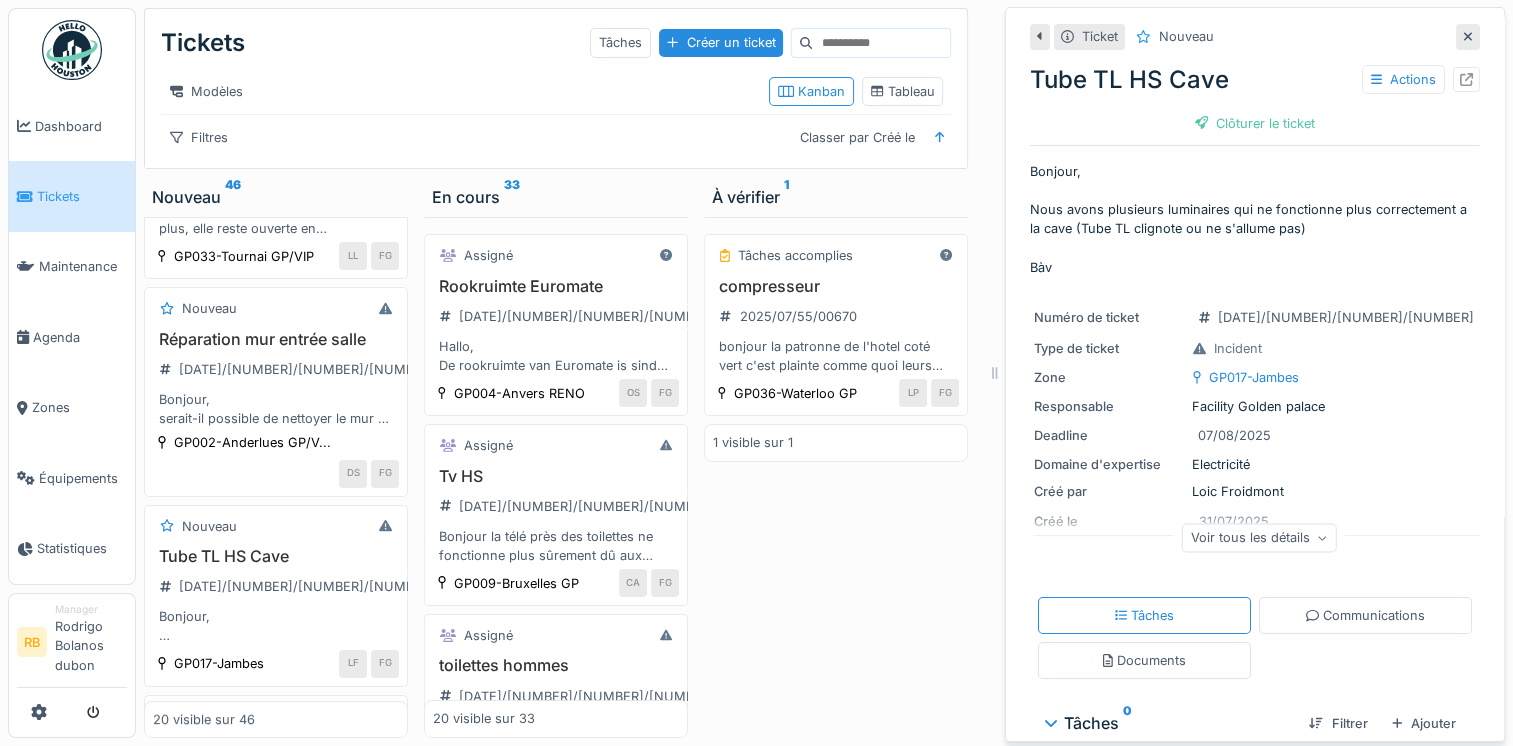 scroll, scrollTop: 15, scrollLeft: 0, axis: vertical 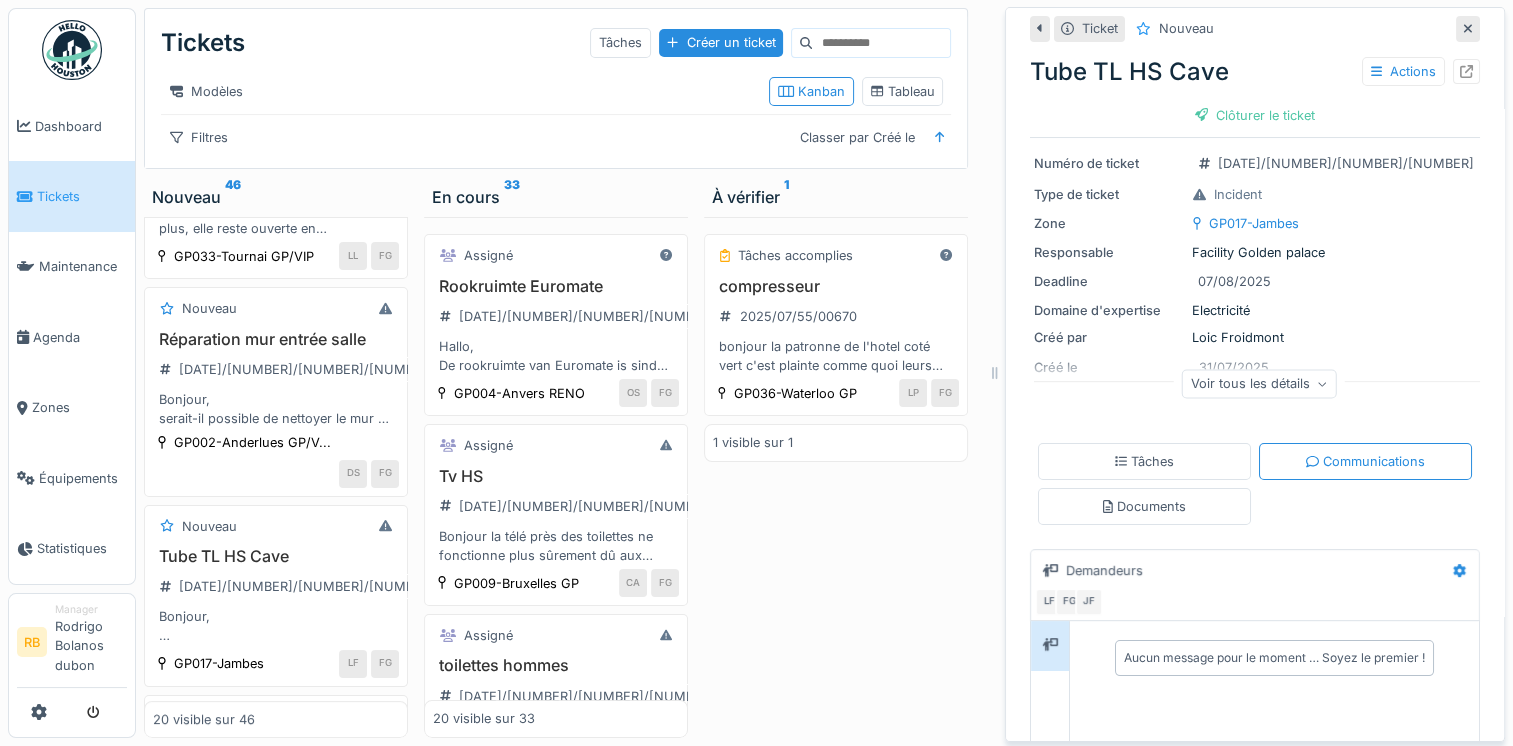 click on "Voir tous les détails" at bounding box center (1259, 383) 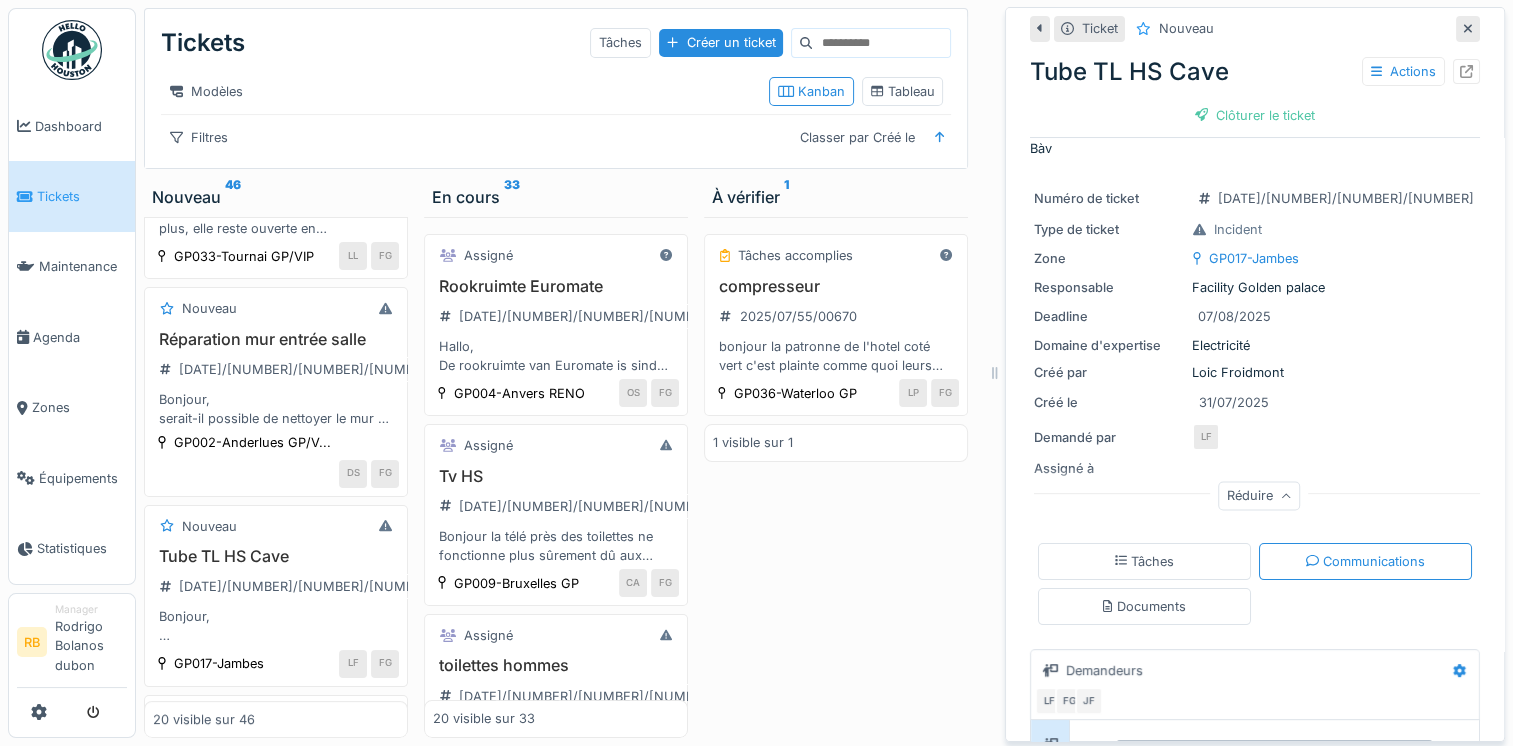 scroll, scrollTop: 0, scrollLeft: 0, axis: both 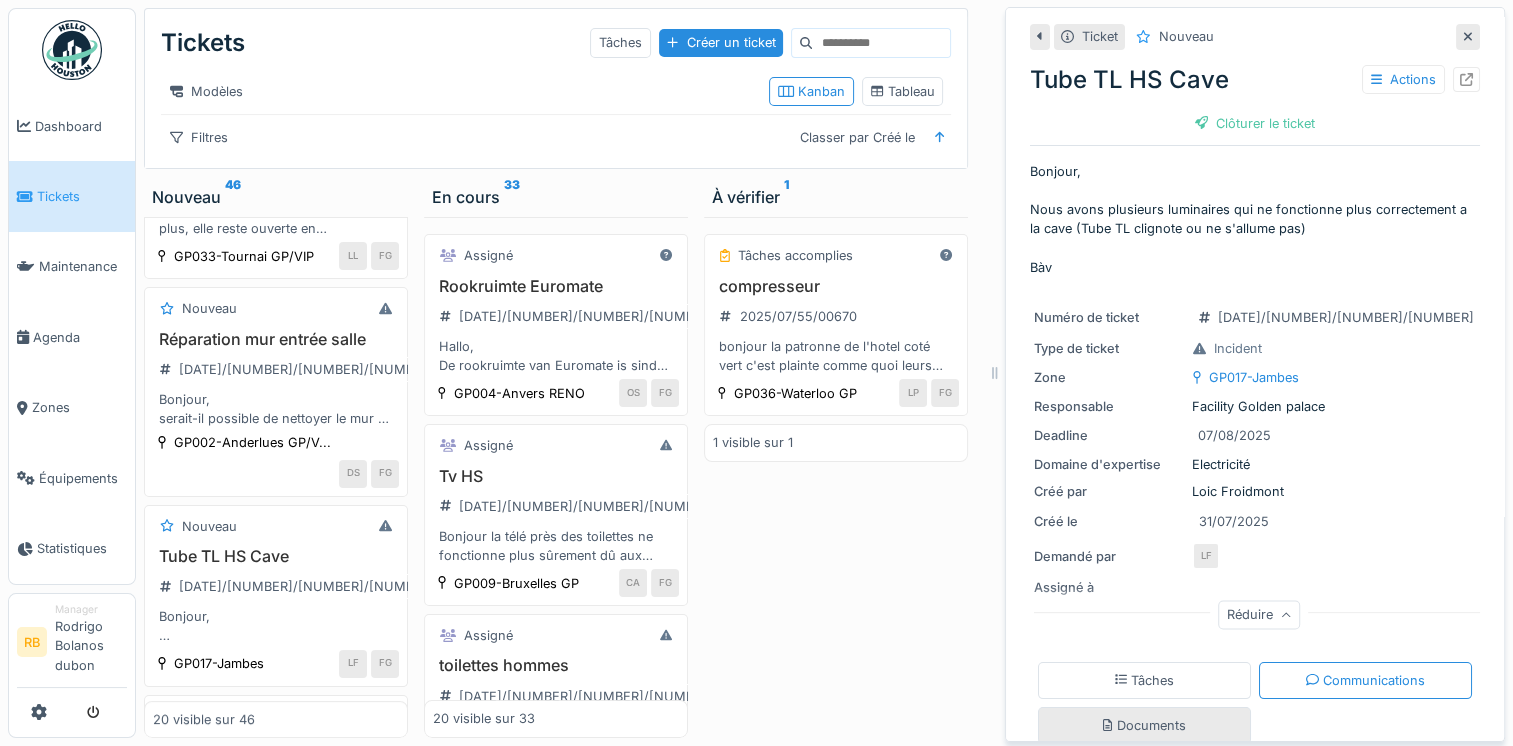 click on "Documents" at bounding box center [1144, 725] 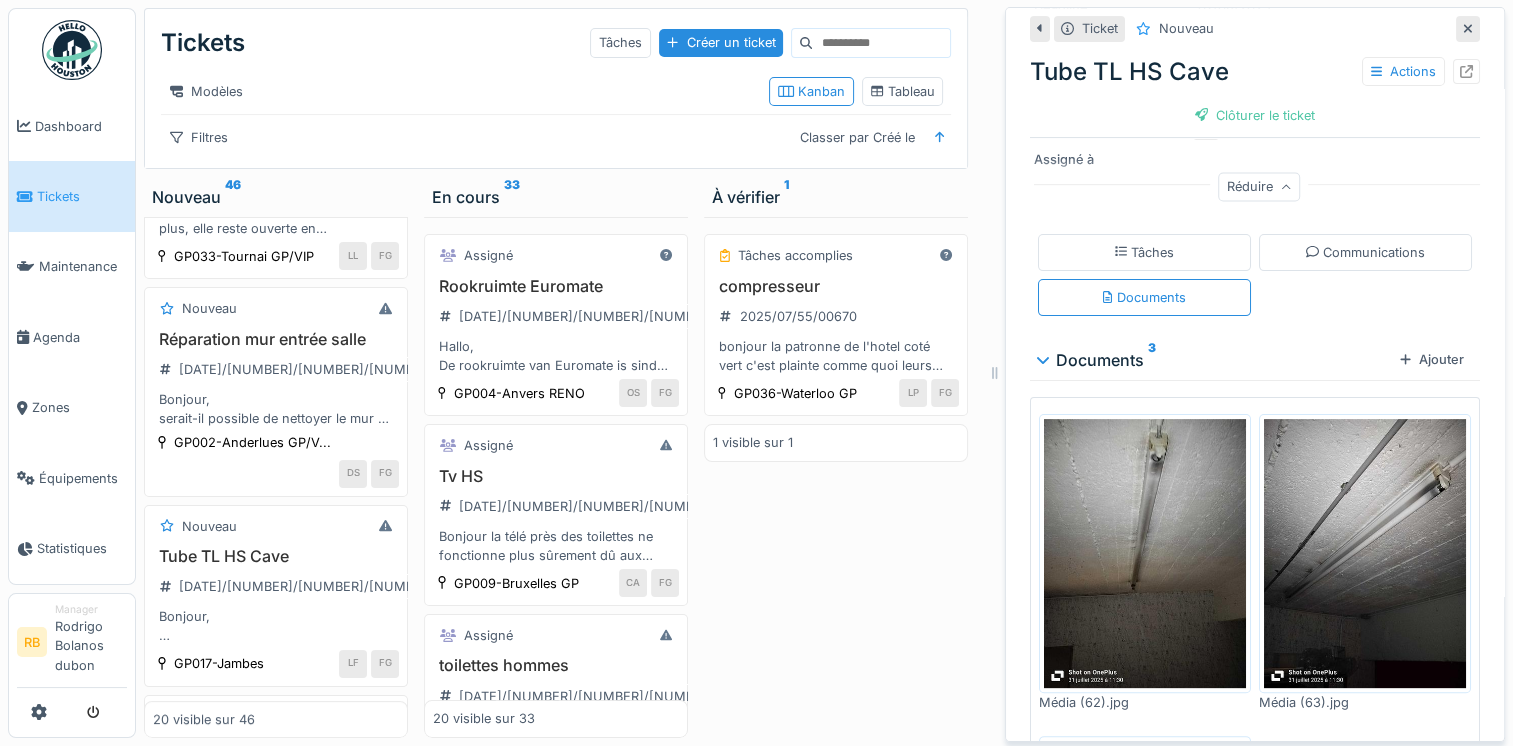 scroll, scrollTop: 437, scrollLeft: 0, axis: vertical 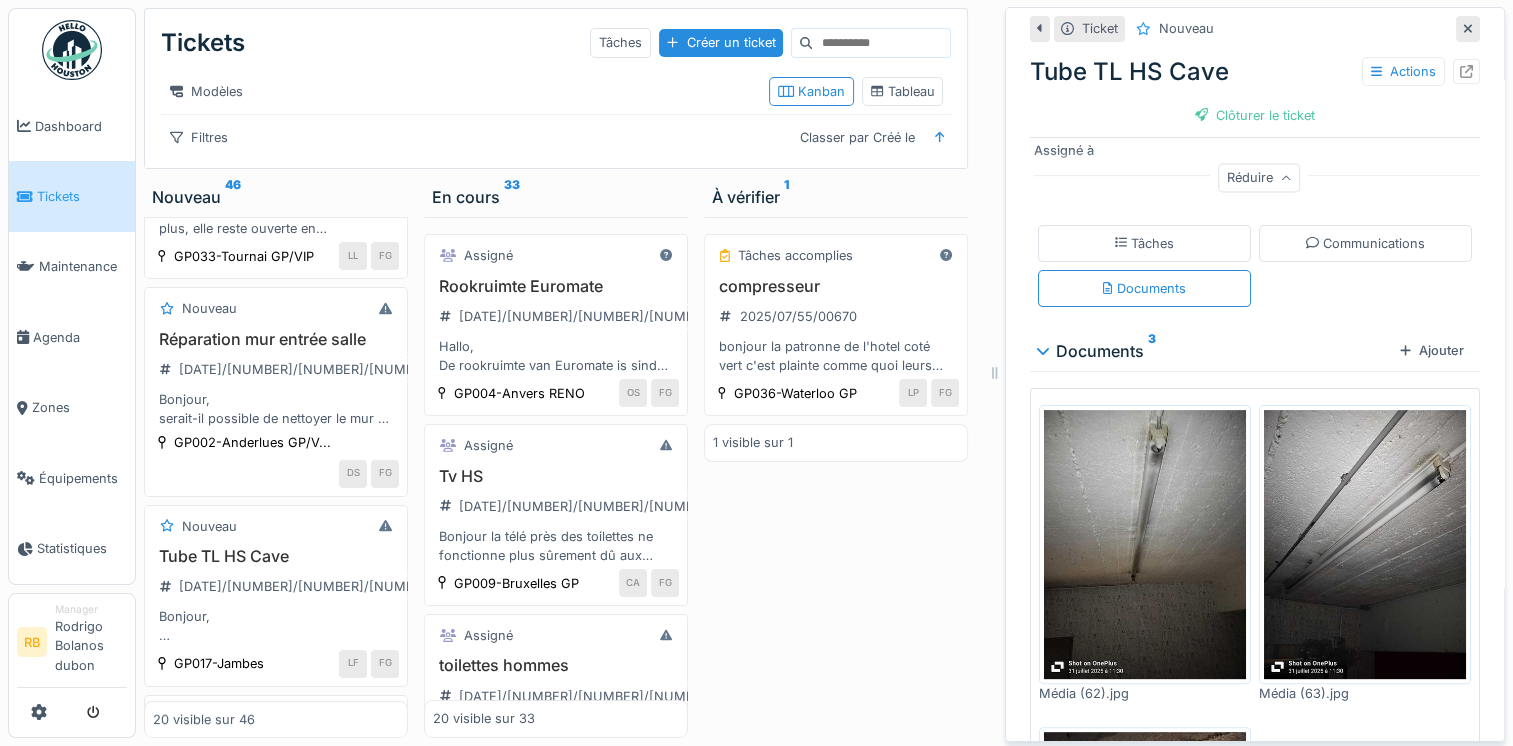 click at bounding box center (1365, 544) 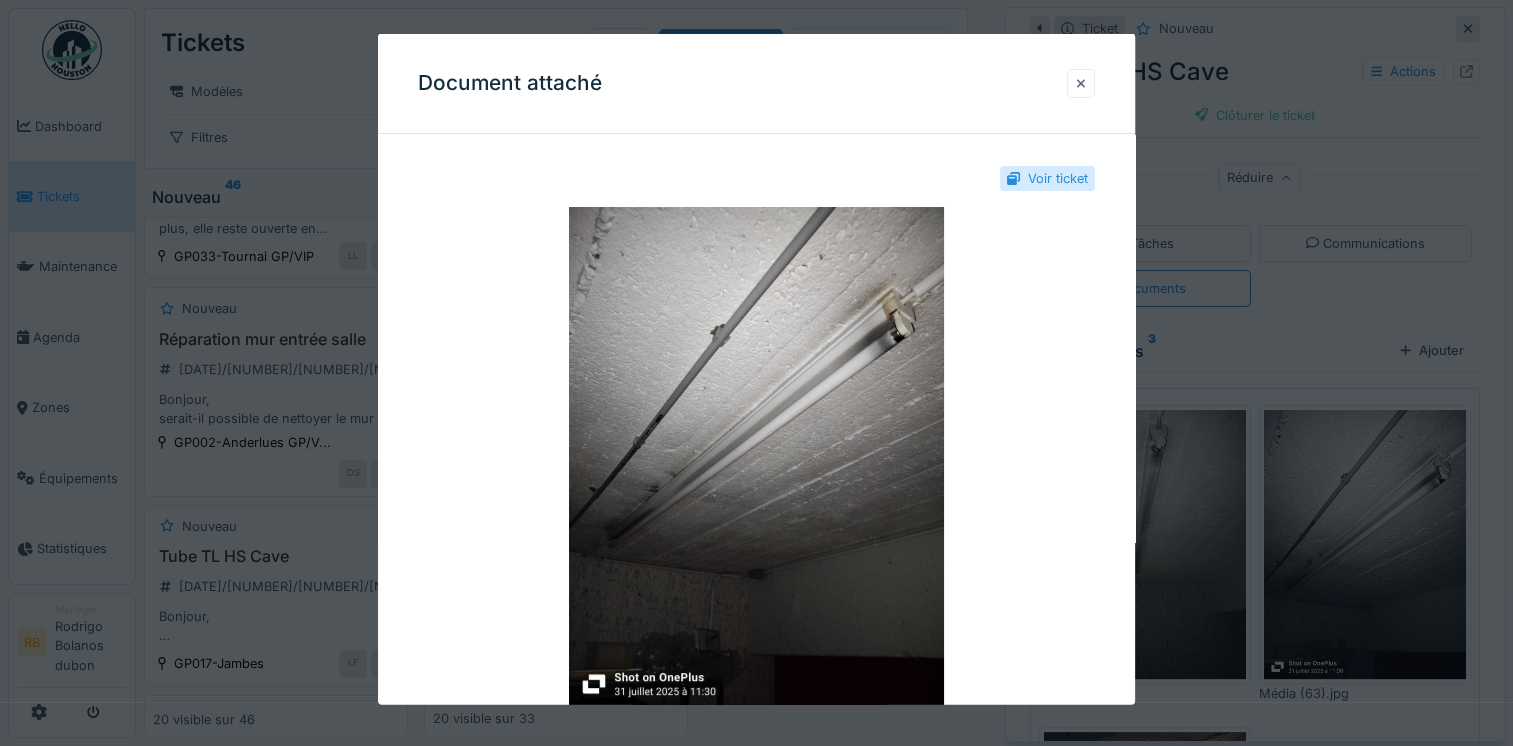 click at bounding box center [1081, 82] 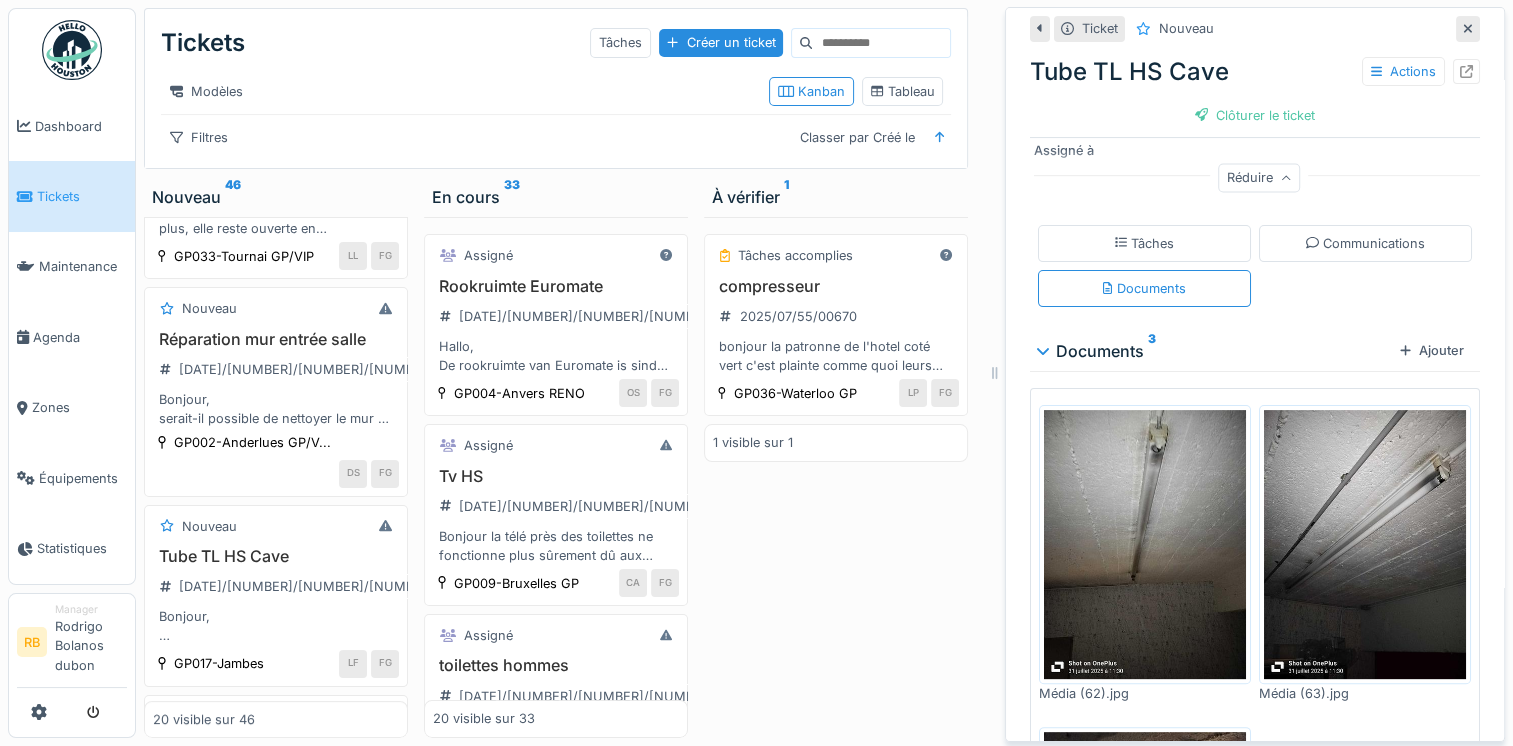 scroll, scrollTop: 0, scrollLeft: 0, axis: both 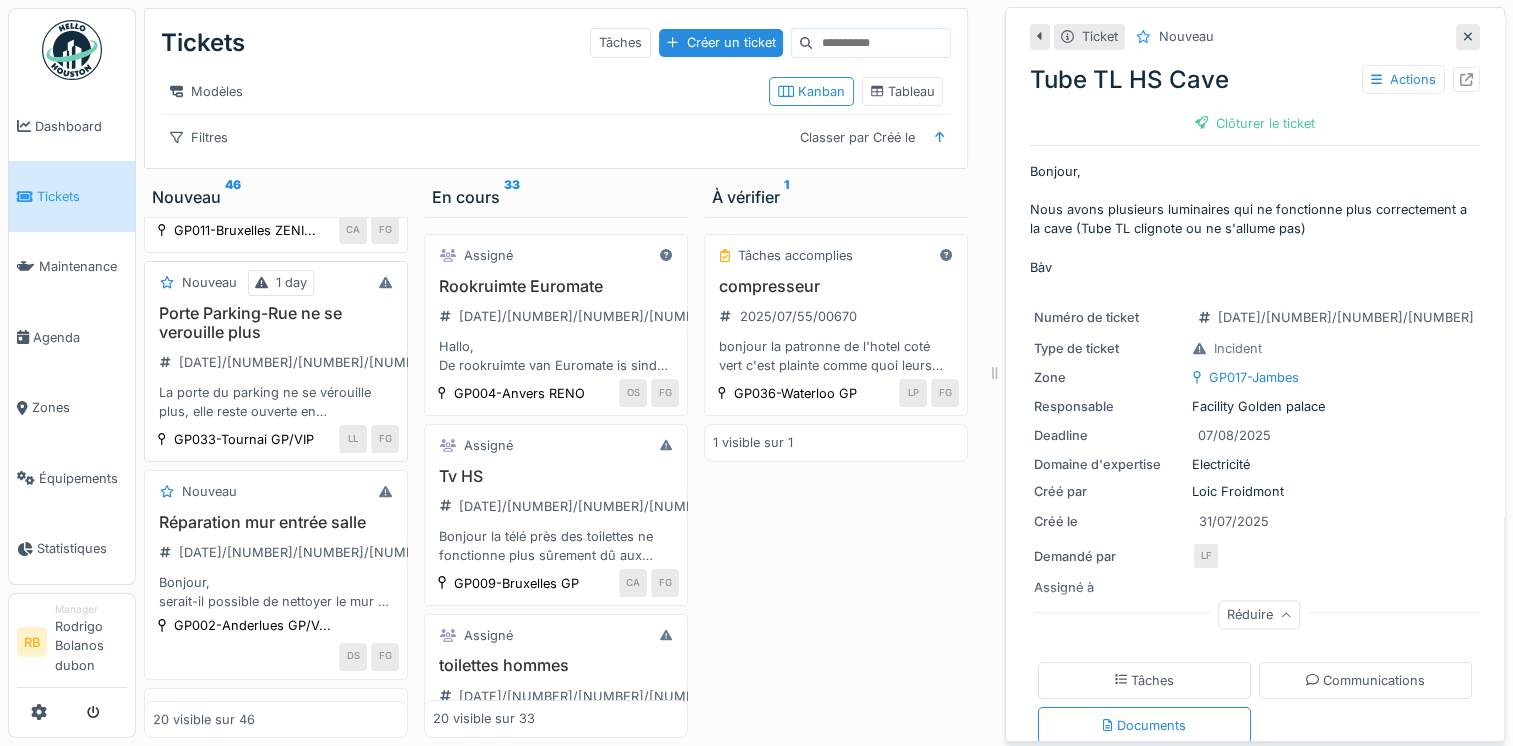 click on "Porte Parking-Rue ne se verouille plus 2025/08/55/00693 La porte du parking ne se vérouille plus, elle reste ouverte en permanence" at bounding box center [276, 363] 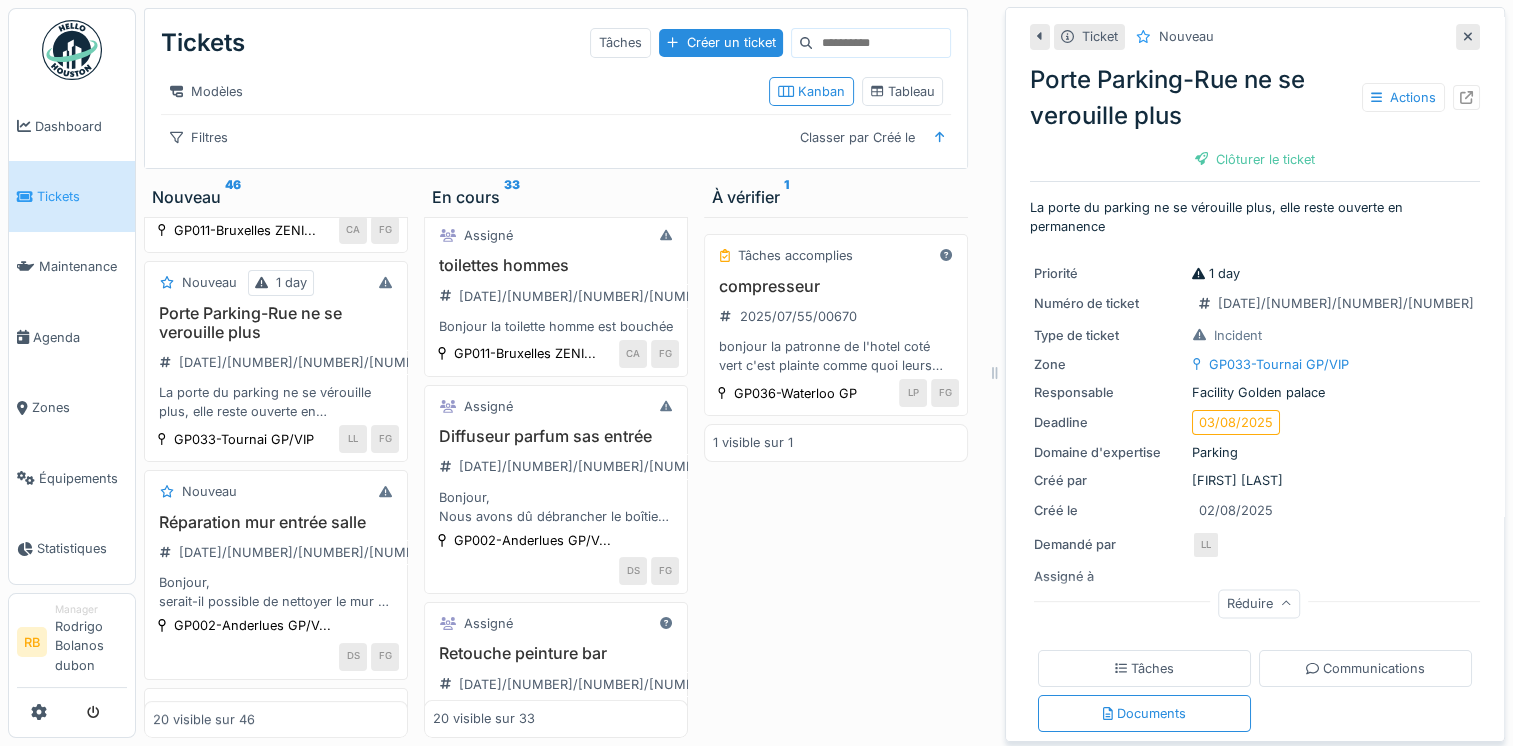 scroll, scrollTop: 400, scrollLeft: 0, axis: vertical 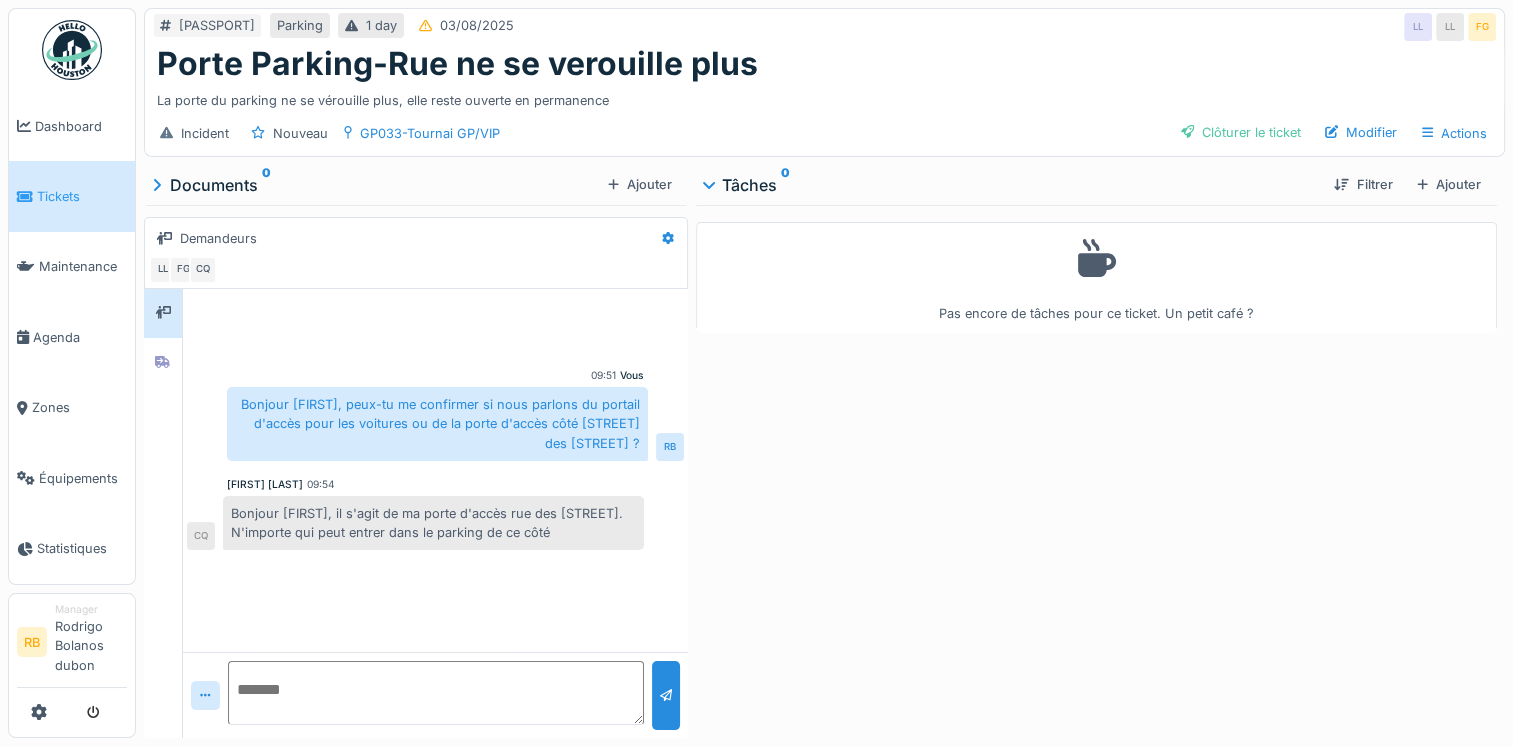 click at bounding box center (435, 693) 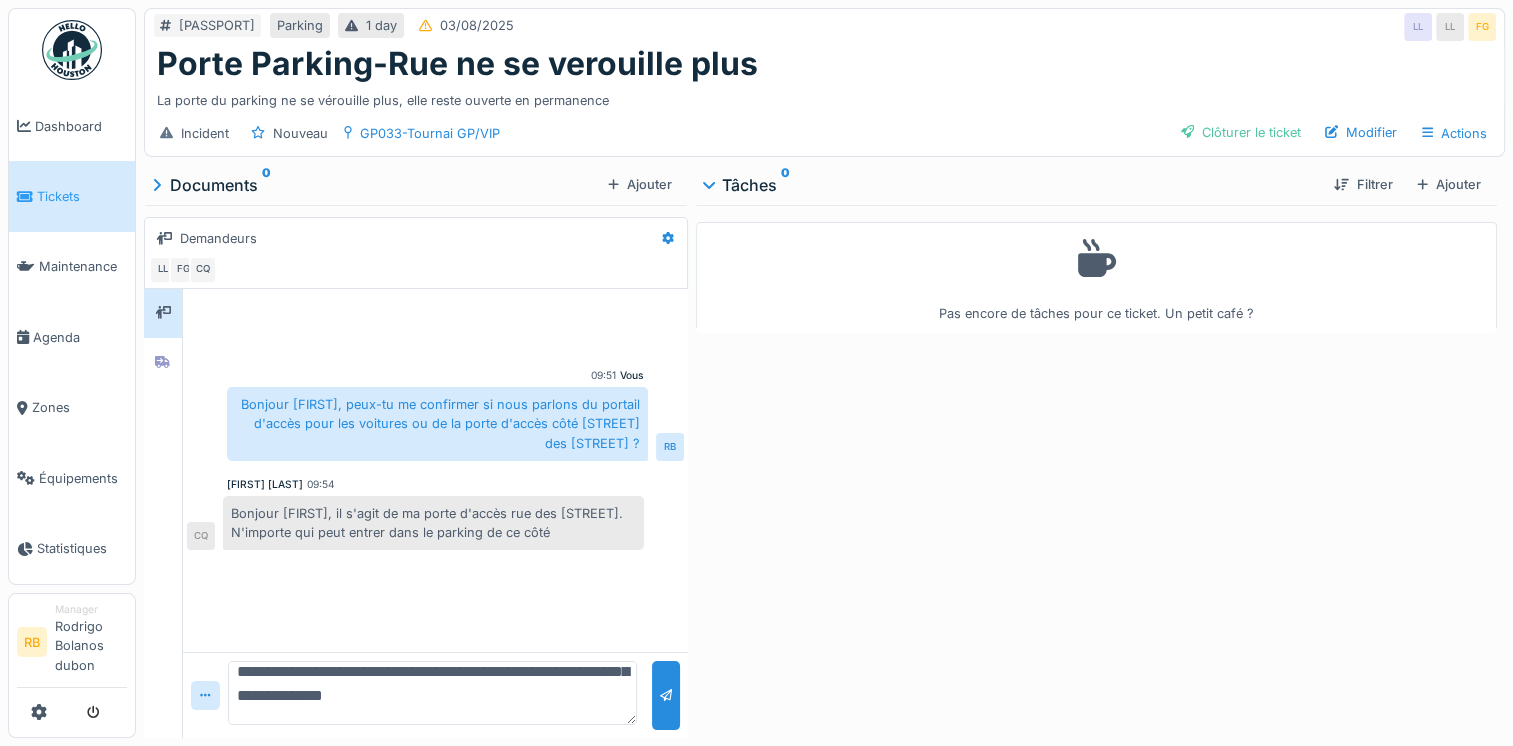 scroll, scrollTop: 0, scrollLeft: 0, axis: both 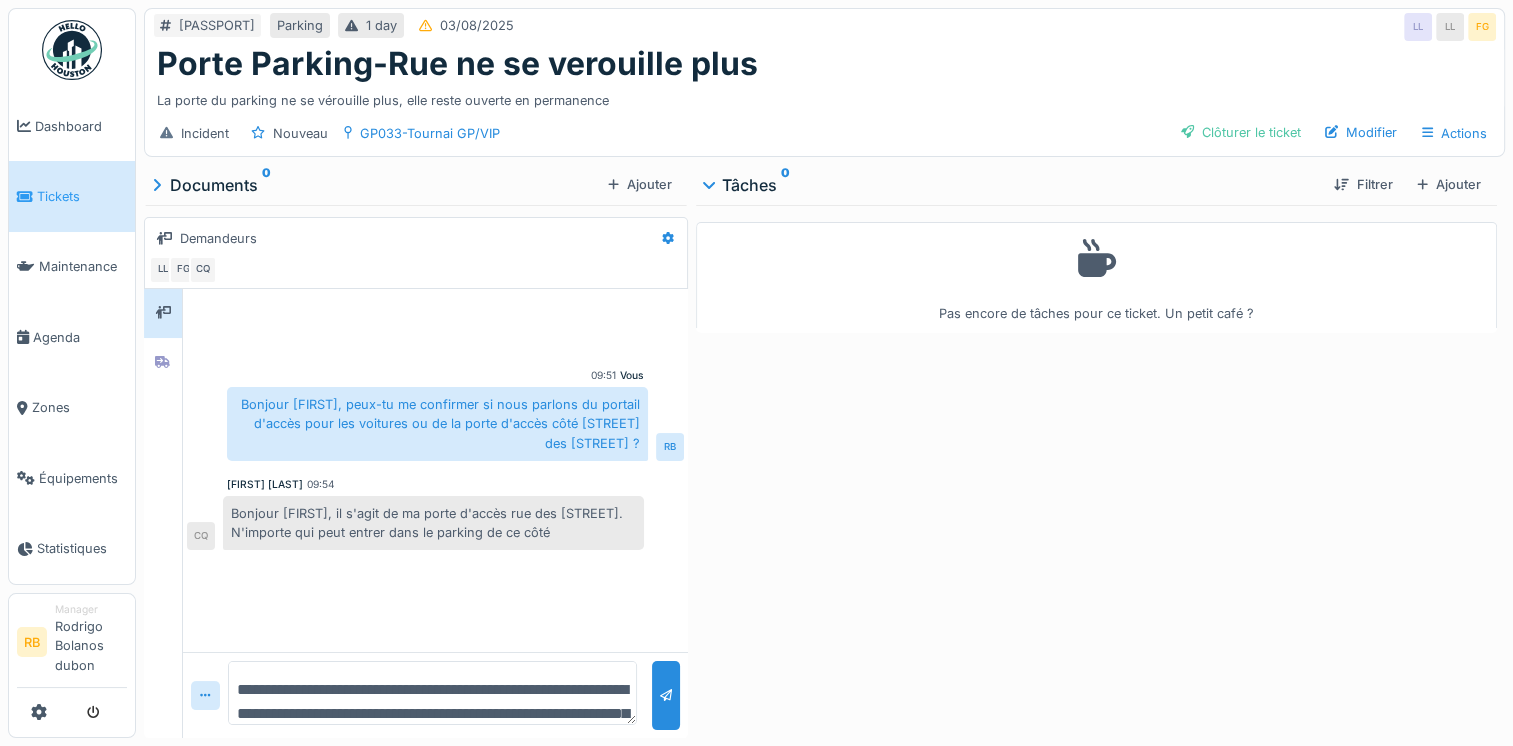 click on "**********" at bounding box center (432, 693) 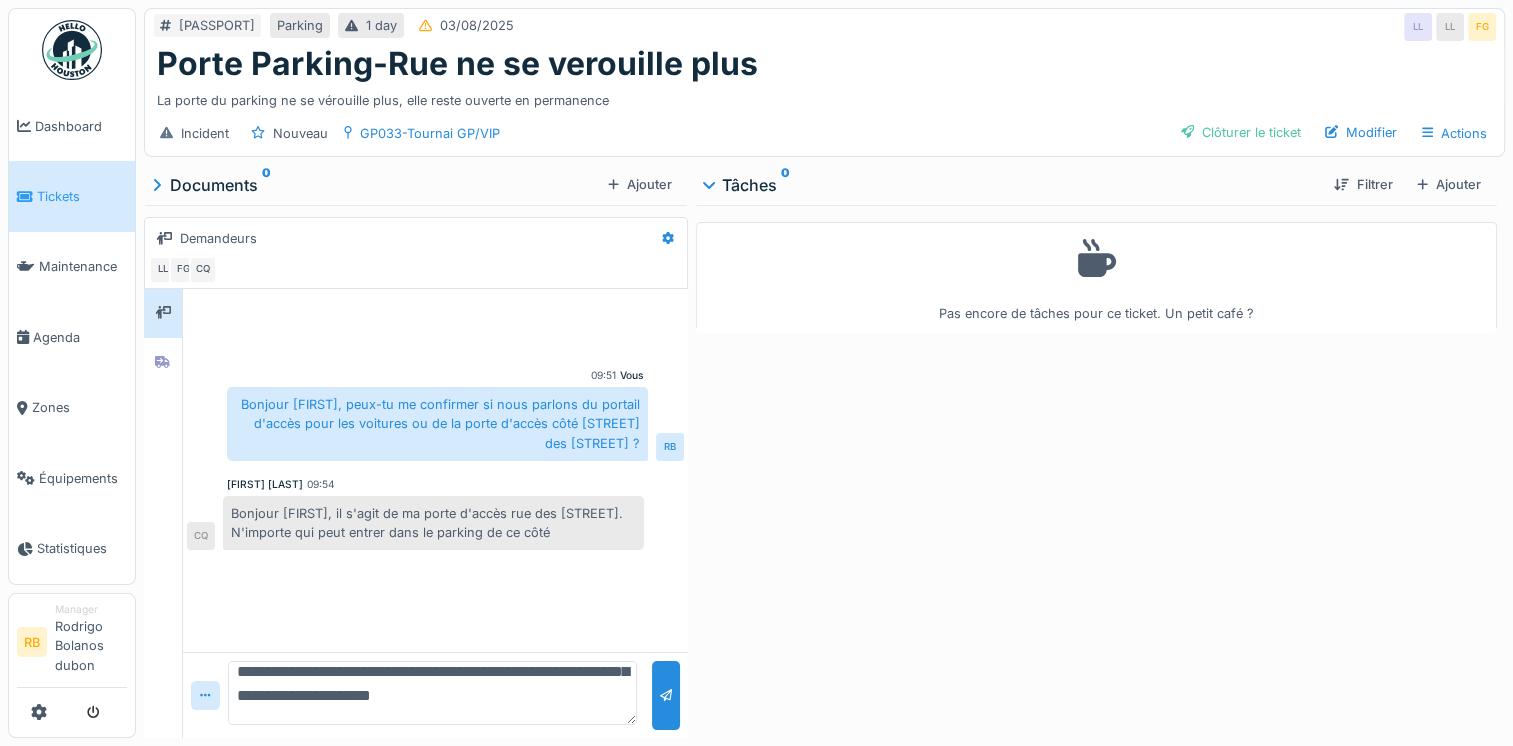 scroll, scrollTop: 59, scrollLeft: 0, axis: vertical 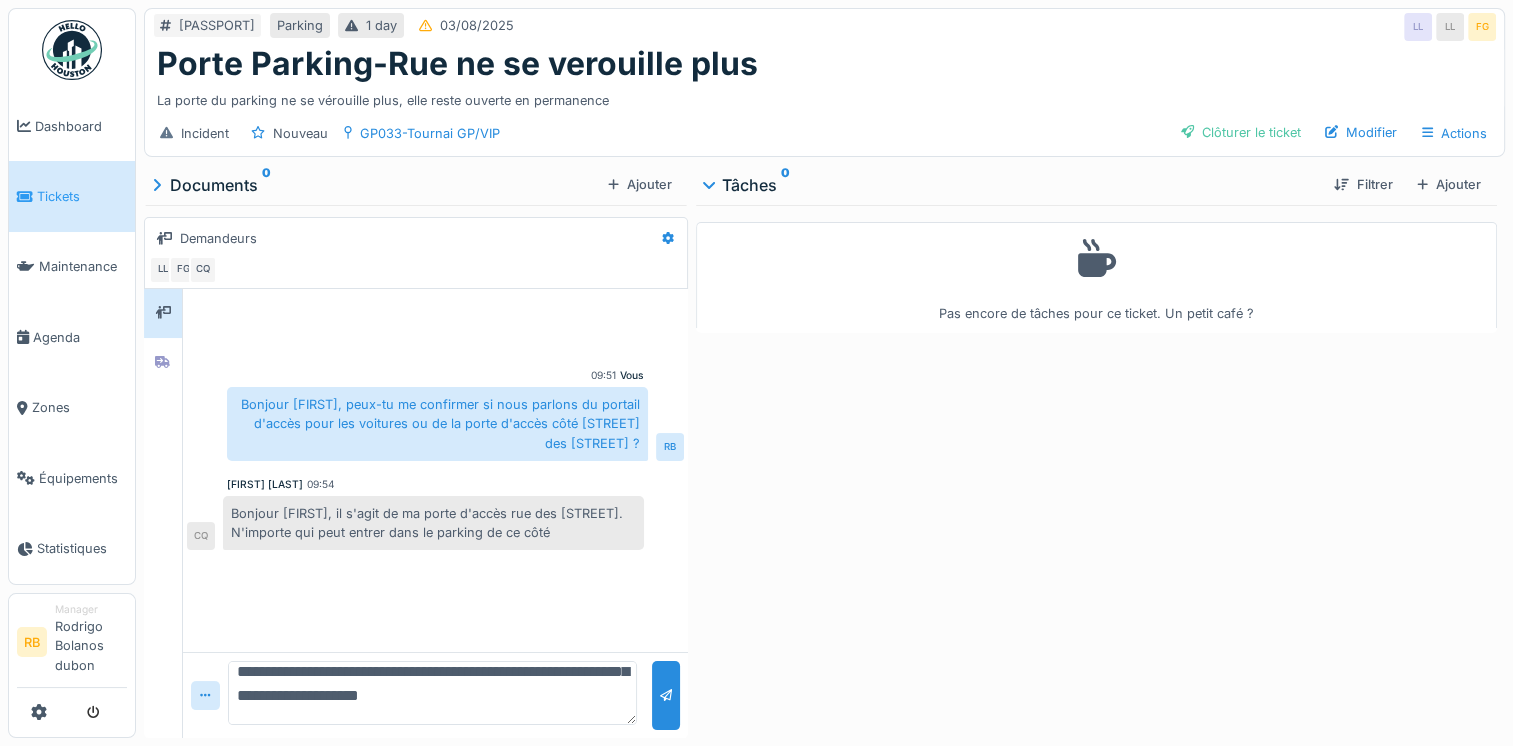 type on "**********" 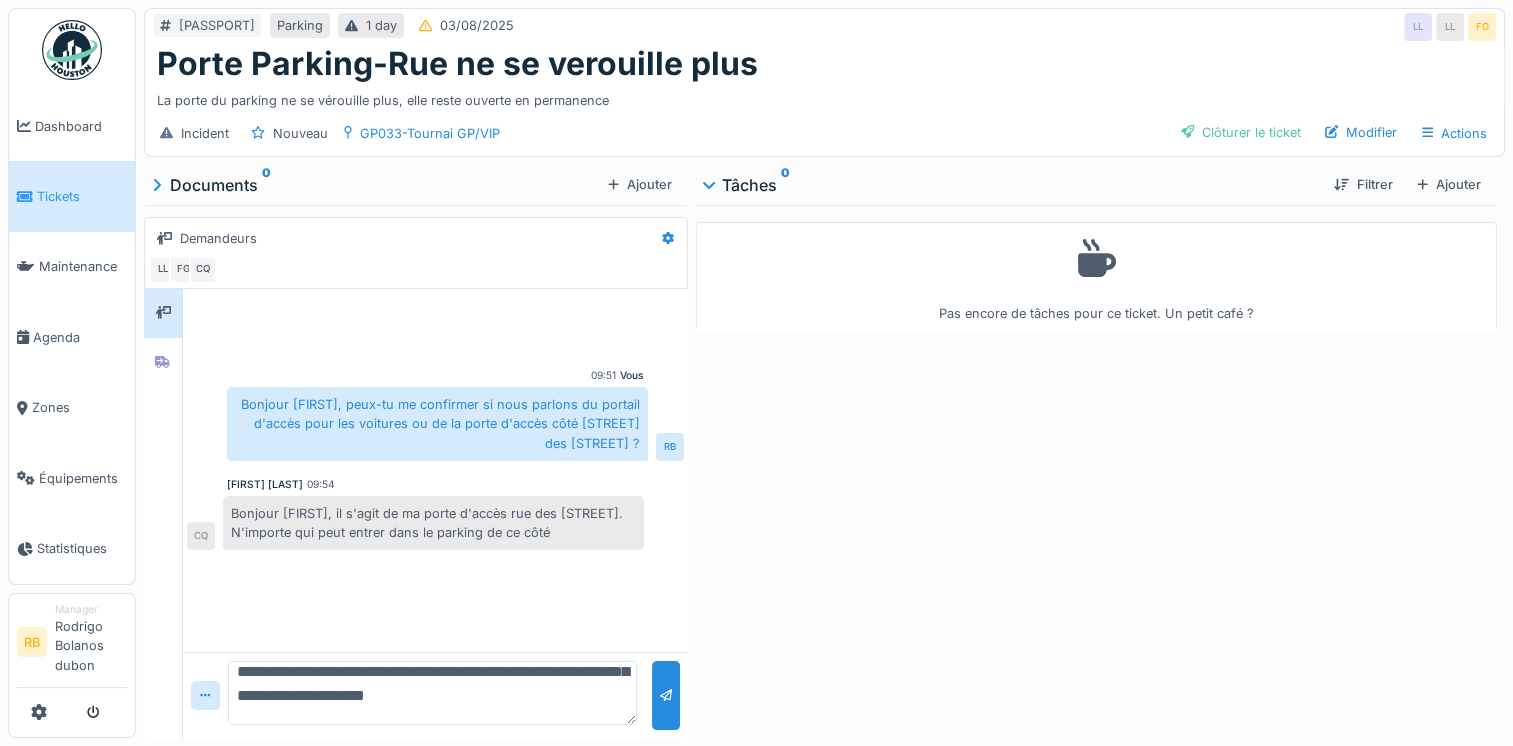 scroll, scrollTop: 0, scrollLeft: 0, axis: both 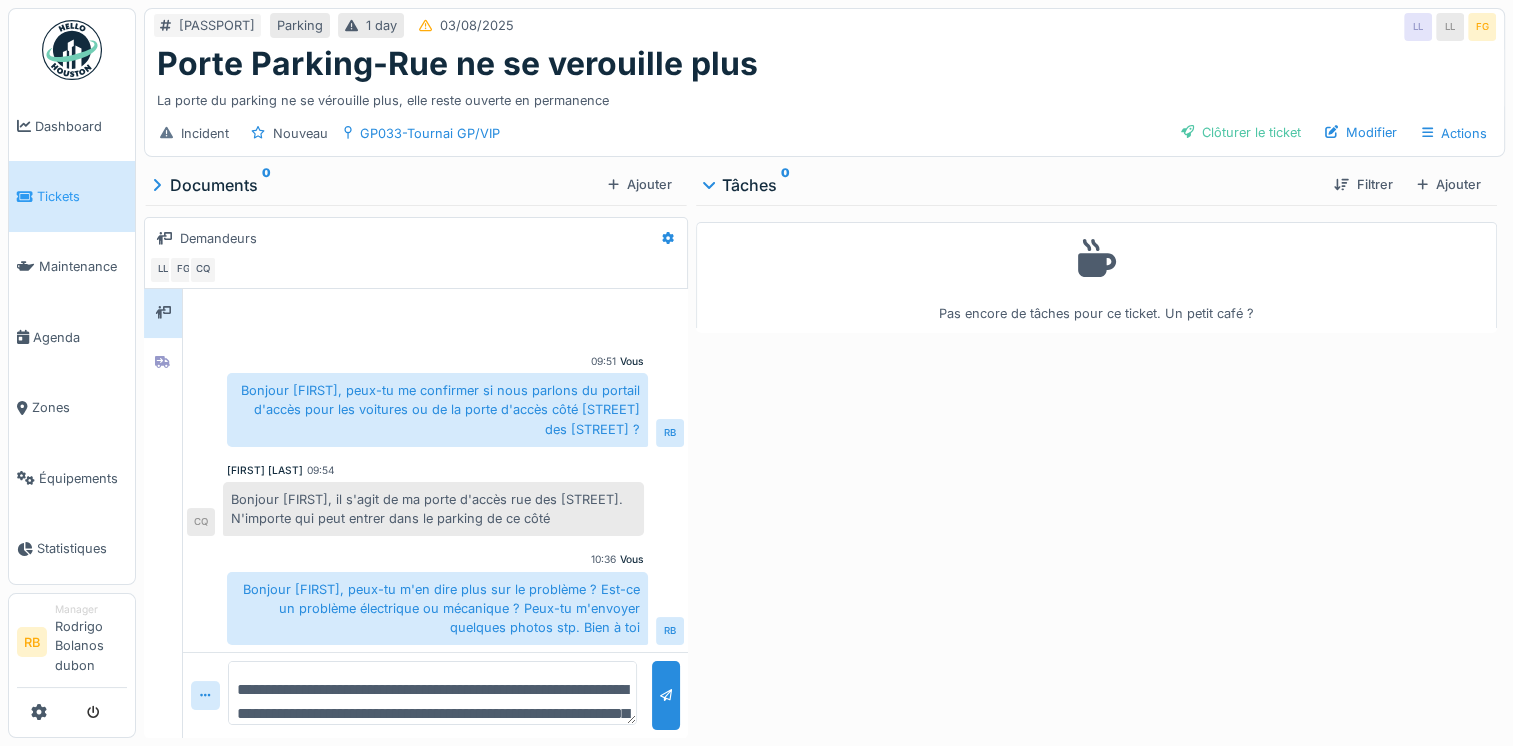 type 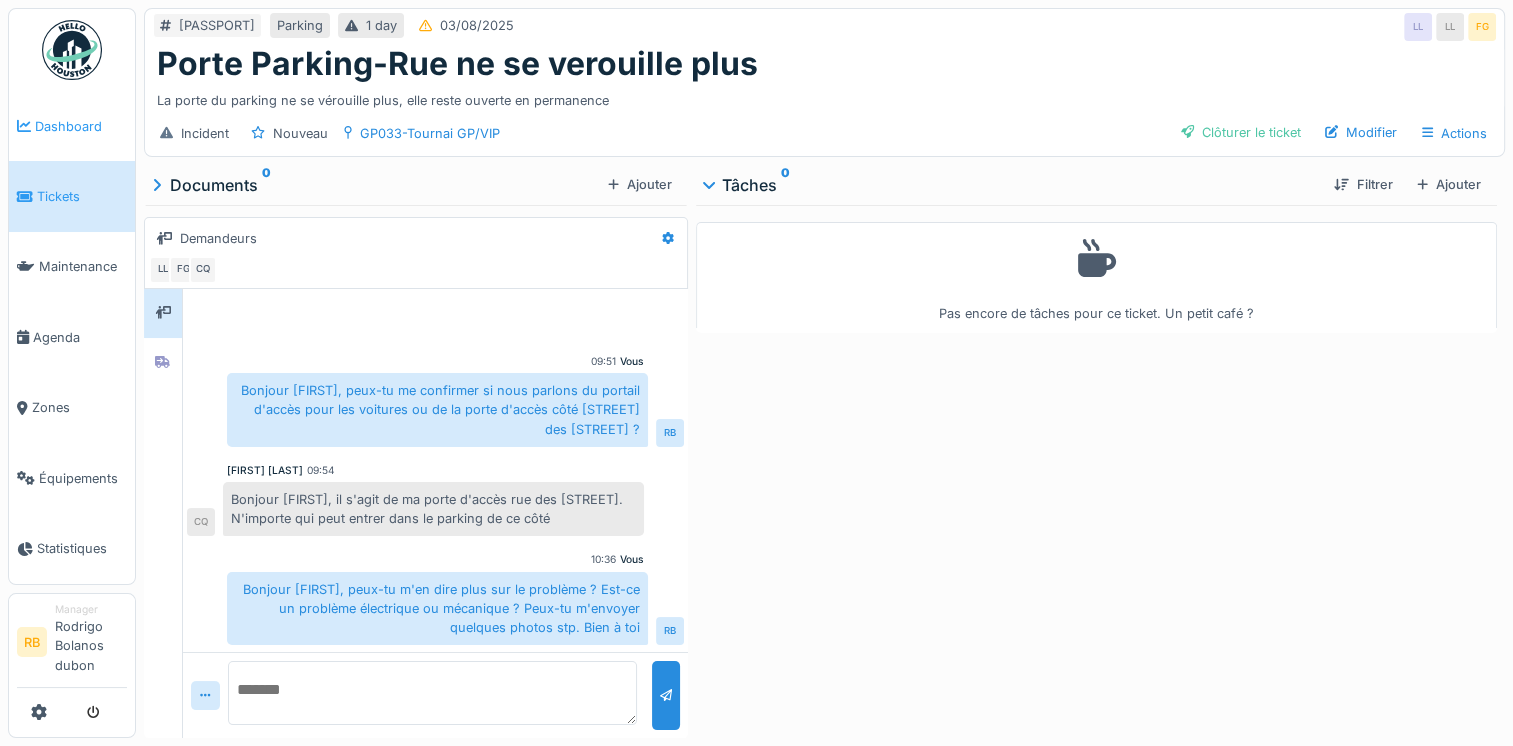 click on "Dashboard" at bounding box center (72, 126) 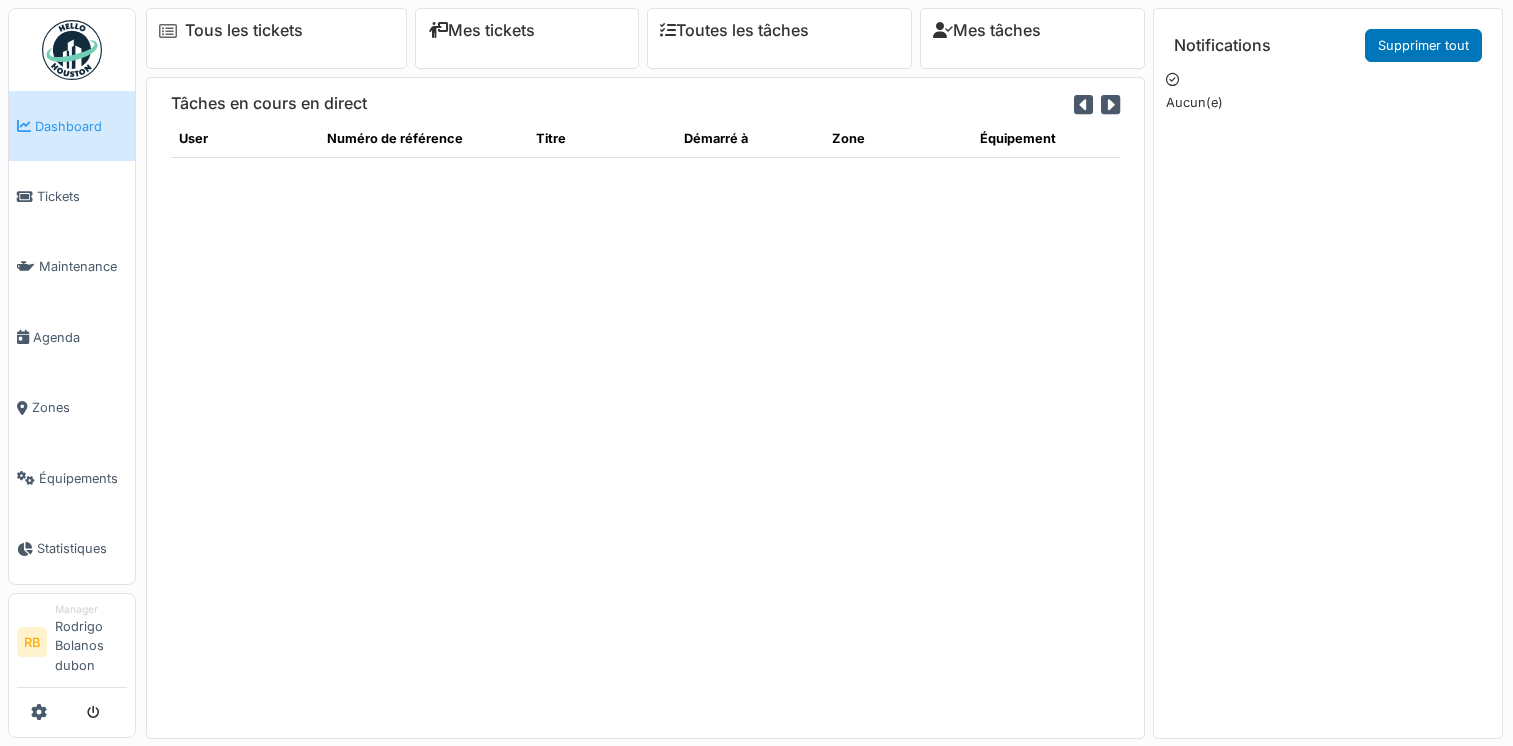 scroll, scrollTop: 0, scrollLeft: 0, axis: both 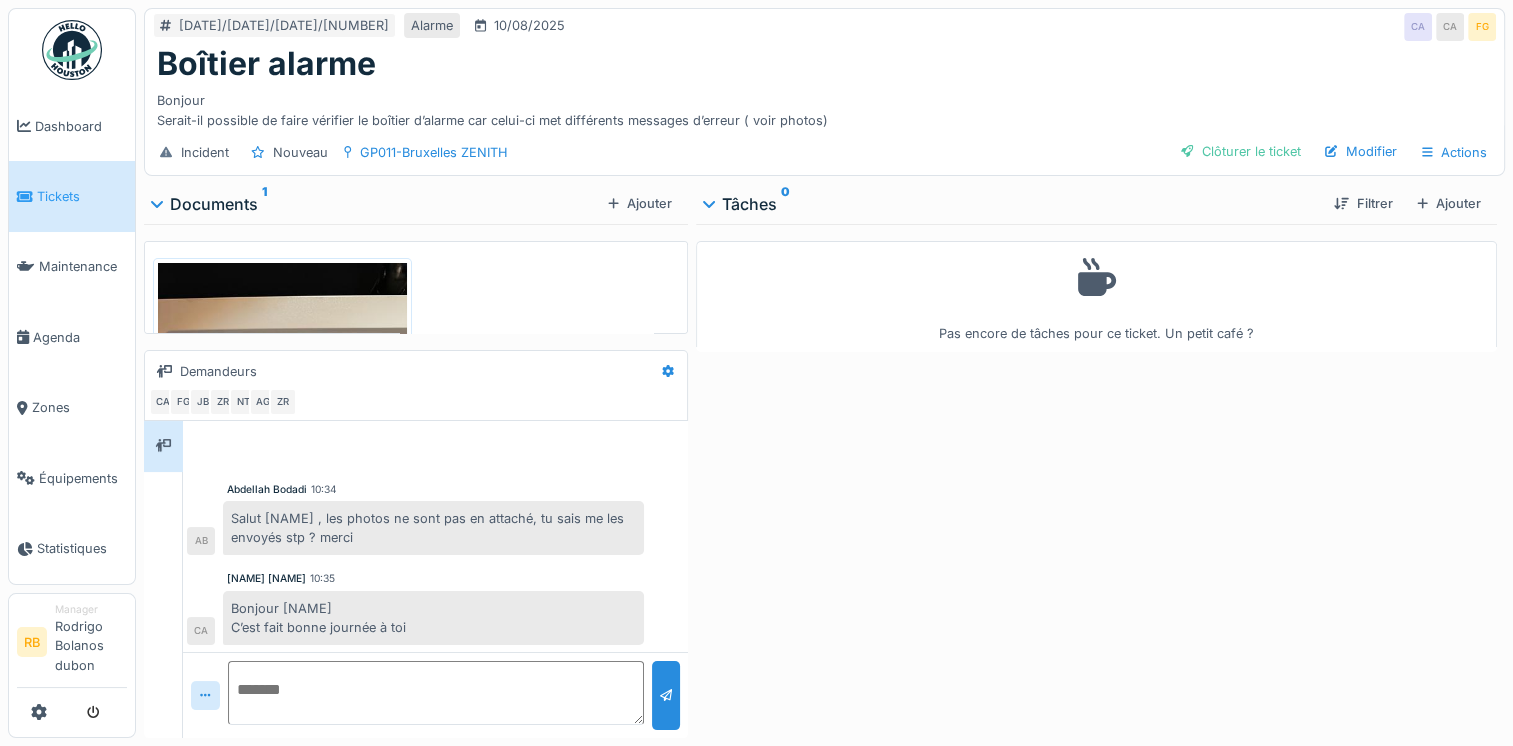 click at bounding box center [282, 429] 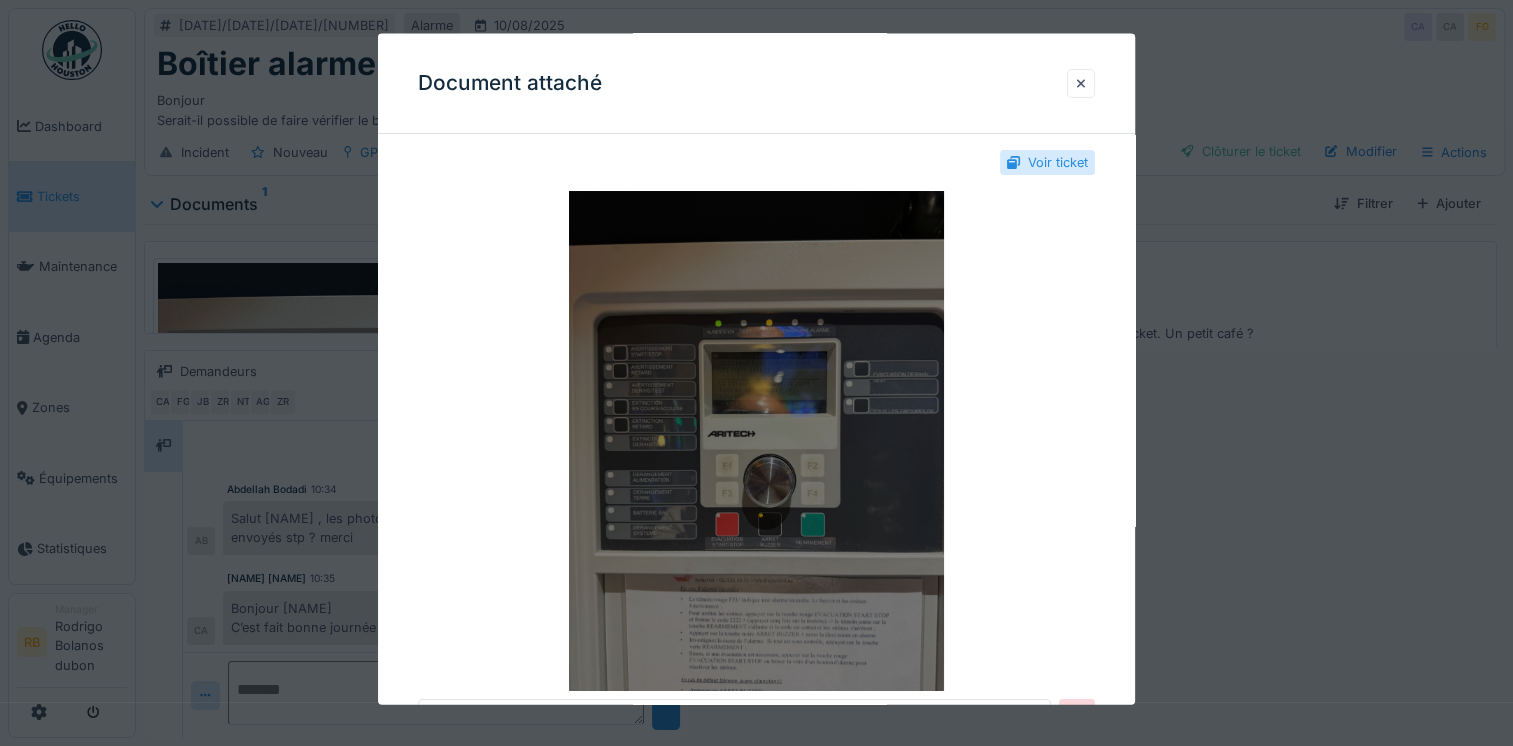 scroll, scrollTop: 14, scrollLeft: 0, axis: vertical 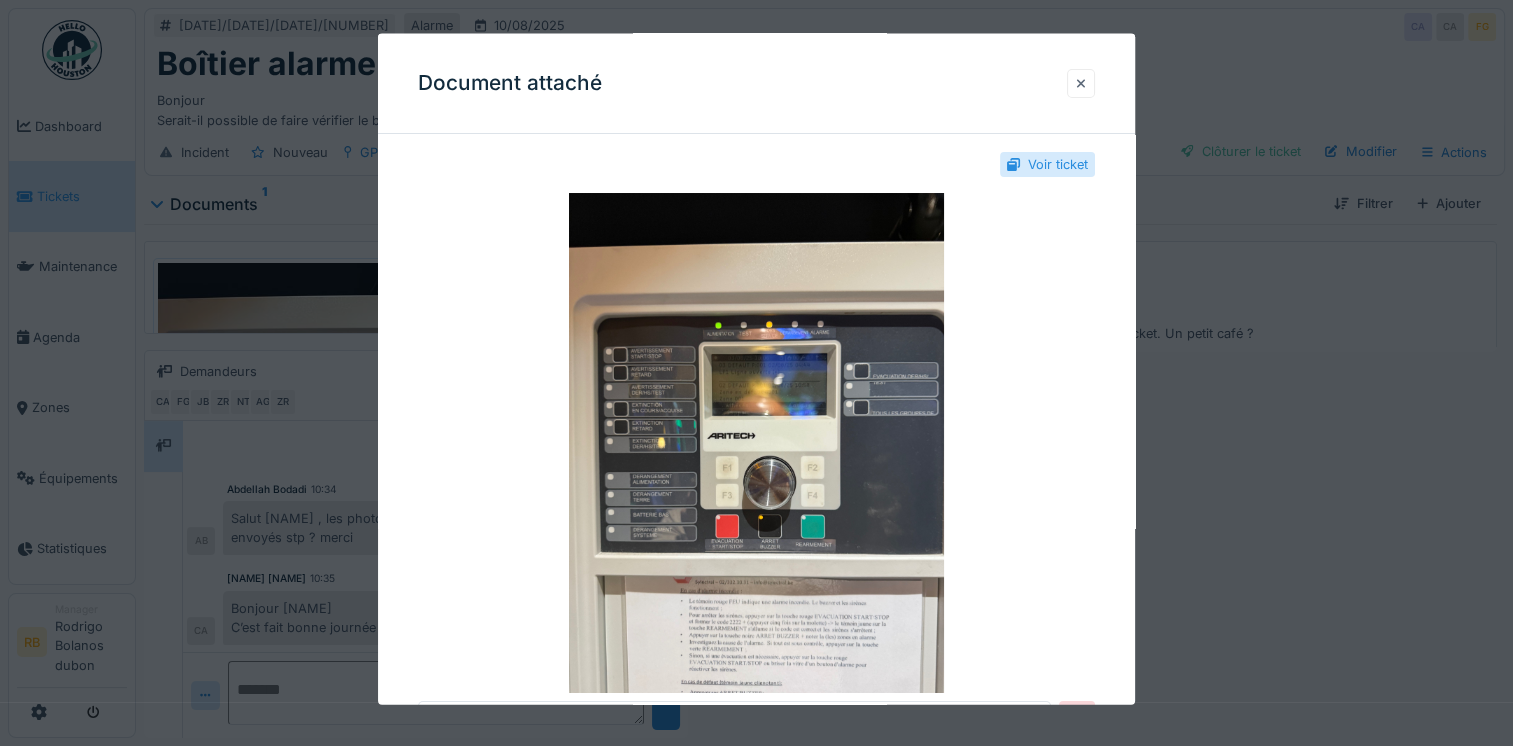 click at bounding box center [1081, 82] 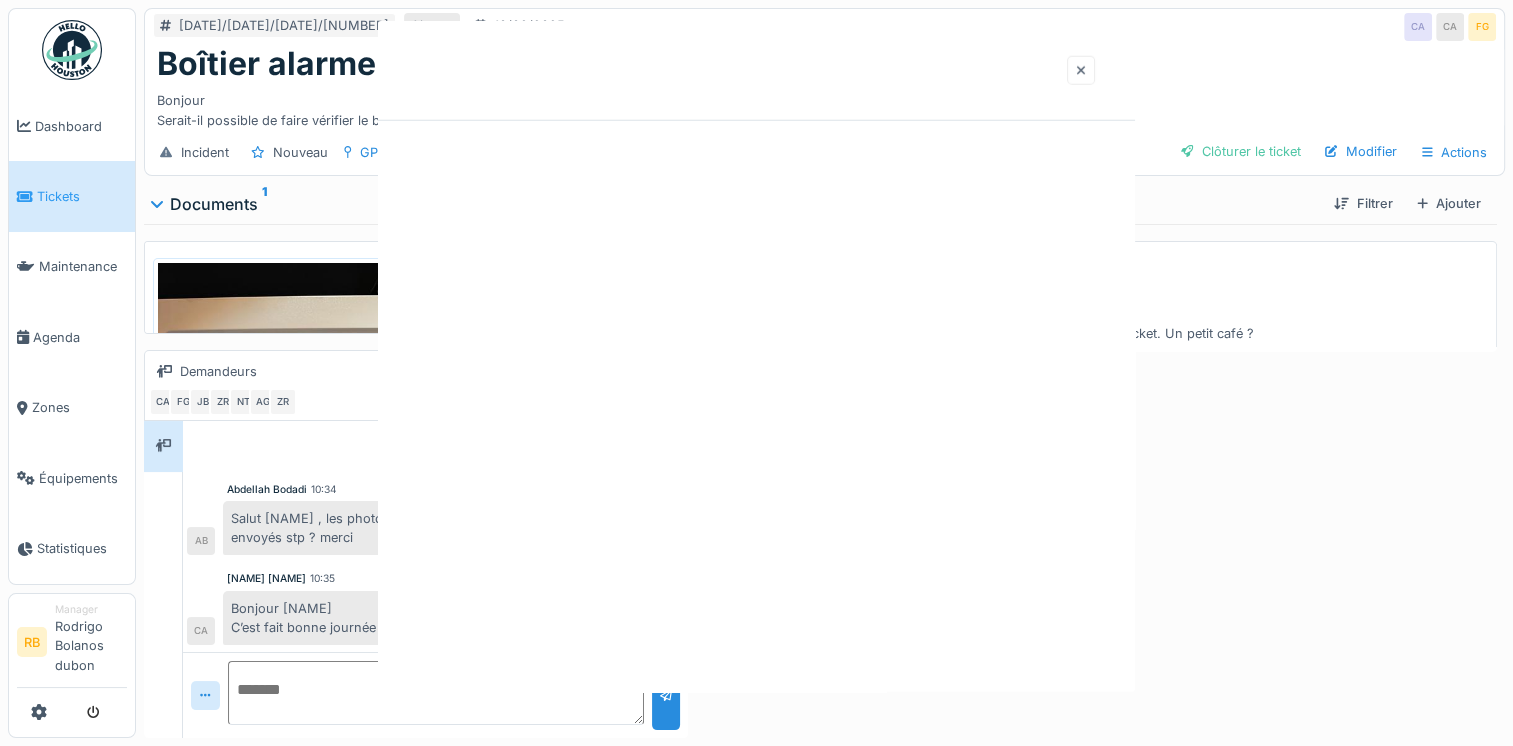 scroll, scrollTop: 0, scrollLeft: 0, axis: both 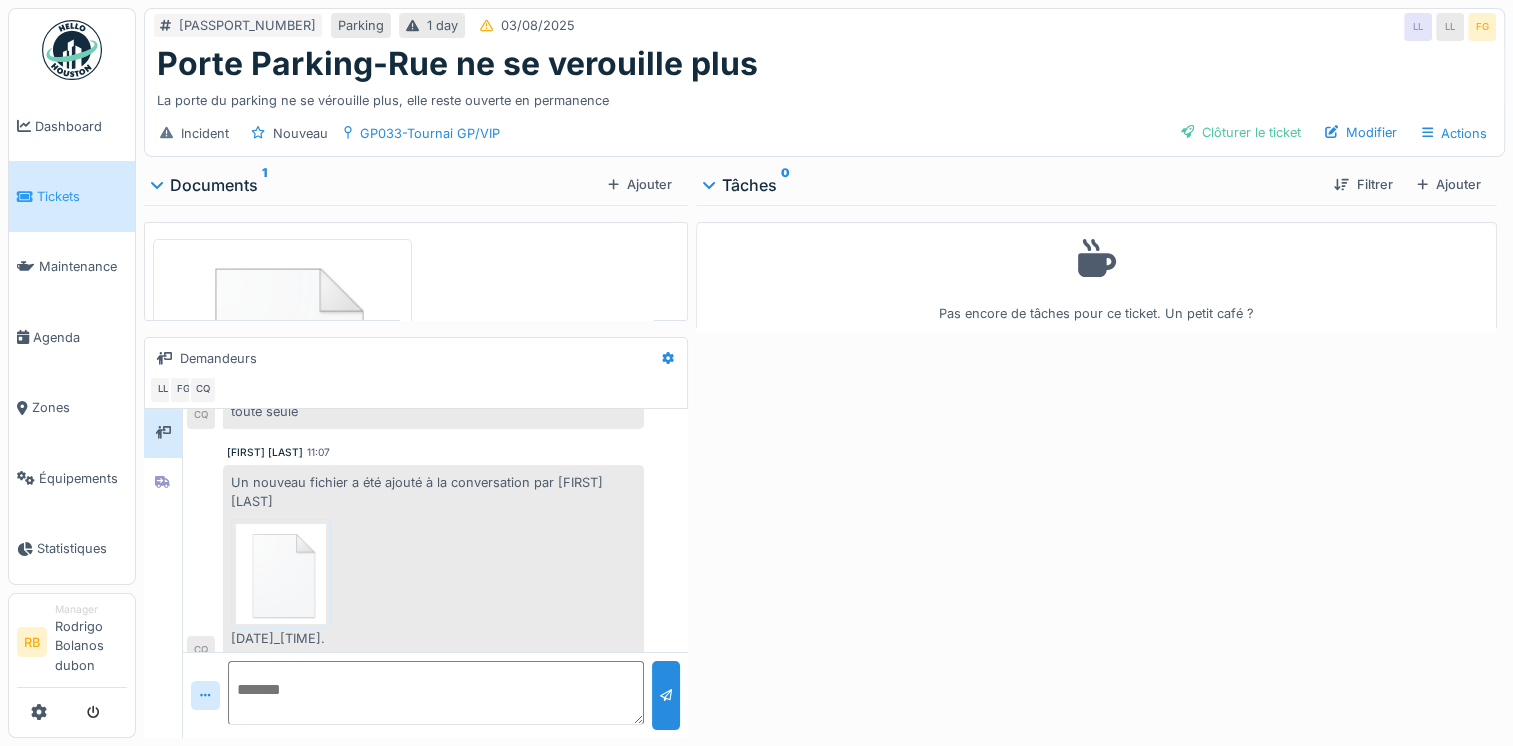 click at bounding box center (282, 363) 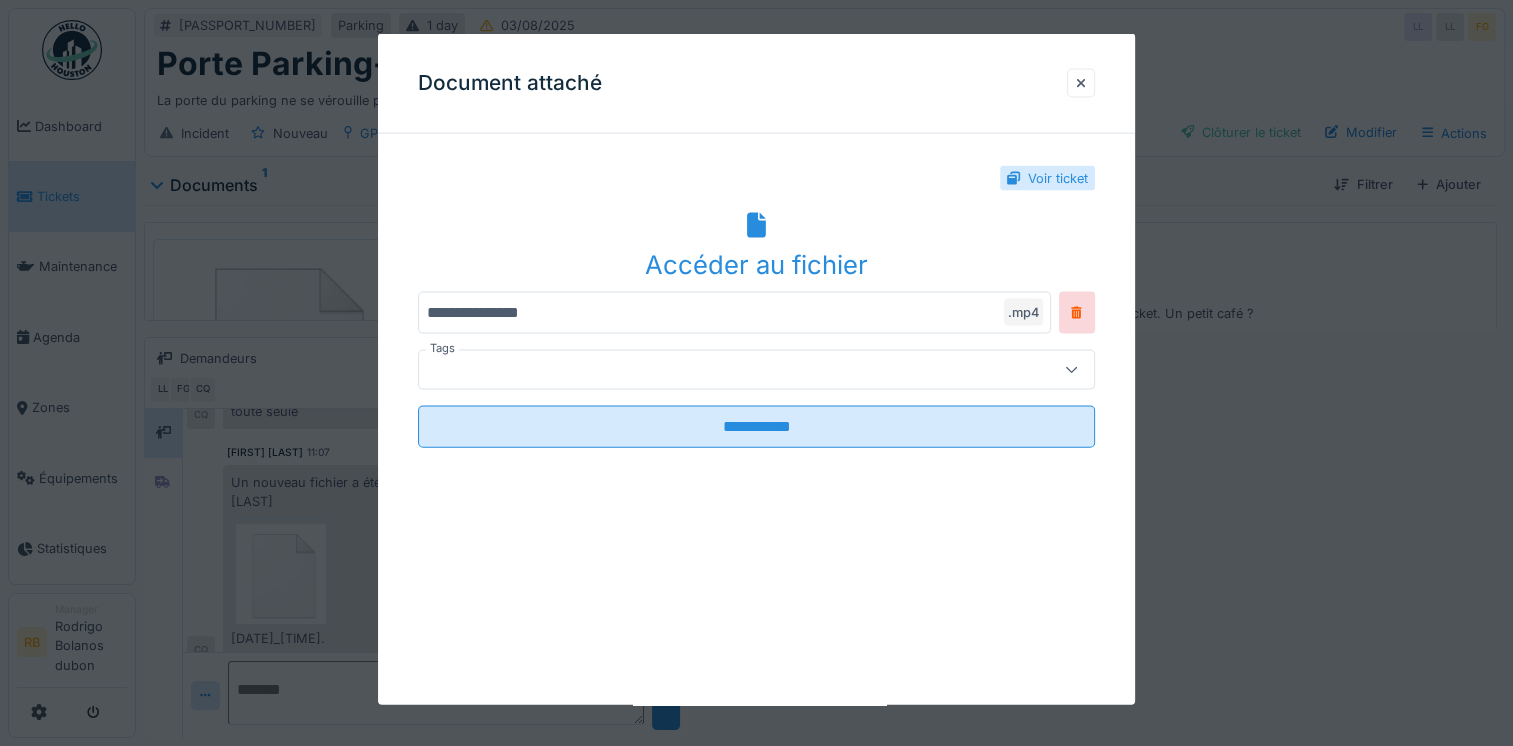 click on "Accéder au fichier" at bounding box center (756, 264) 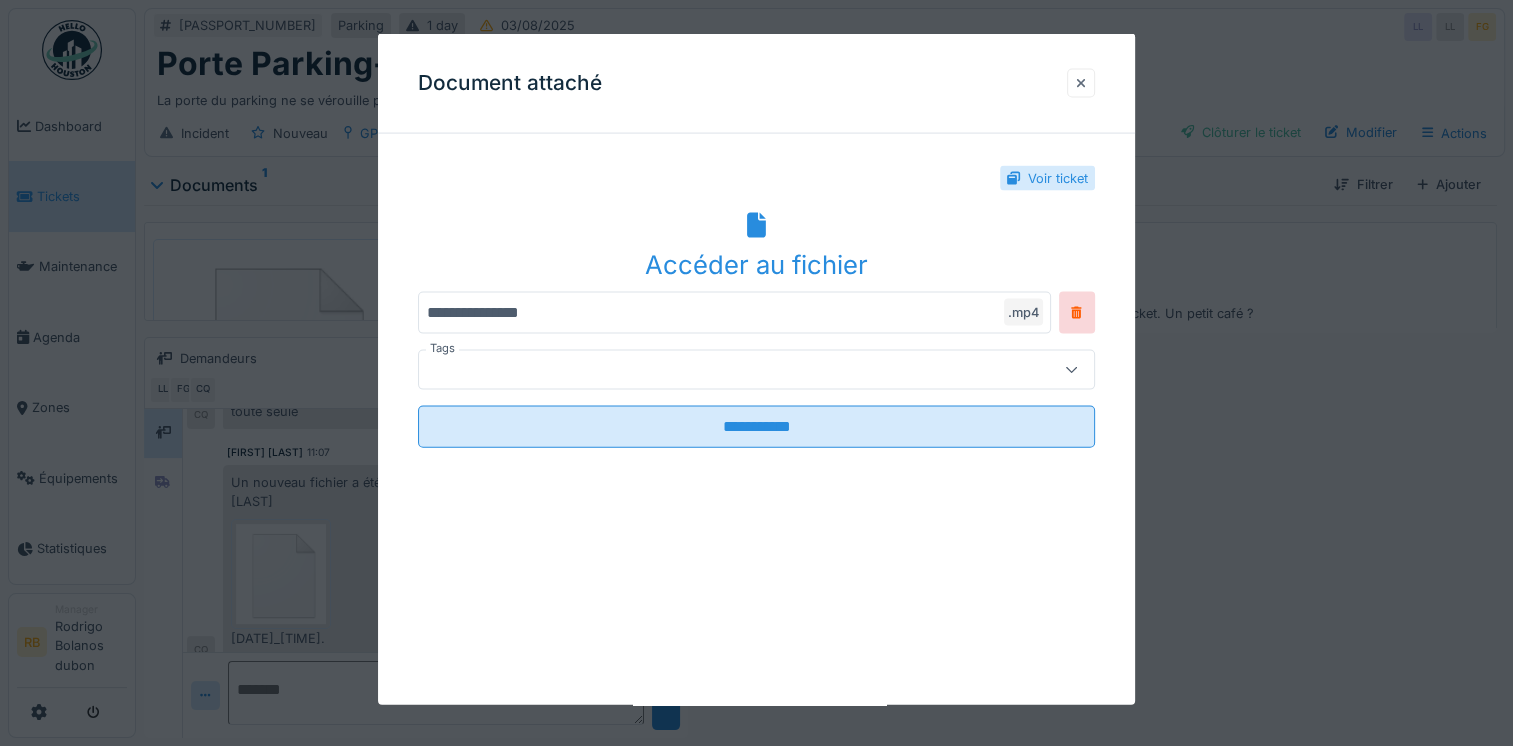 click at bounding box center [1081, 82] 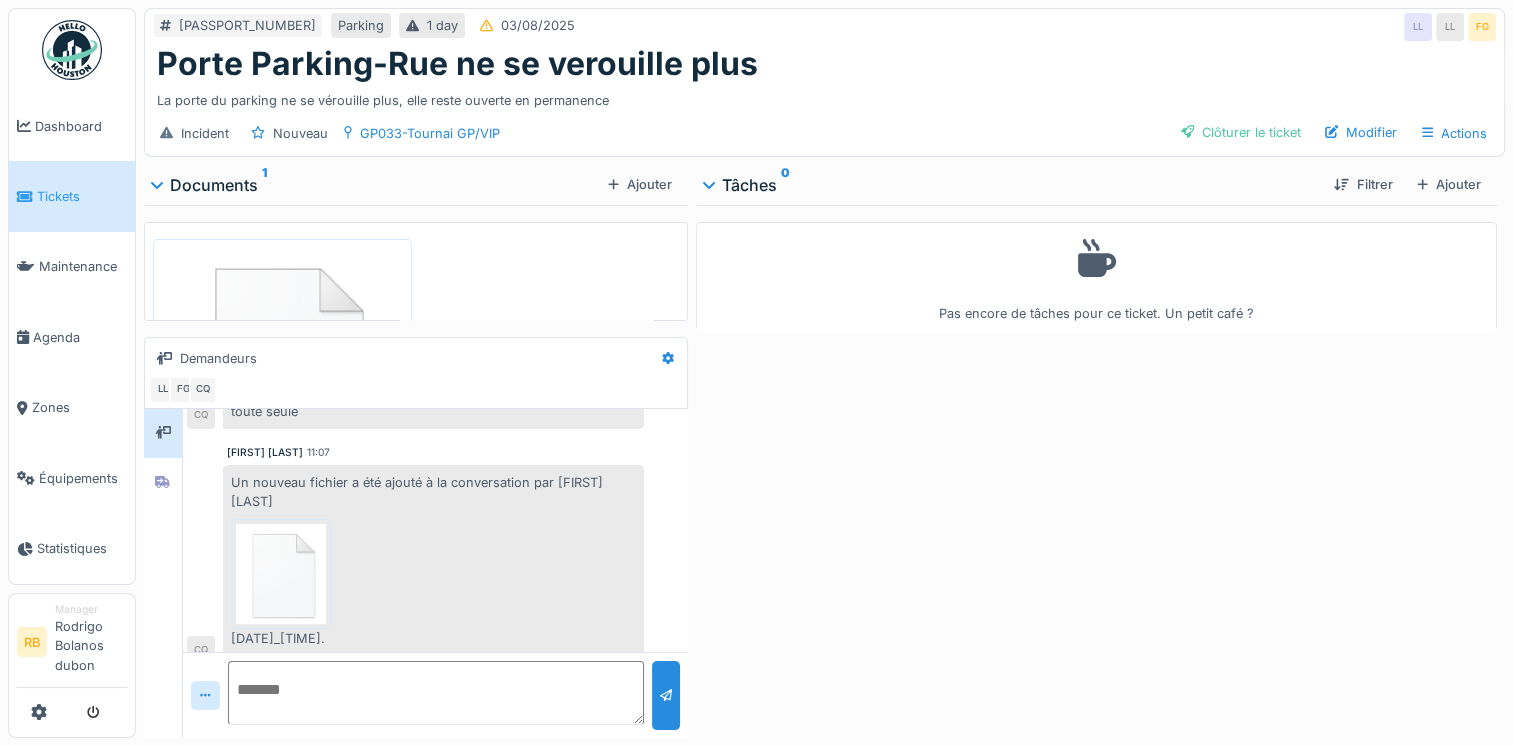 drag, startPoint x: 1461, startPoint y: 0, endPoint x: 260, endPoint y: 282, distance: 1233.6632 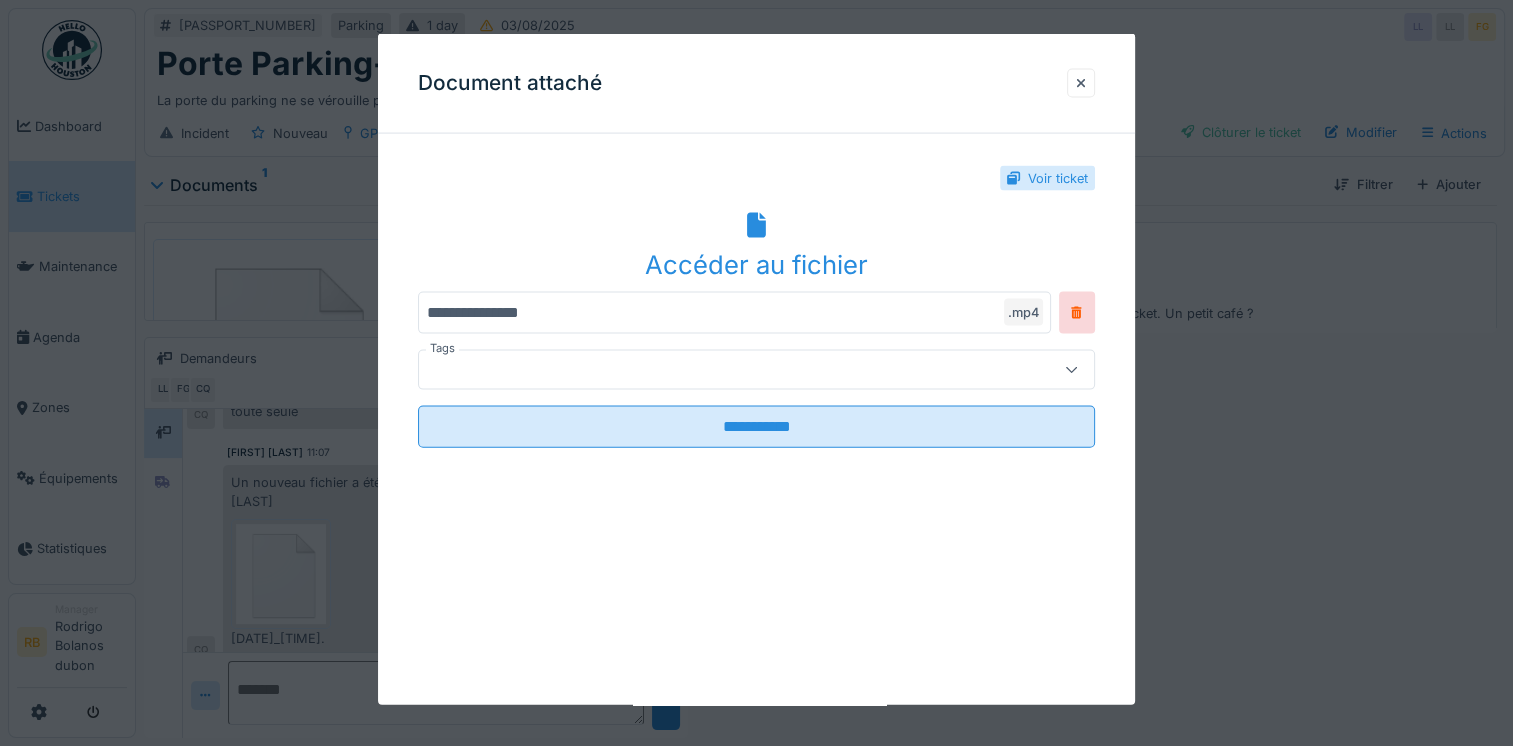 click on "Accéder au fichier" at bounding box center [756, 245] 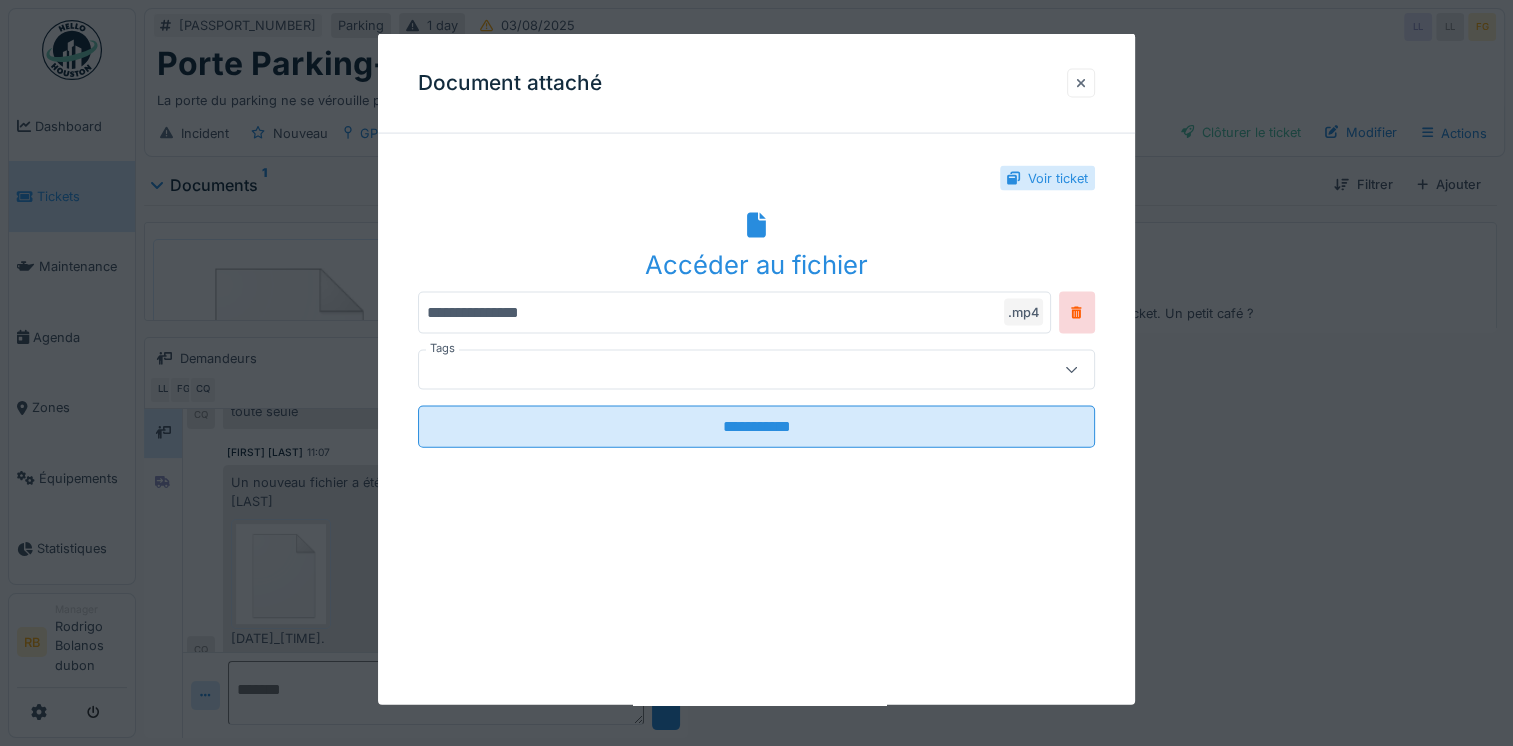 click at bounding box center [1081, 82] 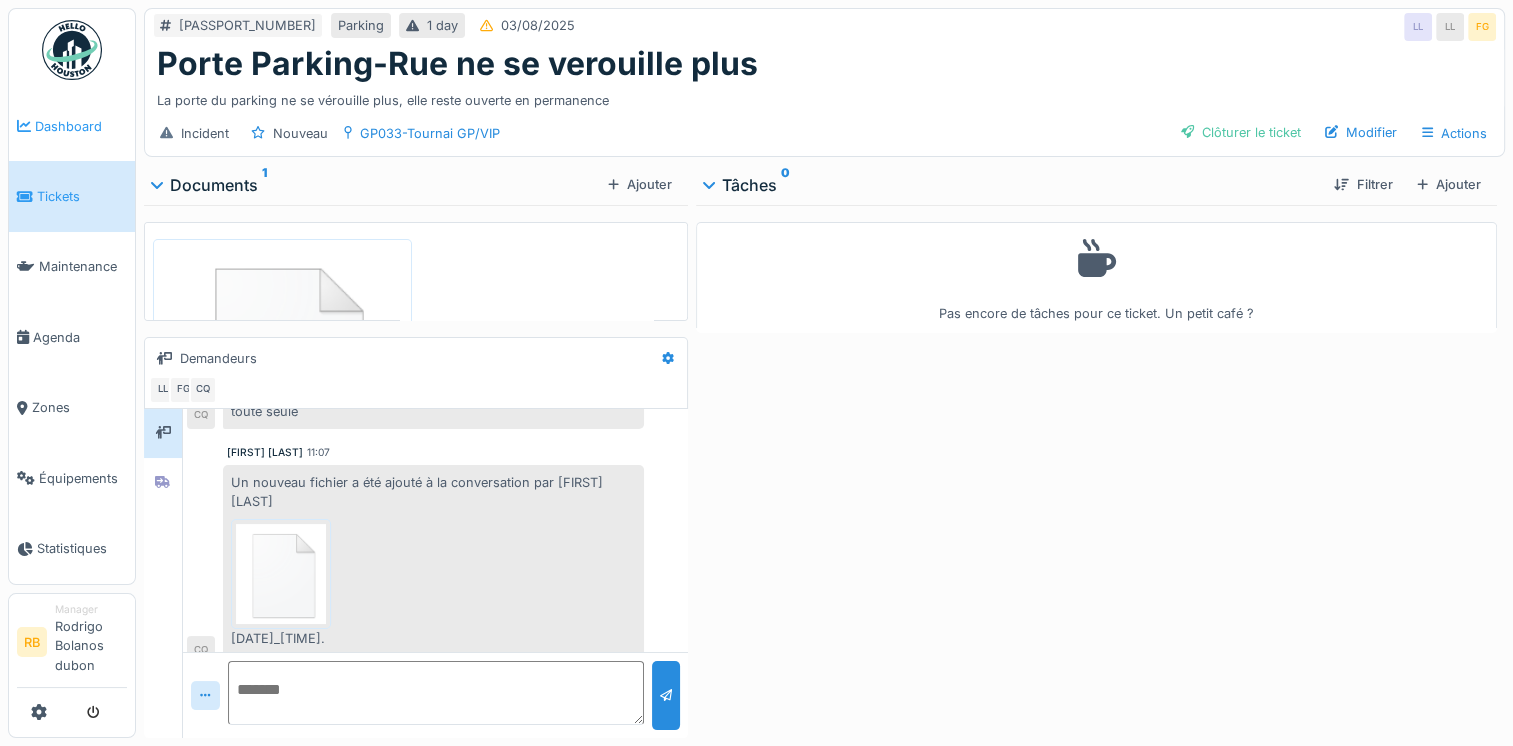 click on "Dashboard" at bounding box center [81, 126] 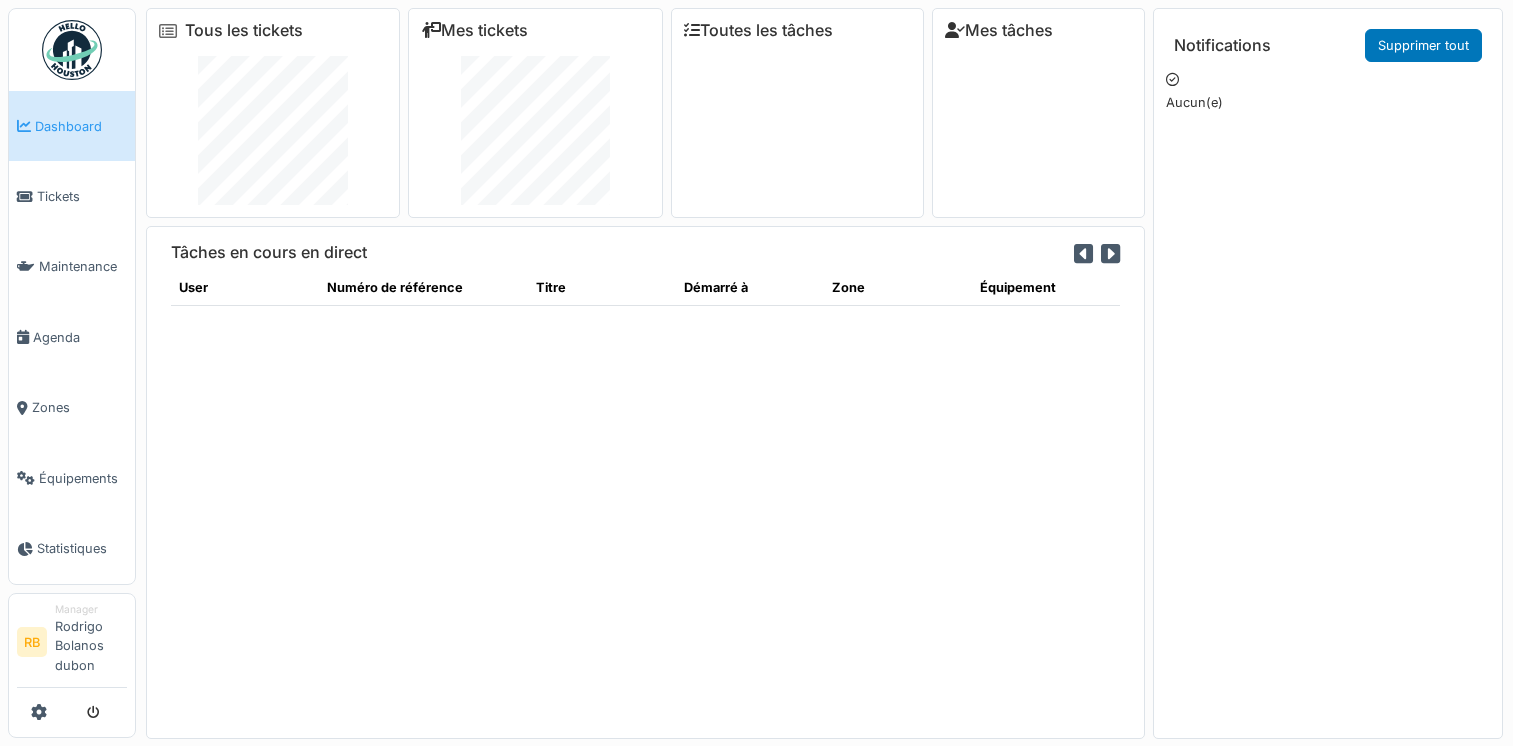 scroll, scrollTop: 0, scrollLeft: 0, axis: both 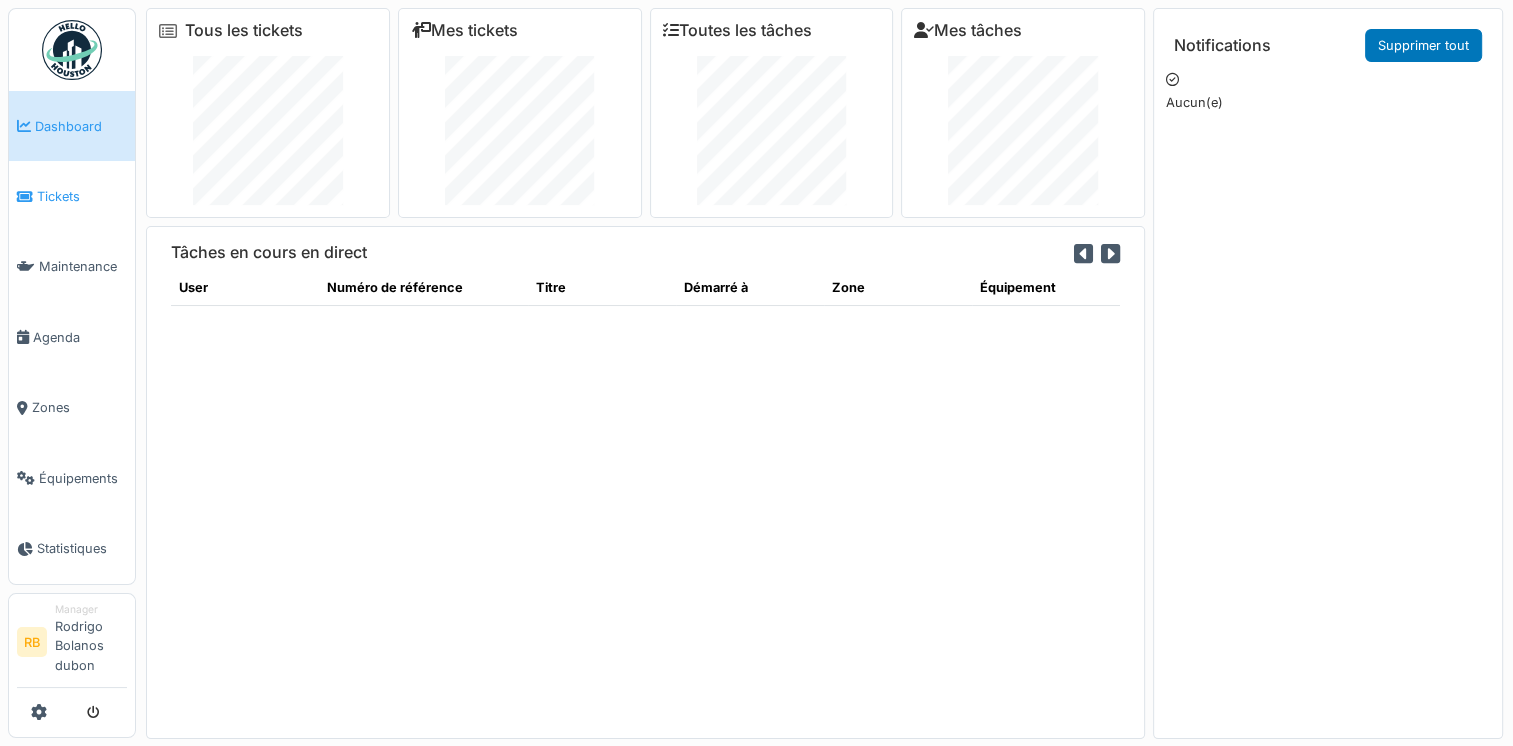 click on "Tickets" at bounding box center (72, 196) 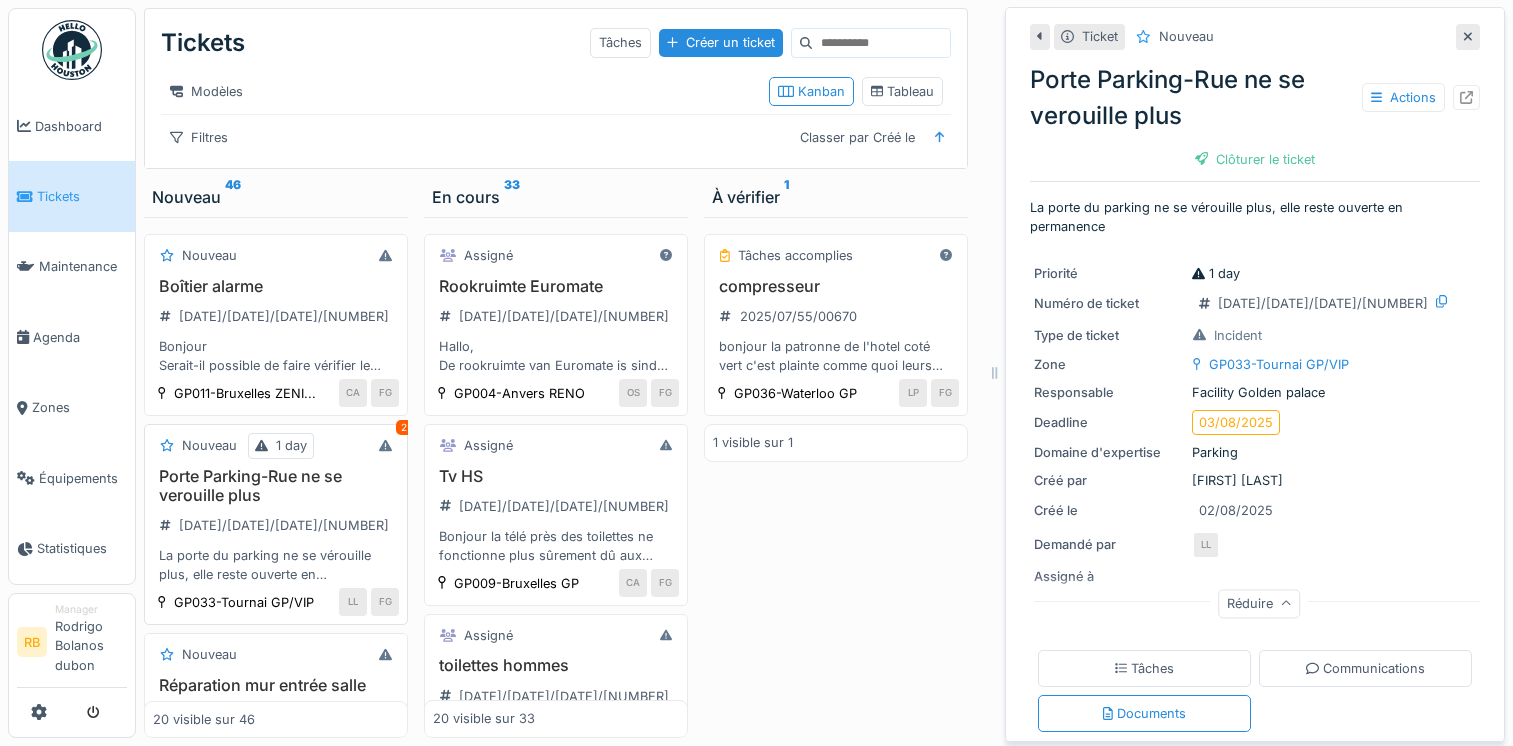 scroll, scrollTop: 15, scrollLeft: 0, axis: vertical 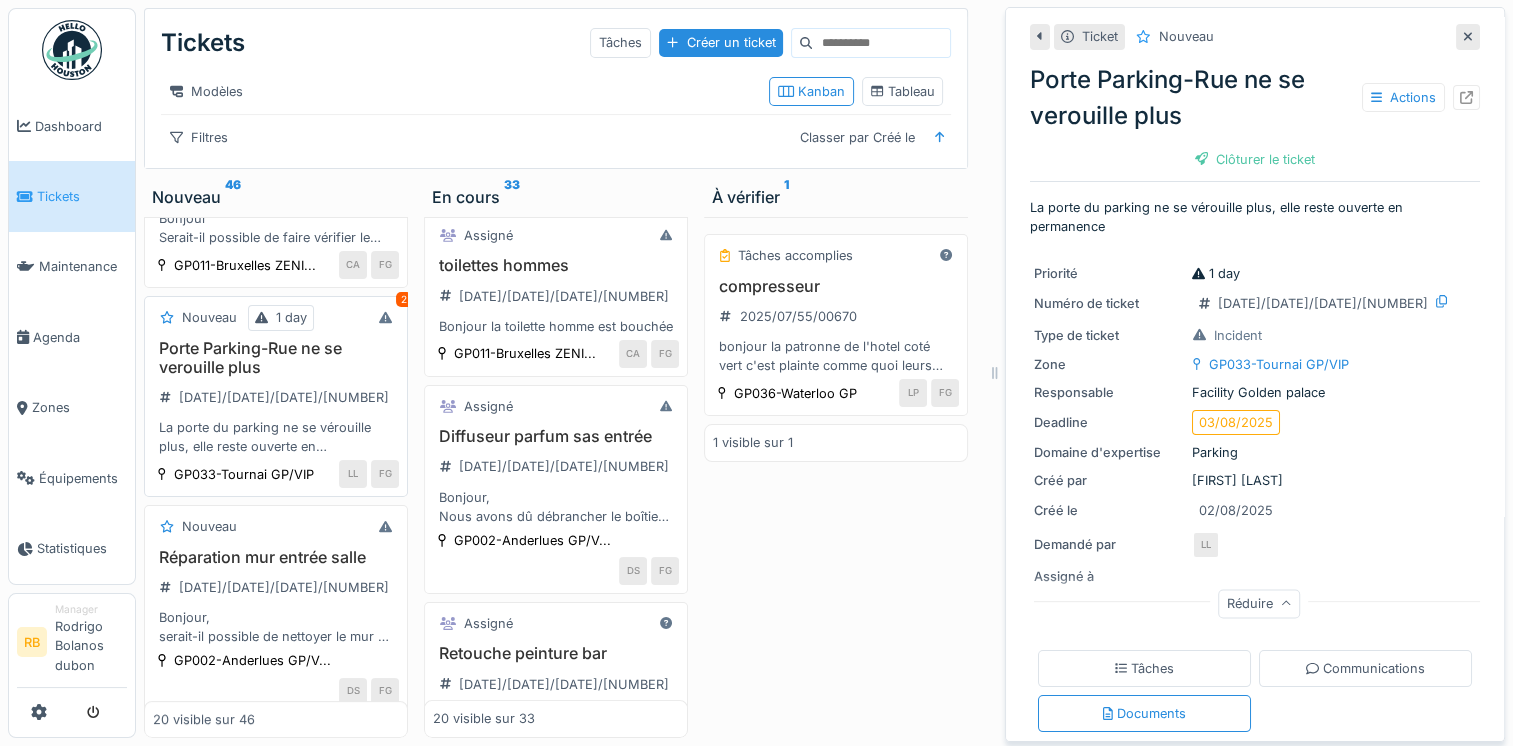 click on "Porte Parking-Rue ne se verouille plus [DATE]/[DATE]/[DATE]/[NUMBER] La porte du parking ne se vérouille plus, elle reste ouverte en permanence" at bounding box center [276, 398] 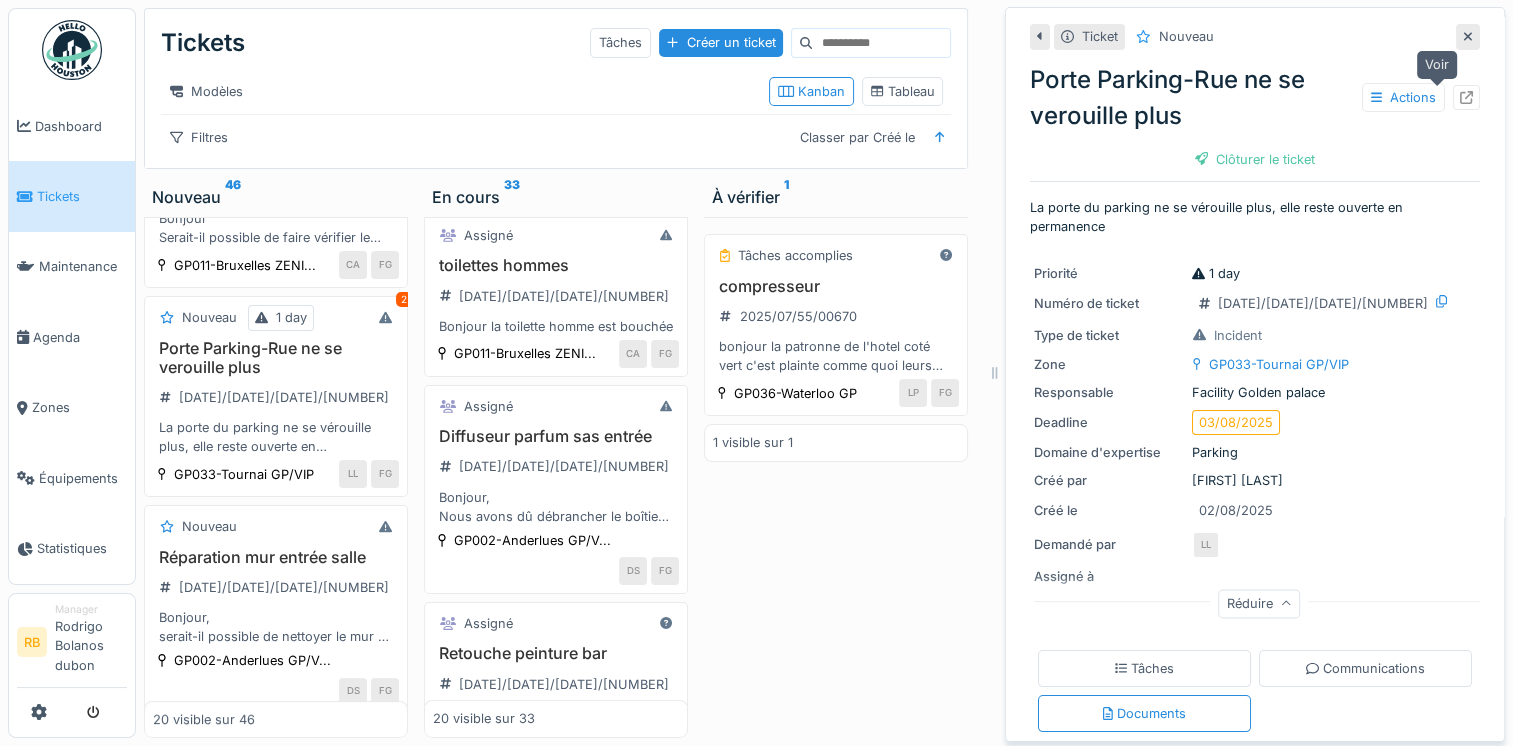 click 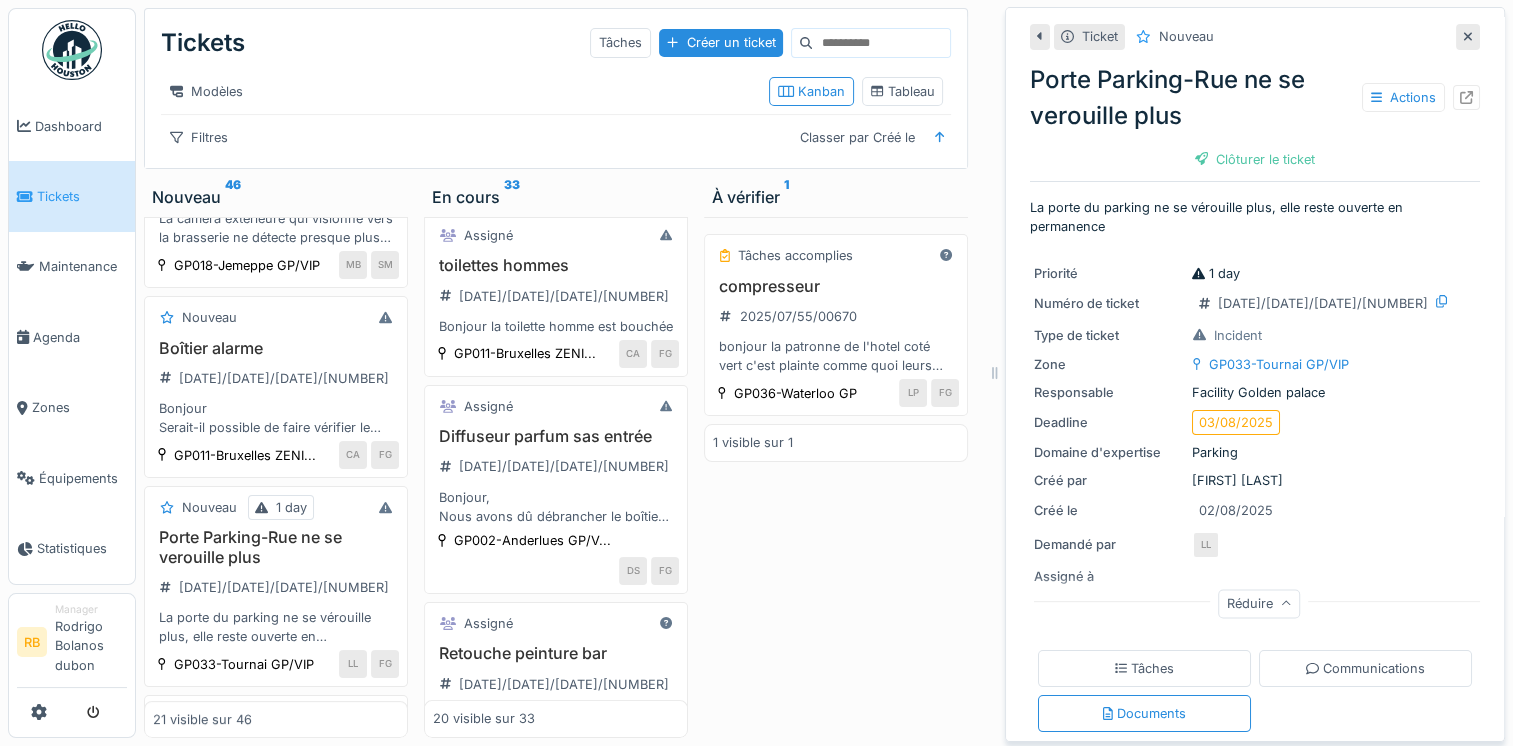 scroll, scrollTop: 363, scrollLeft: 0, axis: vertical 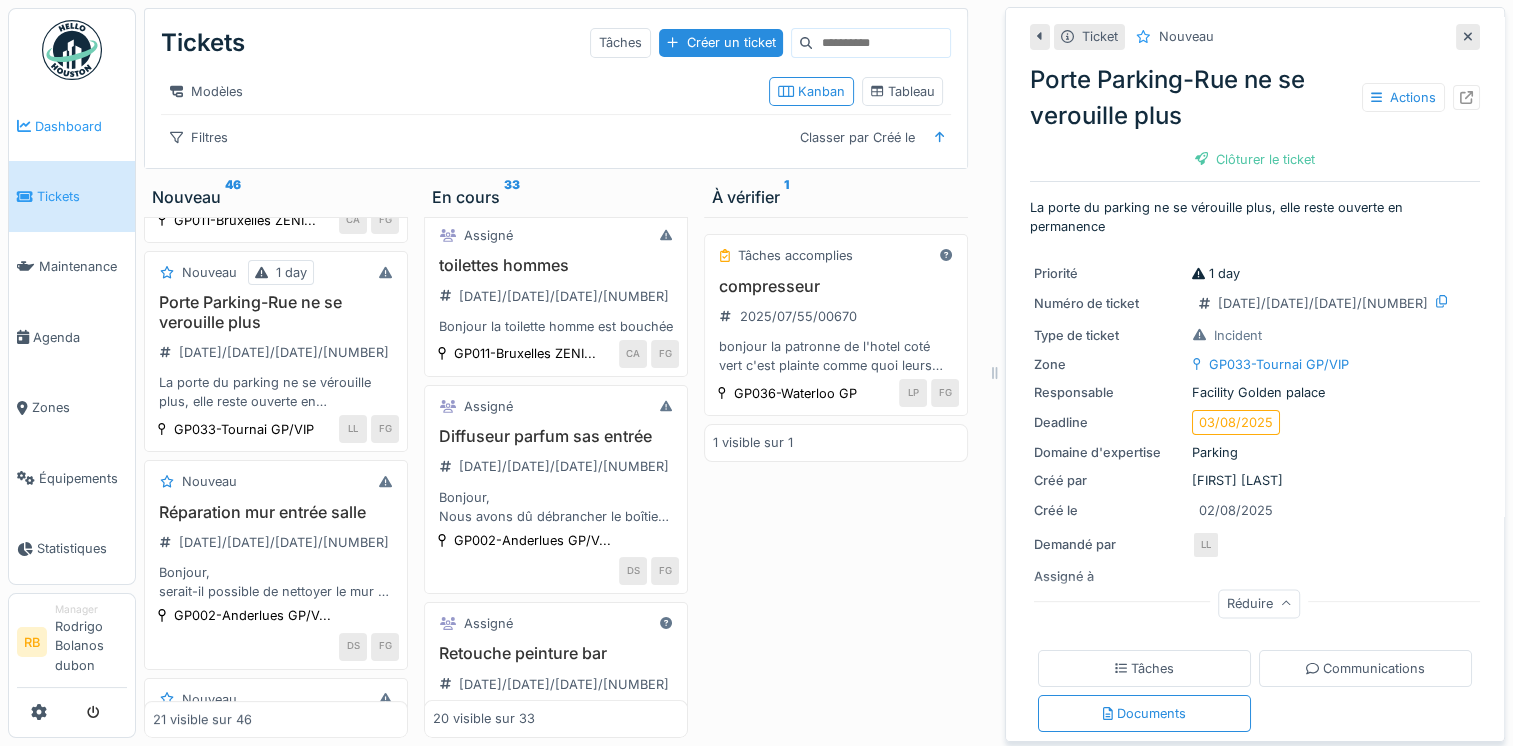 click on "Dashboard" at bounding box center [81, 126] 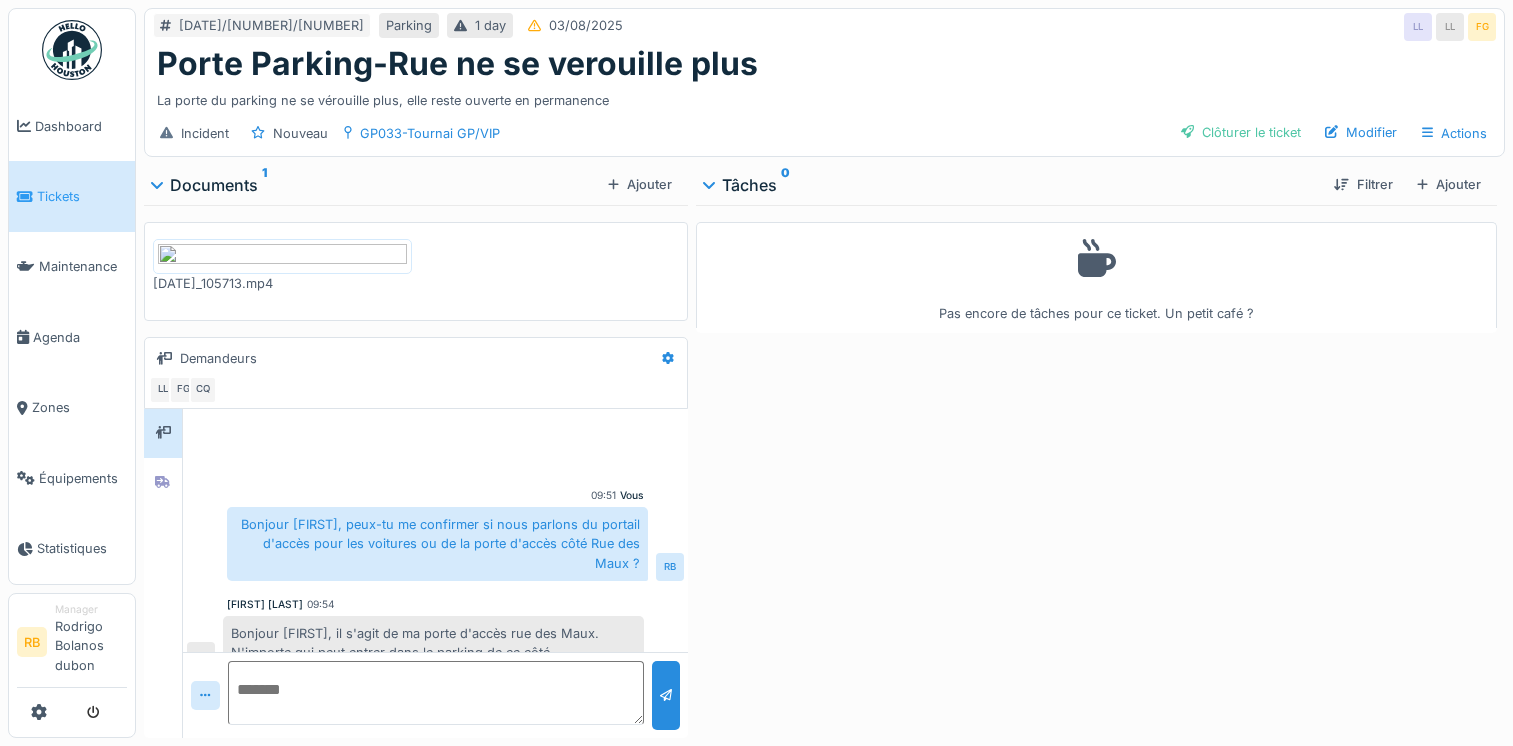 scroll, scrollTop: 0, scrollLeft: 0, axis: both 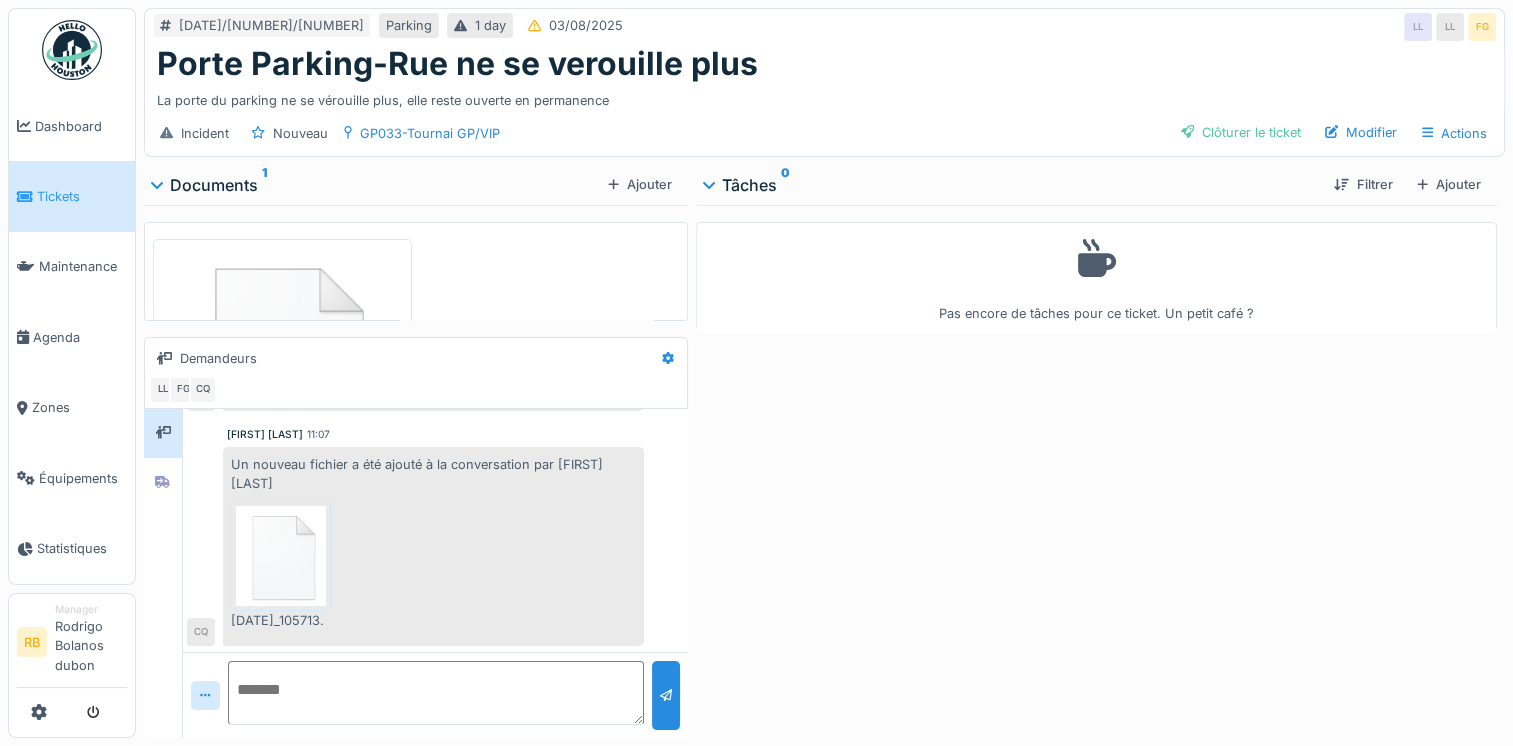 click at bounding box center (435, 693) 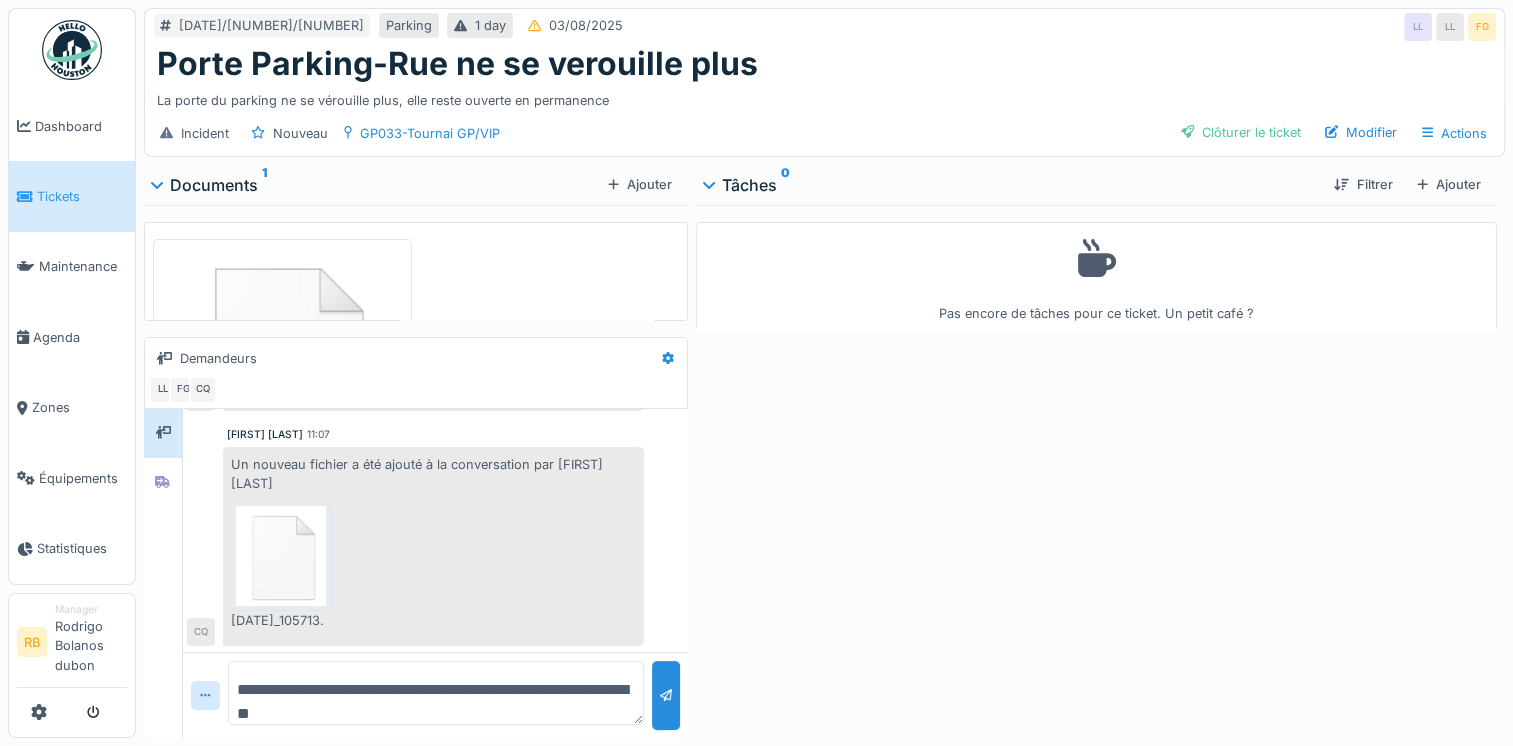type on "**********" 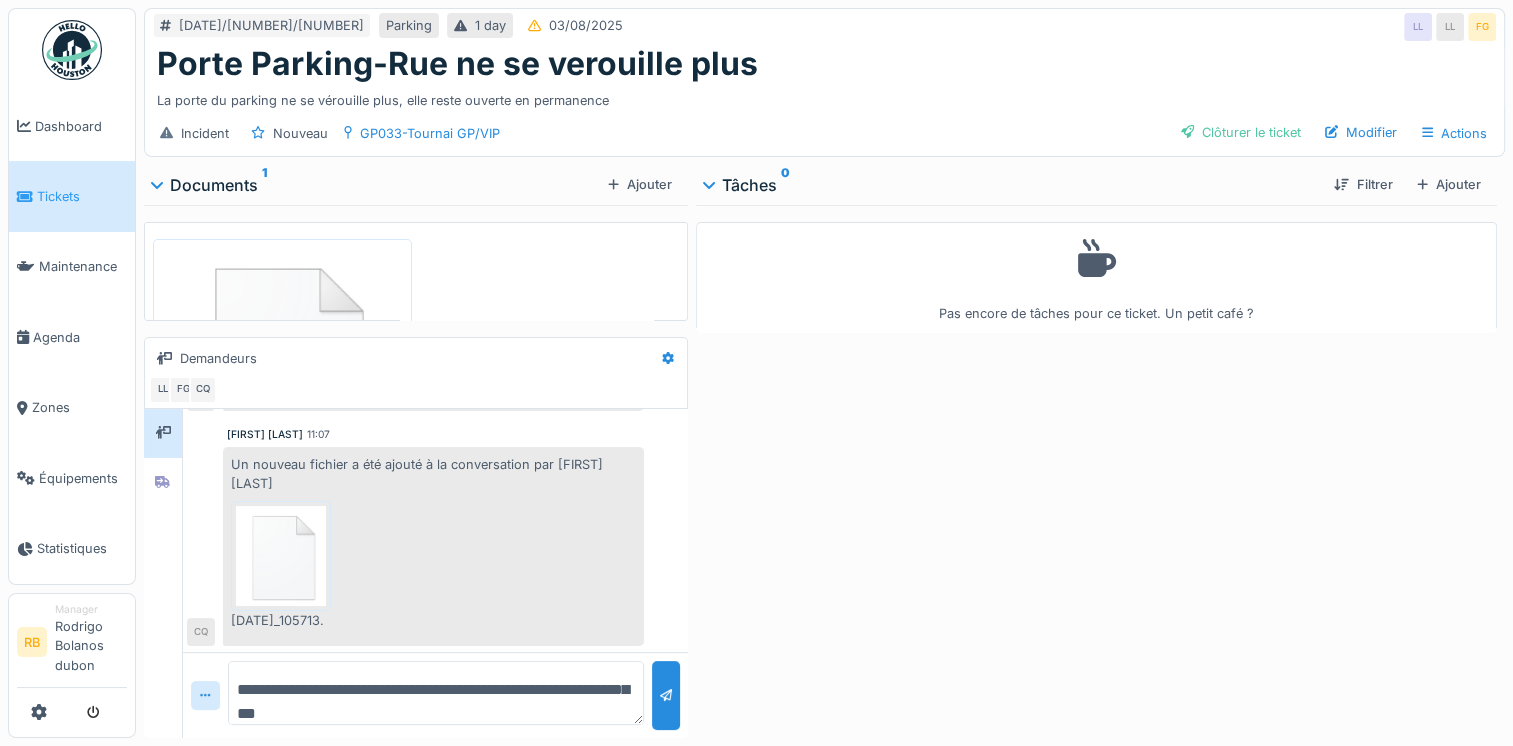 scroll, scrollTop: 0, scrollLeft: 0, axis: both 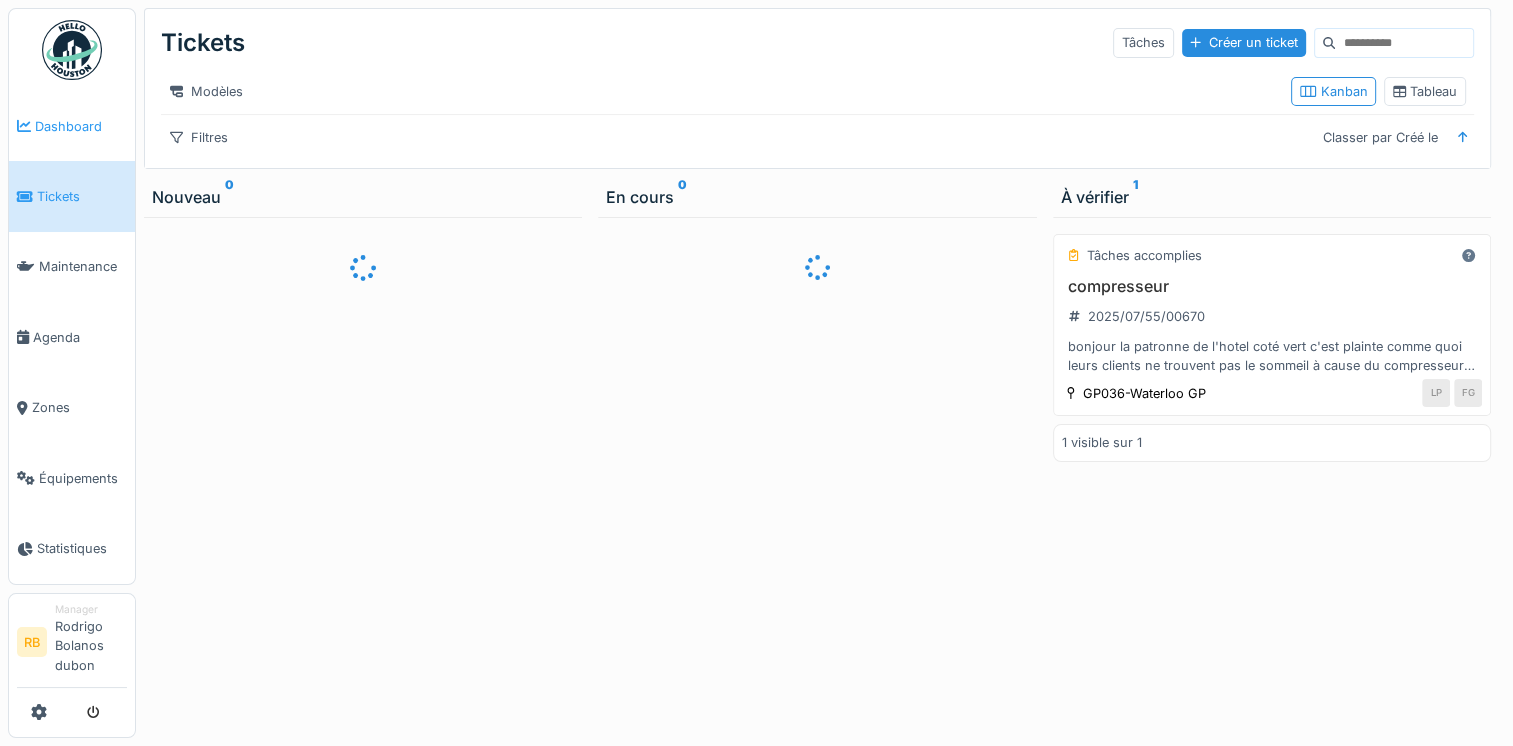 click on "Dashboard" at bounding box center (81, 126) 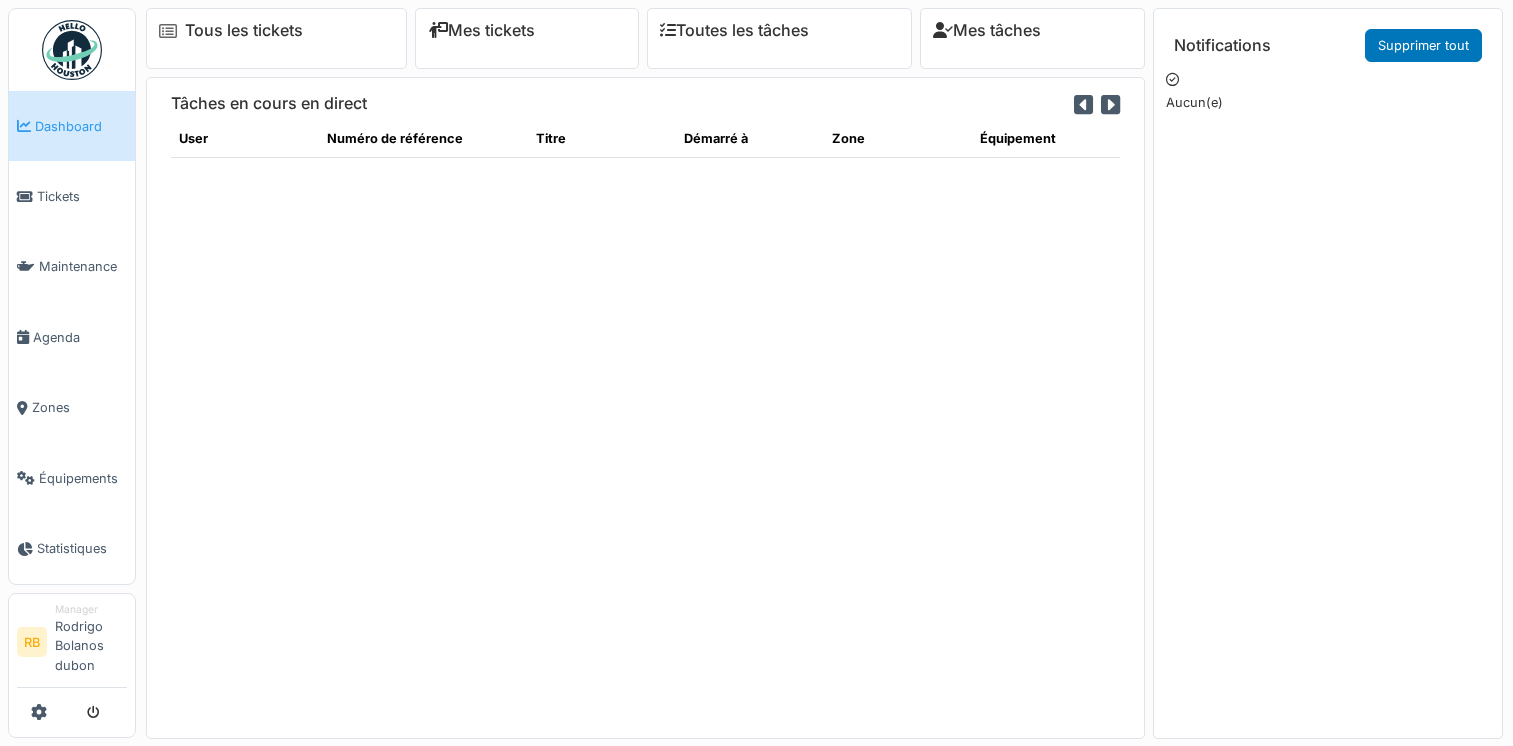 scroll, scrollTop: 0, scrollLeft: 0, axis: both 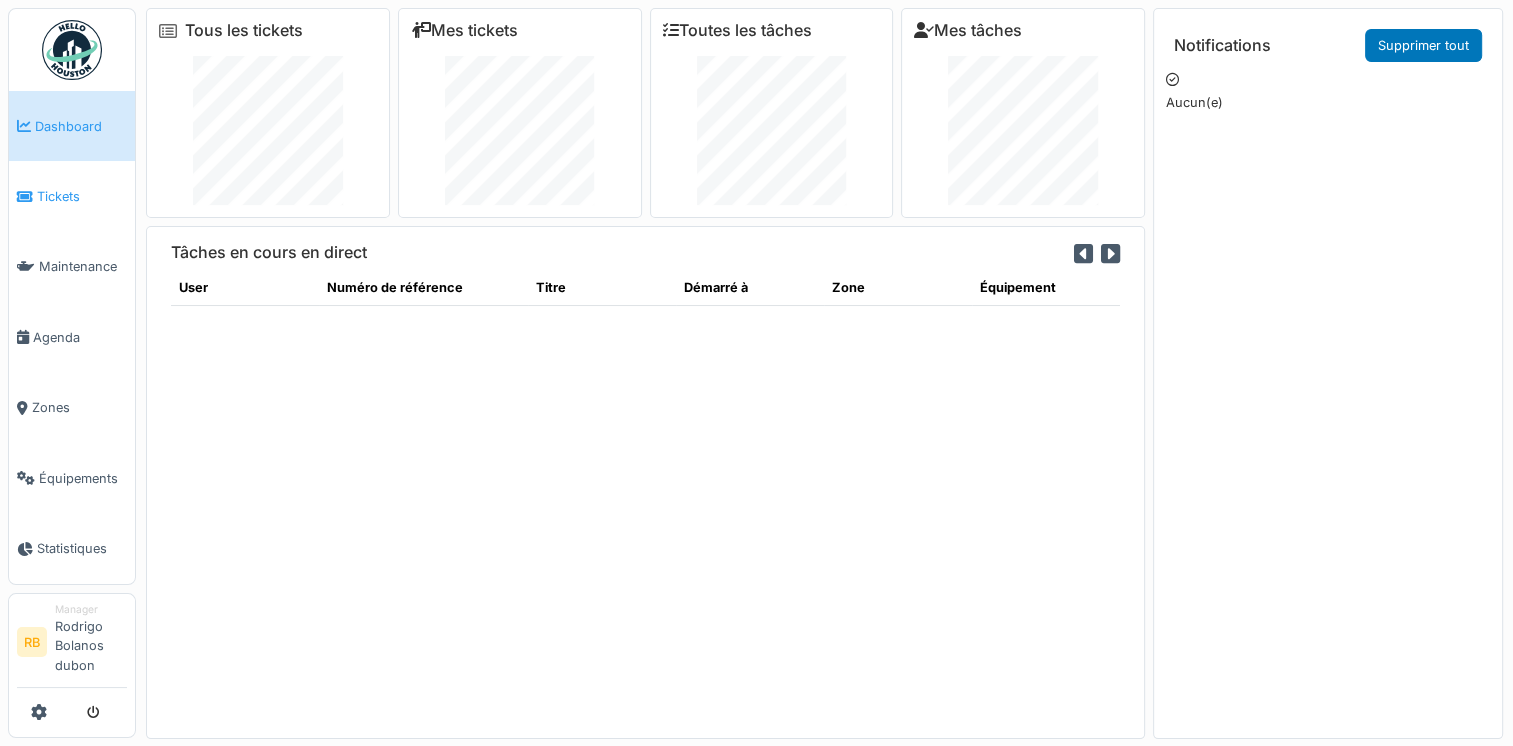 click on "Tickets" at bounding box center (72, 196) 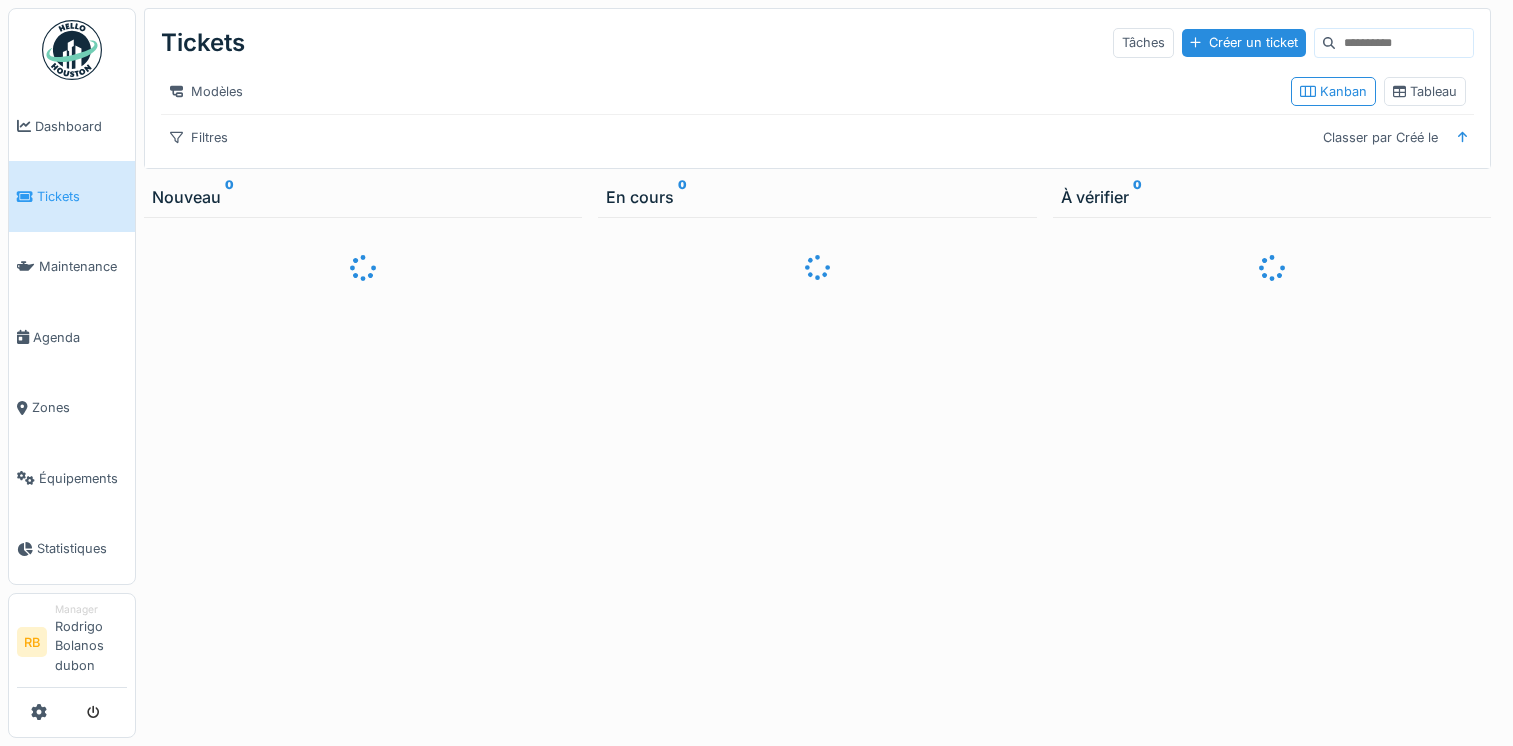 scroll, scrollTop: 0, scrollLeft: 0, axis: both 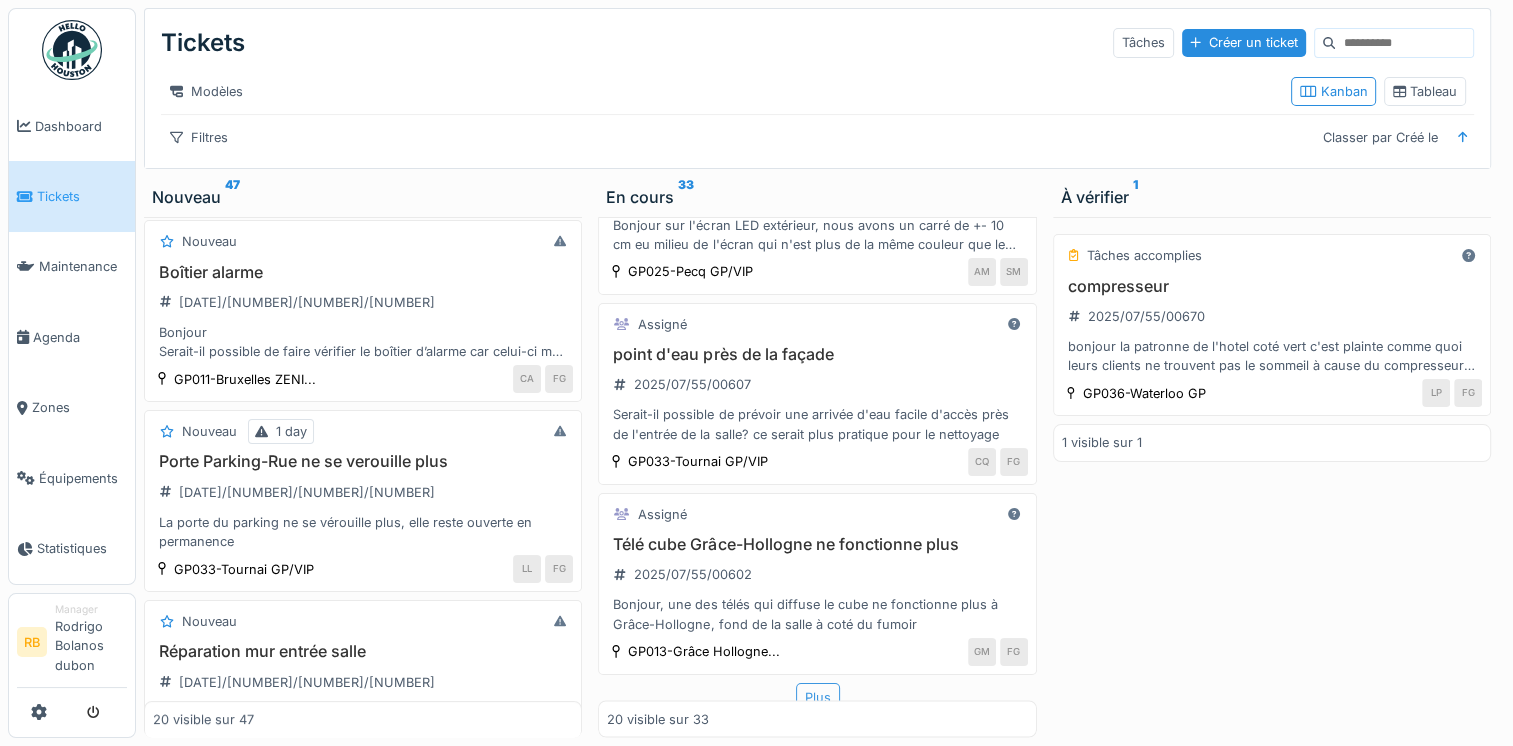 click on "Plus" at bounding box center [818, 697] 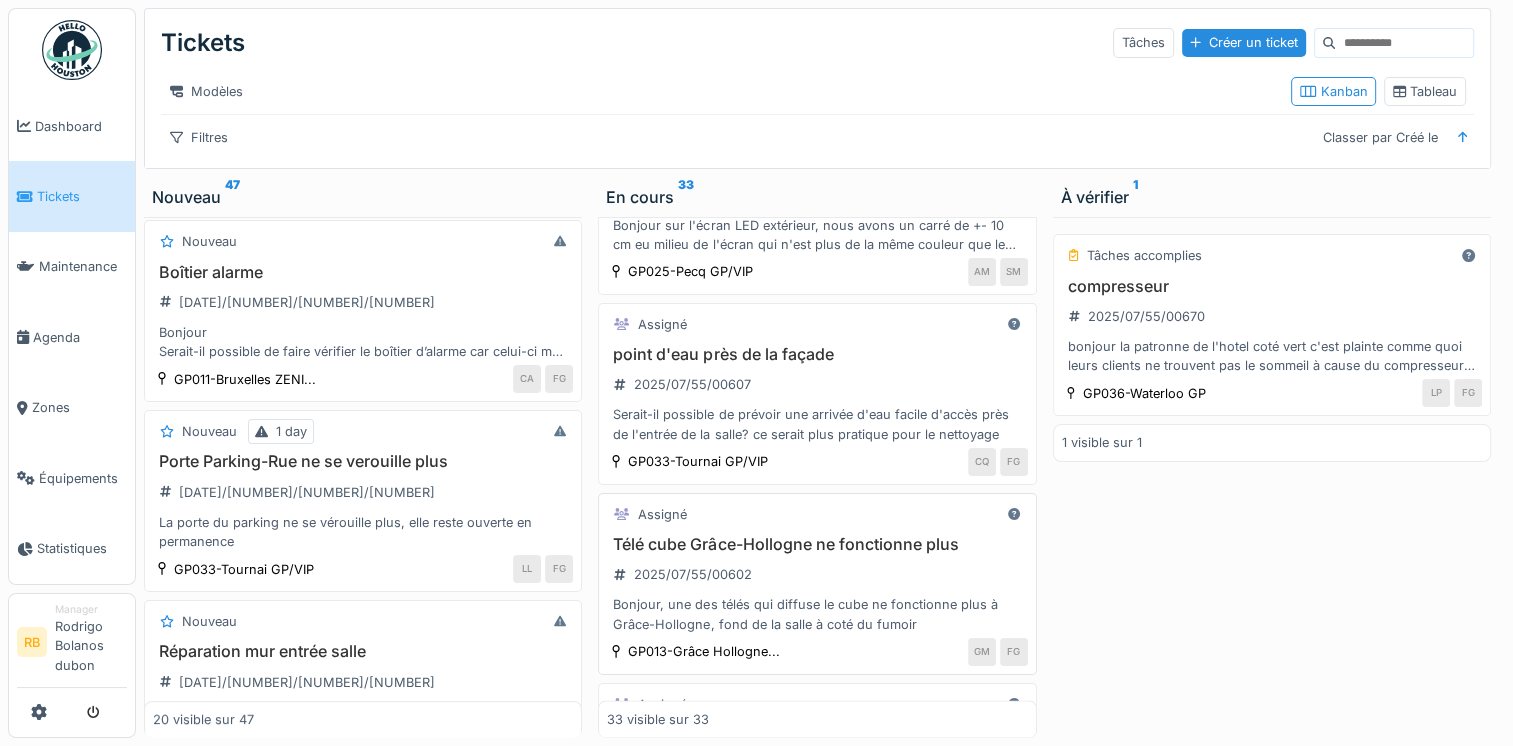 click on "Télé cube Grâce-Hollogne ne fonctionne plus 2025/07/55/00602 Bonjour, une des télés qui diffuse le cube ne fonctionne plus à Grâce-Hollogne, fond de la salle à coté du fumoir" at bounding box center [817, 584] 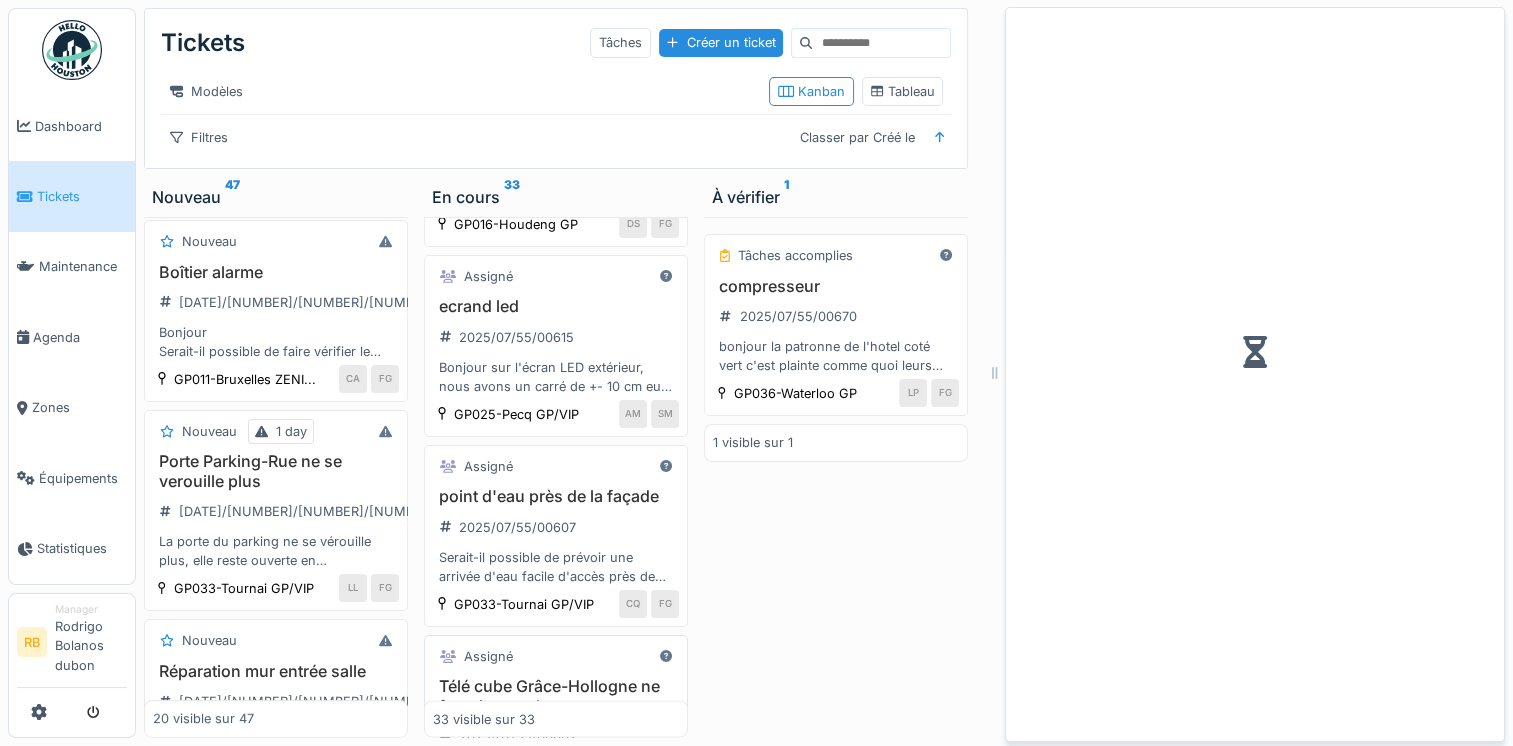 scroll, scrollTop: 250, scrollLeft: 0, axis: vertical 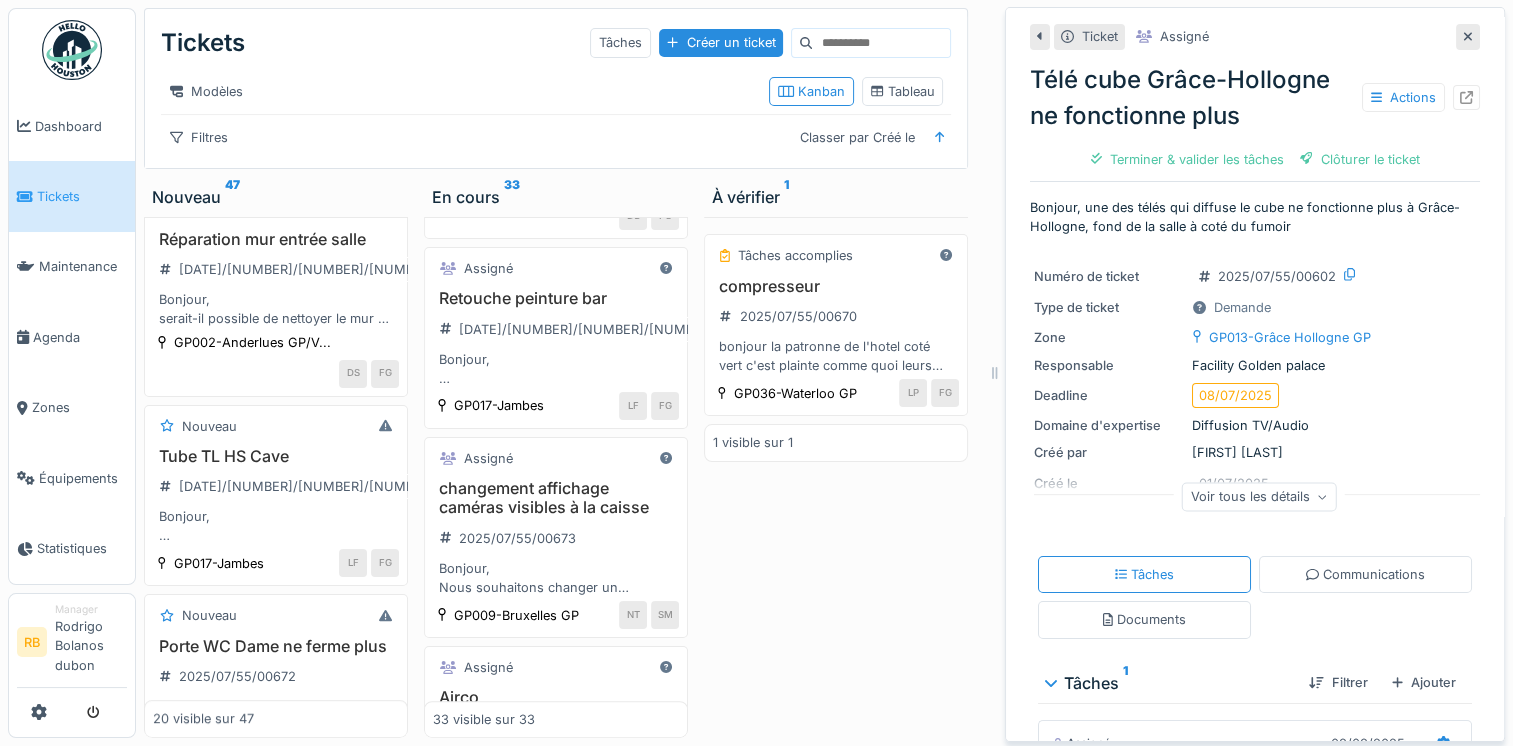 click on "changement affichage caméras visibles à la caisse" at bounding box center [556, 498] 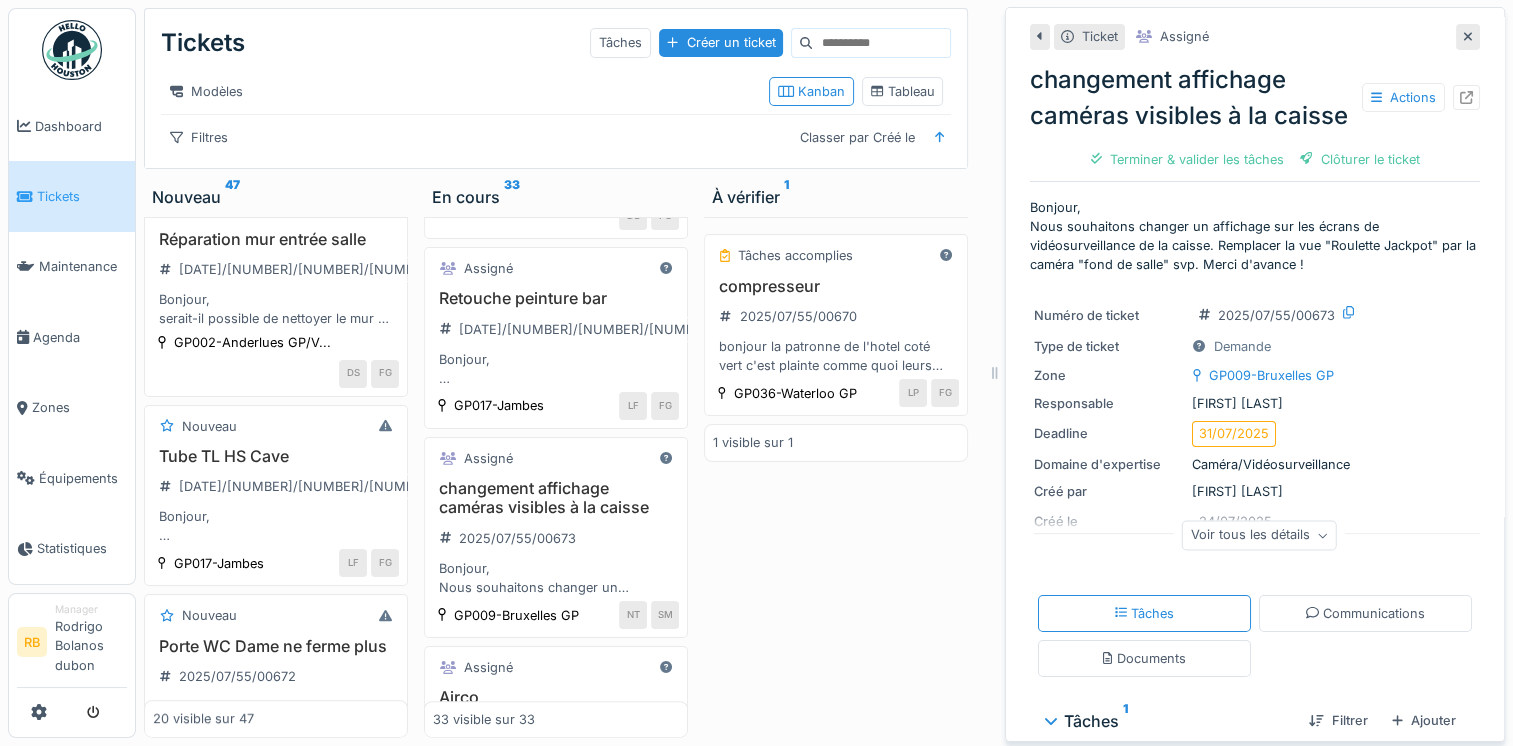 scroll, scrollTop: 332, scrollLeft: 0, axis: vertical 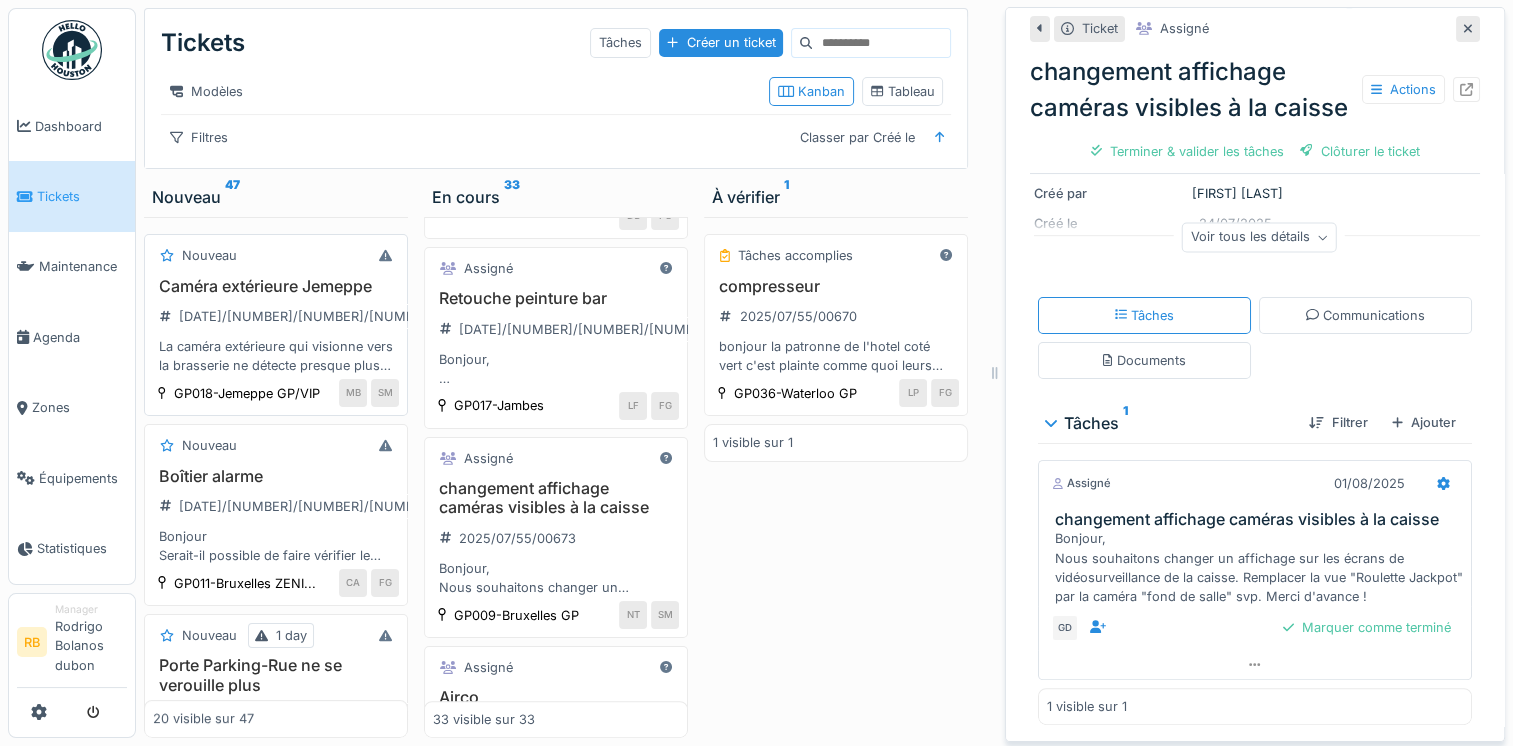 click on "Caméra extérieure Jemeppe  2025/08/55/00697 La caméra extérieure qui visionne vers la brasserie ne détecte presque plus la lumière en fin de journée ( voir photo en haut à droite)" at bounding box center [276, 326] 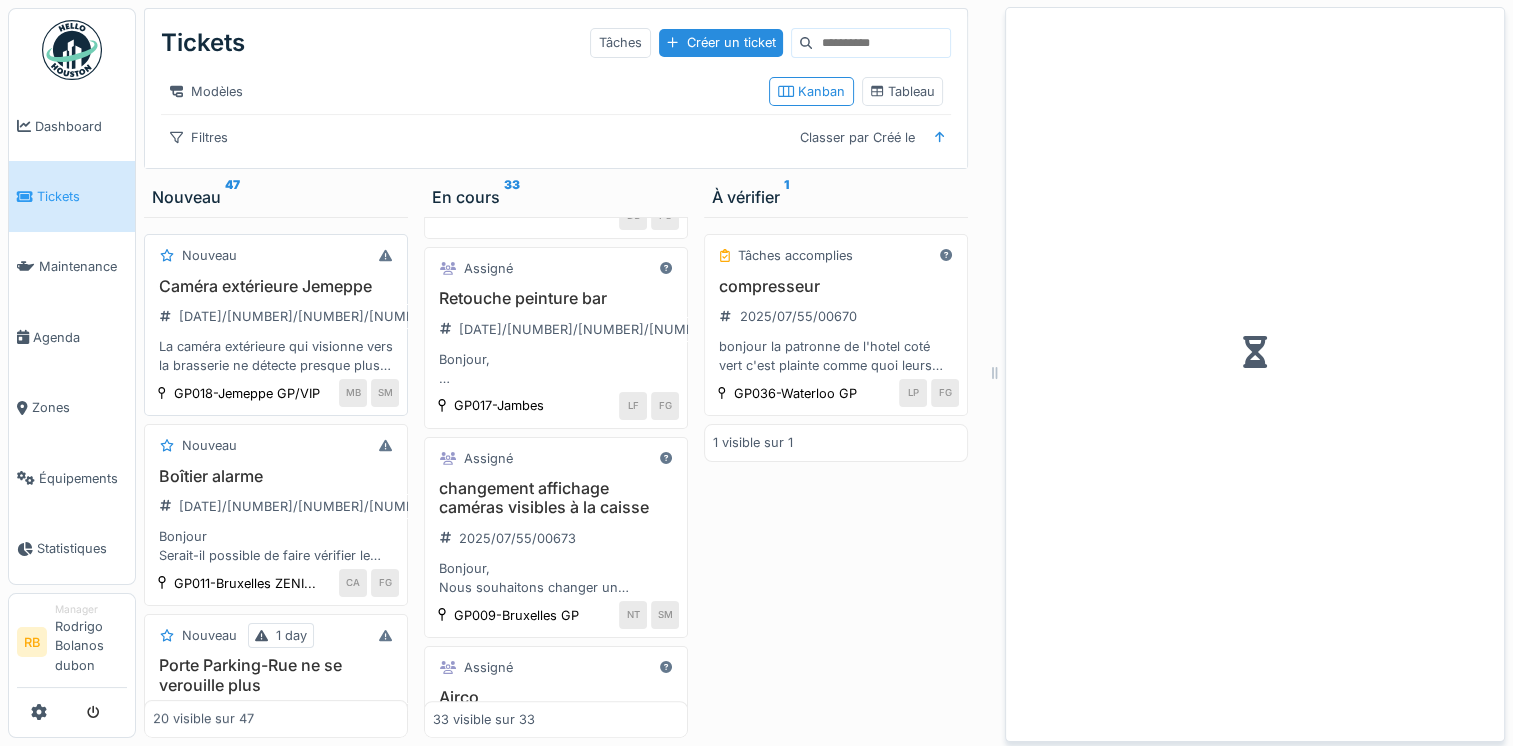 scroll, scrollTop: 0, scrollLeft: 0, axis: both 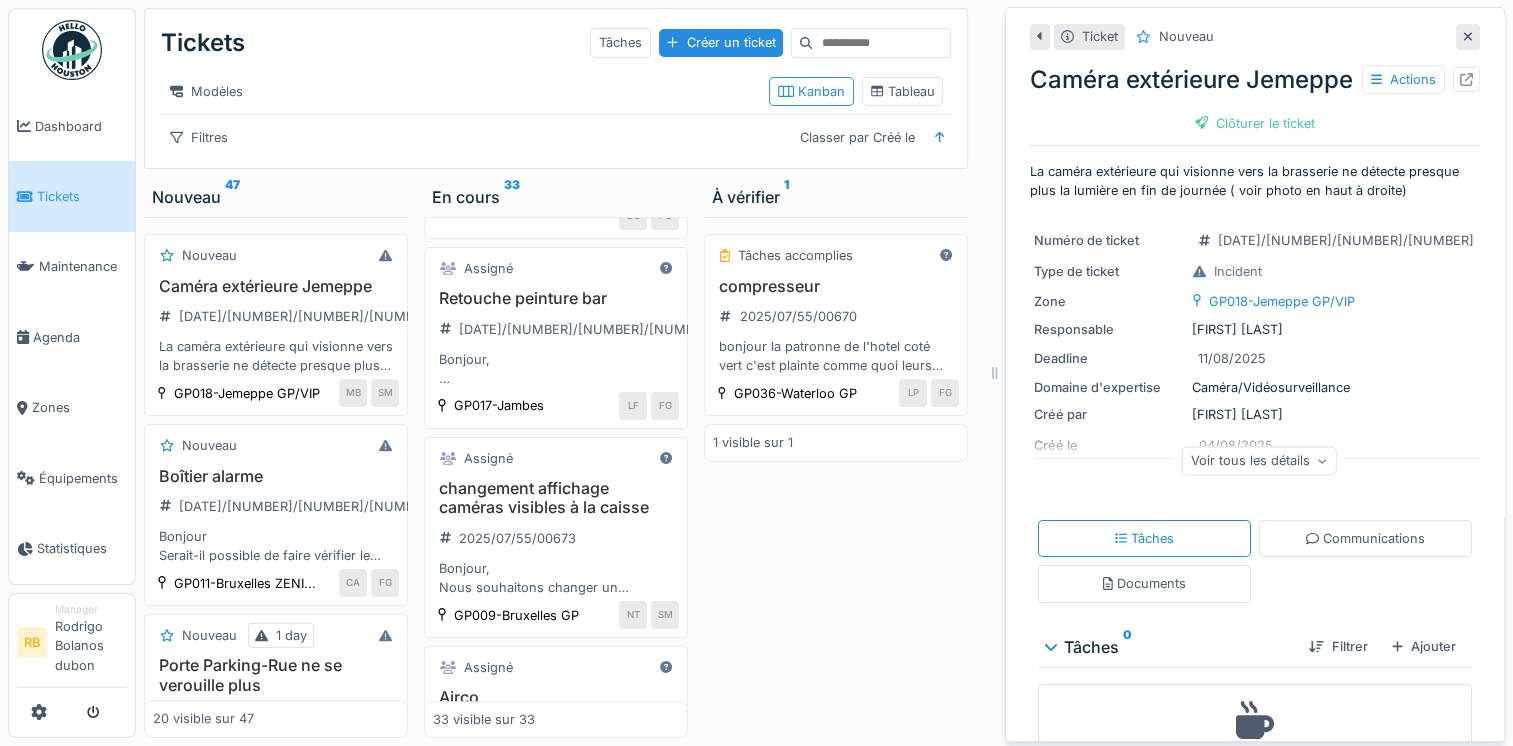 click on "Voir tous les détails" at bounding box center [1259, 460] 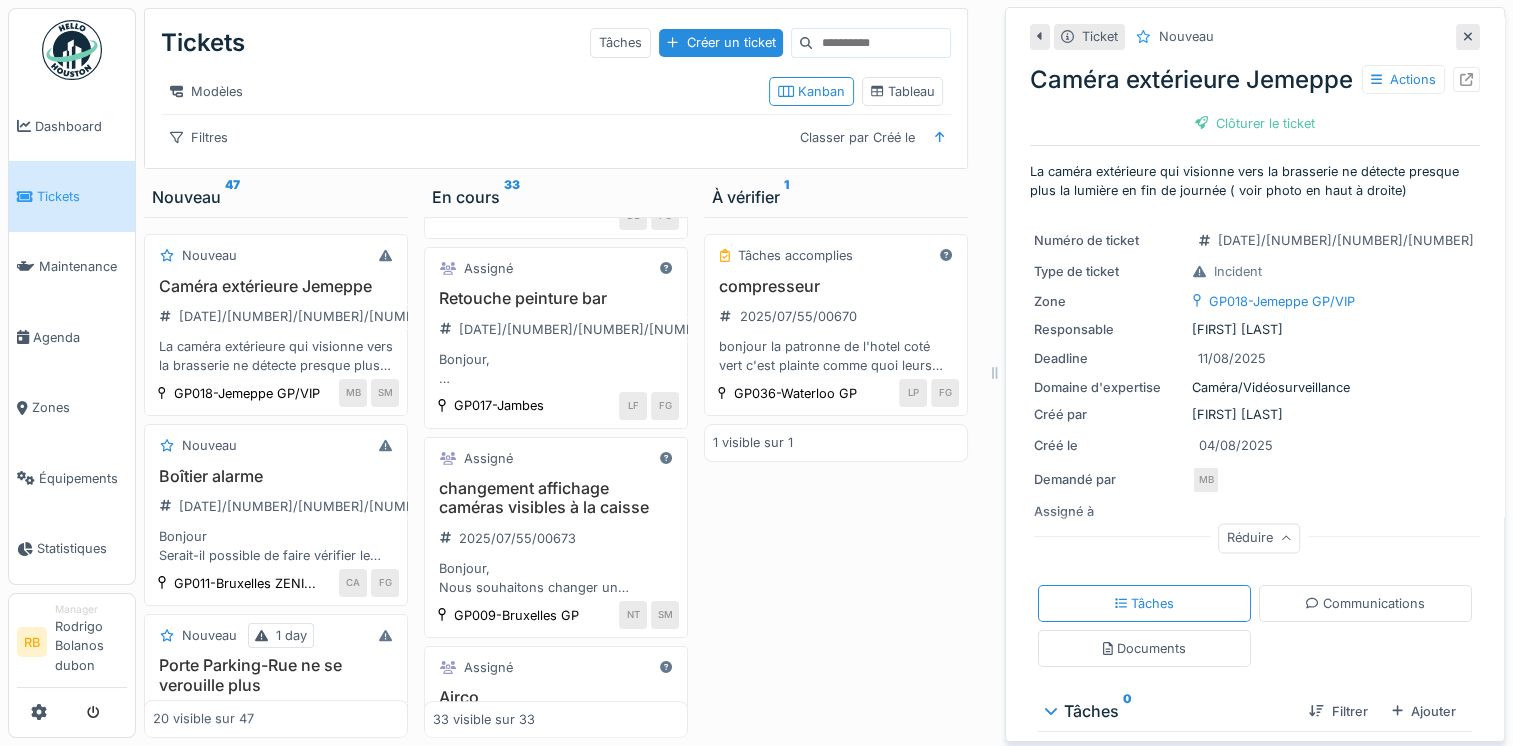 scroll, scrollTop: 174, scrollLeft: 0, axis: vertical 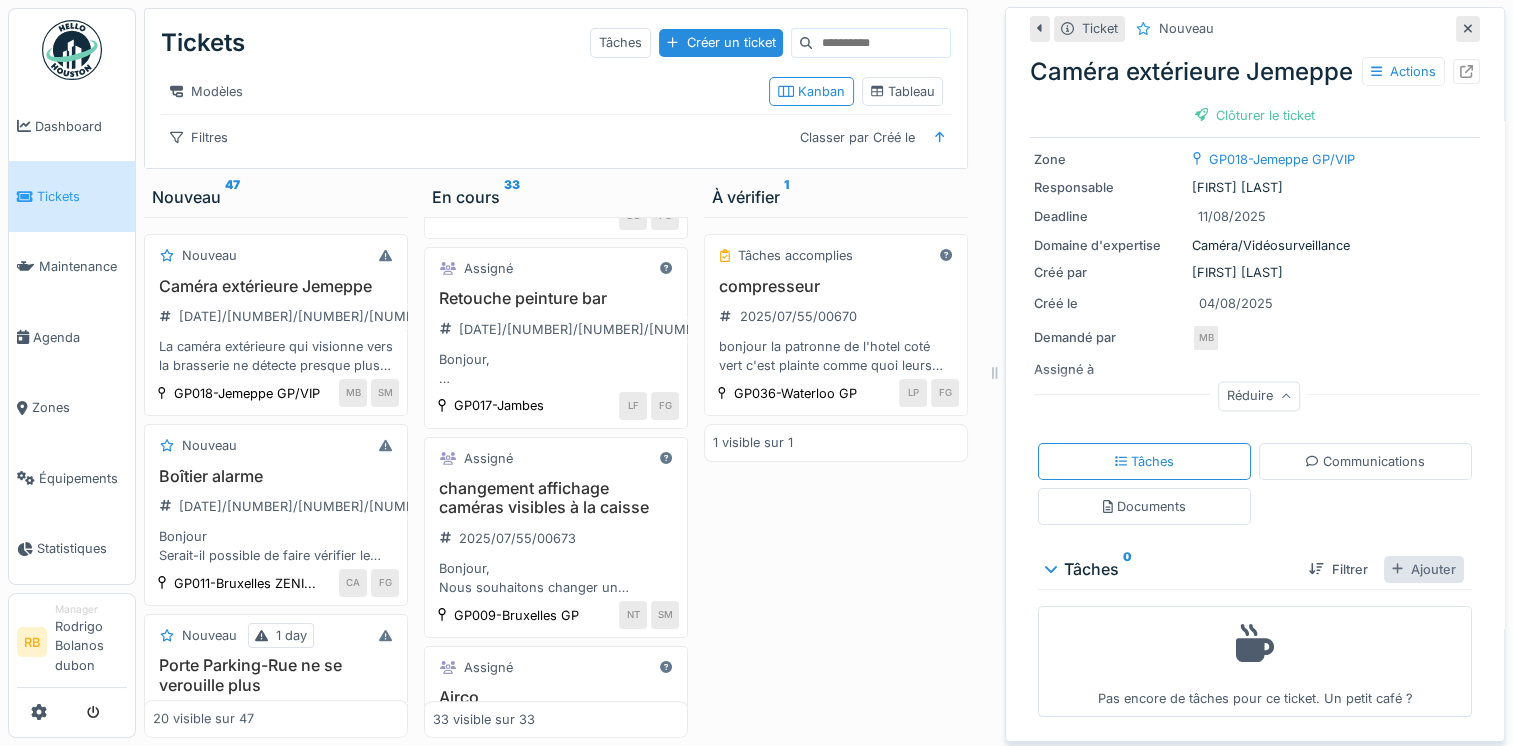 click on "Ajouter" at bounding box center (1424, 569) 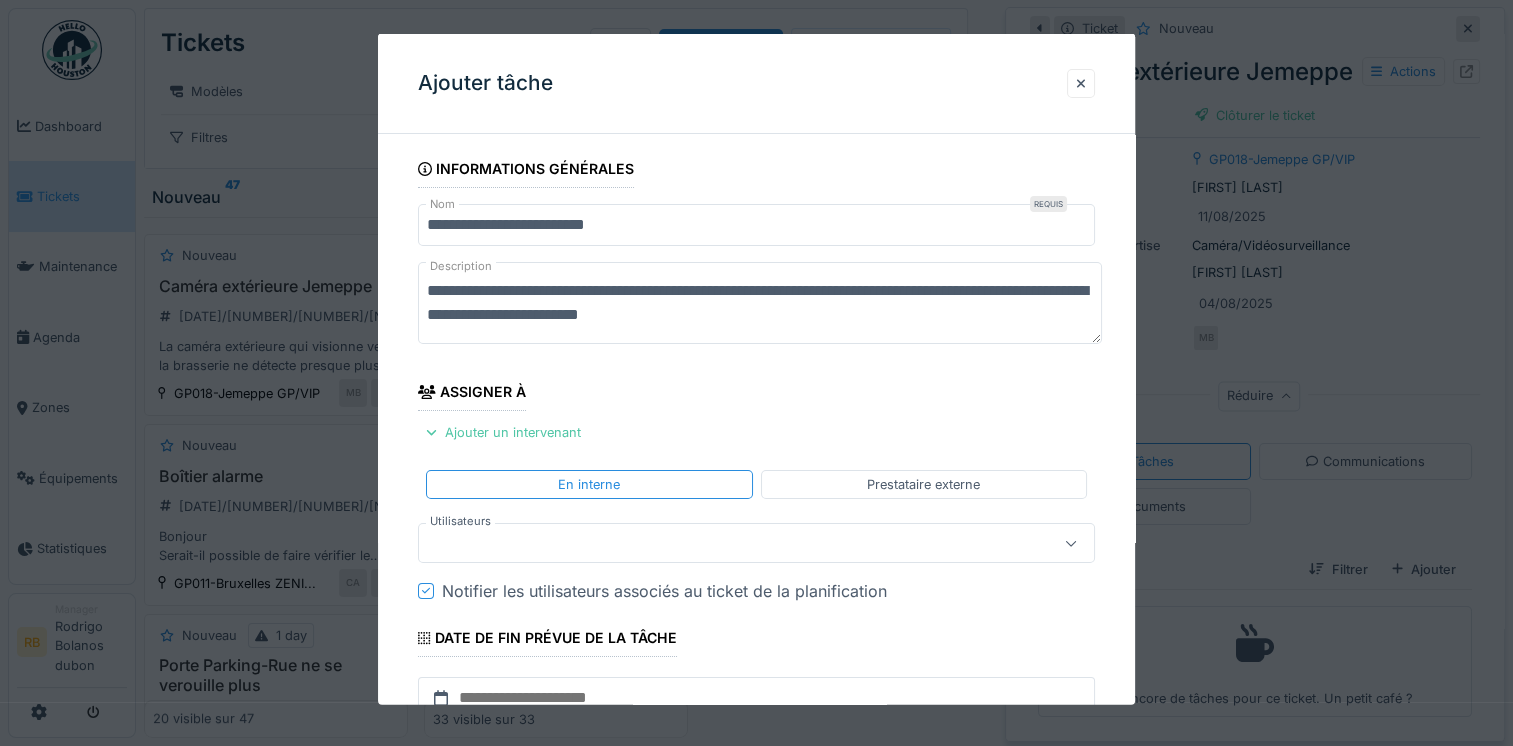 click at bounding box center (722, 543) 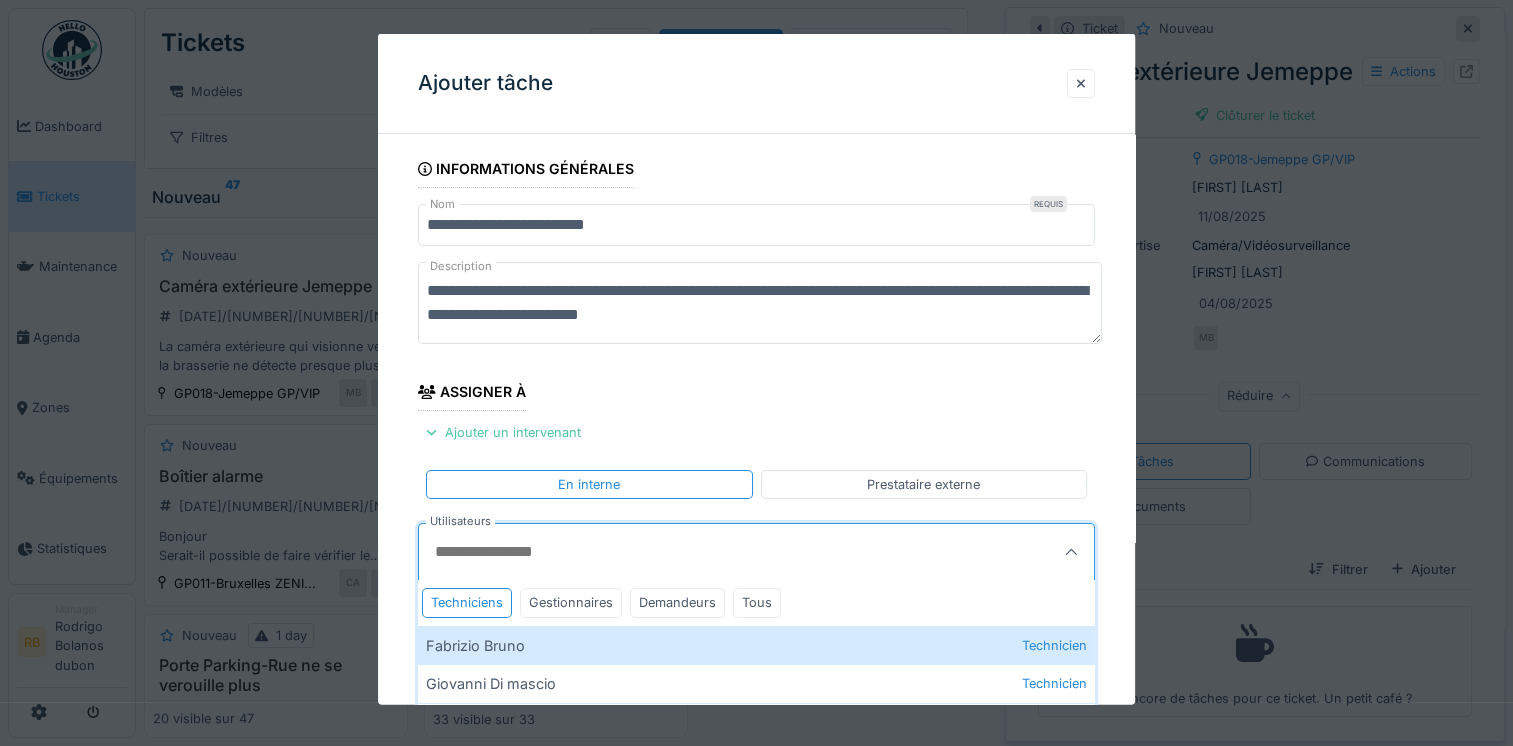 click on "Utilisateurs" at bounding box center (710, 552) 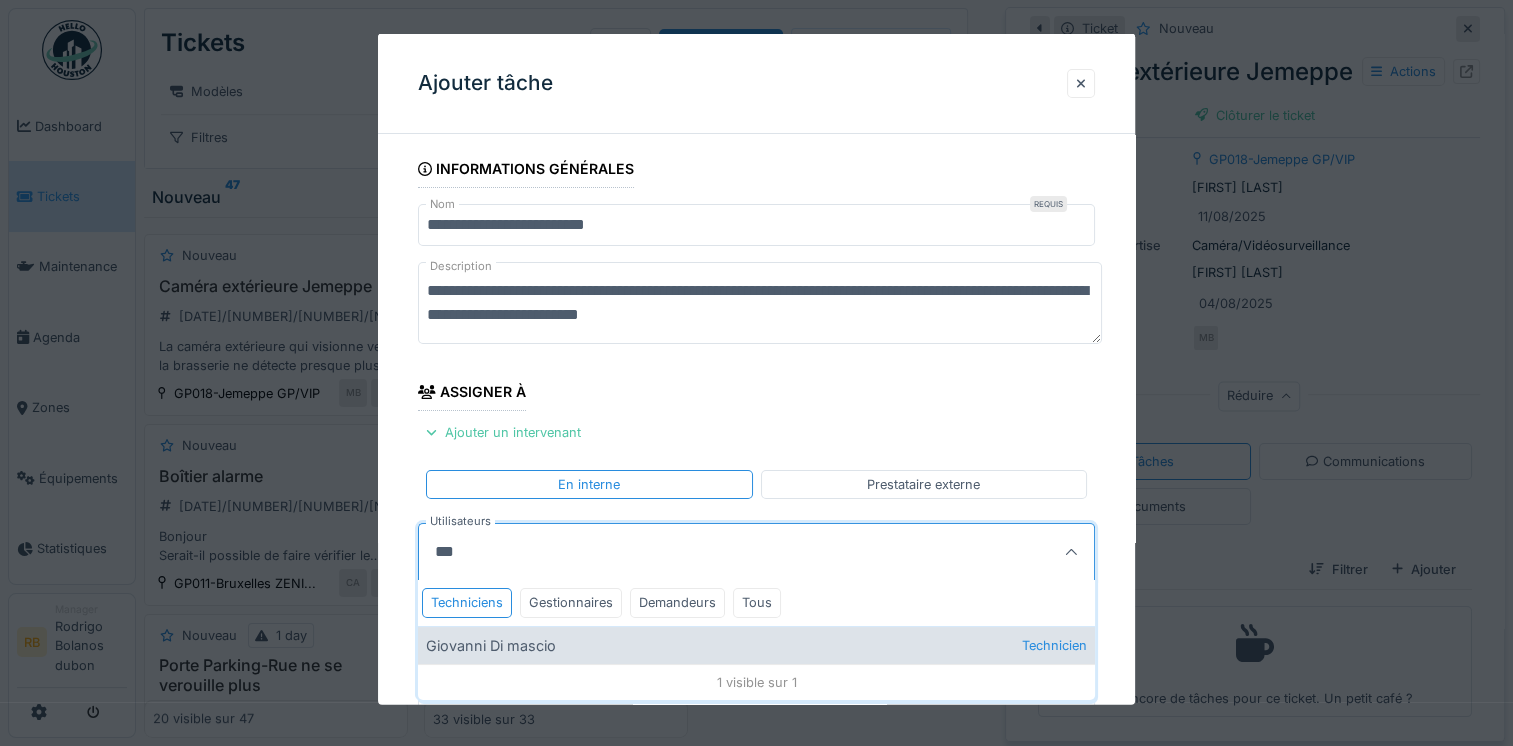 type on "***" 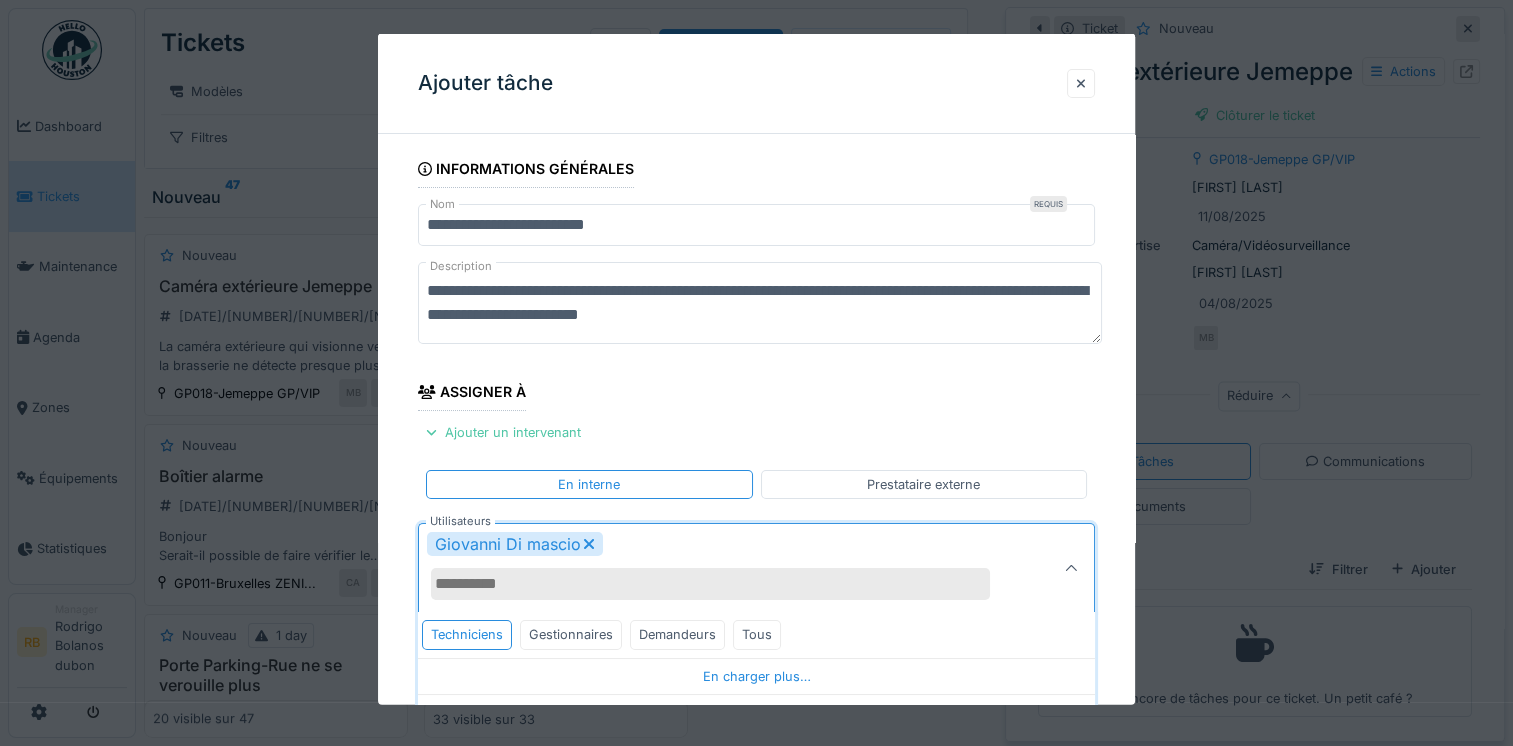 click on "**********" at bounding box center (756, 592) 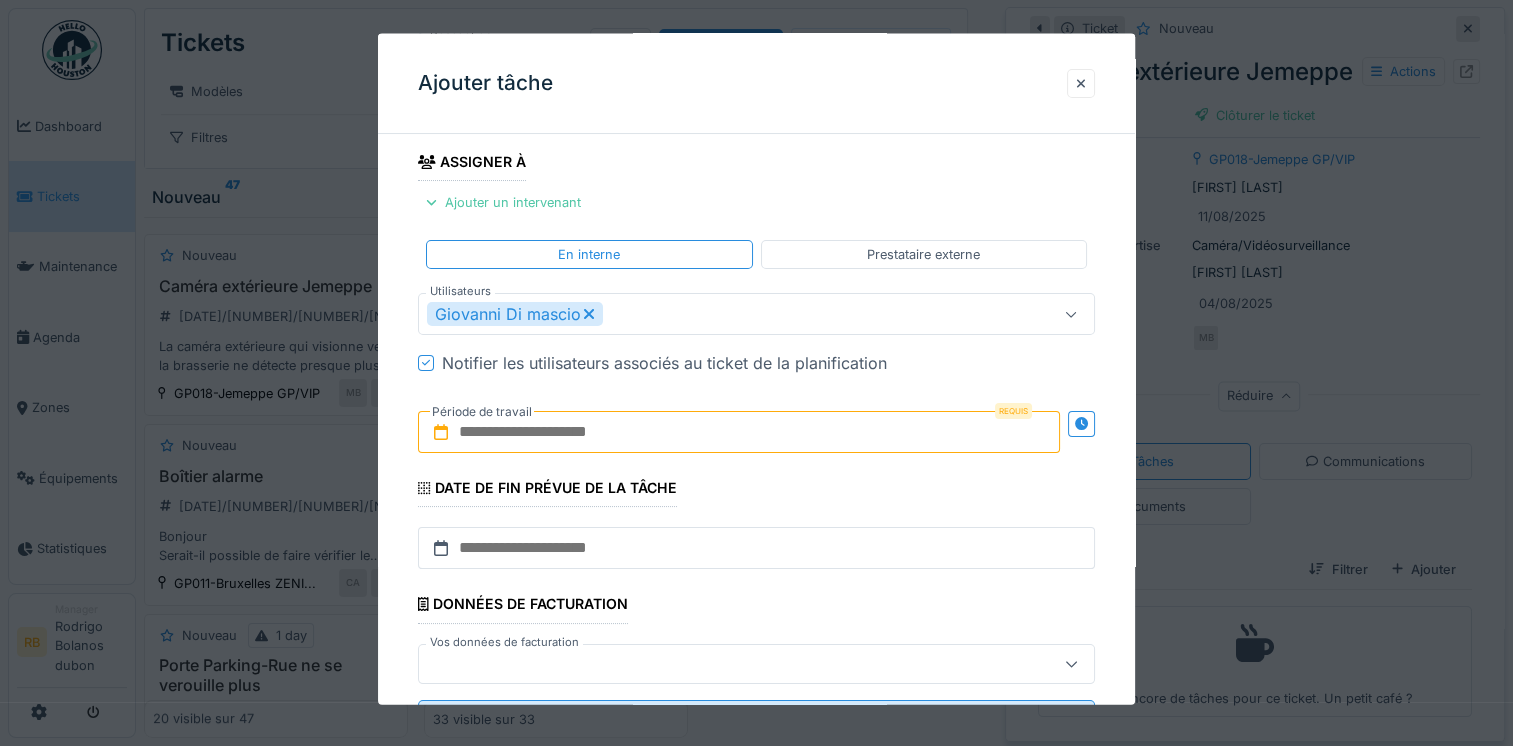 scroll, scrollTop: 250, scrollLeft: 0, axis: vertical 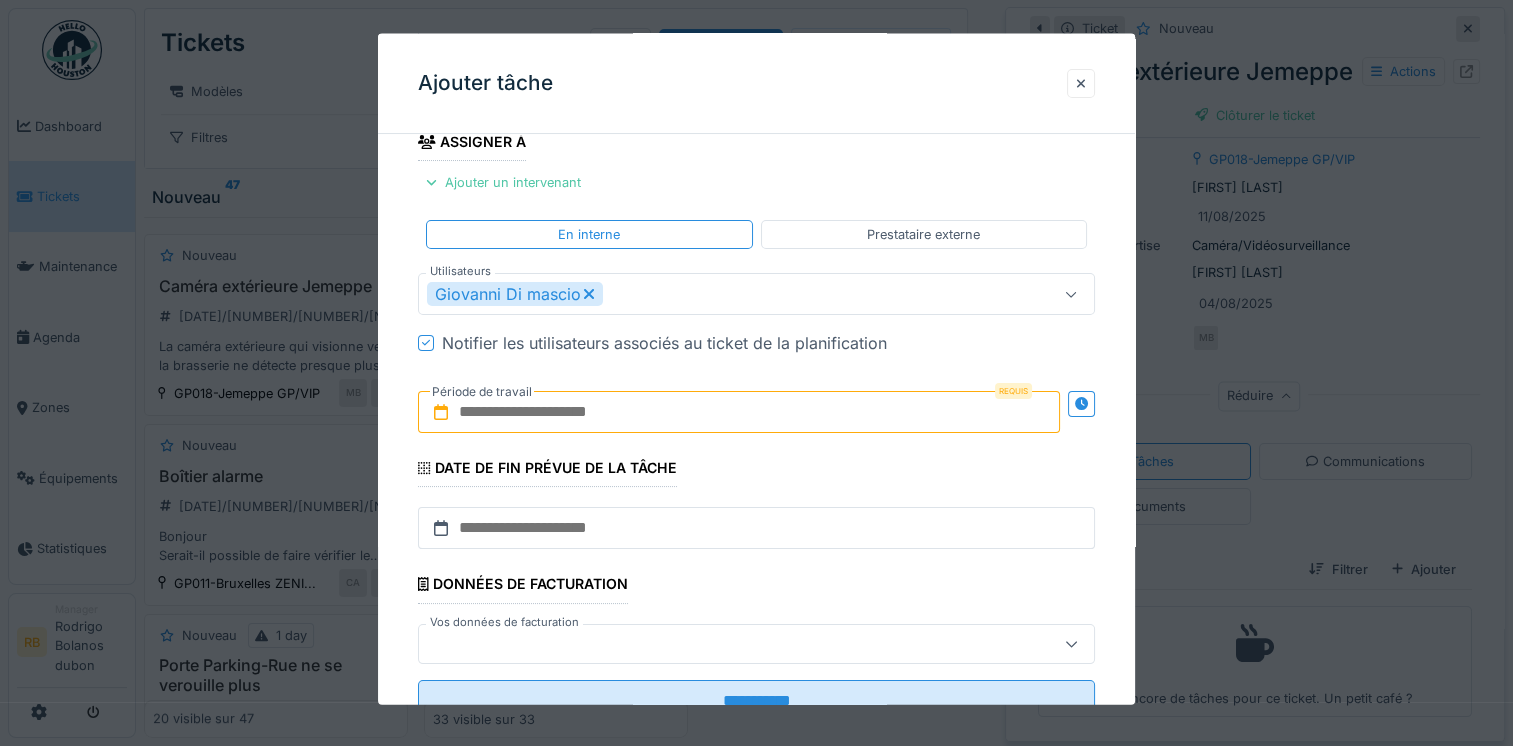 click at bounding box center [739, 412] 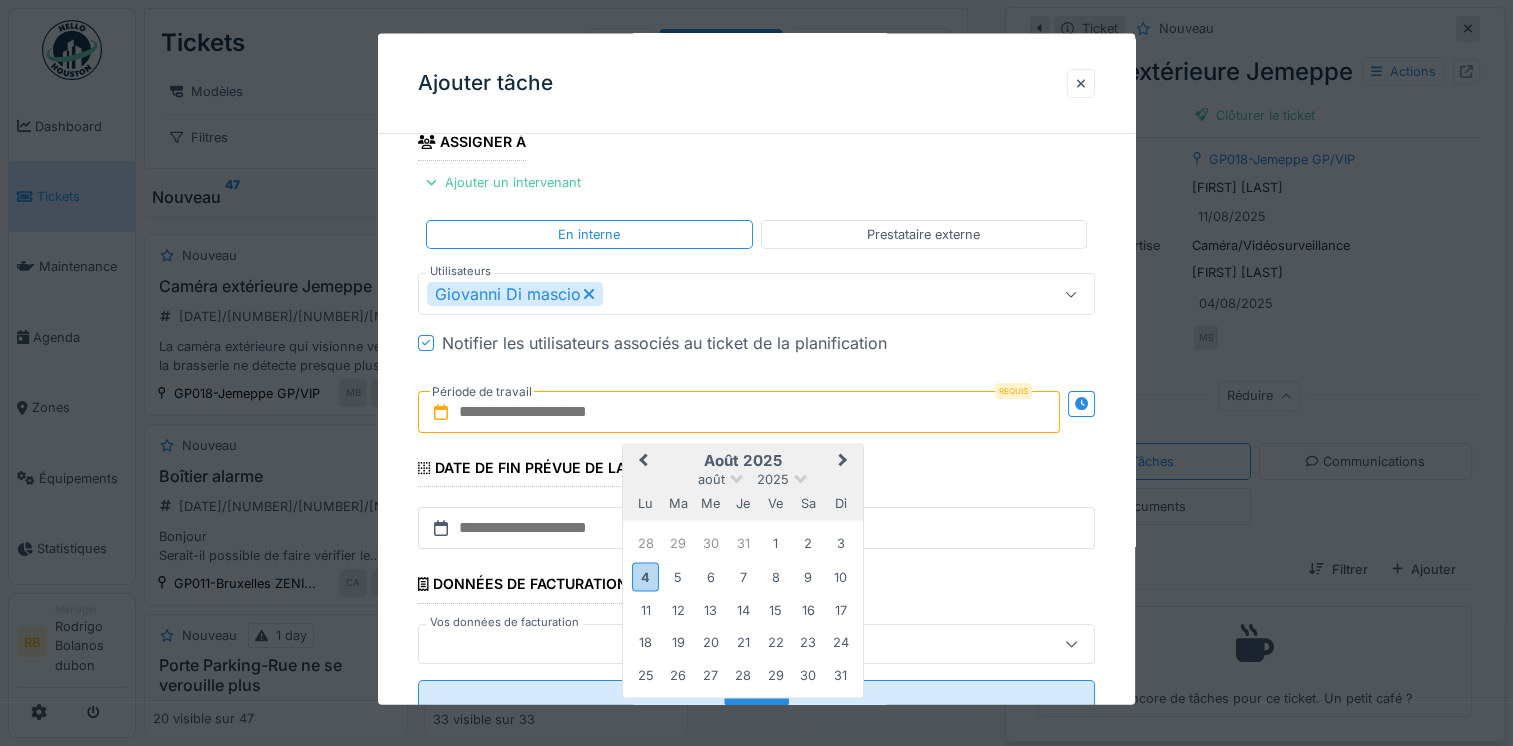 click on "août 2025" at bounding box center [743, 461] 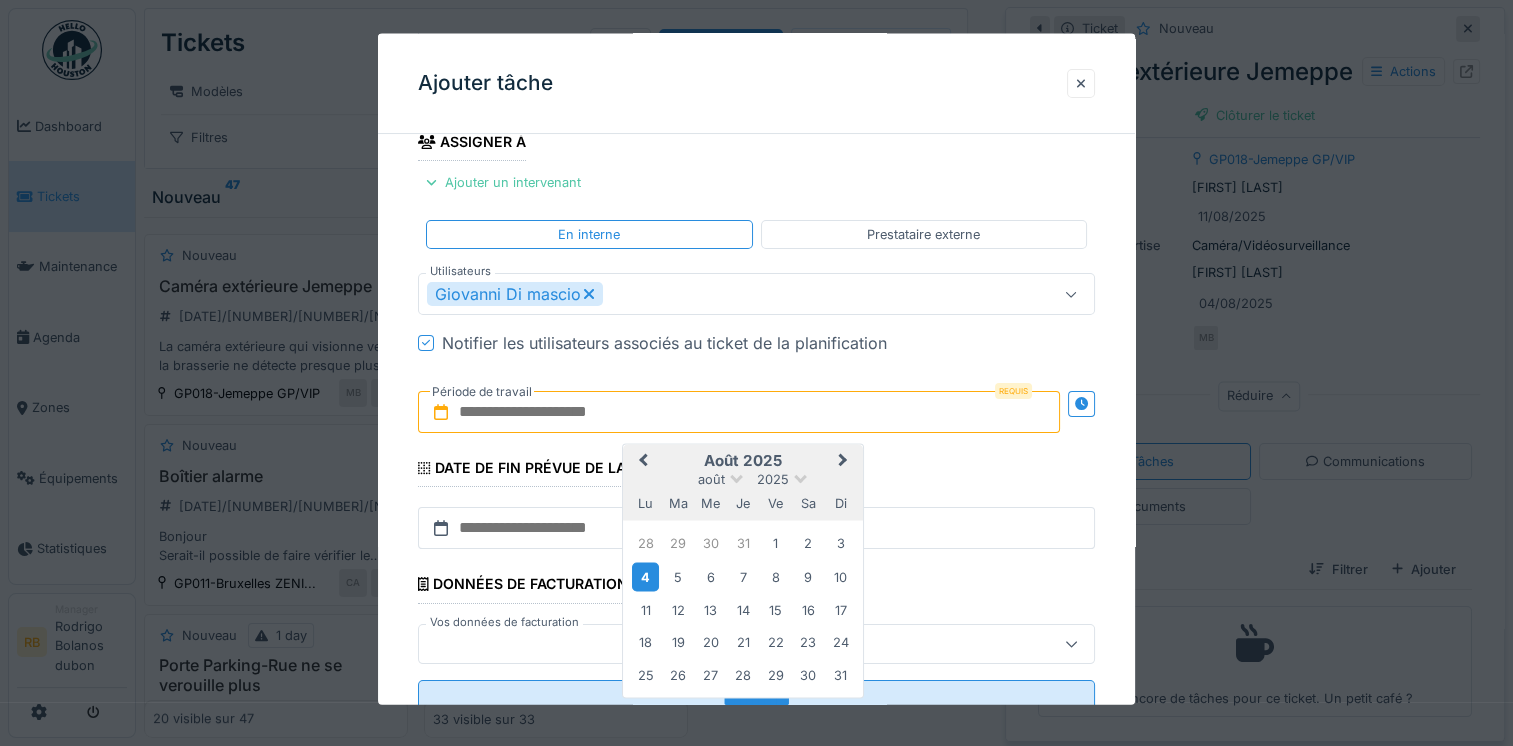 click on "4" at bounding box center [645, 575] 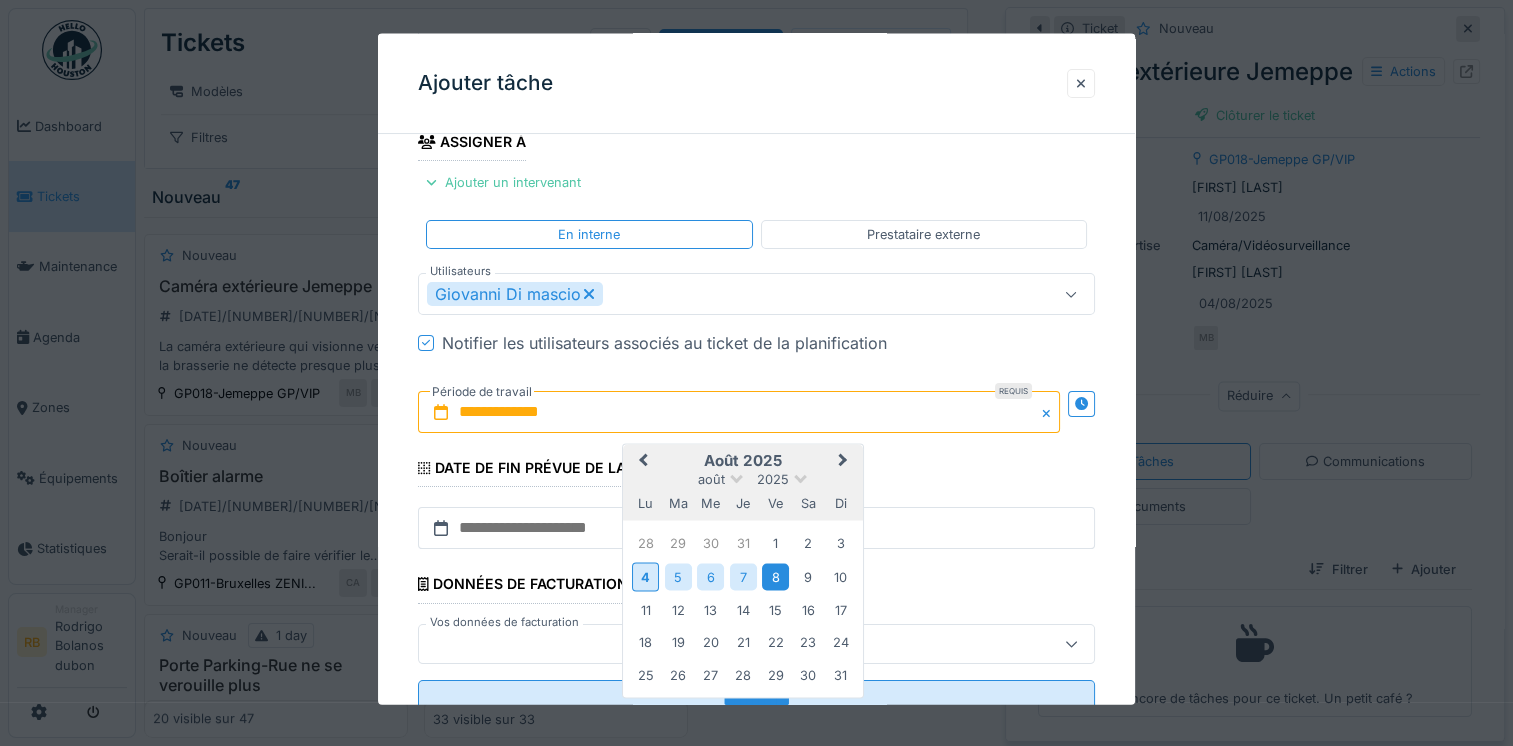 click on "8" at bounding box center (775, 575) 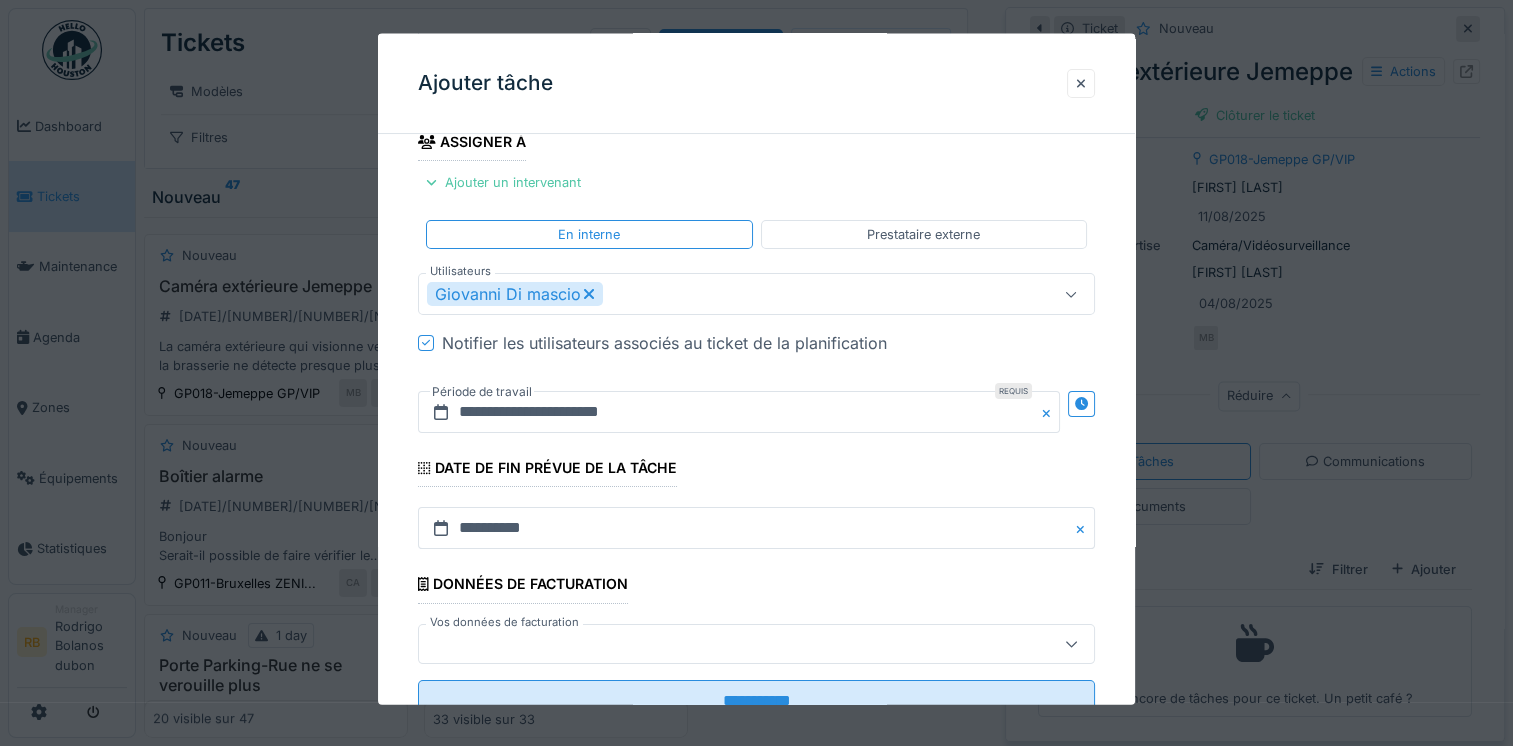 click on "**********" at bounding box center [756, 319] 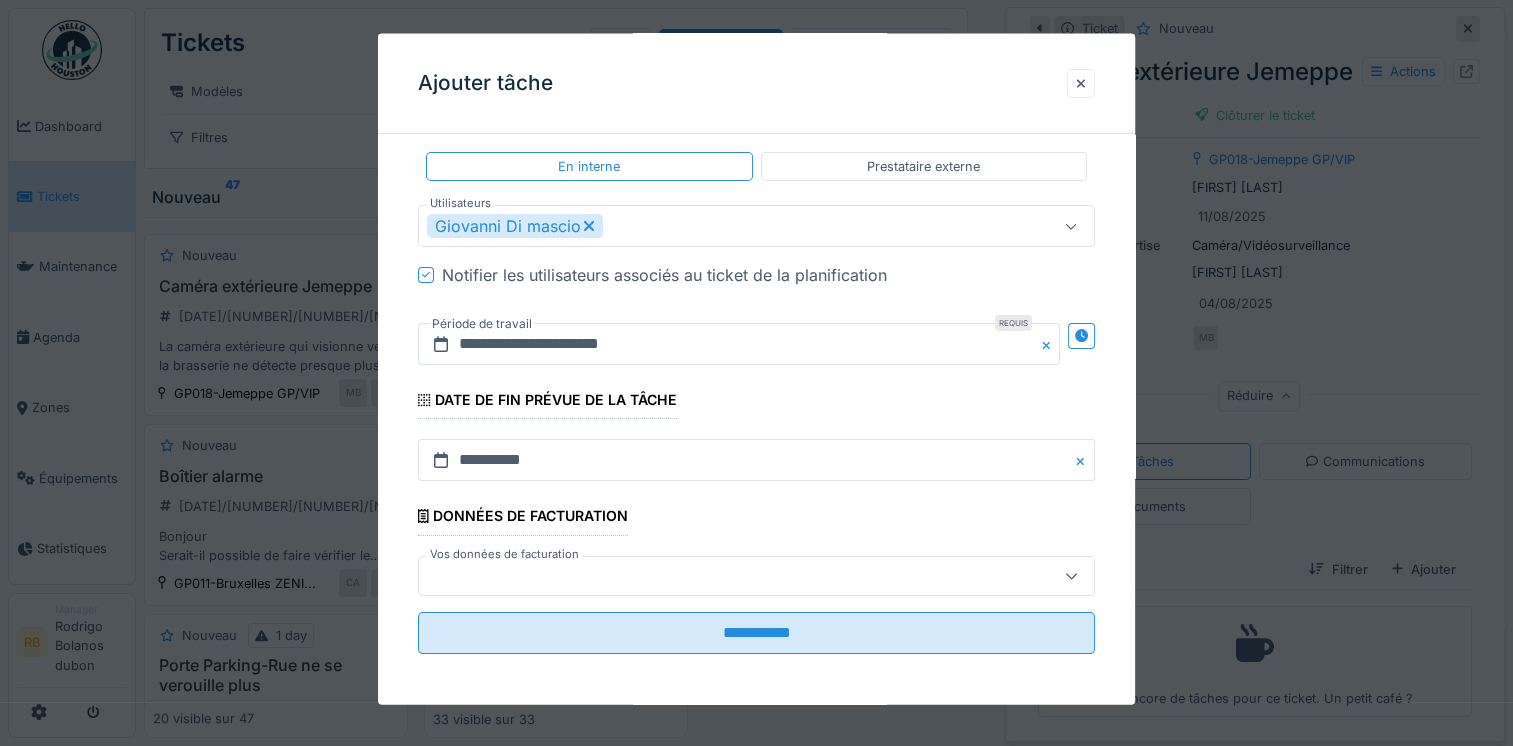 click on "**********" at bounding box center [756, 251] 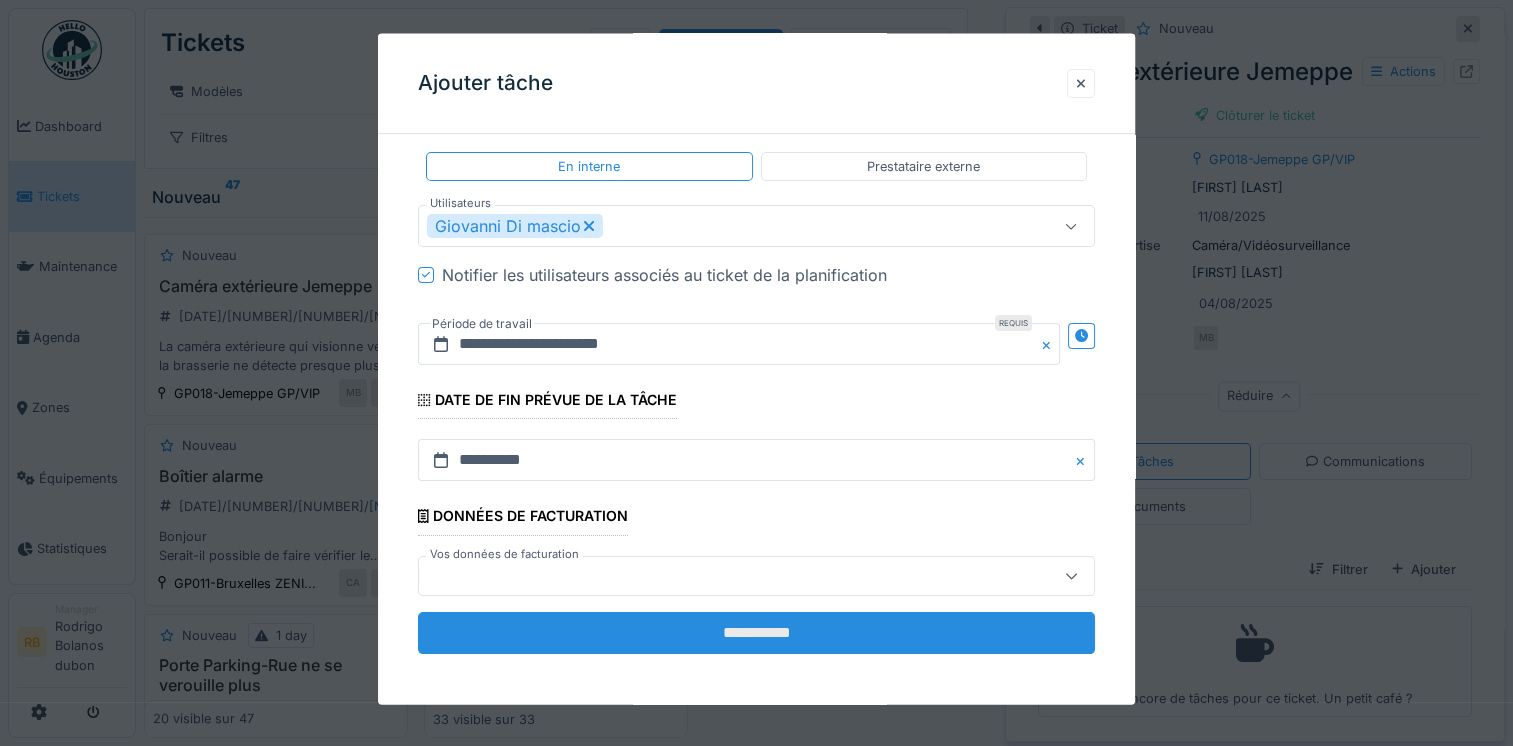 click on "**********" at bounding box center [756, 632] 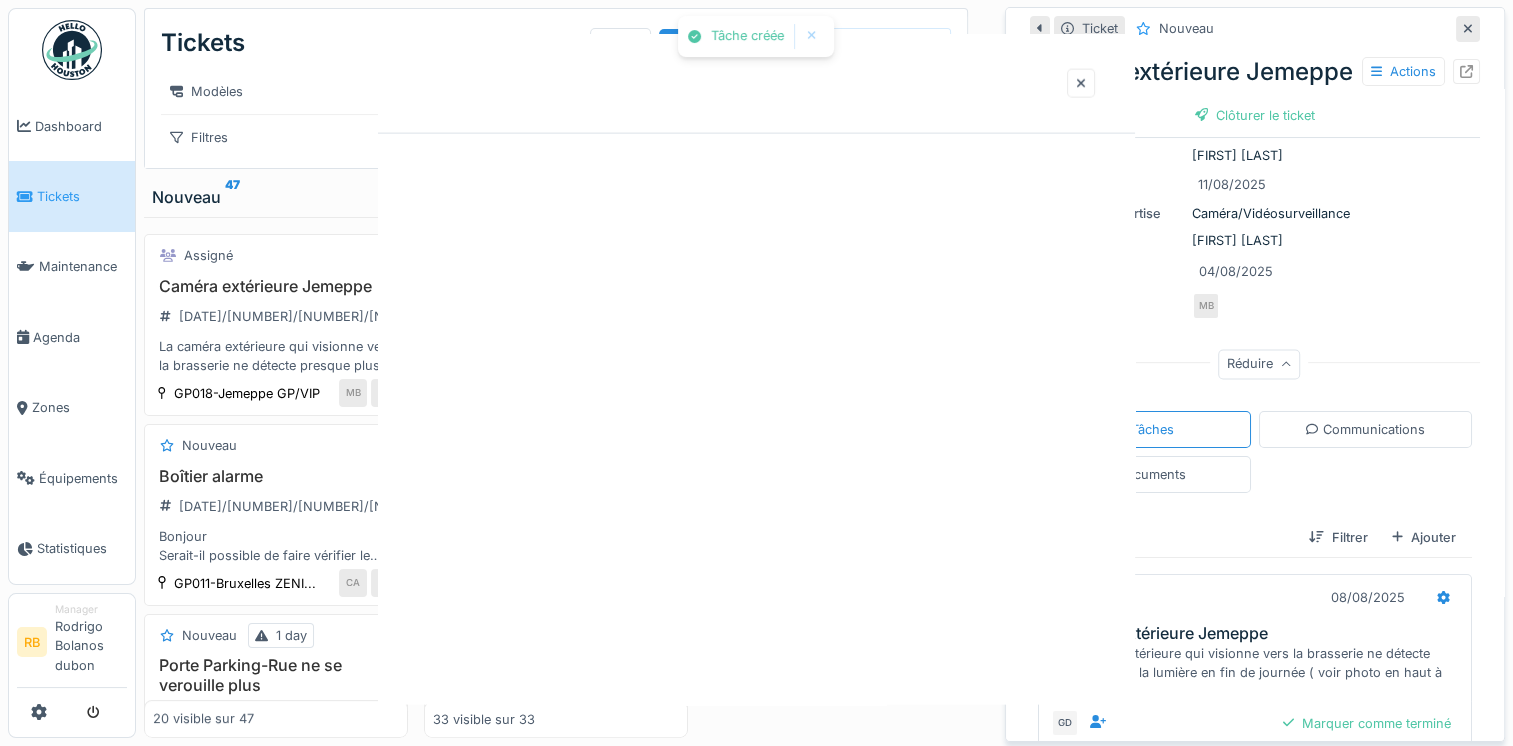 scroll, scrollTop: 0, scrollLeft: 0, axis: both 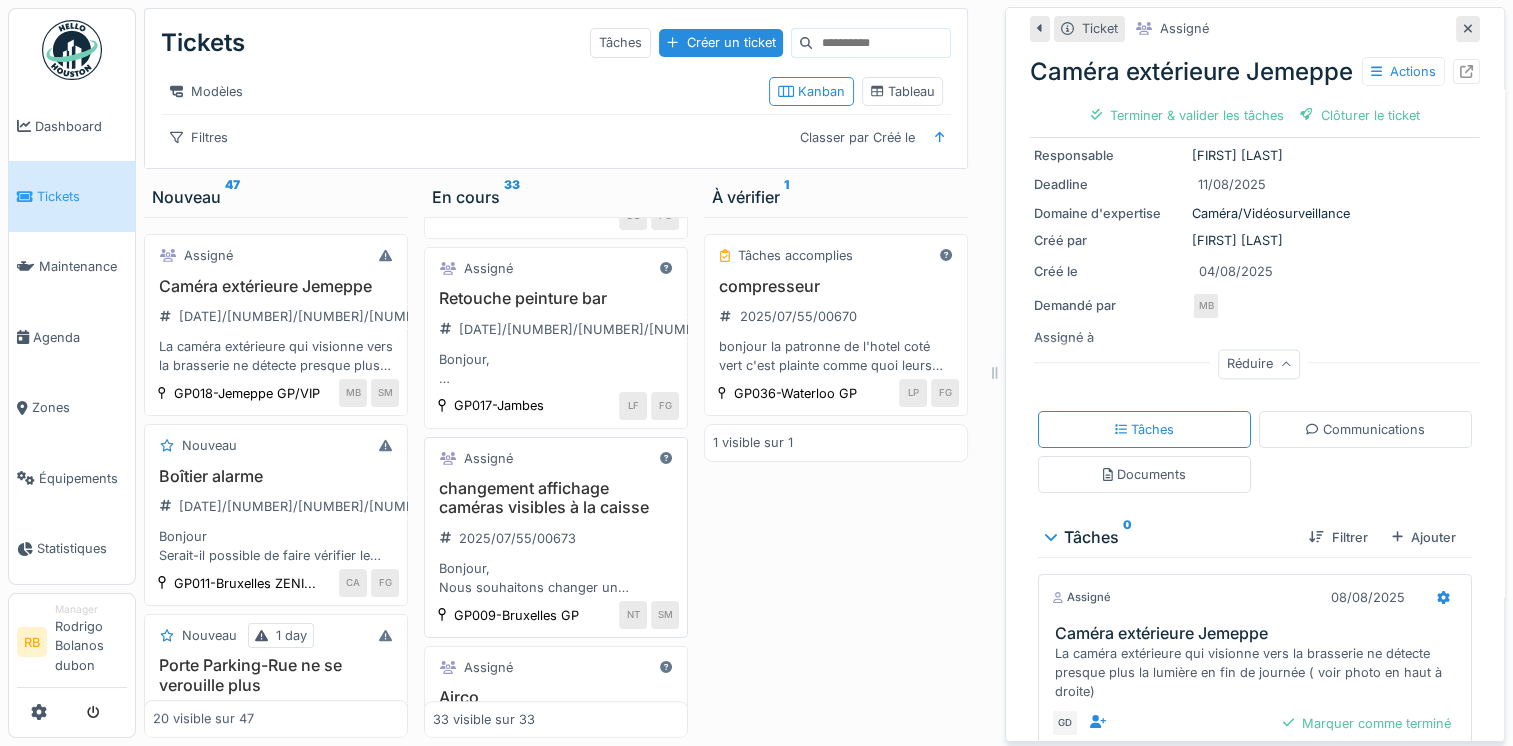 click on "changement affichage caméras visibles à la caisse" at bounding box center [556, 498] 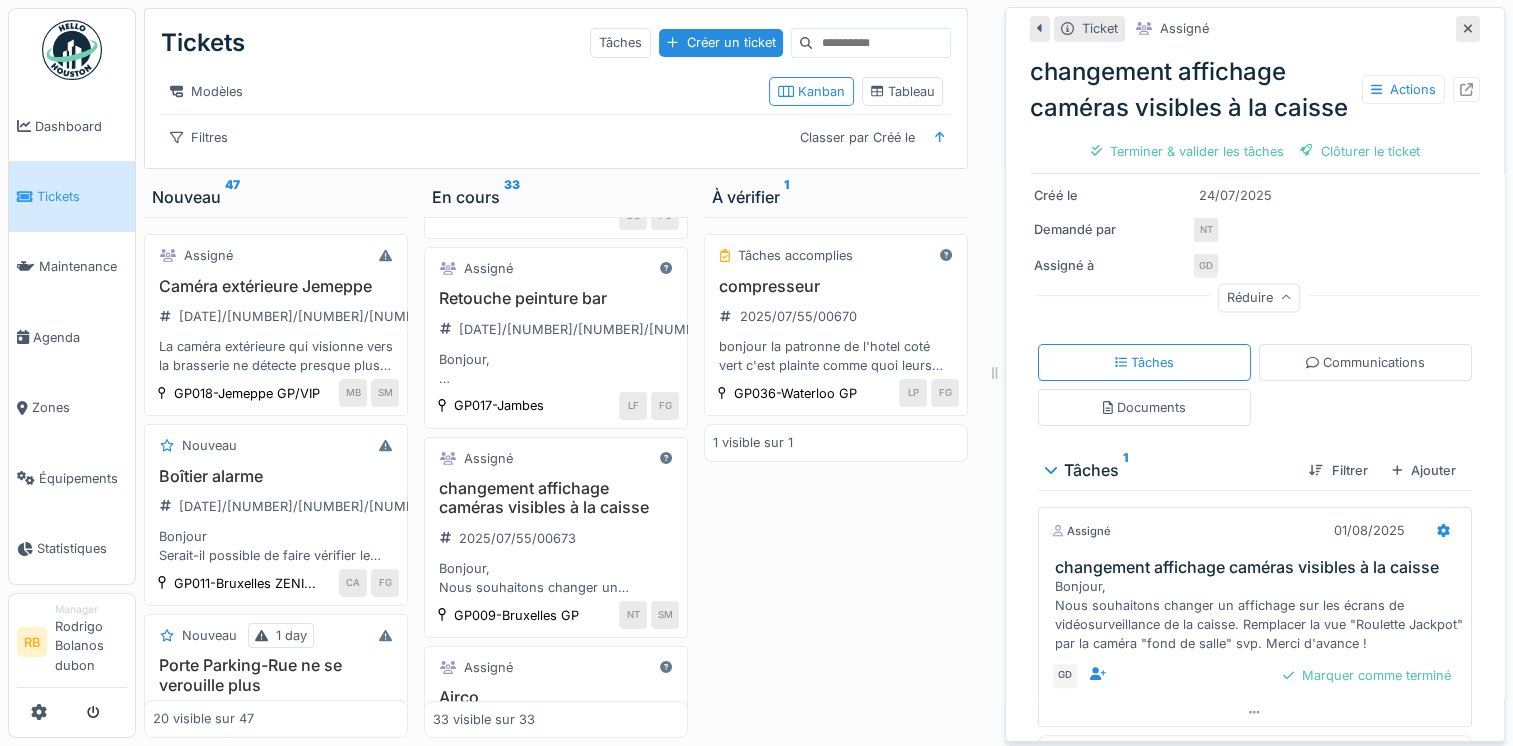 scroll, scrollTop: 328, scrollLeft: 0, axis: vertical 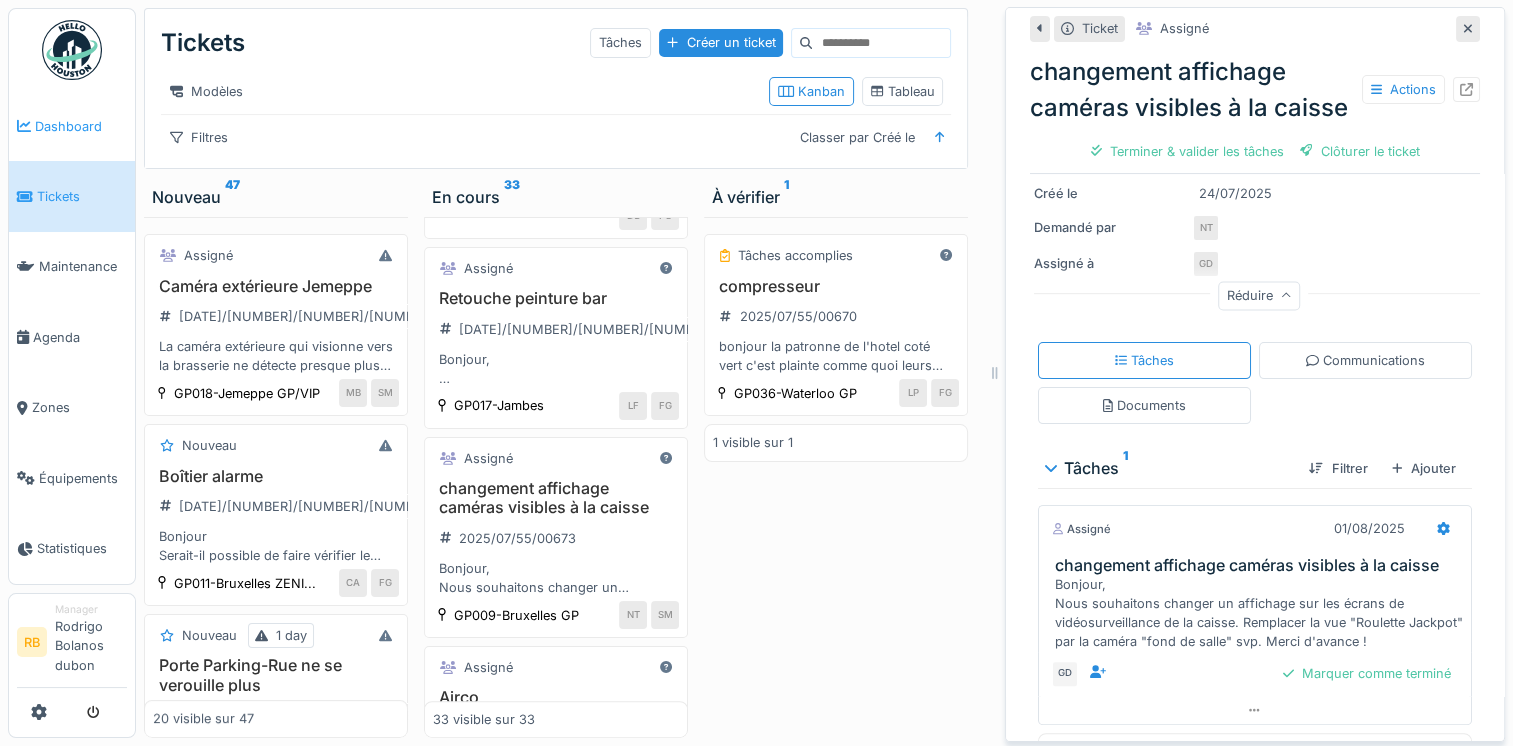 click on "Dashboard" at bounding box center (72, 126) 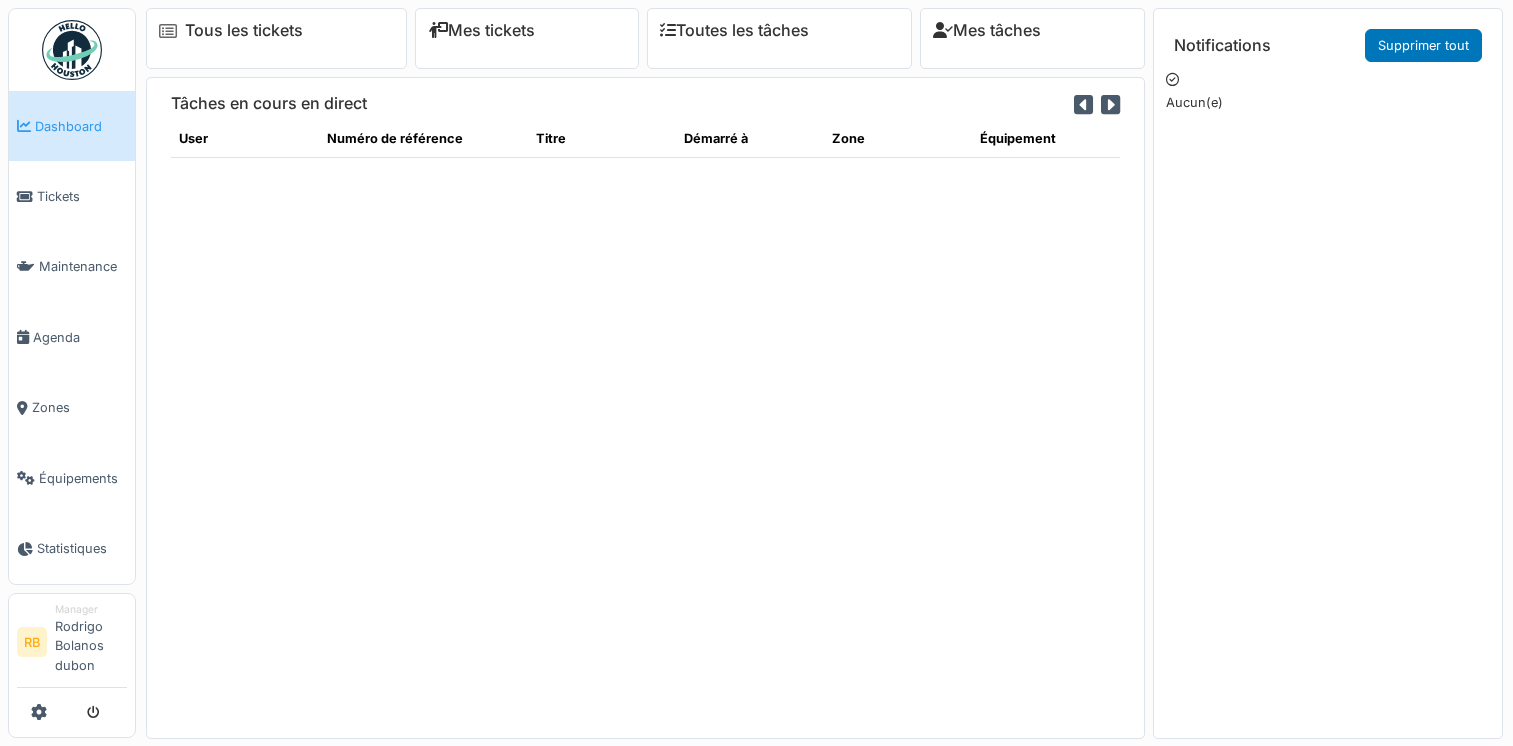 scroll, scrollTop: 0, scrollLeft: 0, axis: both 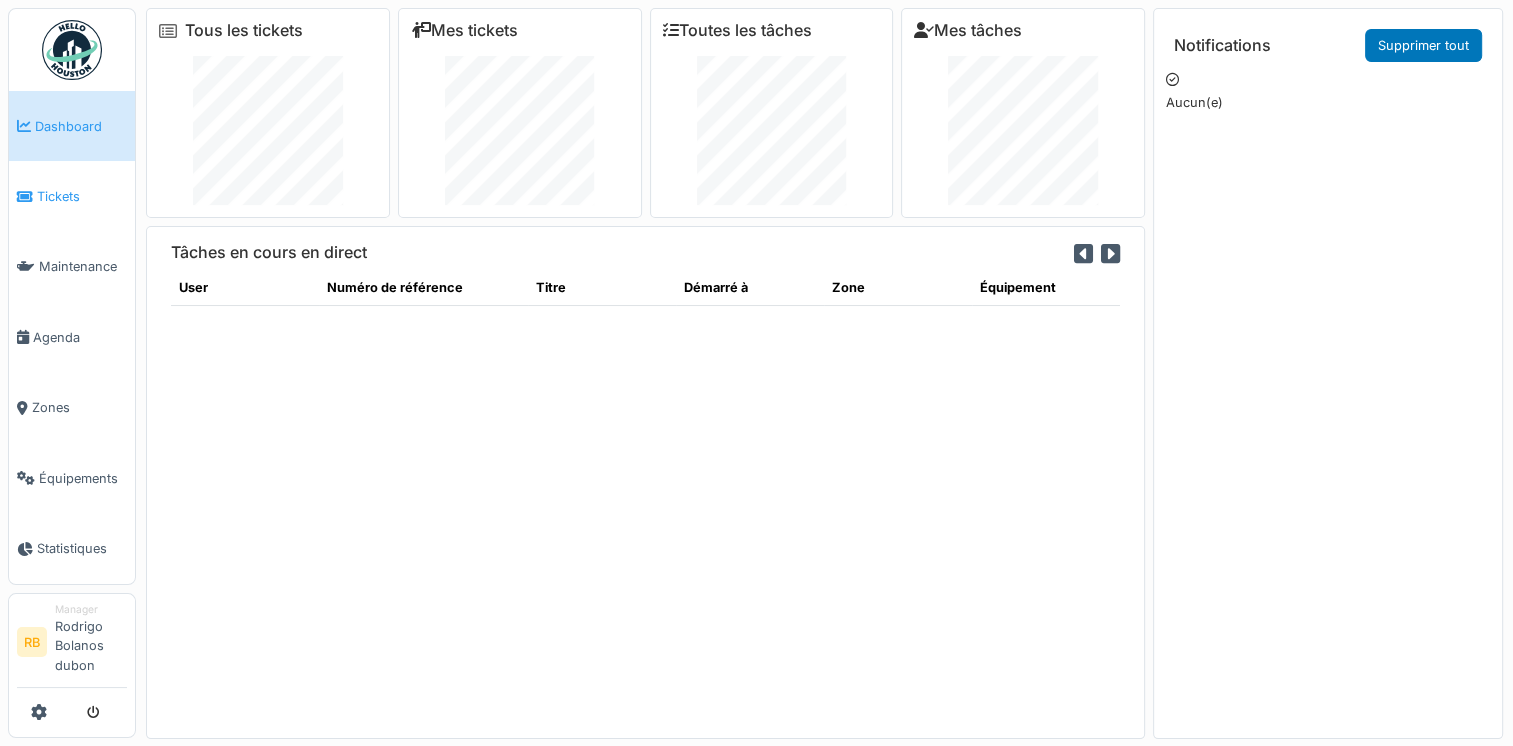 click on "Tickets" at bounding box center [82, 196] 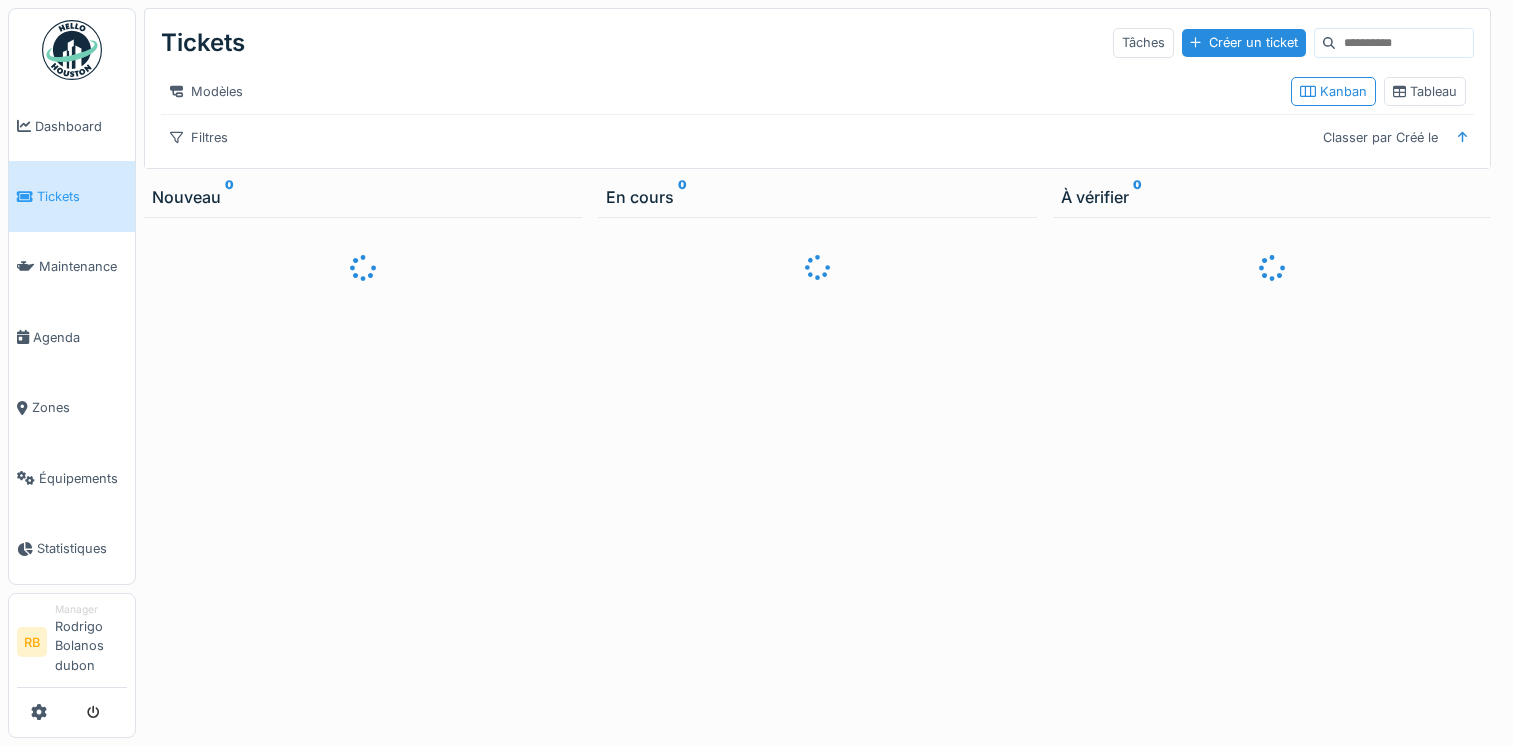 scroll, scrollTop: 0, scrollLeft: 0, axis: both 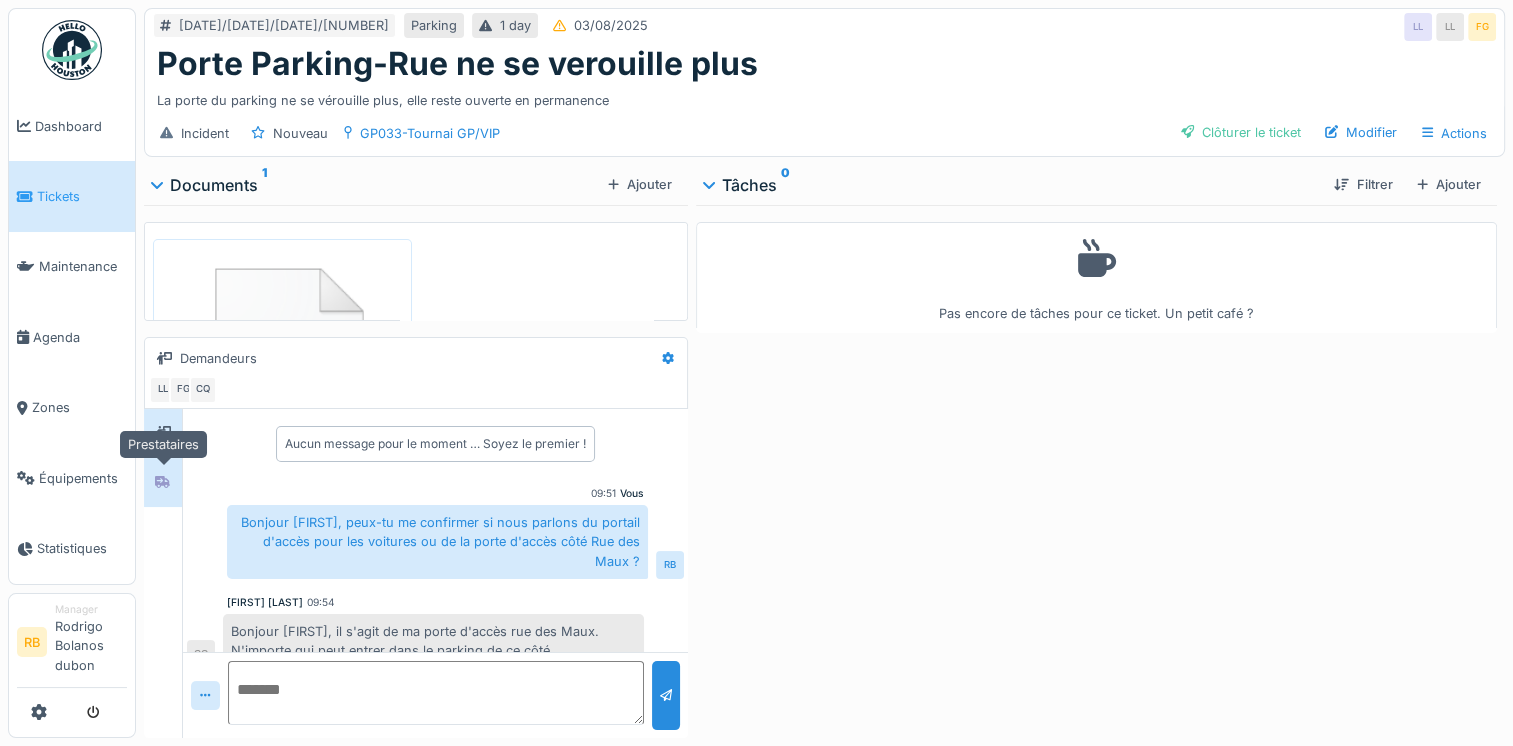 click at bounding box center [163, 482] 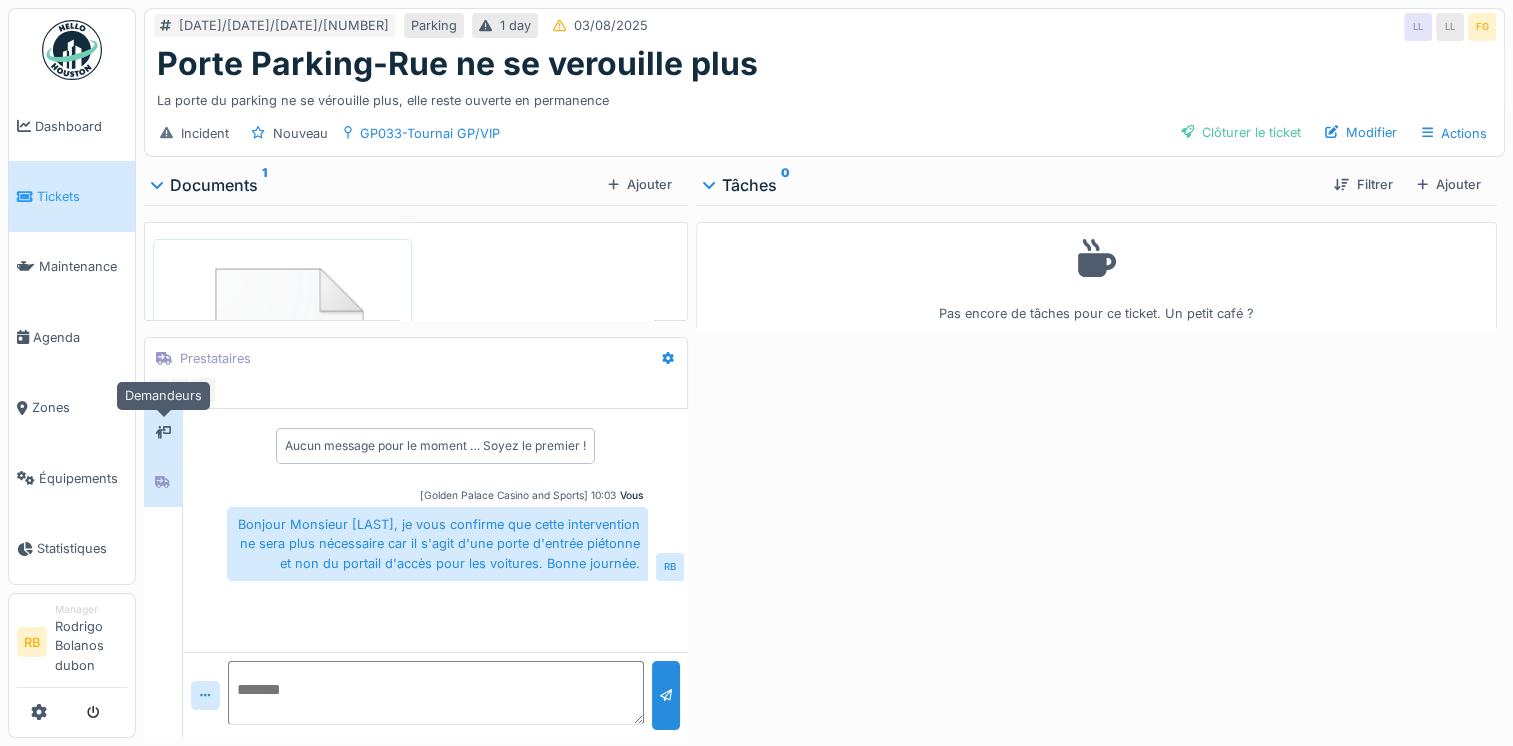 click 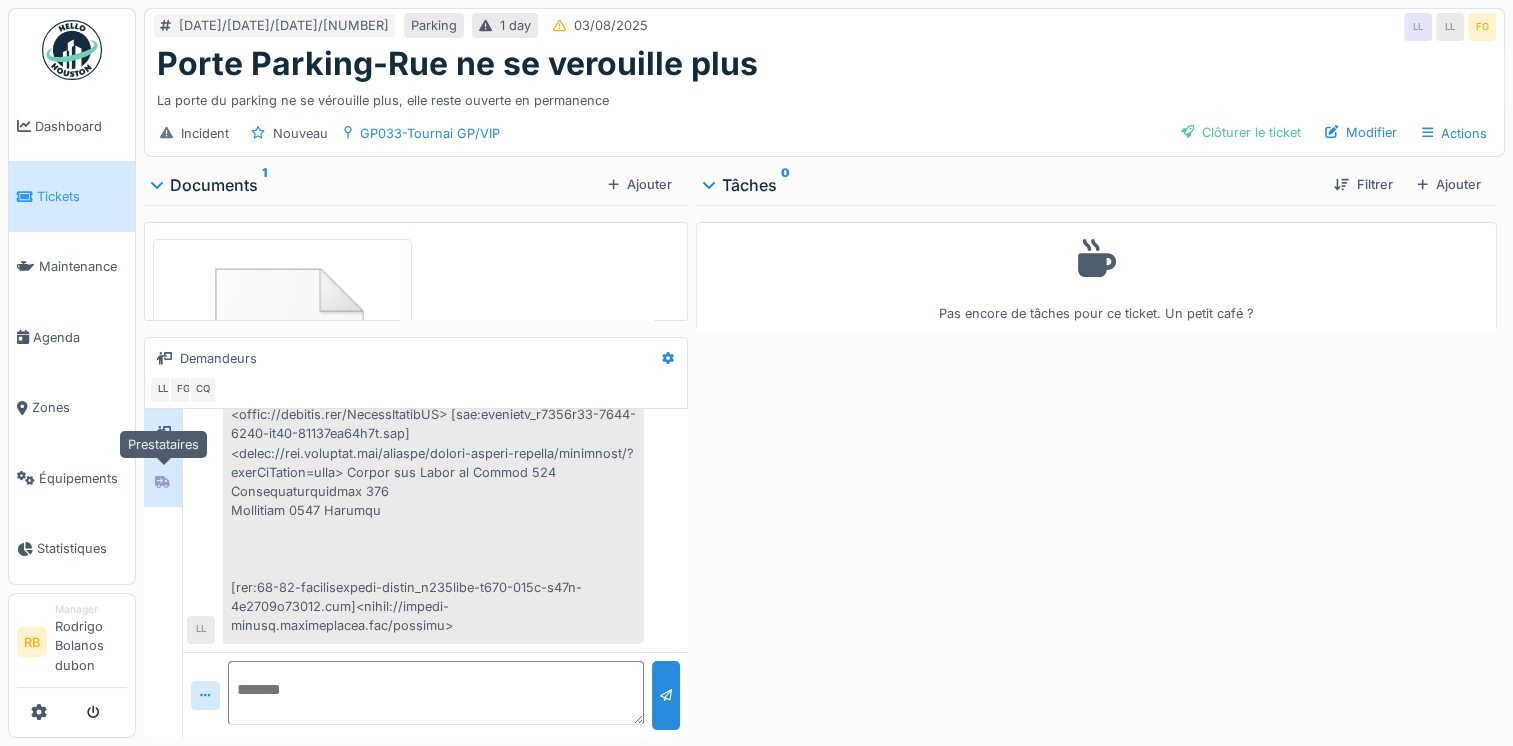 click 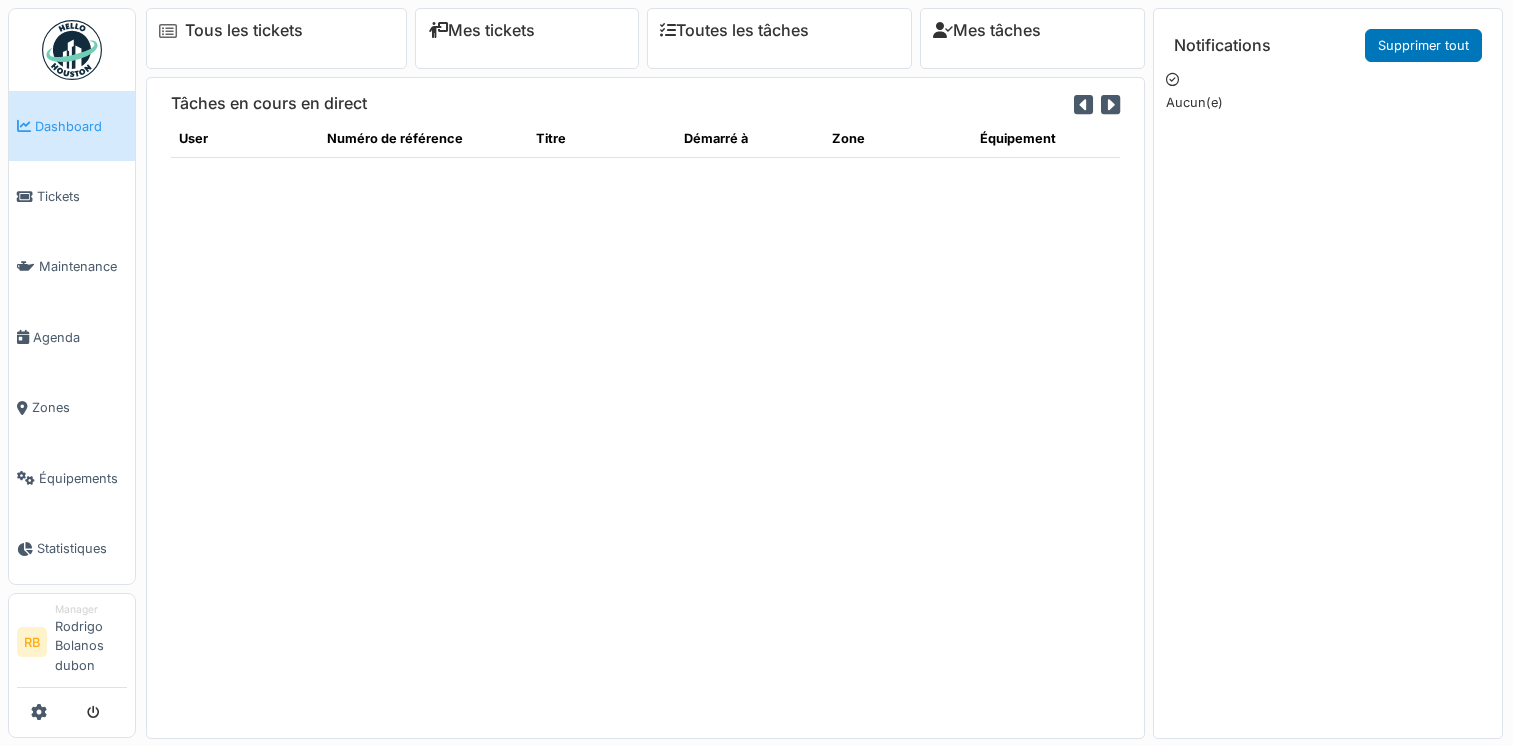 scroll, scrollTop: 0, scrollLeft: 0, axis: both 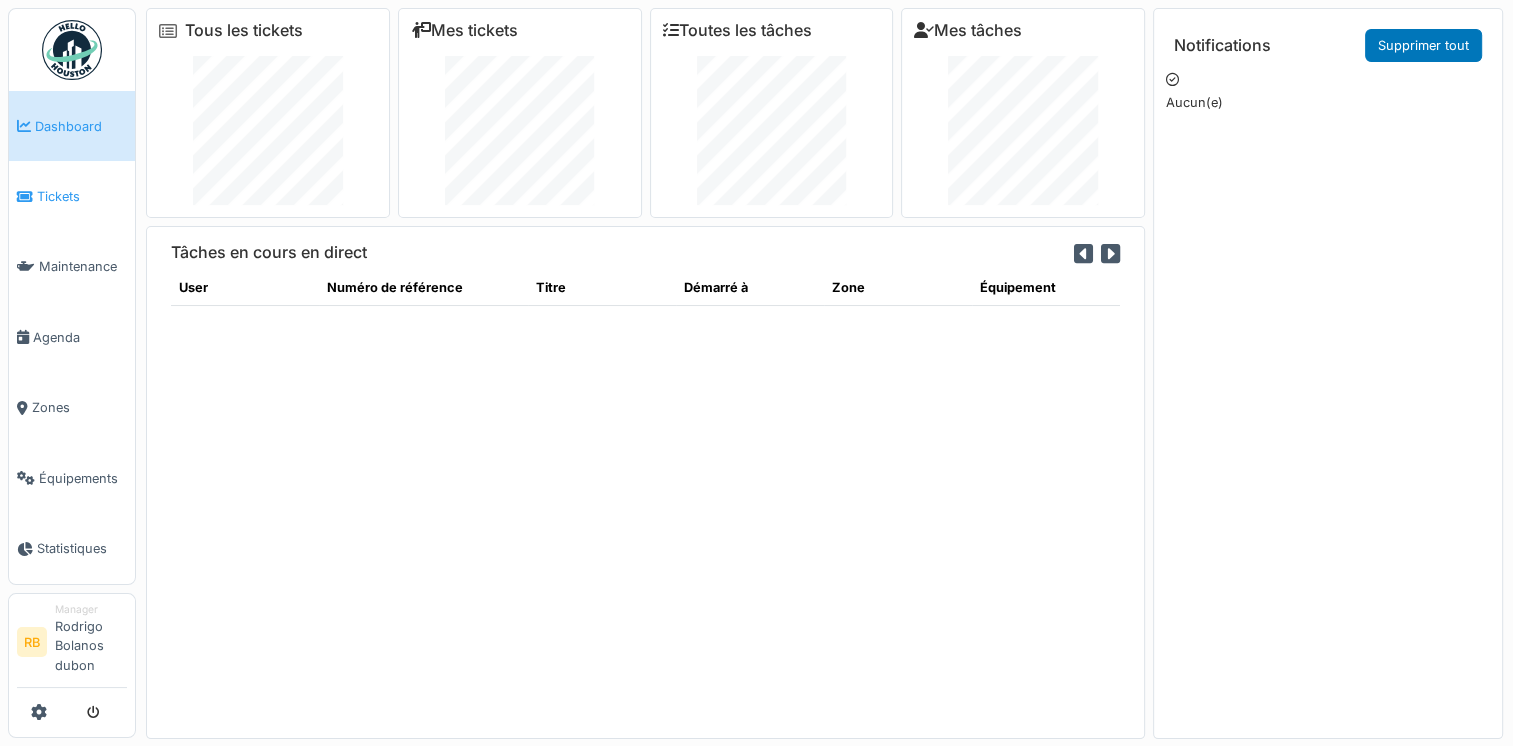click on "Tickets" at bounding box center (72, 196) 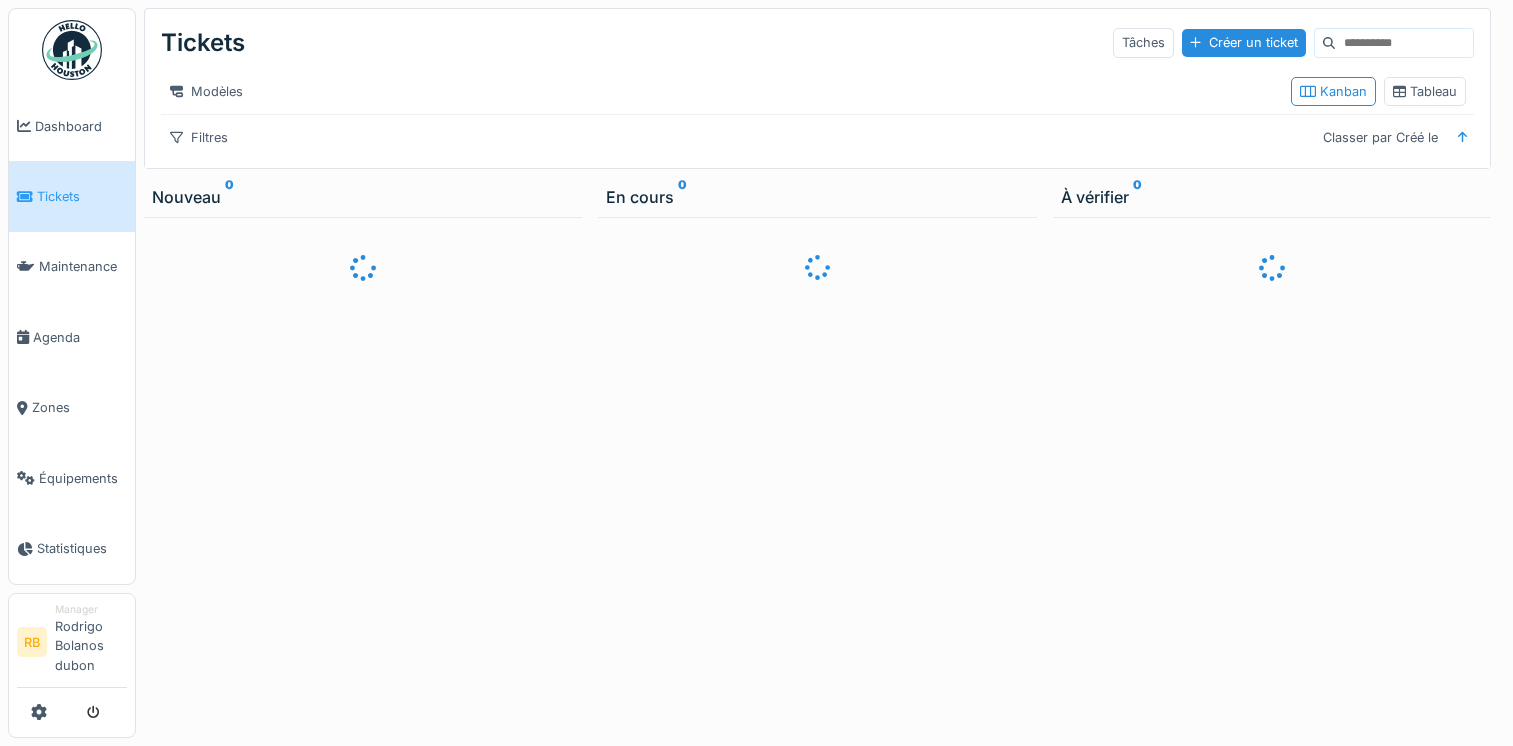 scroll, scrollTop: 0, scrollLeft: 0, axis: both 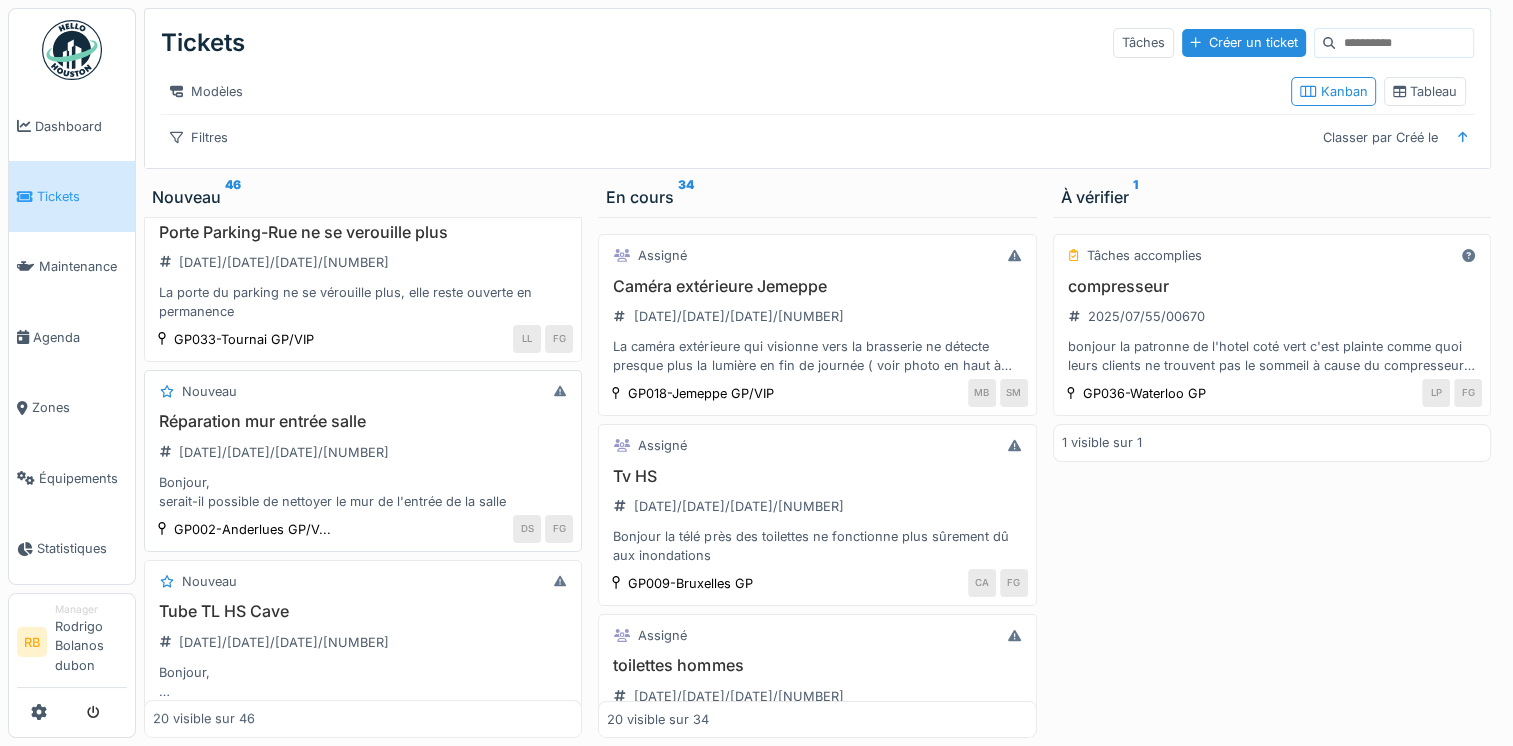 click on "Réparation mur entrée salle [DATE]/[DATE]/[DATE]/[NUMBER] Bonjour,
serait-il possible de nettoyer le mur de l'entrée de la salle" at bounding box center [363, 461] 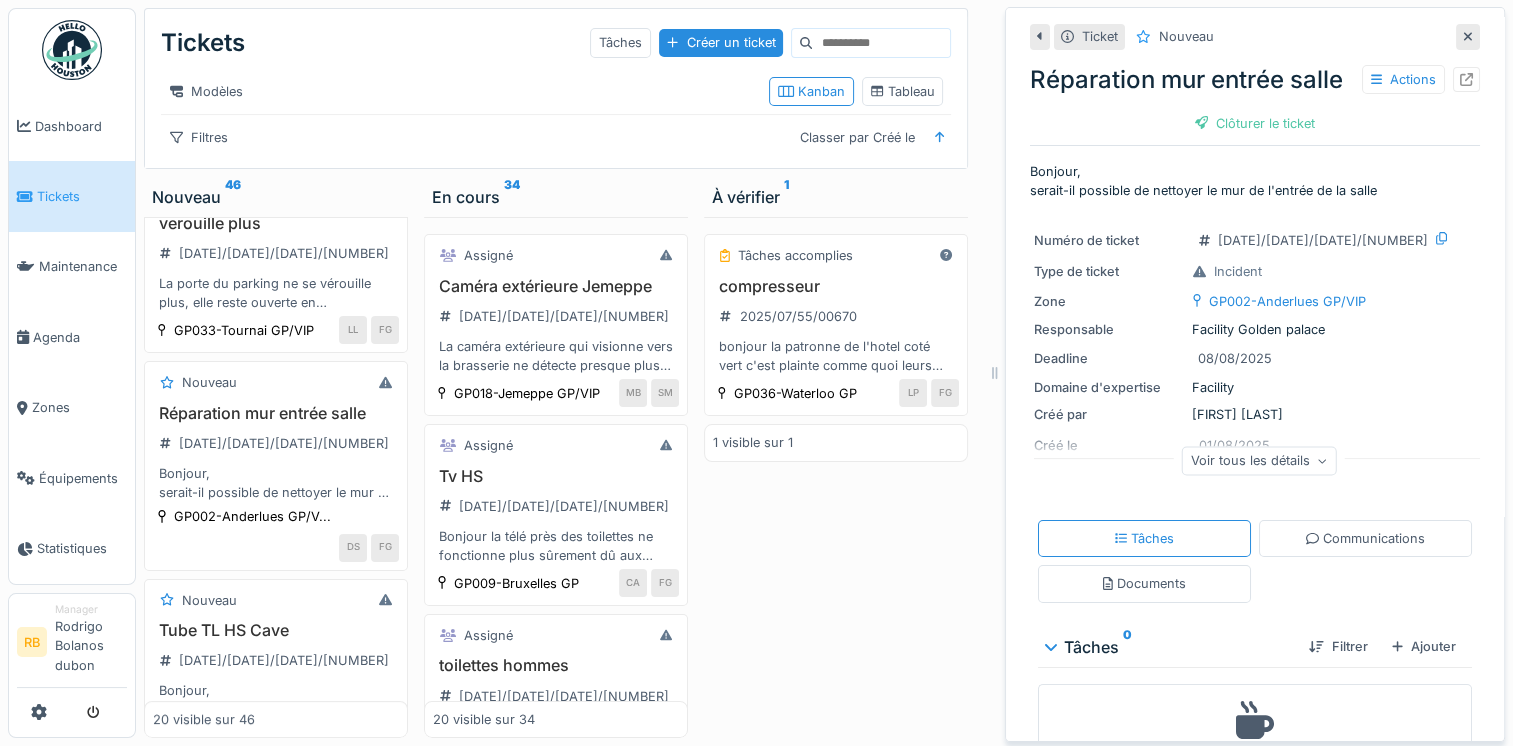 scroll, scrollTop: 113, scrollLeft: 0, axis: vertical 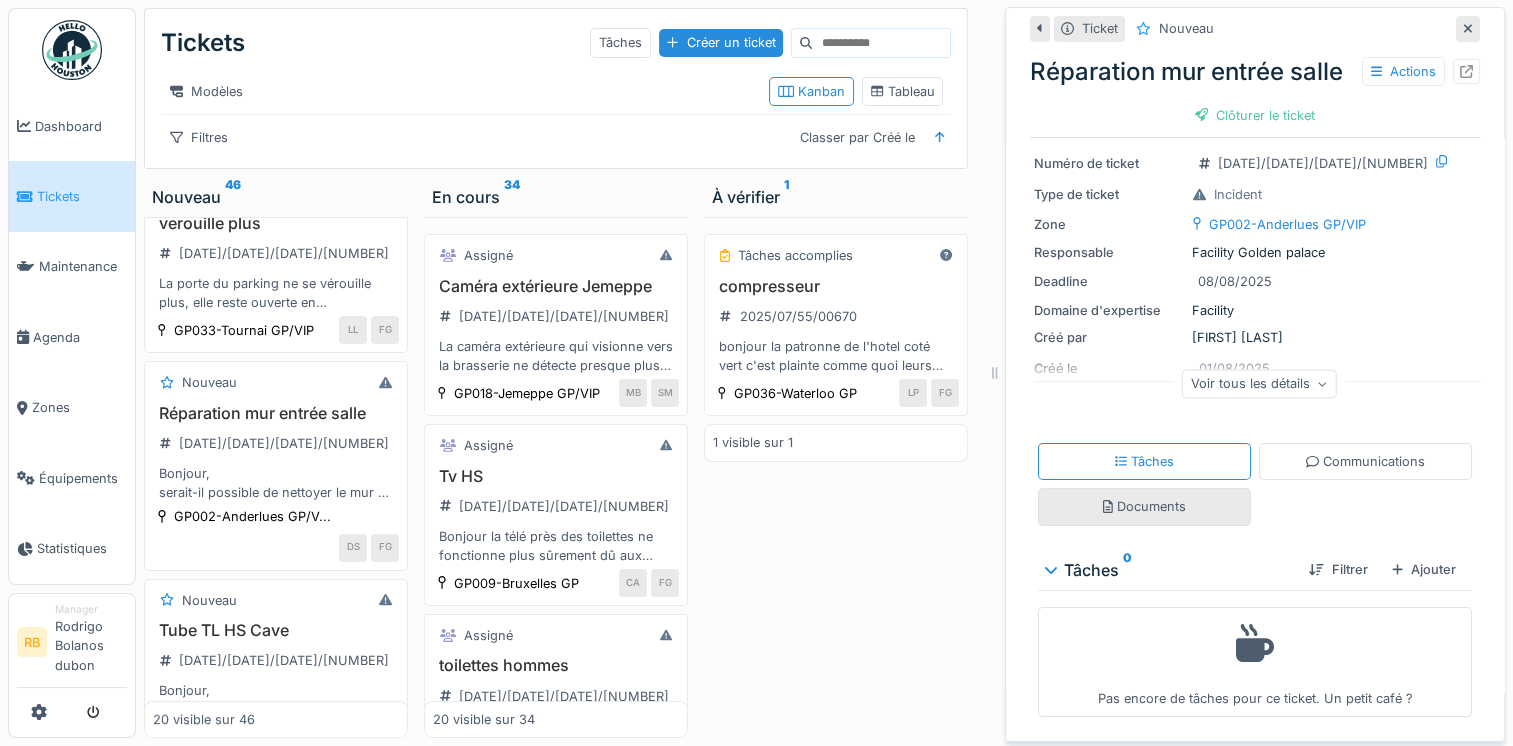 click on "Documents" at bounding box center [1144, 506] 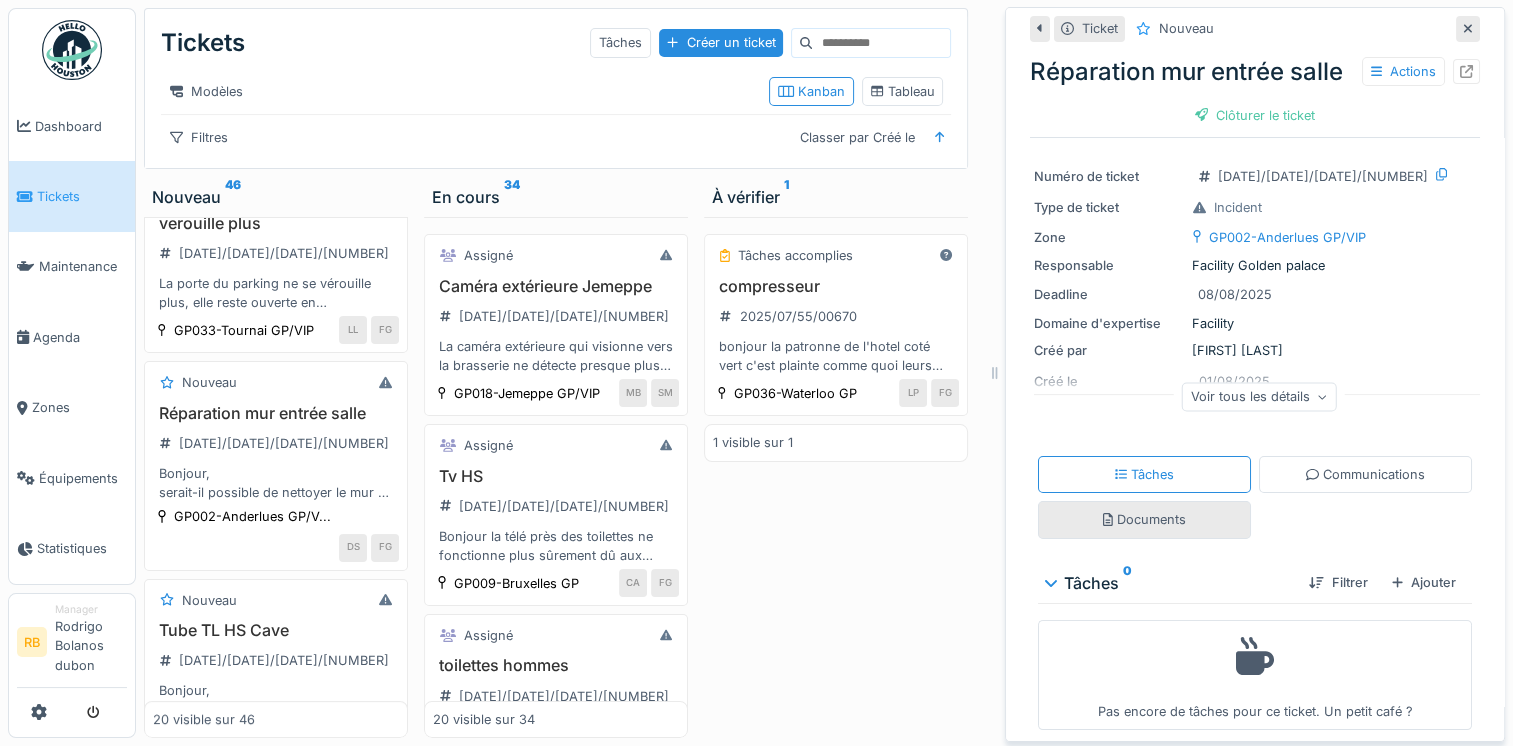 scroll, scrollTop: 15, scrollLeft: 0, axis: vertical 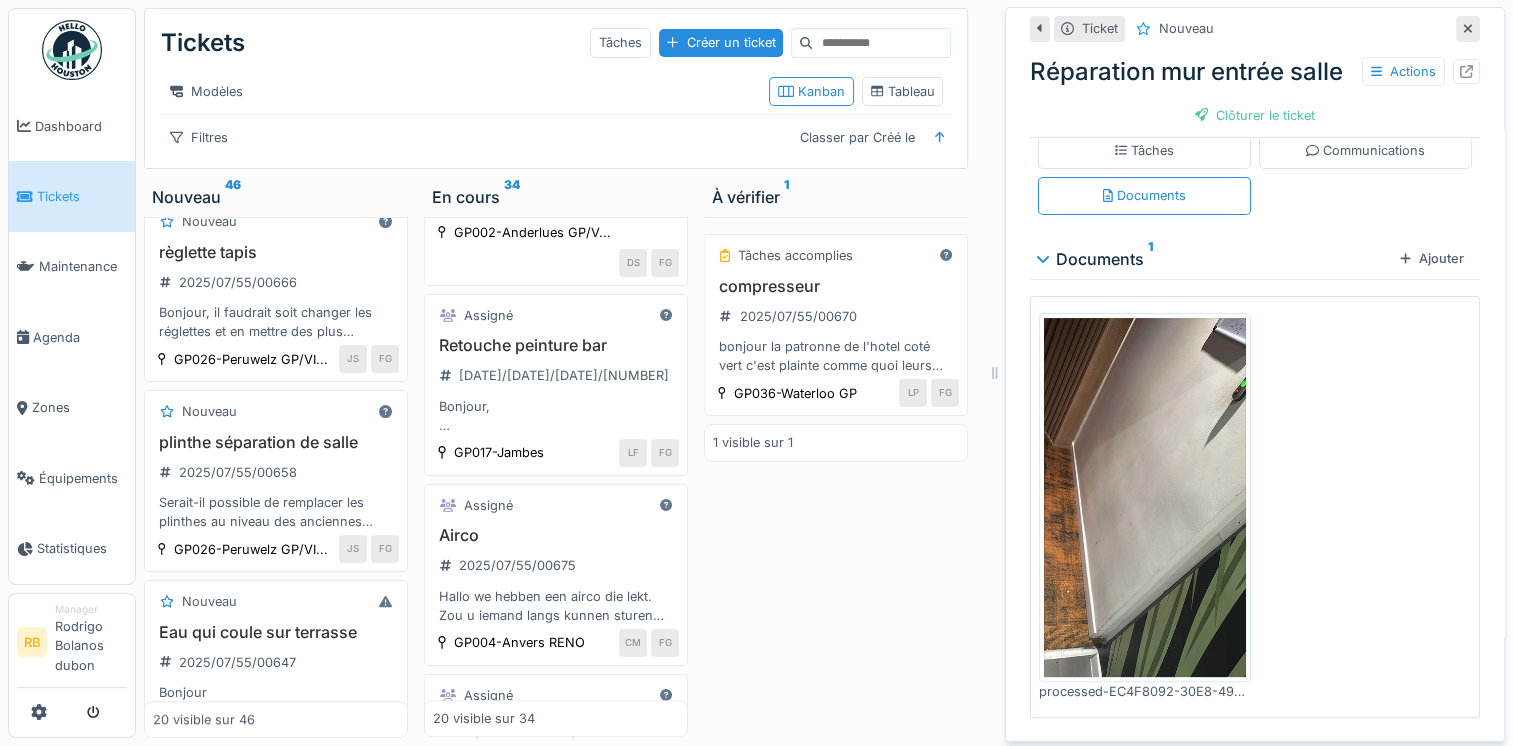 click on "Retouche peinture bar [DATE]/[DATE]/[DATE]/[NUMBER] Bonjour,
Suite aux travaux effectués dans les meubles du bar, quelques retouches de peinture sont nécessaires à certains endroits.
Bàv" at bounding box center [556, 385] 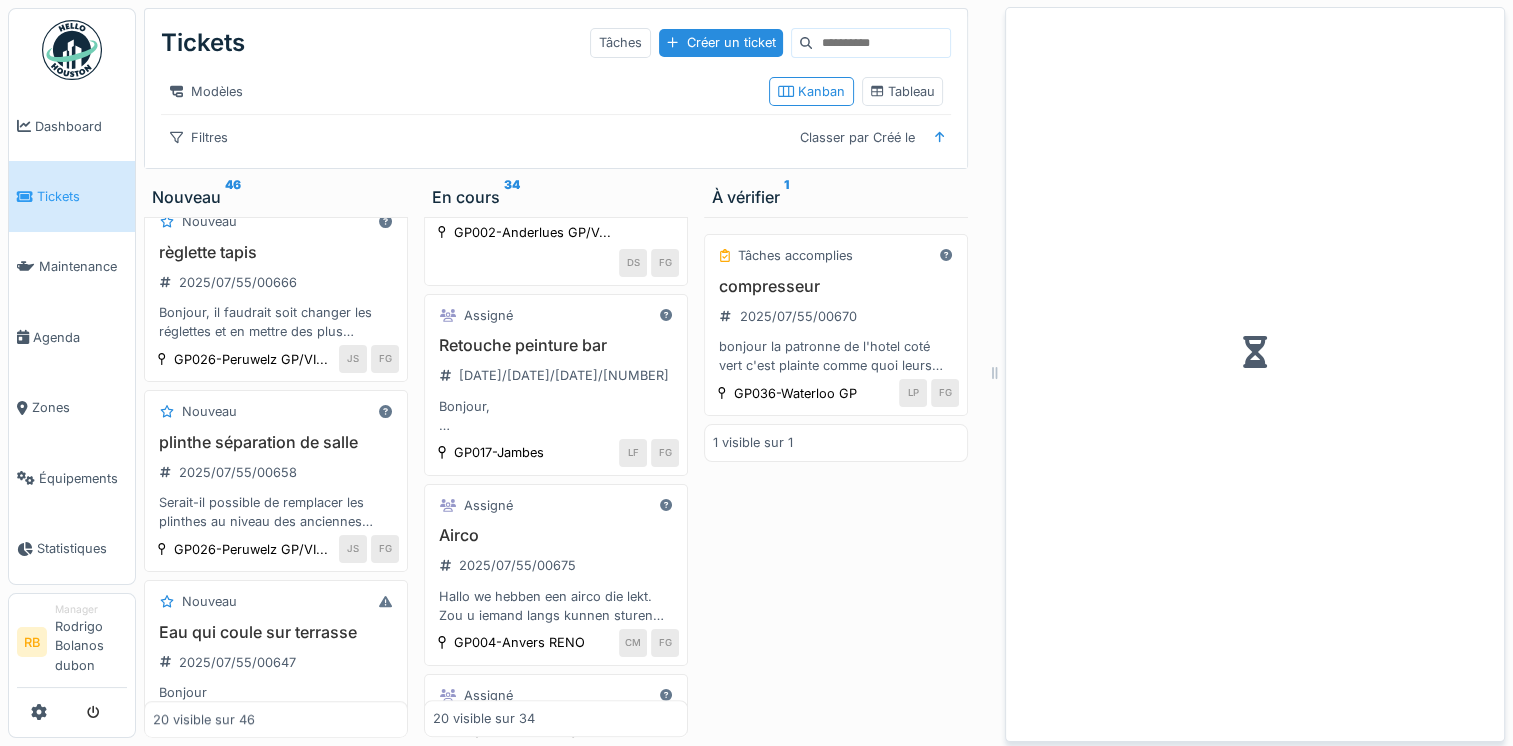 scroll, scrollTop: 0, scrollLeft: 0, axis: both 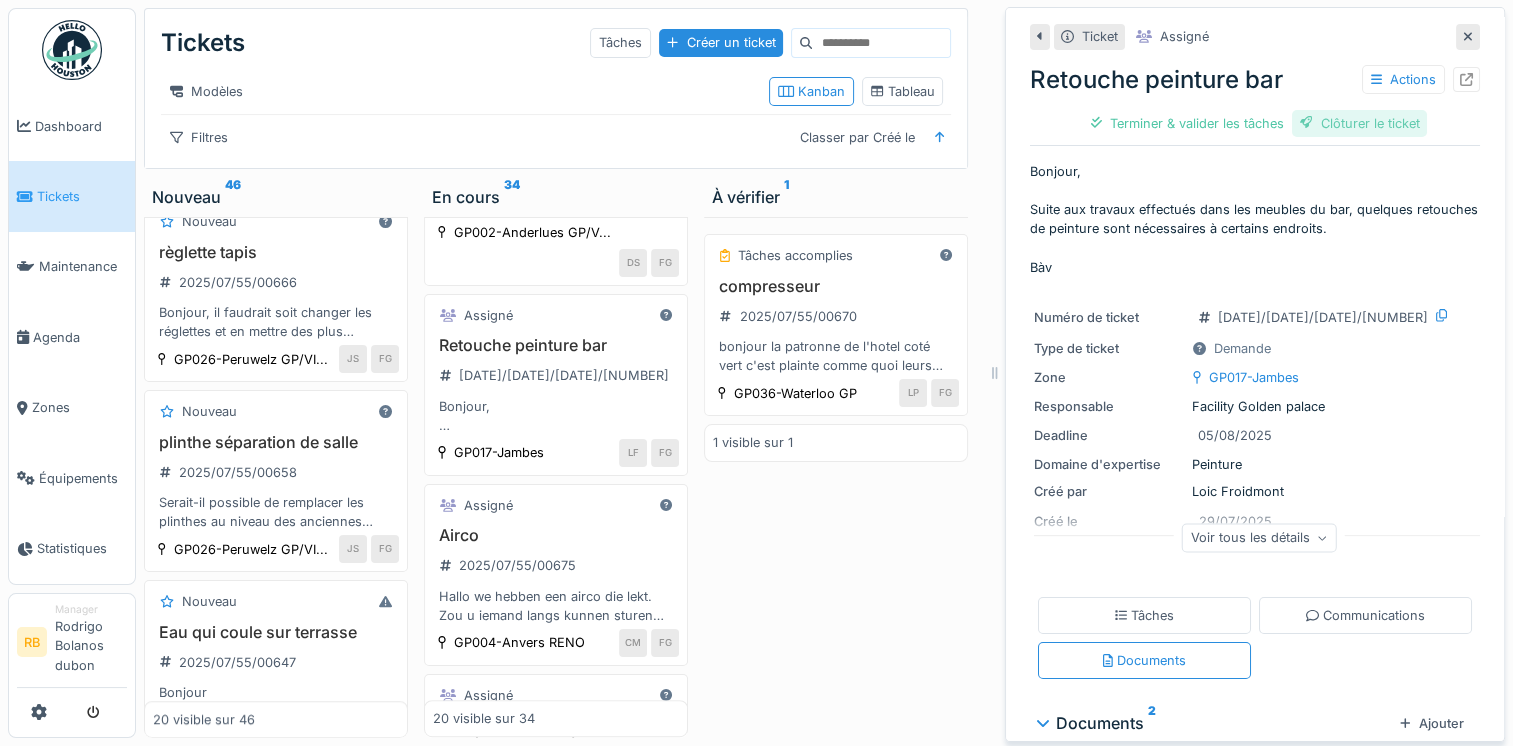 click on "Clôturer le ticket" at bounding box center (1360, 123) 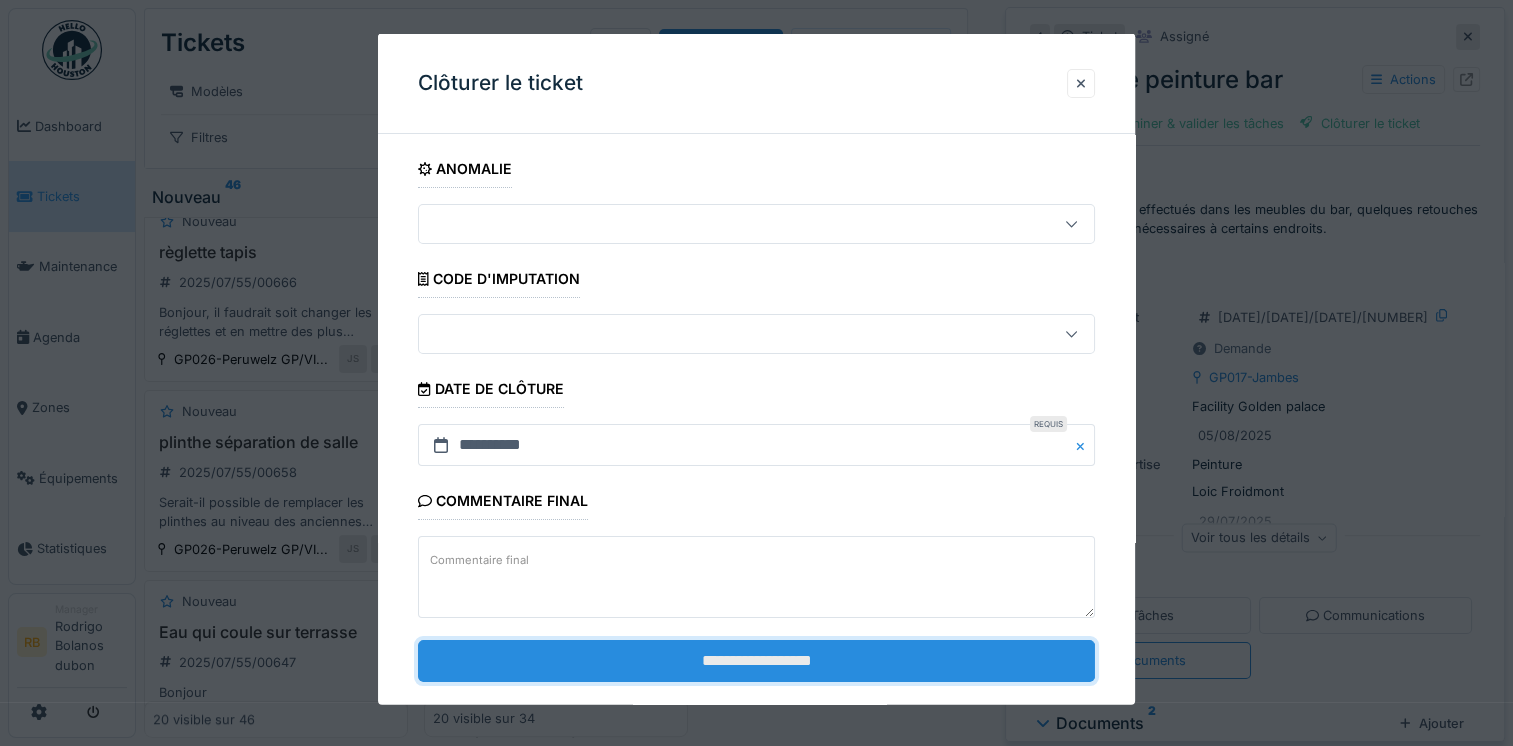click on "**********" at bounding box center (756, 660) 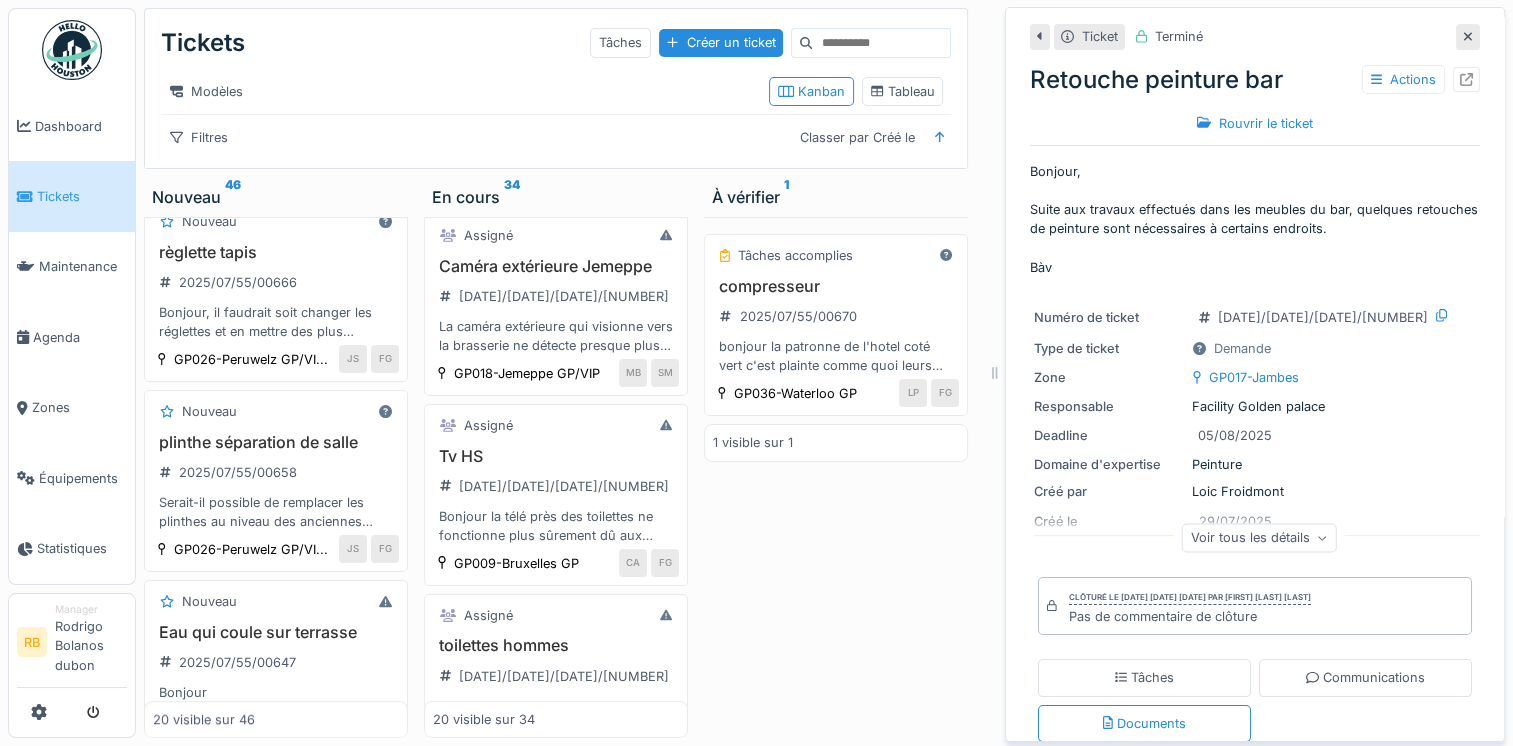scroll, scrollTop: 0, scrollLeft: 0, axis: both 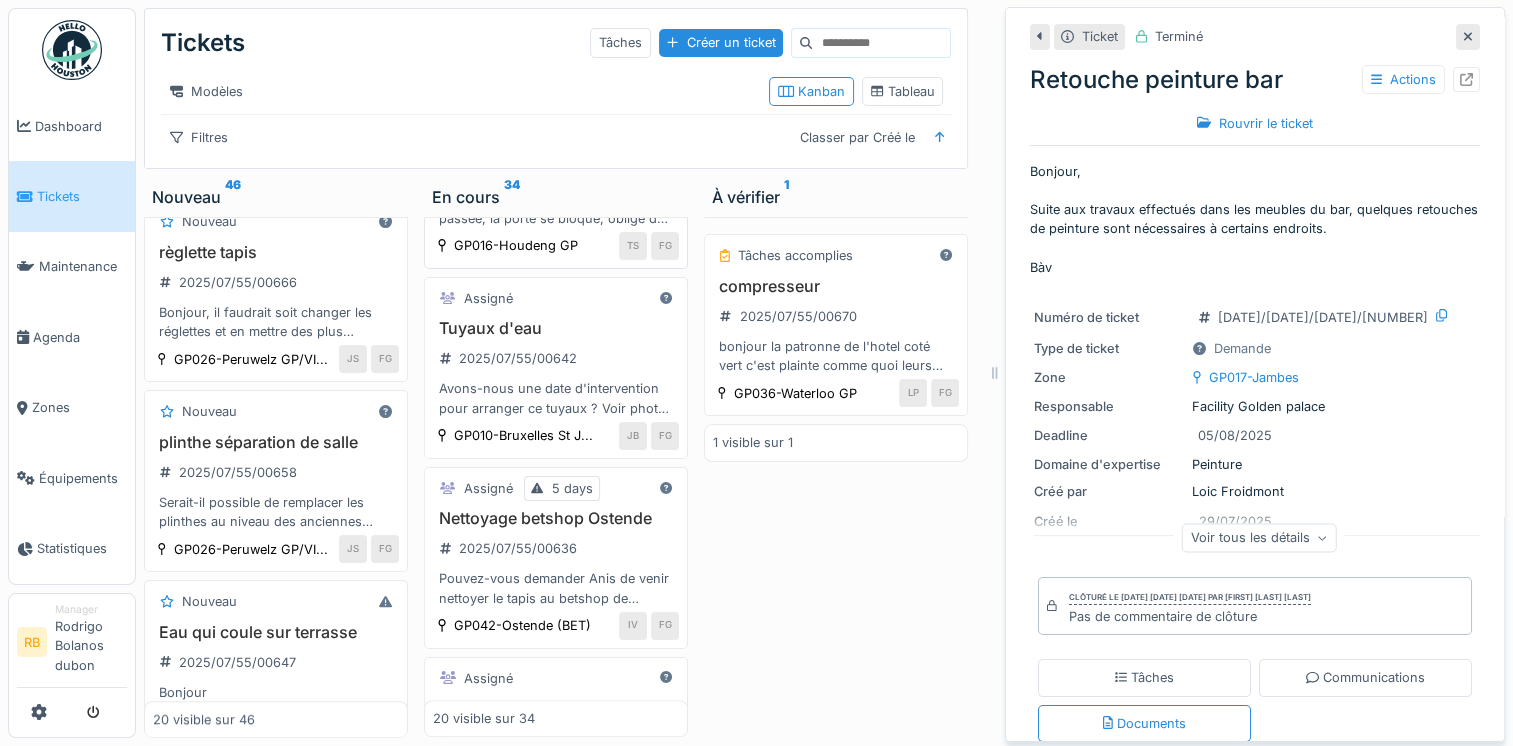 click on "Porte sas entrée rue [DATE]/[DATE]/[DATE]/[NUMBER] Le même problème que la semaine passée, la porte se bloque, obligé de couper et enclencher le disjoncteur pour la faire fonctionner, plusieurs fois par jour." at bounding box center (556, 178) 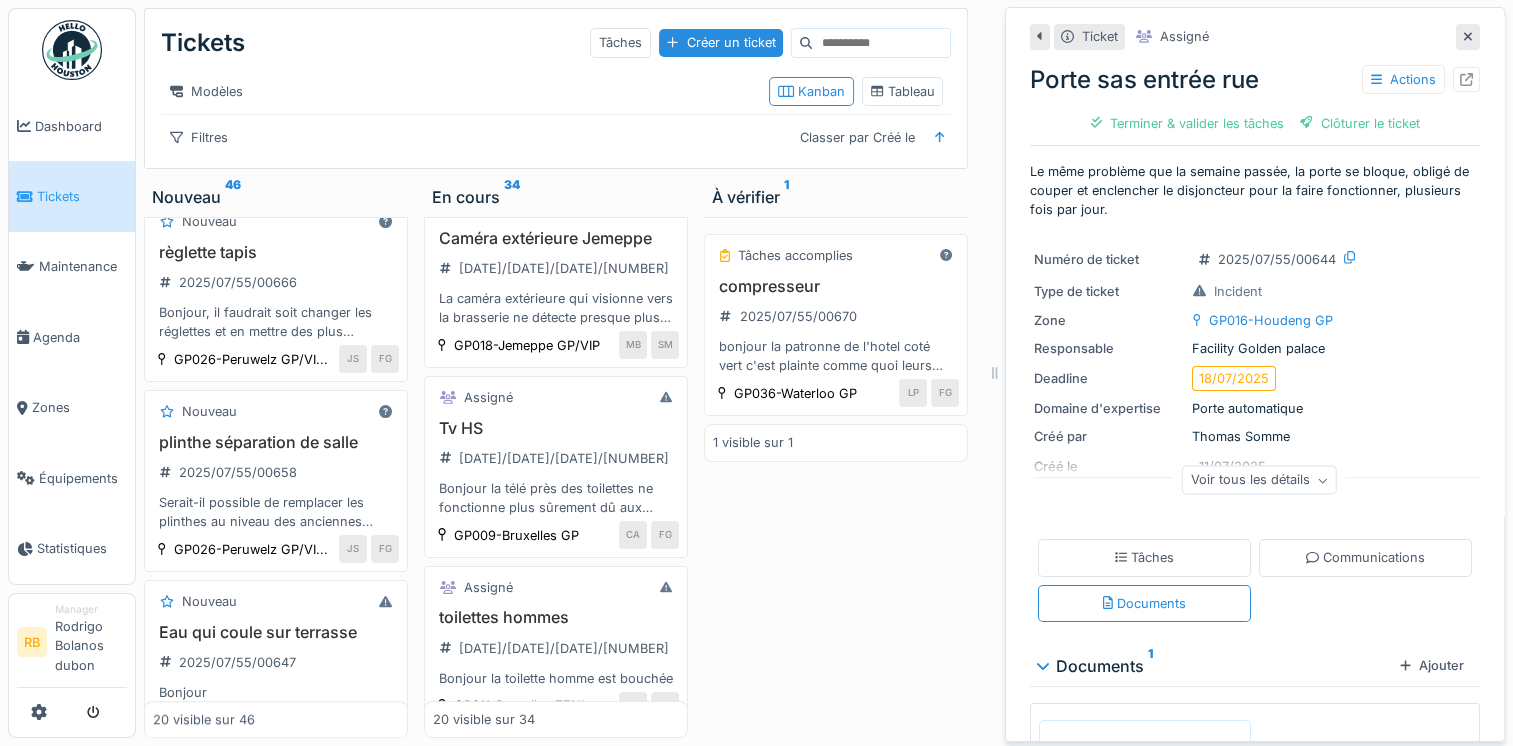 scroll, scrollTop: 0, scrollLeft: 0, axis: both 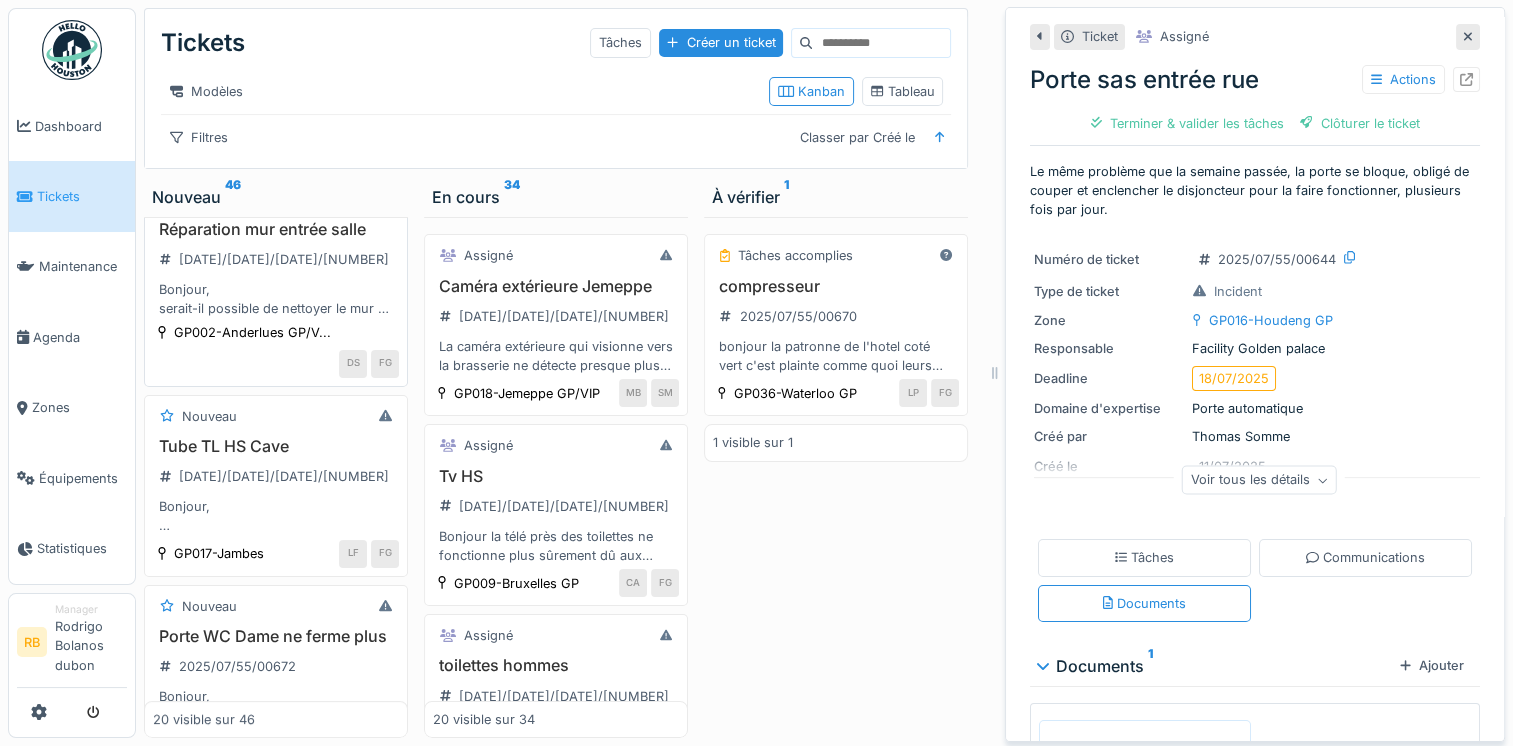 click on "Réparation mur entrée salle [DATE]/[DATE]/[DATE]/[NUMBER] Bonjour,
serait-il possible de nettoyer le mur de l'entrée de la salle" at bounding box center [276, 269] 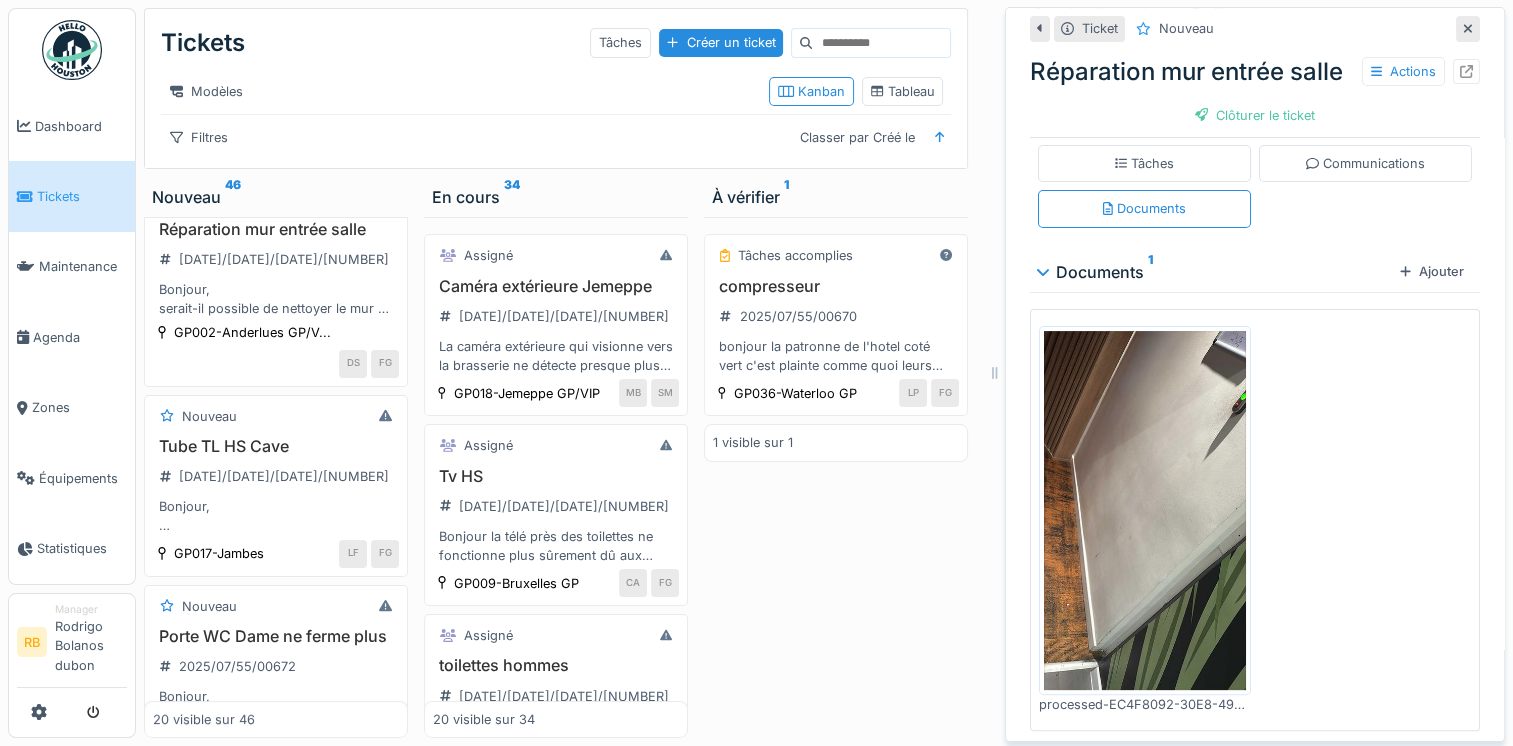 scroll, scrollTop: 374, scrollLeft: 0, axis: vertical 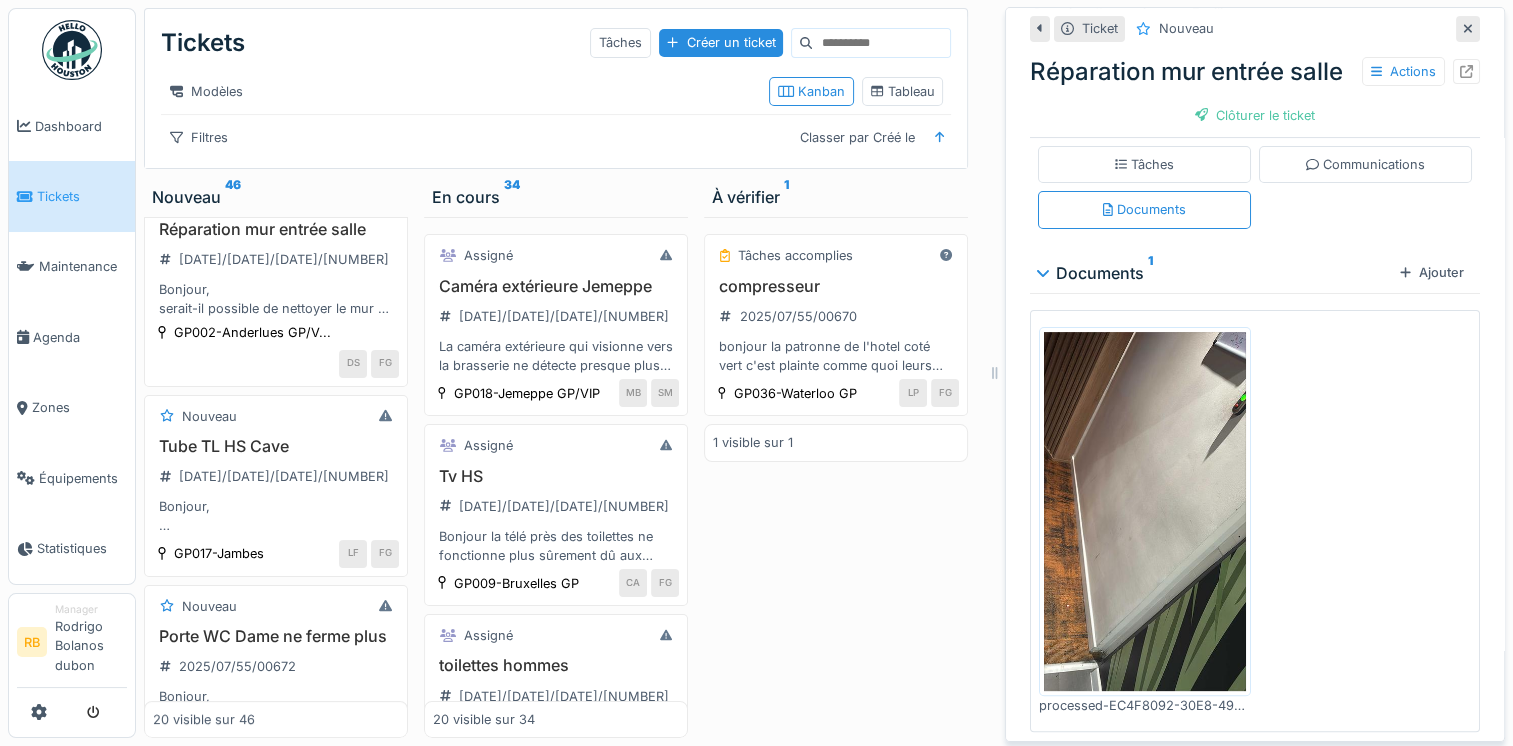 click on "Tâches   Communications   Documents" at bounding box center [1255, 187] 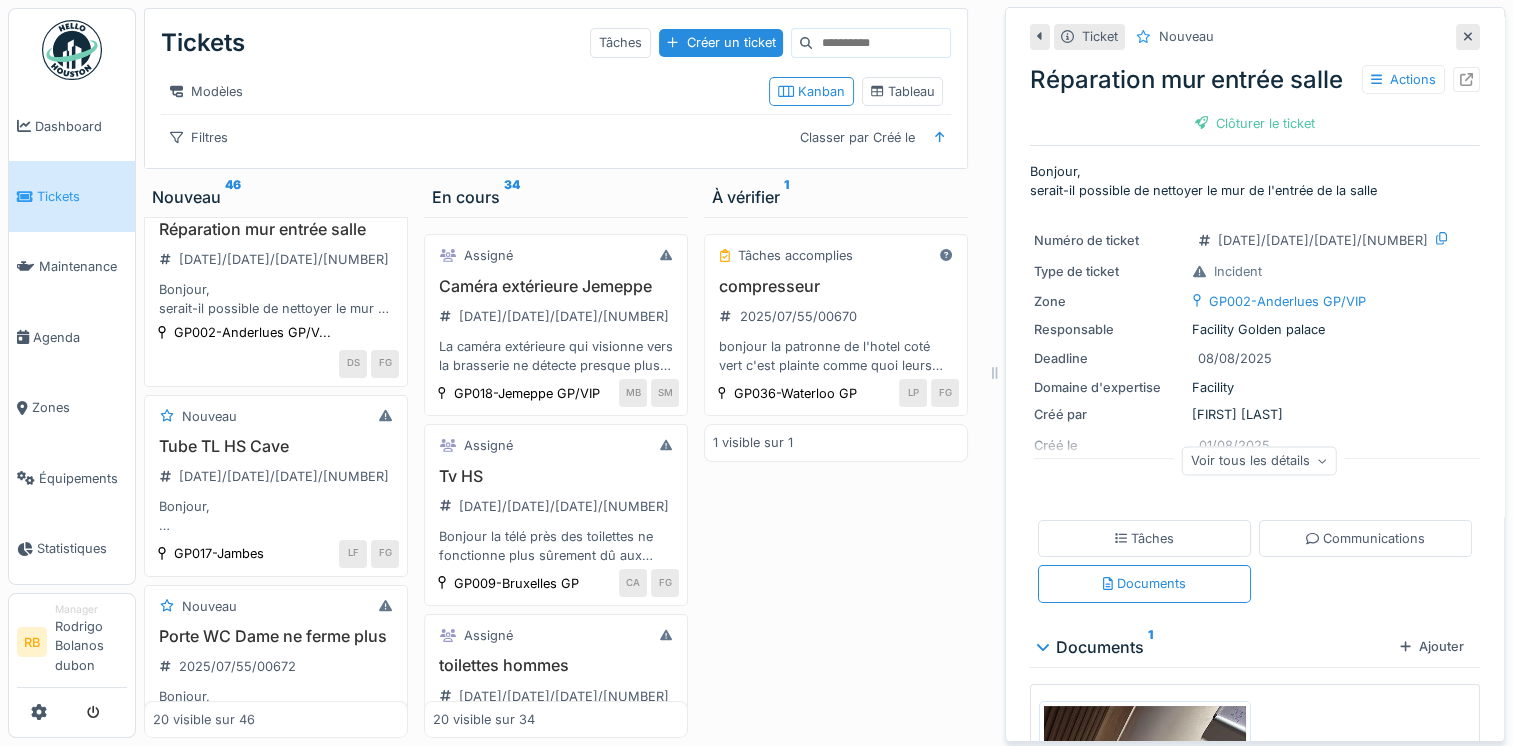 click on "Voir tous les détails" at bounding box center [1259, 460] 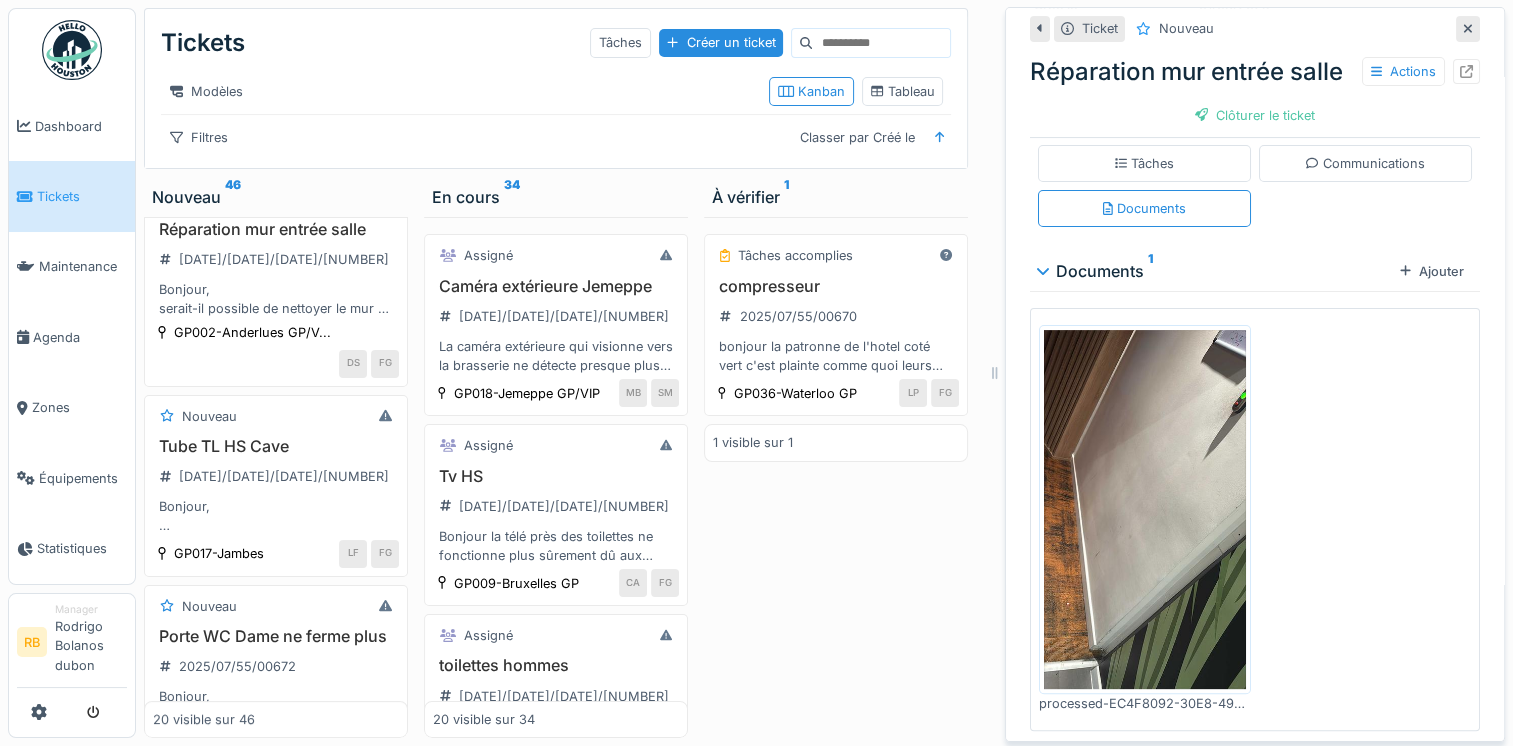 scroll, scrollTop: 442, scrollLeft: 0, axis: vertical 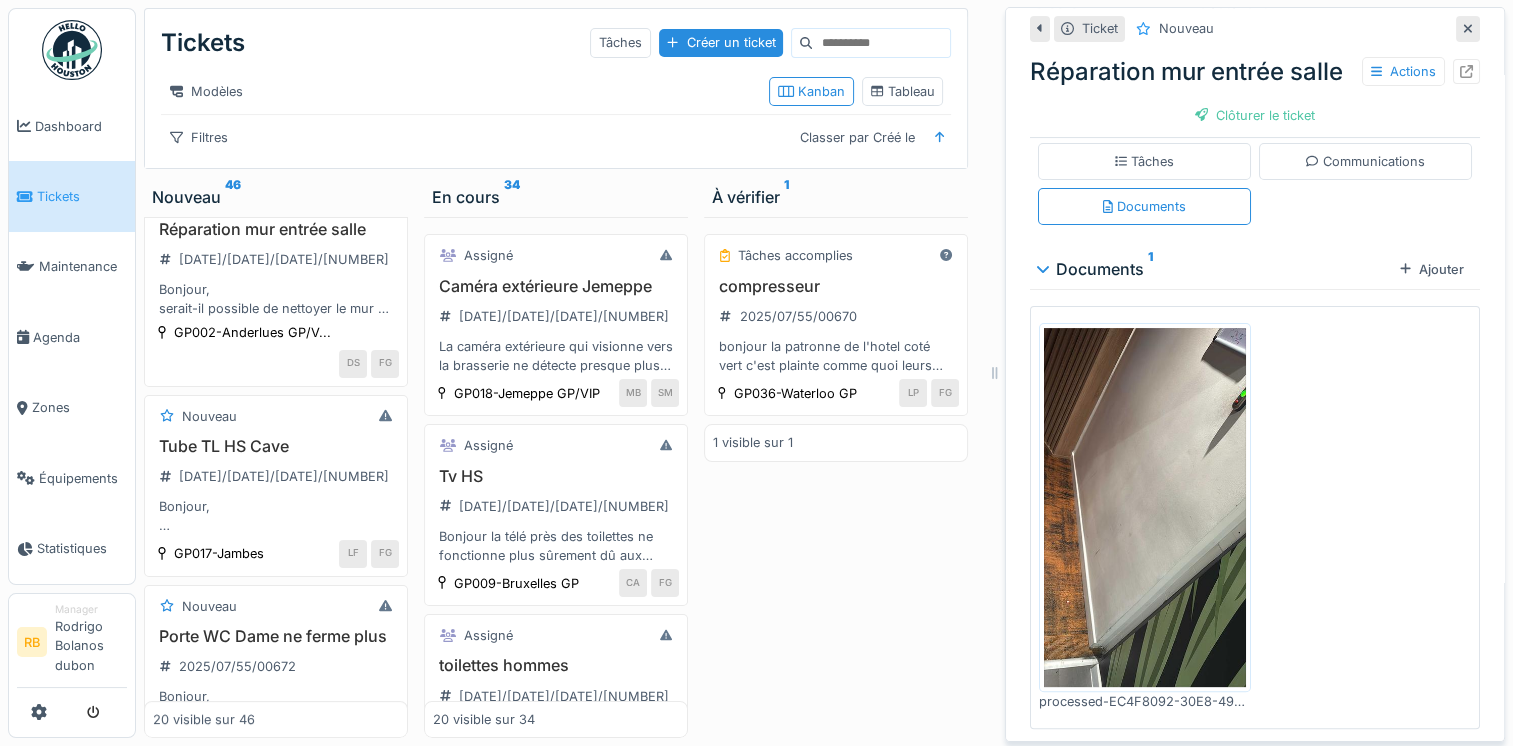 click at bounding box center [1145, 507] 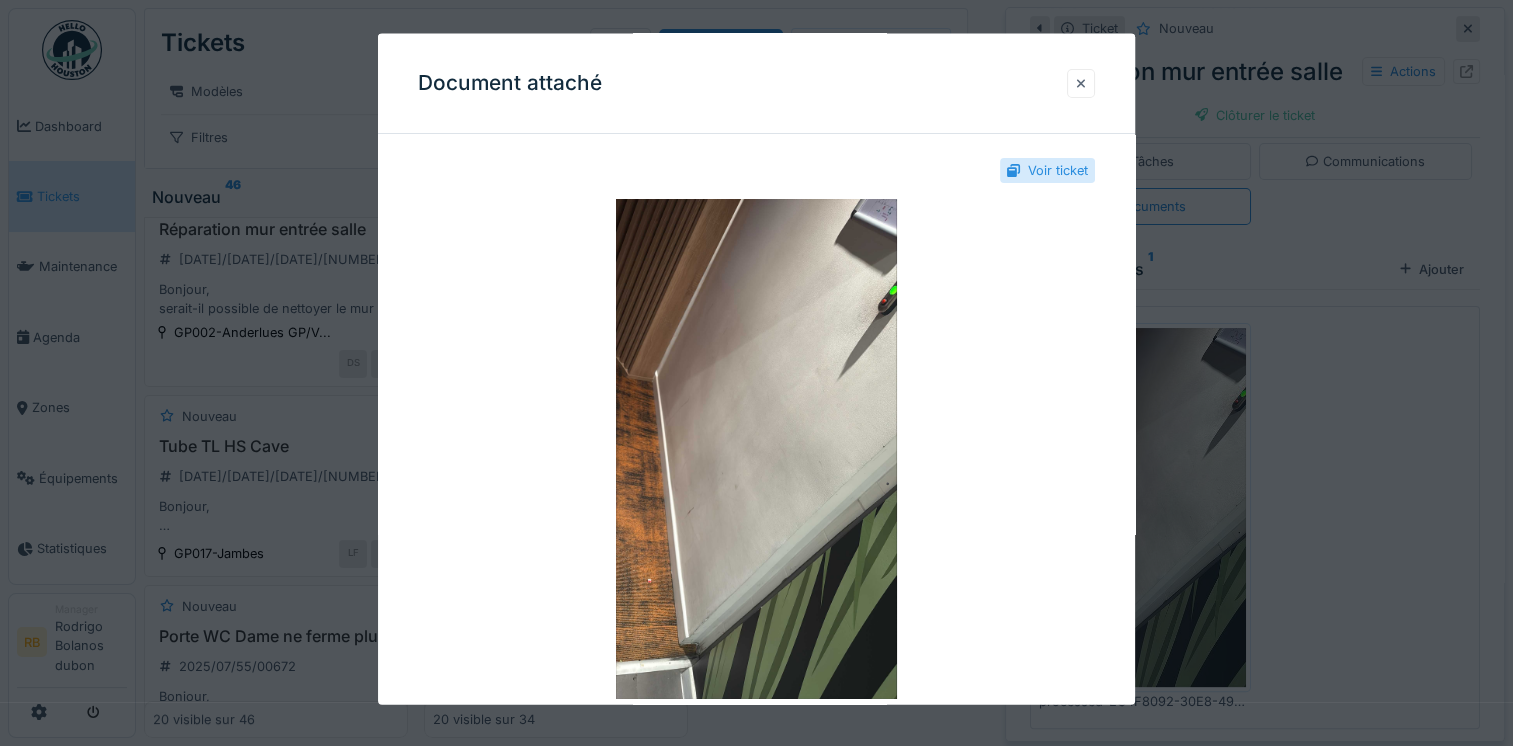 scroll, scrollTop: 8, scrollLeft: 0, axis: vertical 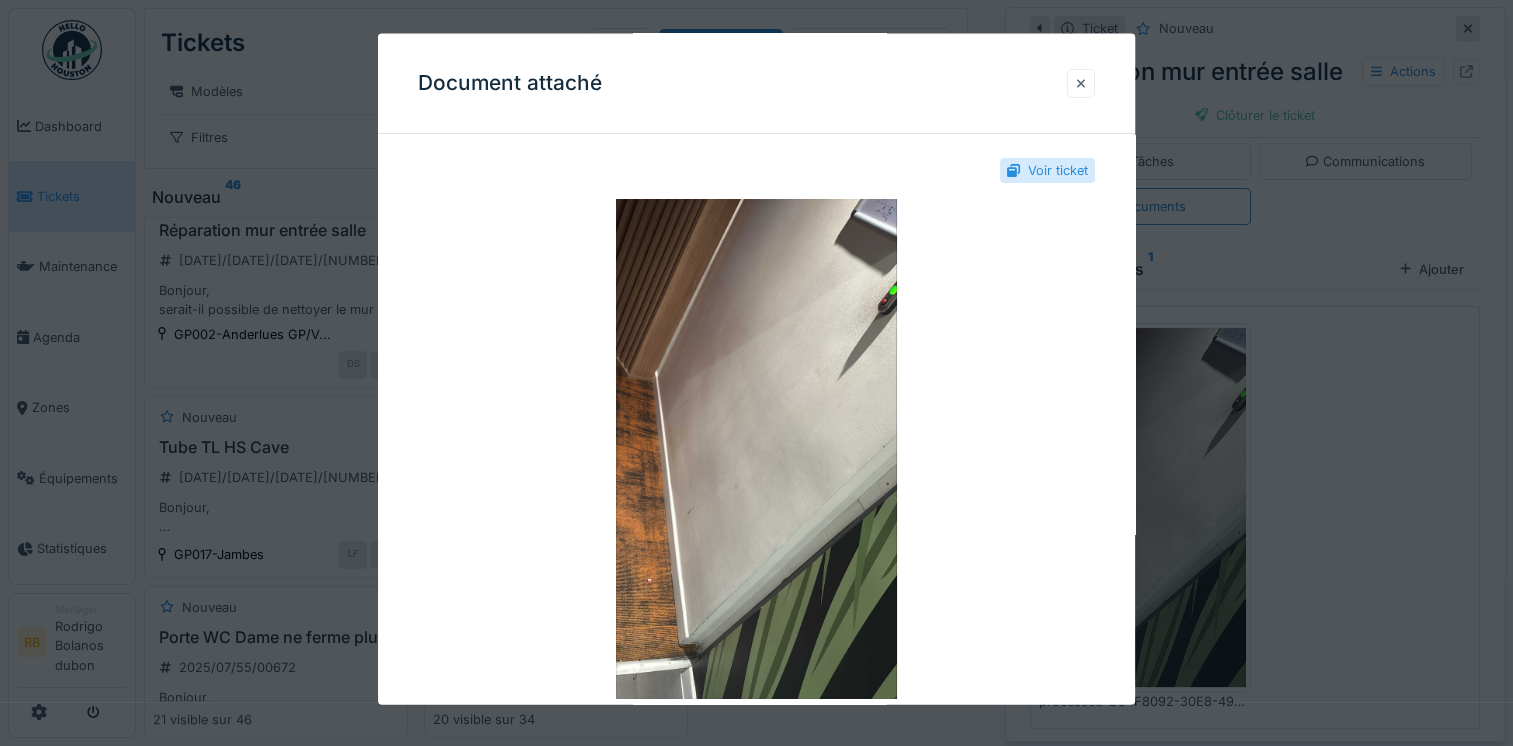 click at bounding box center (1081, 82) 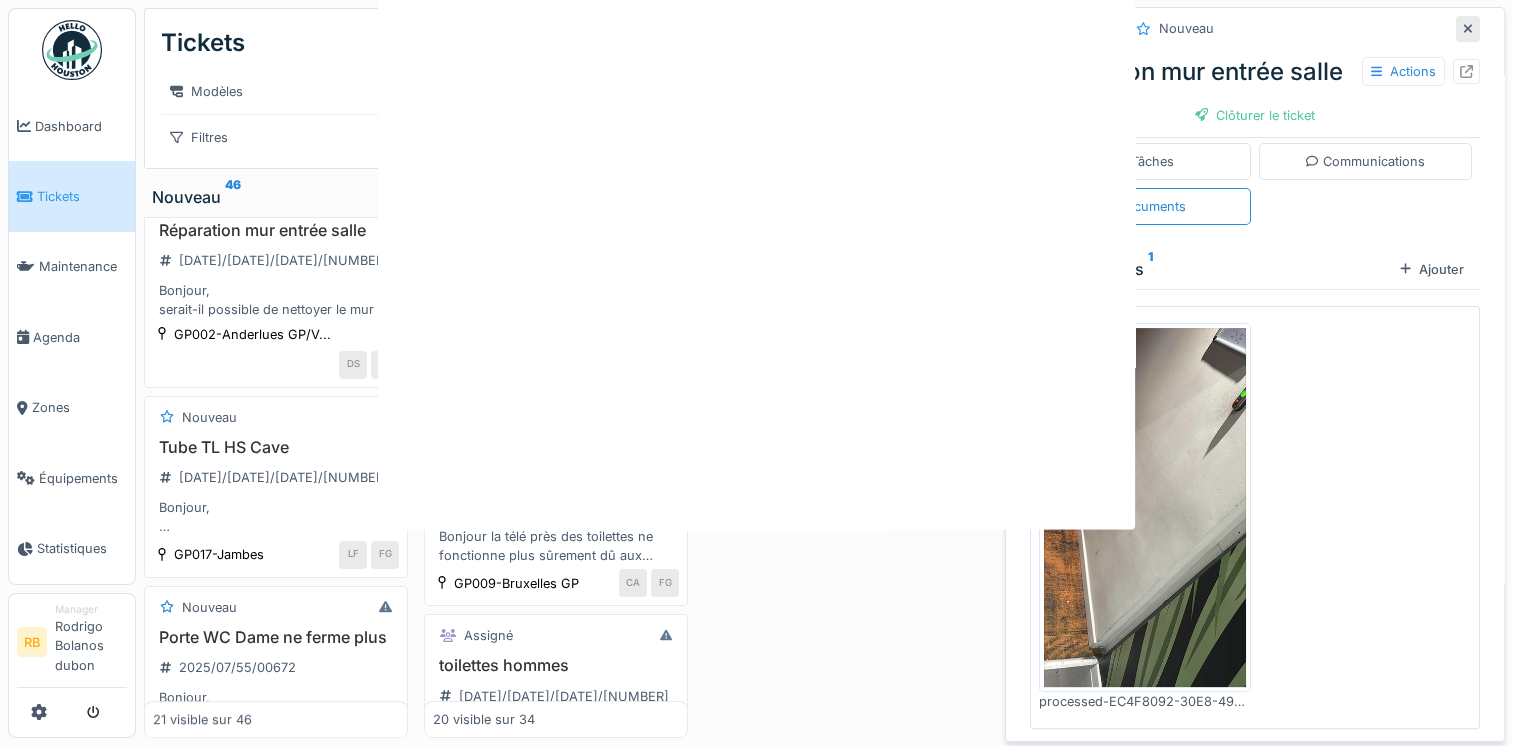 scroll, scrollTop: 0, scrollLeft: 0, axis: both 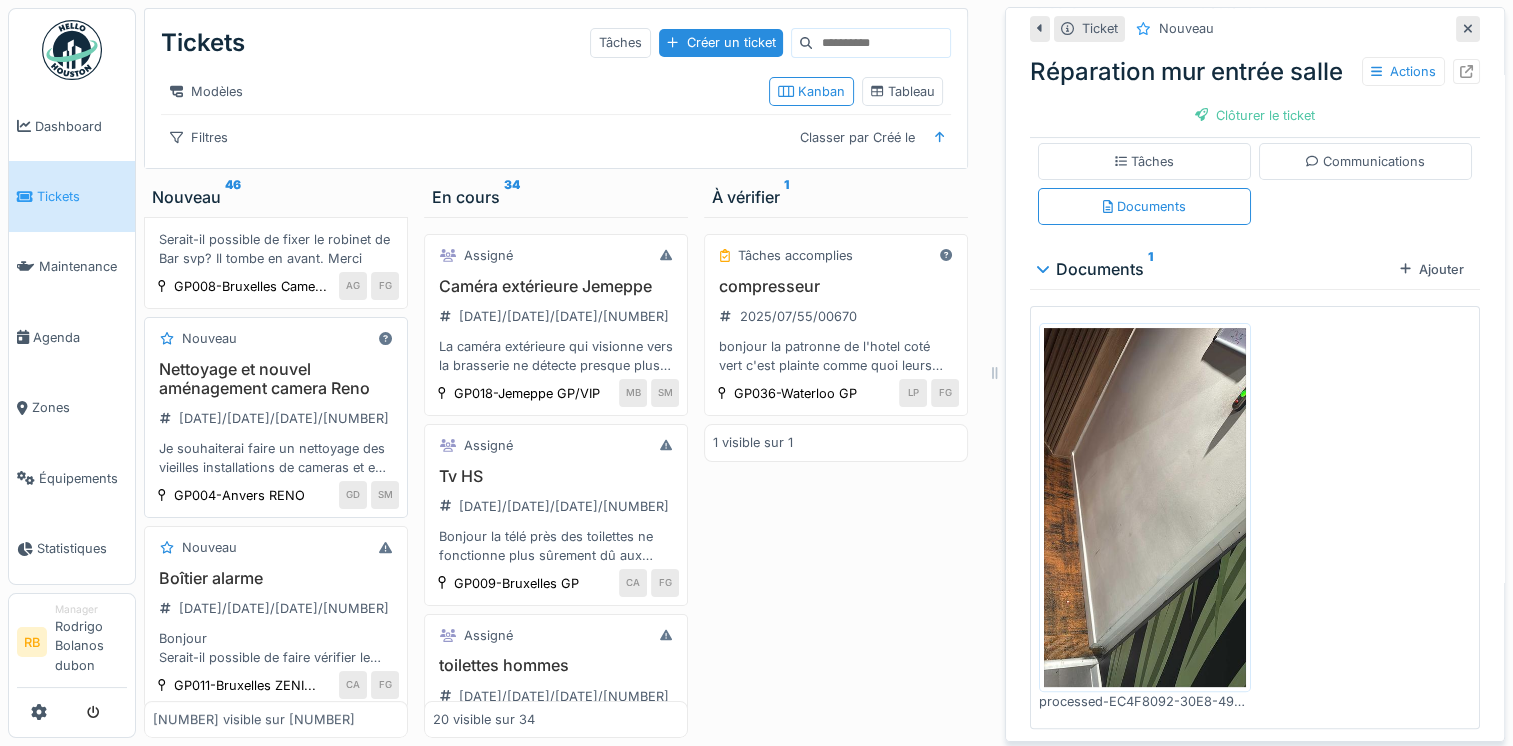 click on "Nettoyage et nouvel aménagement camera Reno" at bounding box center [276, 379] 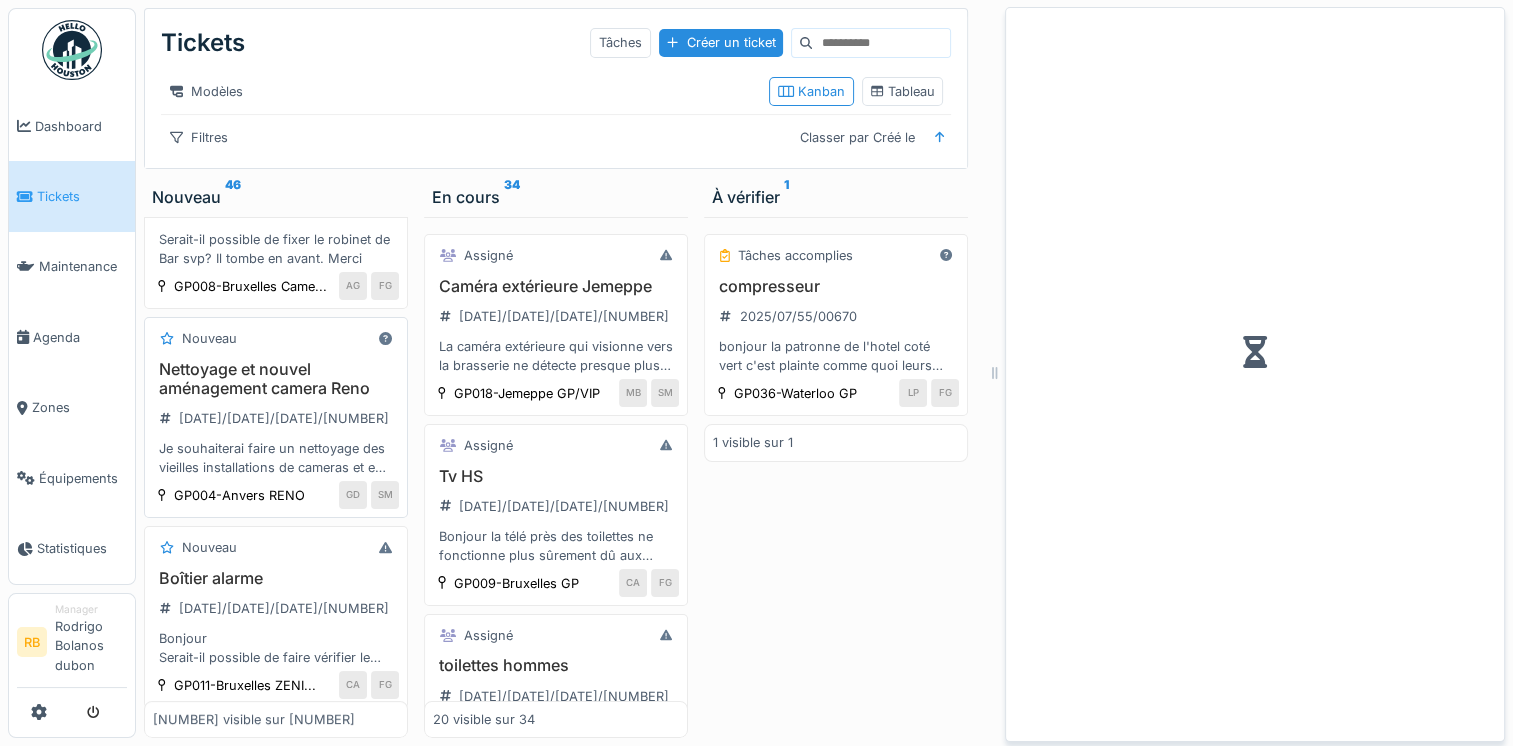 scroll, scrollTop: 0, scrollLeft: 0, axis: both 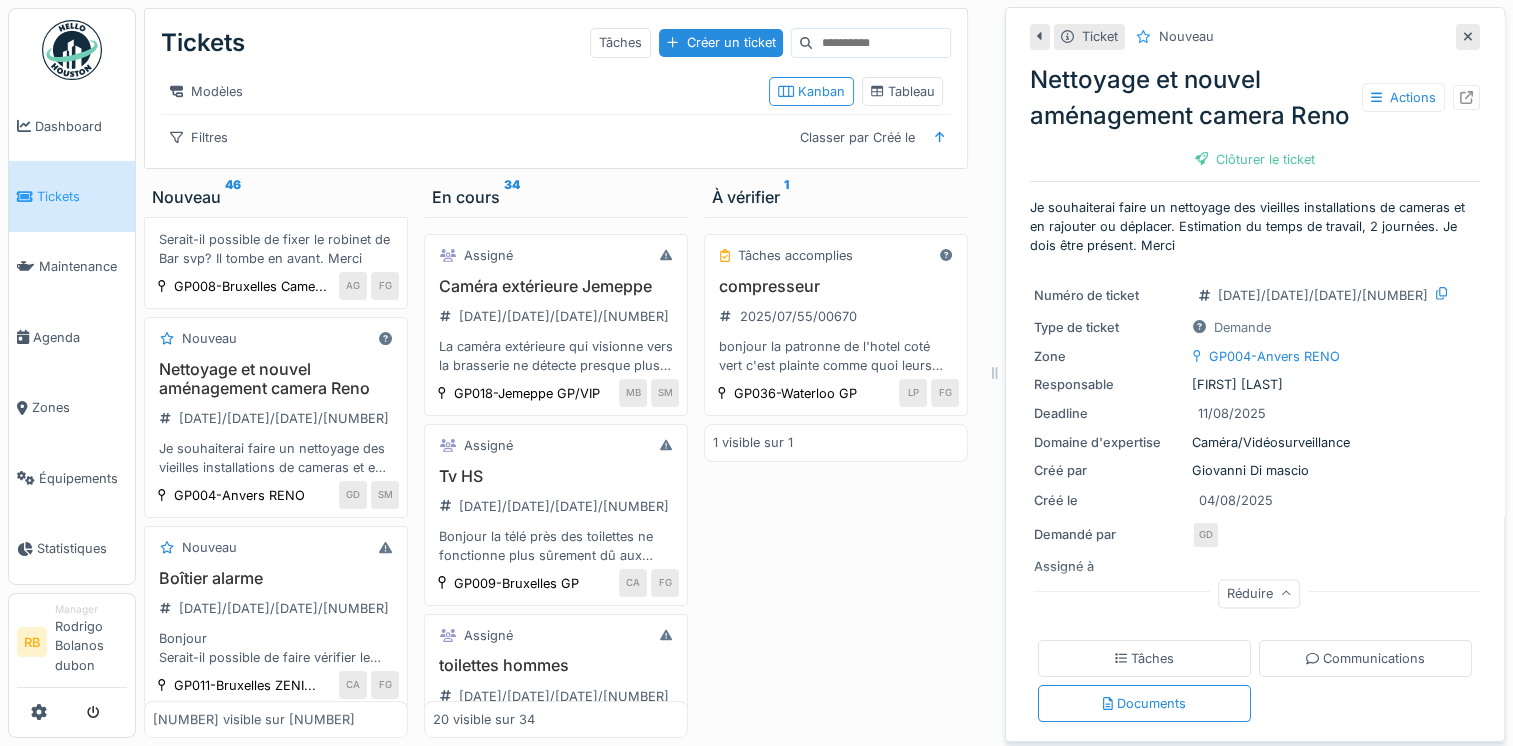 click on "Je souhaiterai faire un nettoyage des vieilles installations de cameras et en rajouter ou déplacer. Estimation du temps de travail, 2 journées. Je dois être présent. Merci" at bounding box center (1255, 227) 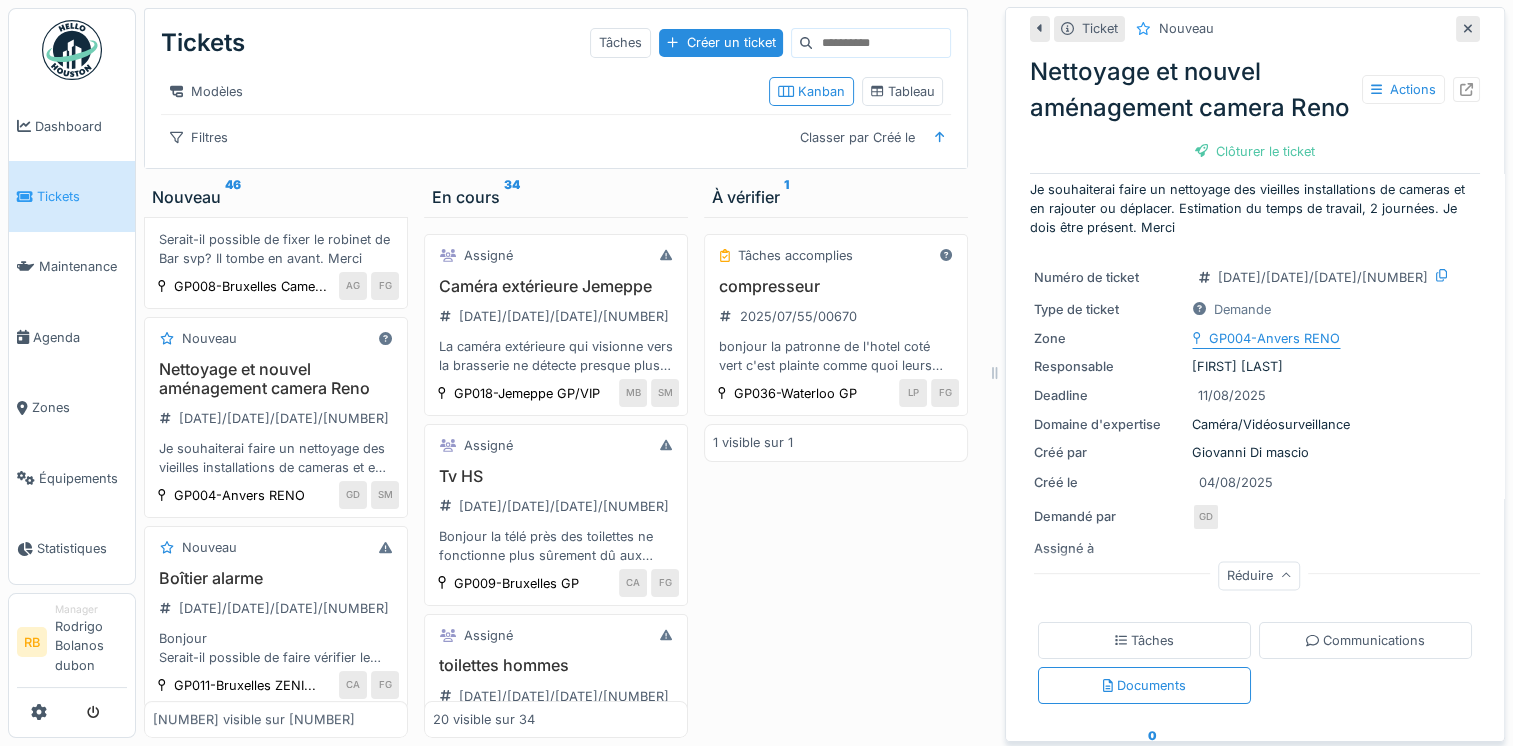 scroll, scrollTop: 0, scrollLeft: 0, axis: both 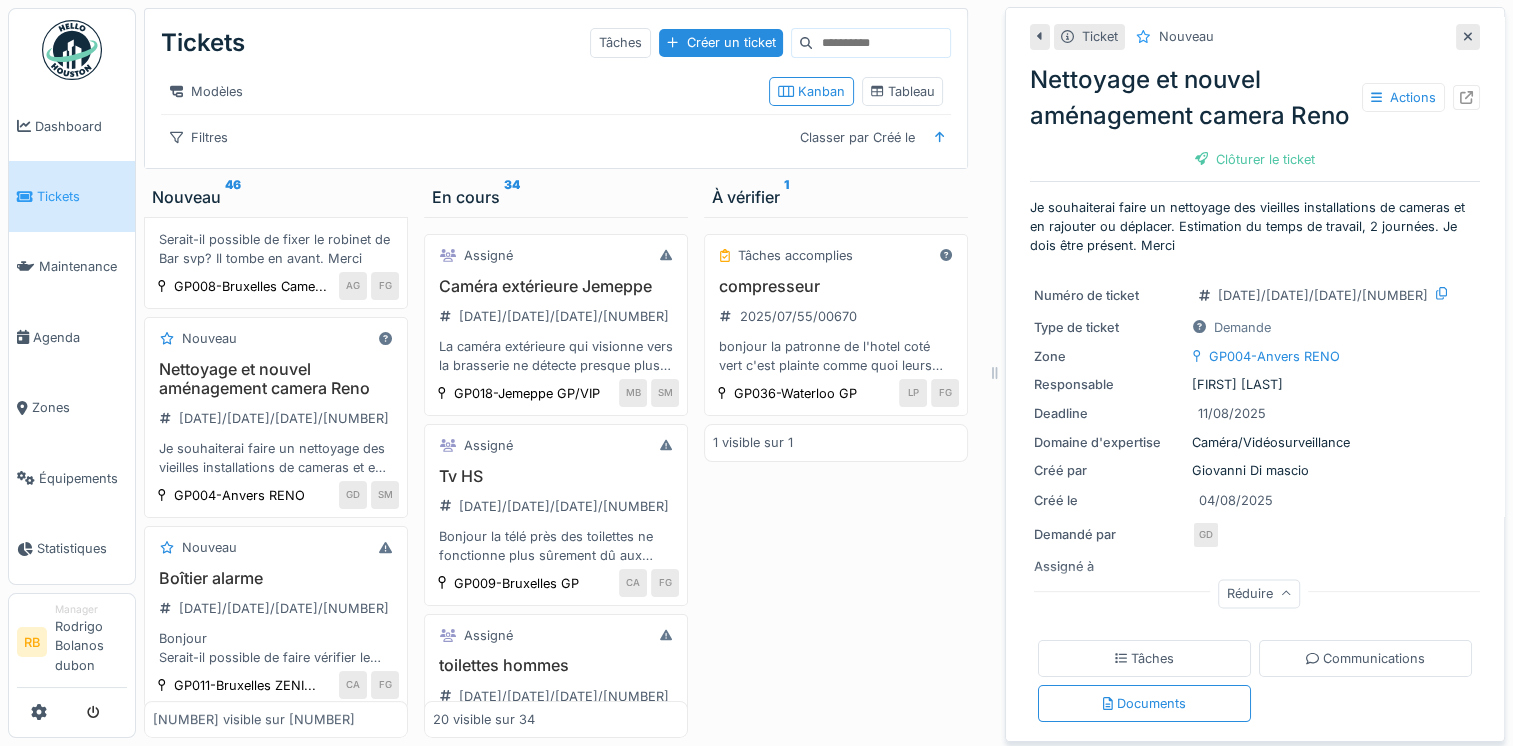 click on "Je souhaiterai faire un nettoyage des vieilles installations de cameras et en rajouter ou déplacer. Estimation du temps de travail, 2 journées. Je dois être présent. Merci" at bounding box center [1255, 227] 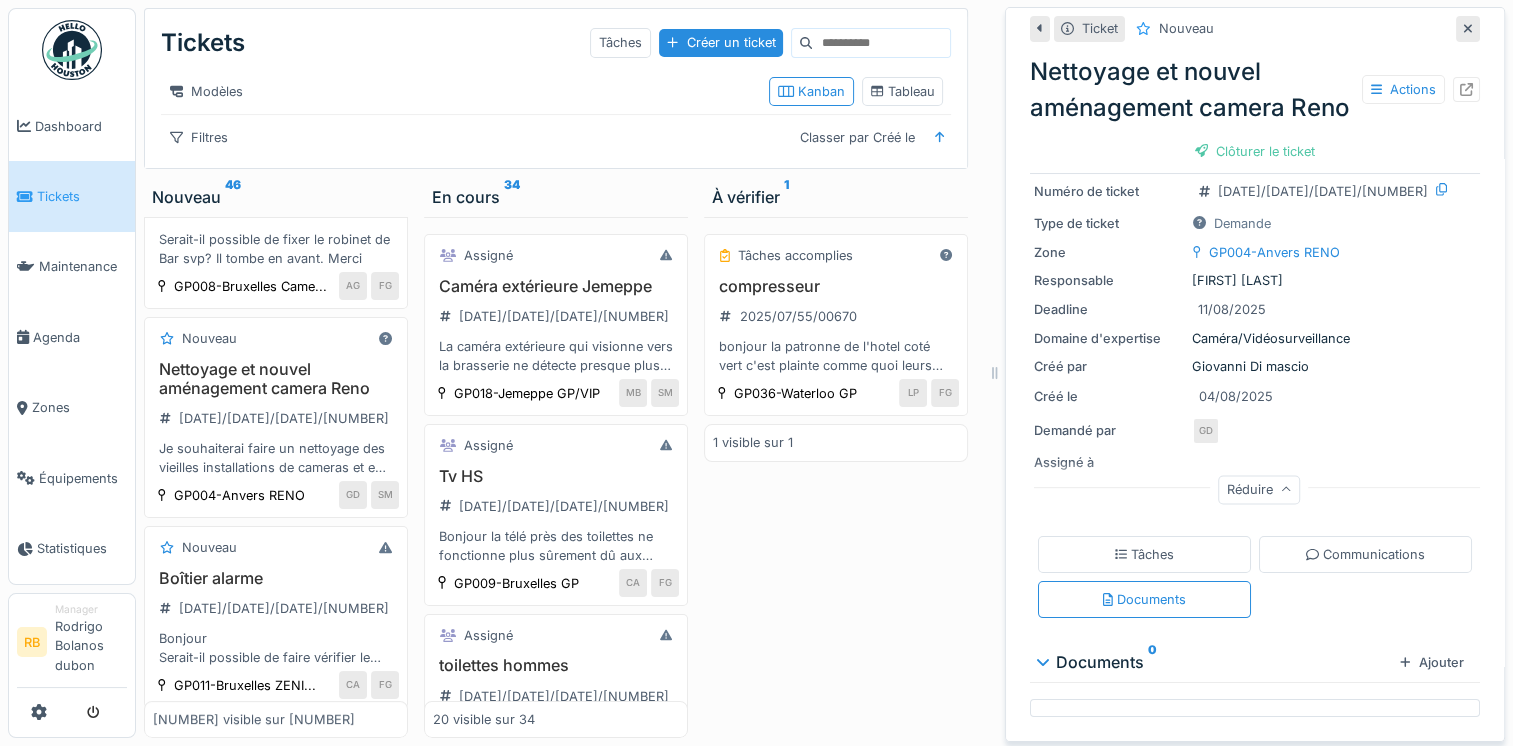 scroll, scrollTop: 0, scrollLeft: 0, axis: both 